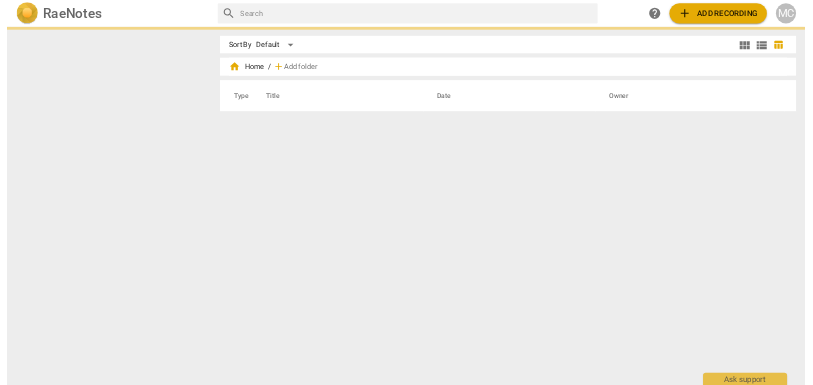 scroll, scrollTop: 0, scrollLeft: 0, axis: both 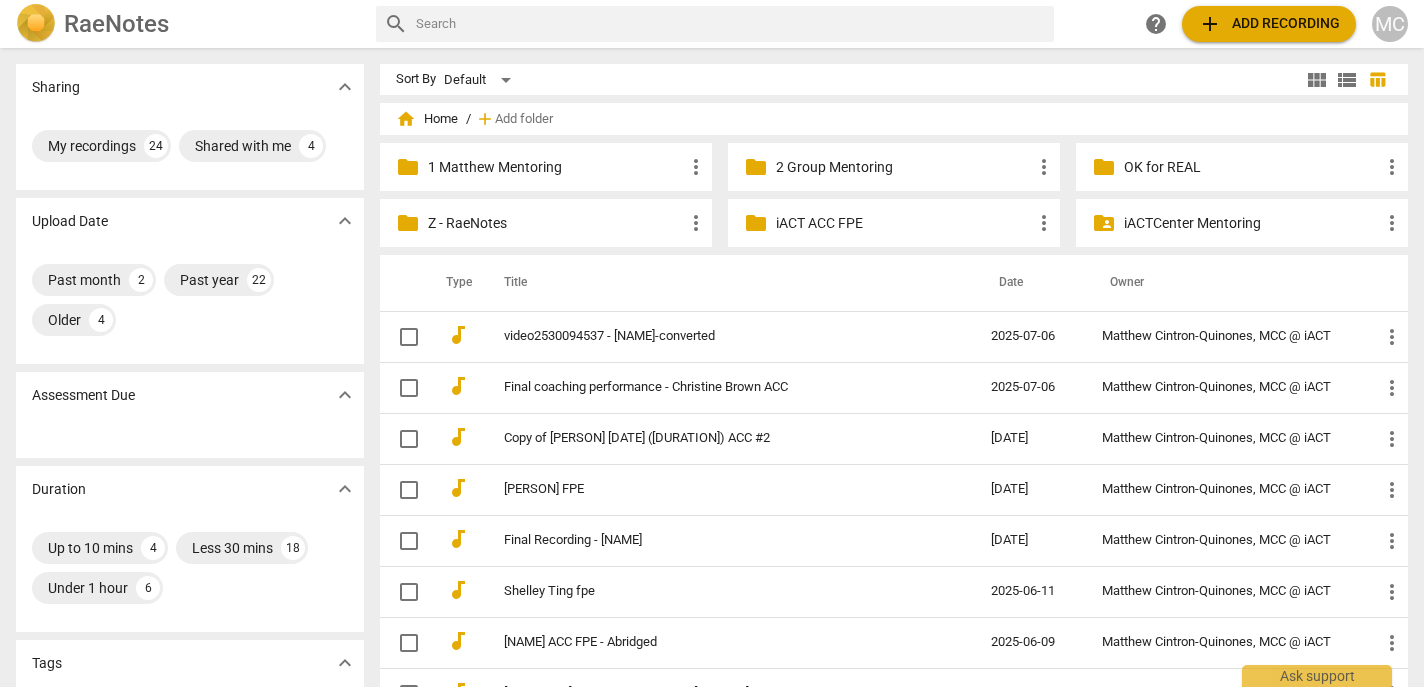 click on "1 Matthew Mentoring" at bounding box center (556, 167) 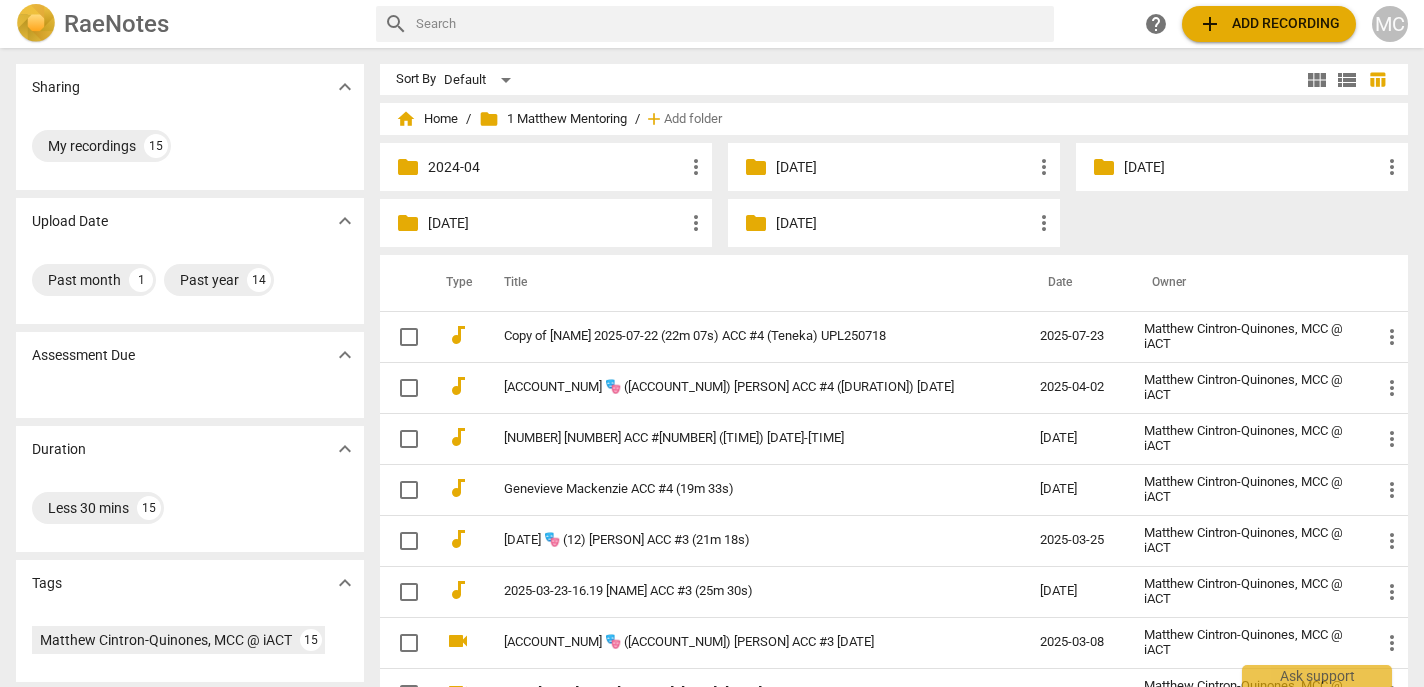 click on "[DATE]" at bounding box center [904, 223] 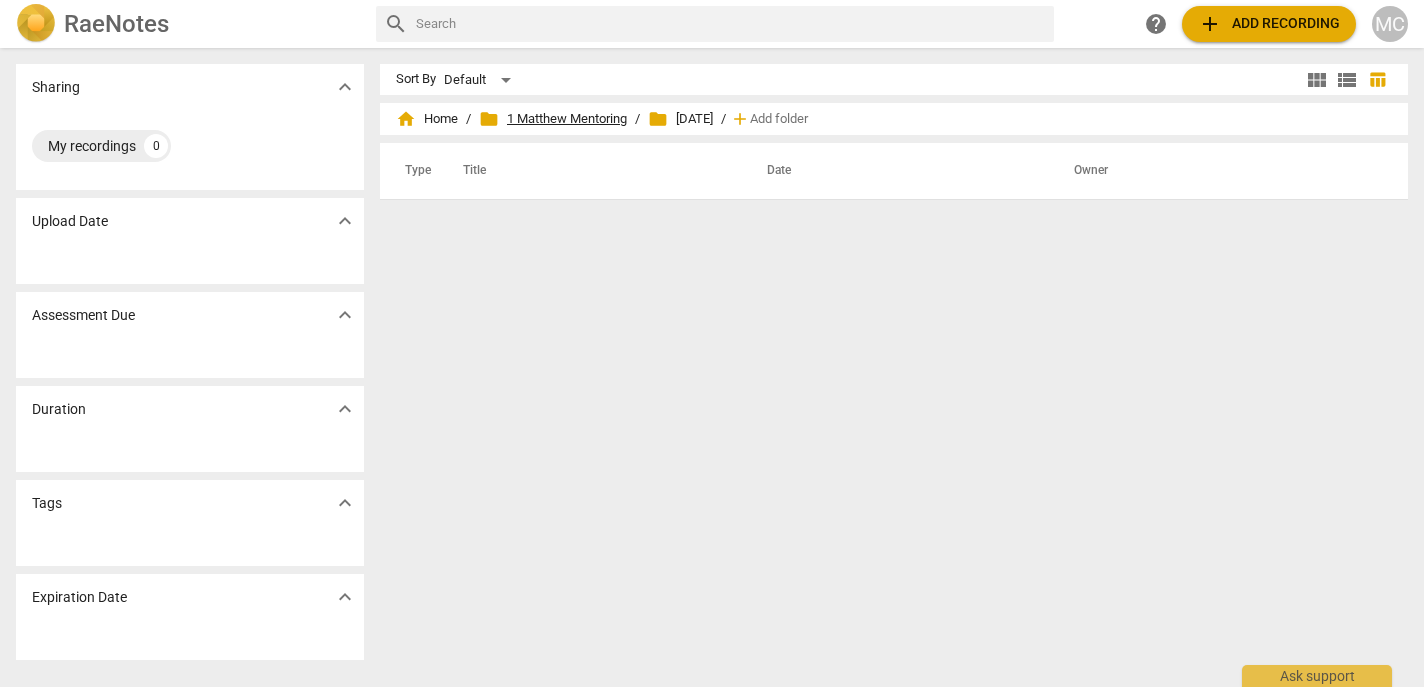 click on "folder 1 Matthew Mentoring" at bounding box center [553, 119] 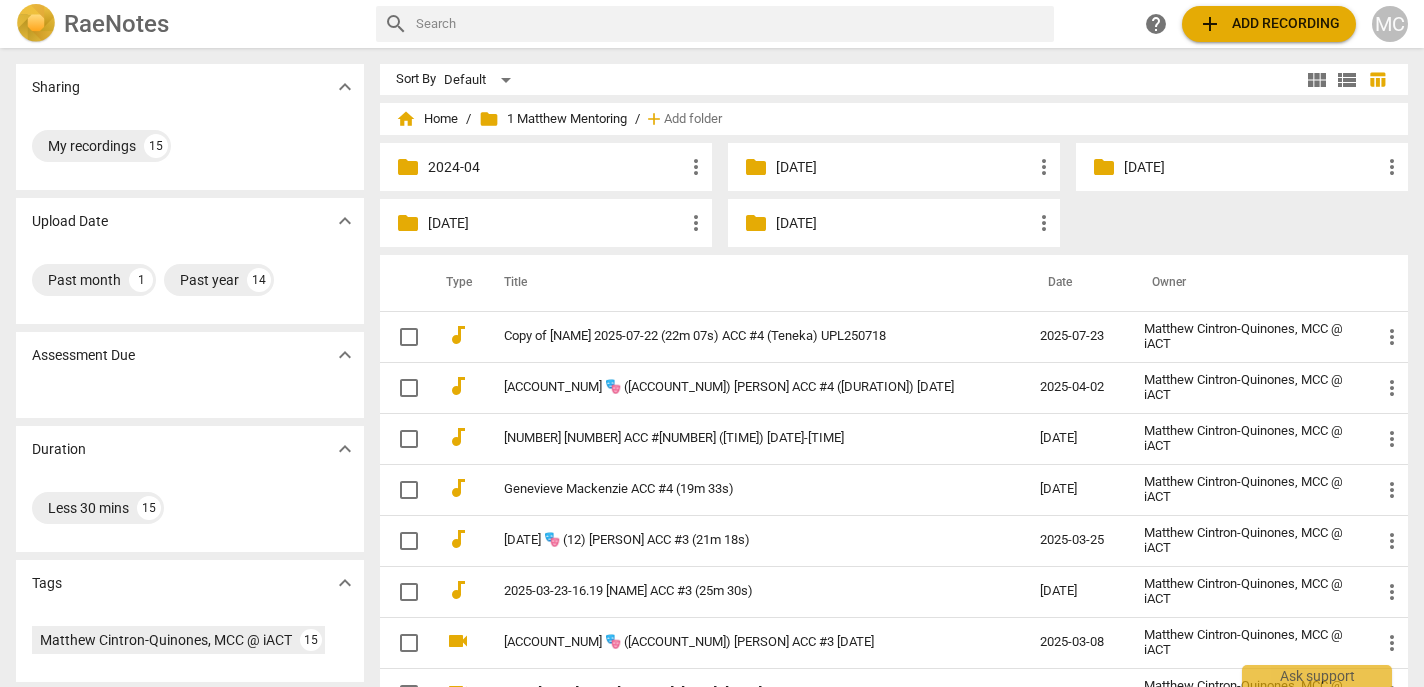 click on "[DATE]" at bounding box center [556, 223] 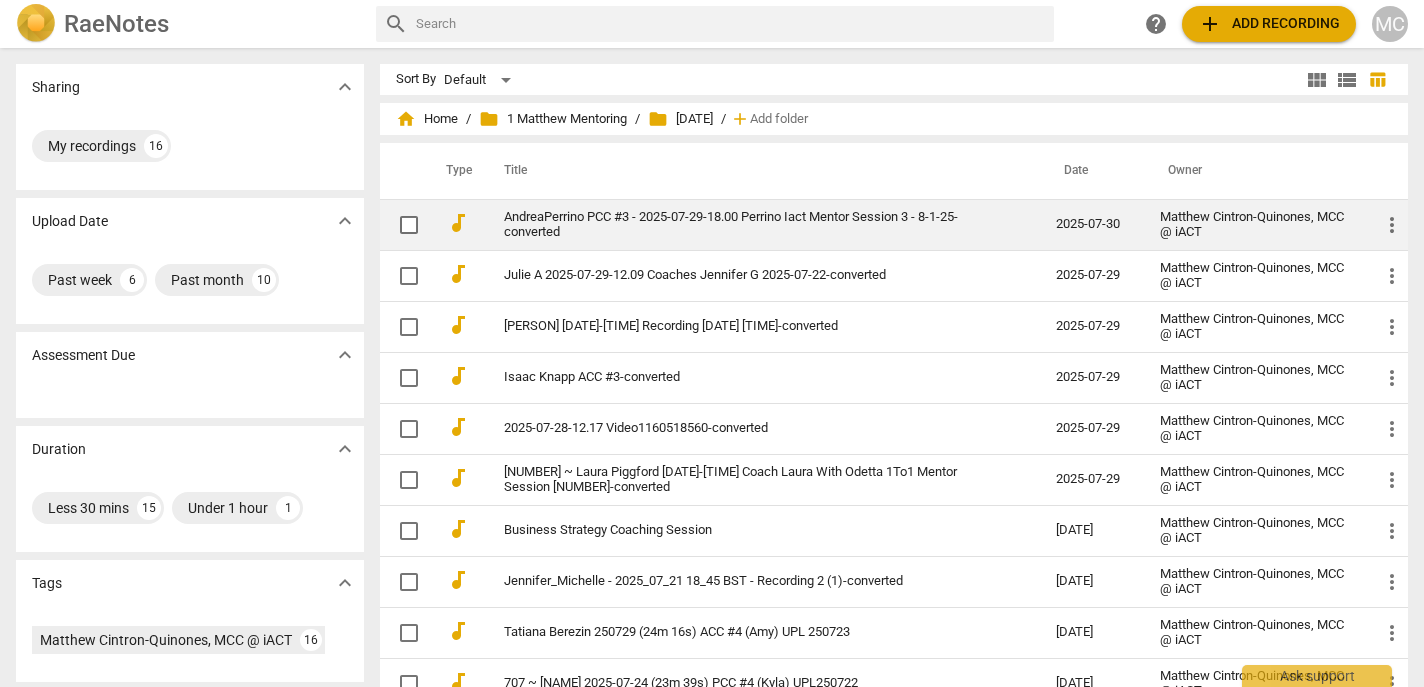 click on "AndreaPerrino PCC #3 - 2025-07-29-18.00 Perrino Iact Mentor Session 3 - 8-1-25-converted" at bounding box center [744, 225] 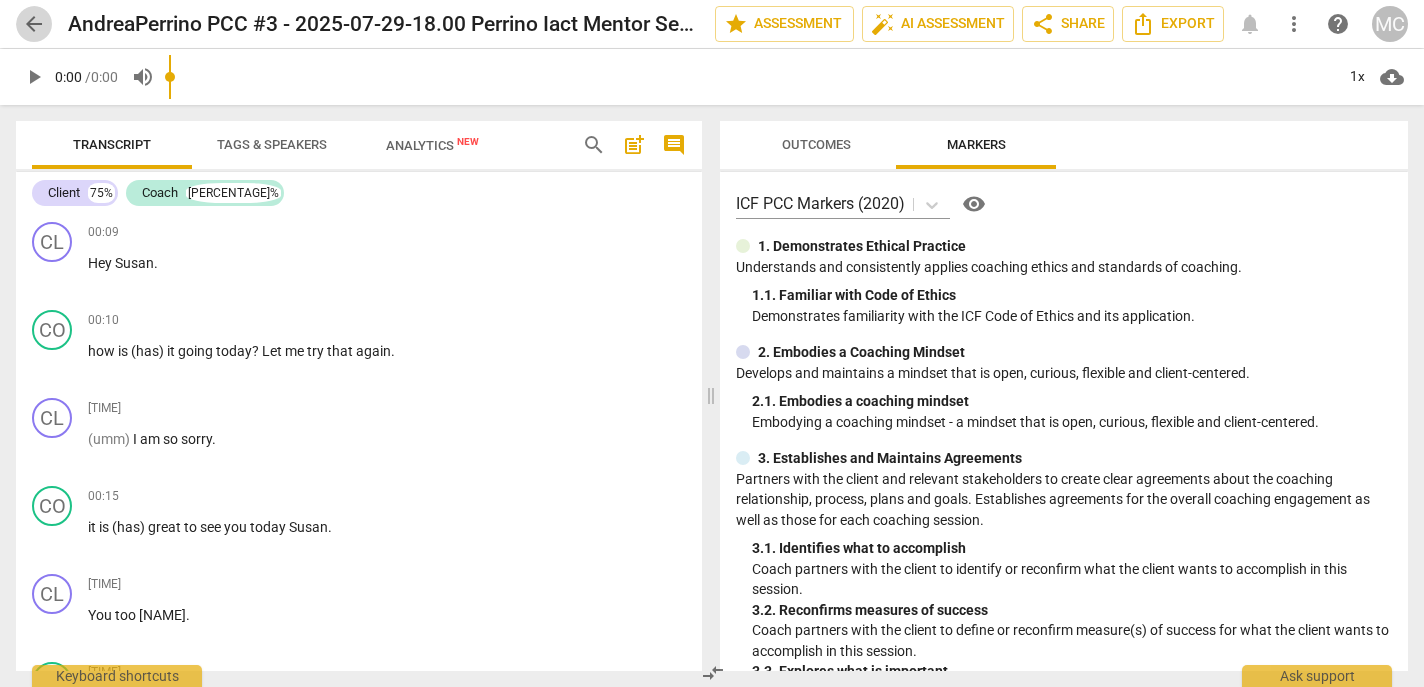 click on "arrow_back" at bounding box center [34, 24] 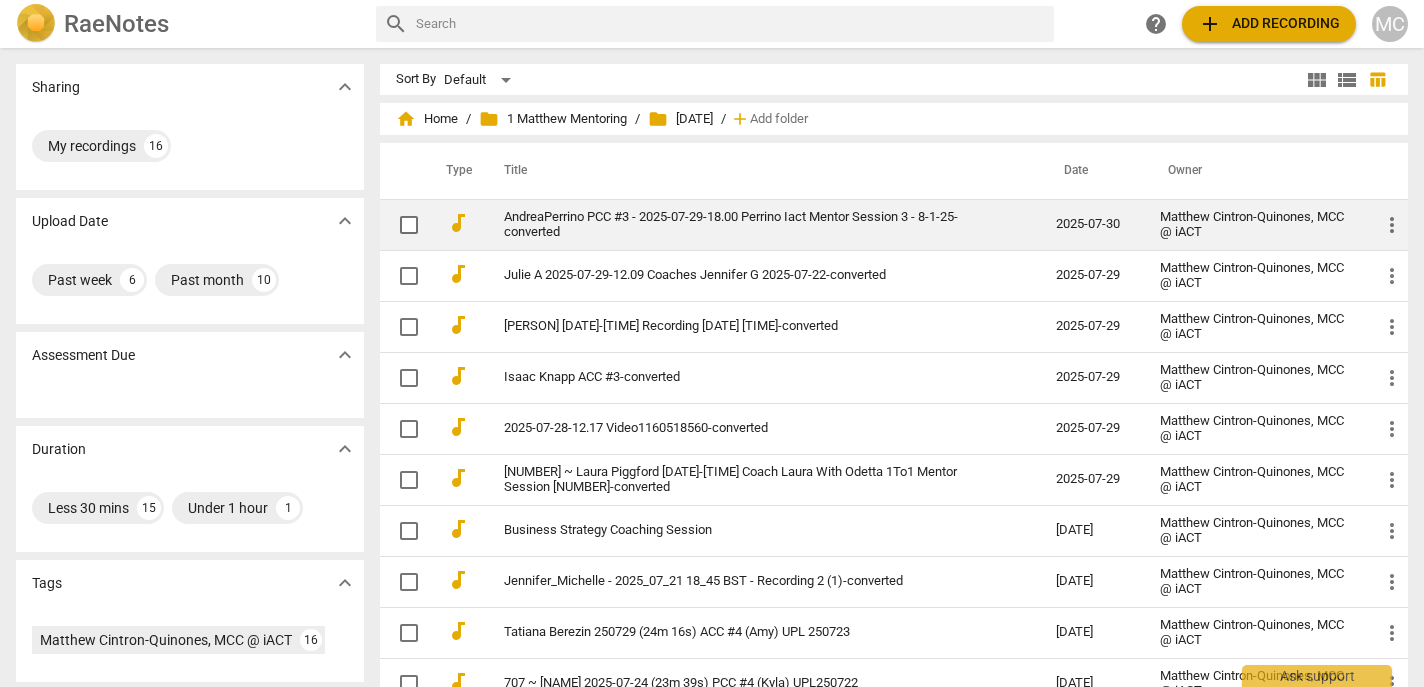 click on "more_vert" at bounding box center (1392, 225) 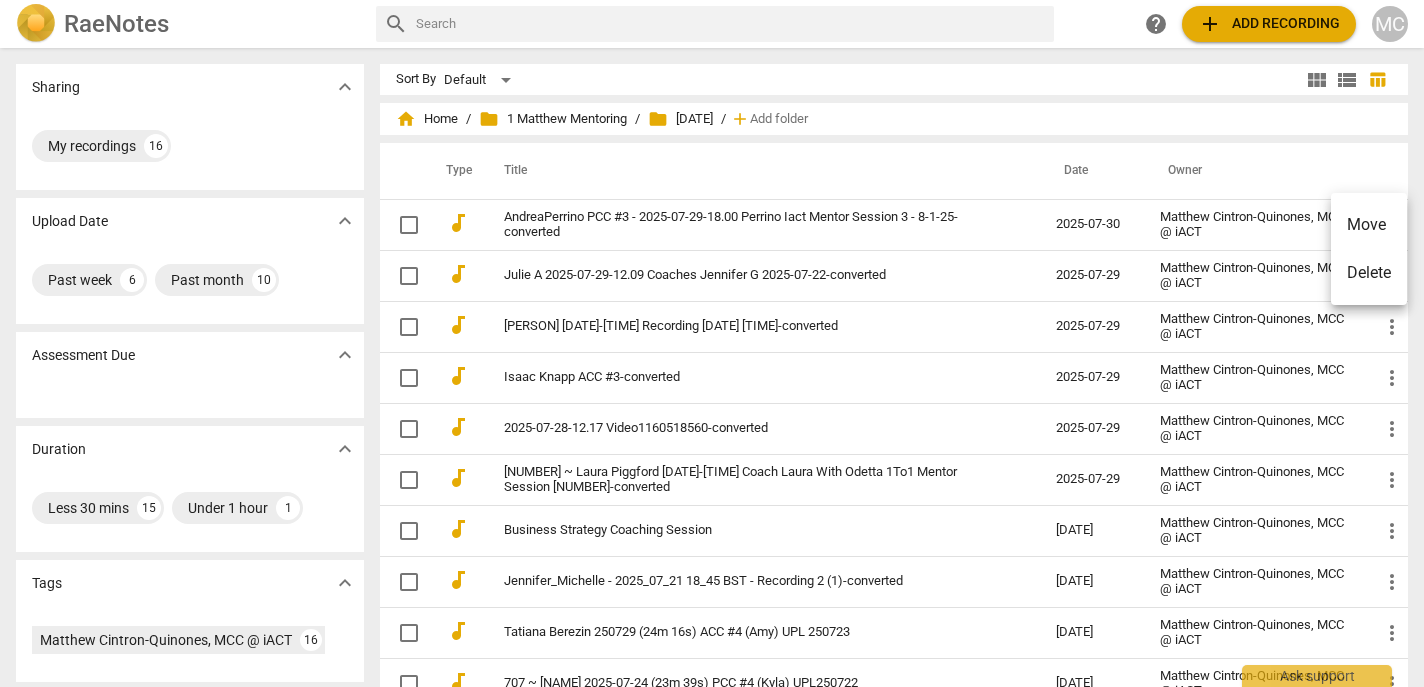 click on "Move" at bounding box center [1369, 225] 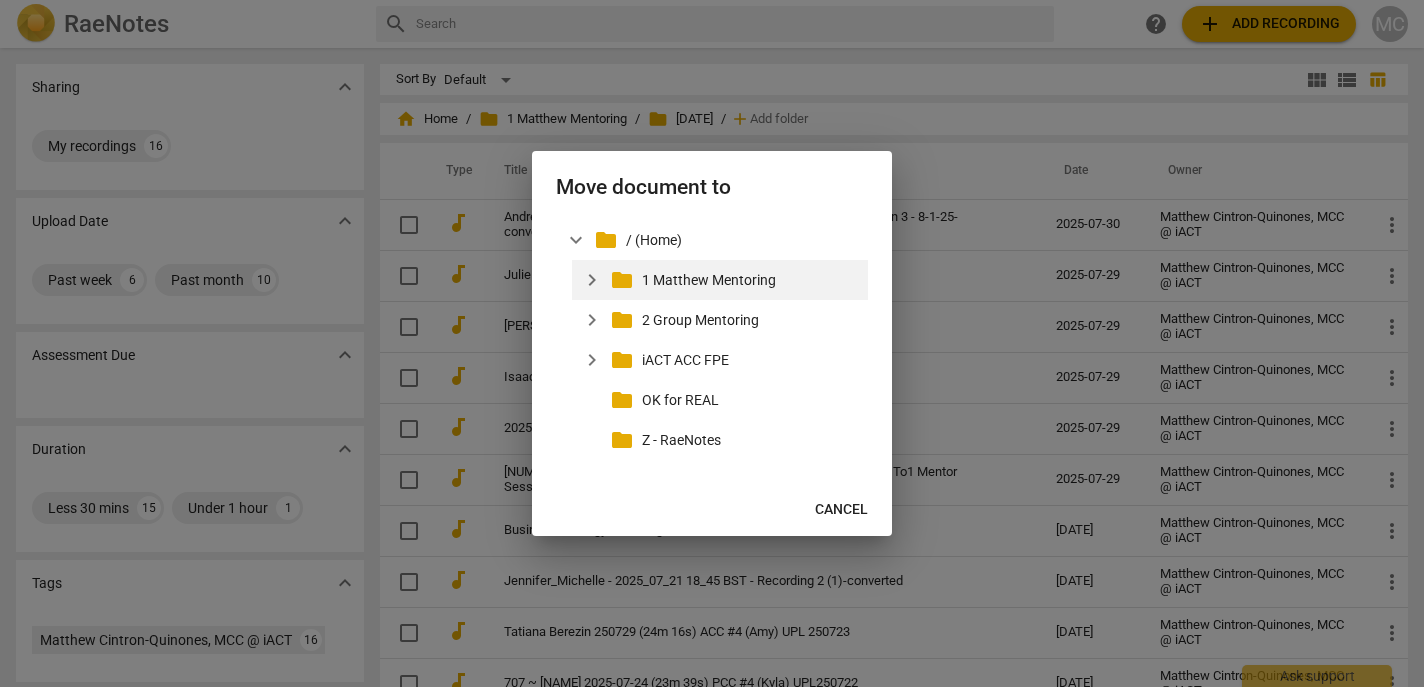 click on "expand_more" at bounding box center [592, 280] 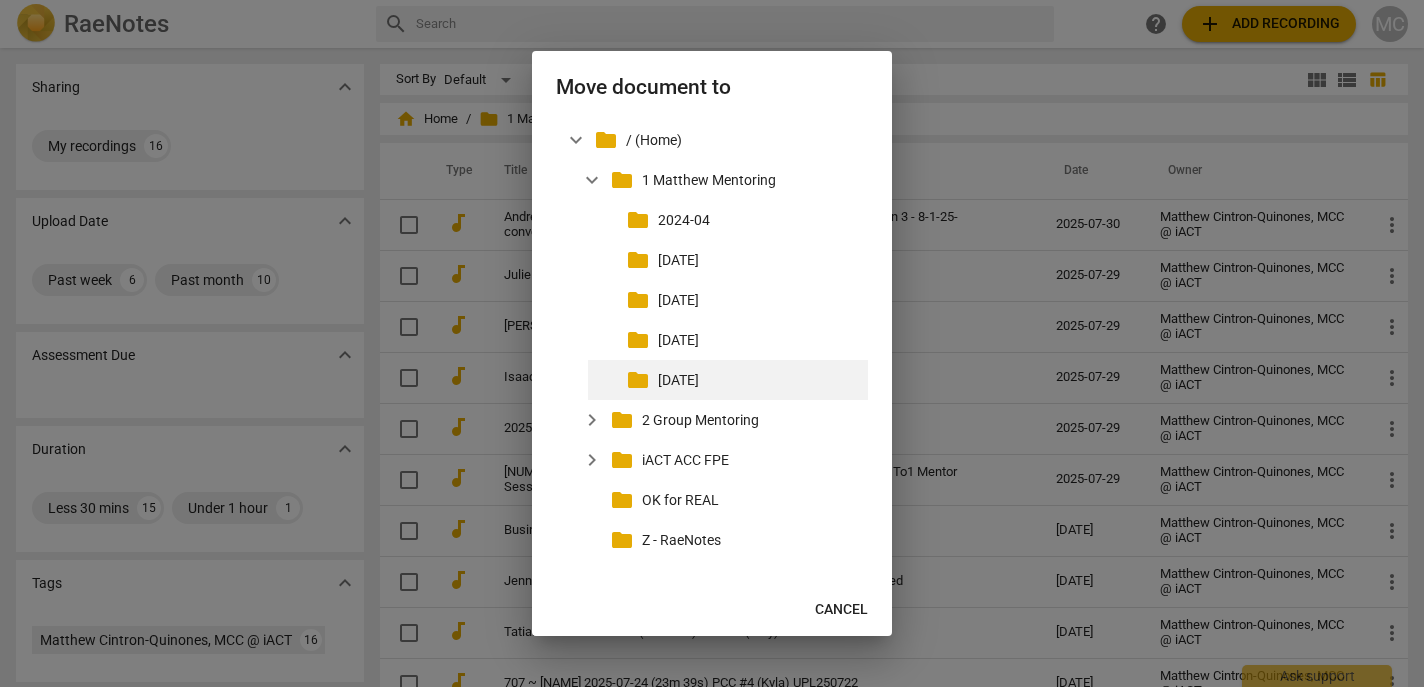 click on "[DATE]" at bounding box center [759, 380] 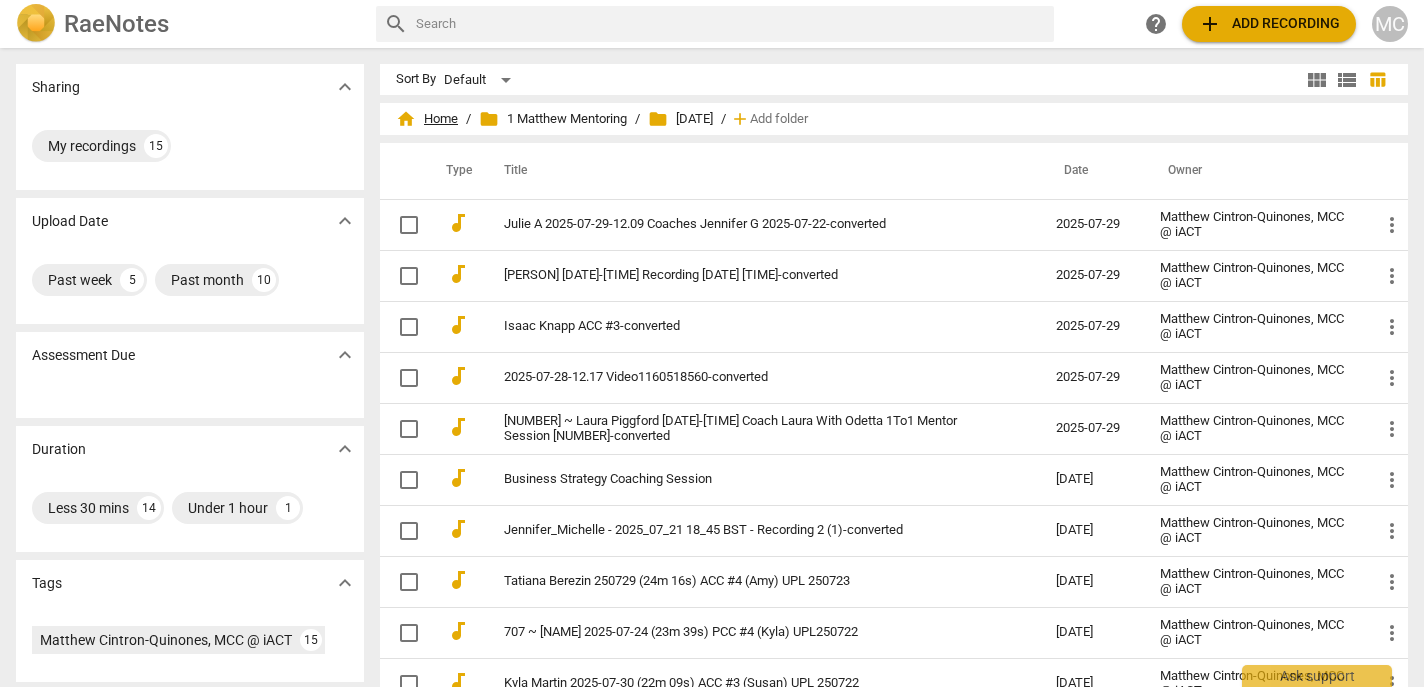 click on "home Home" at bounding box center (427, 119) 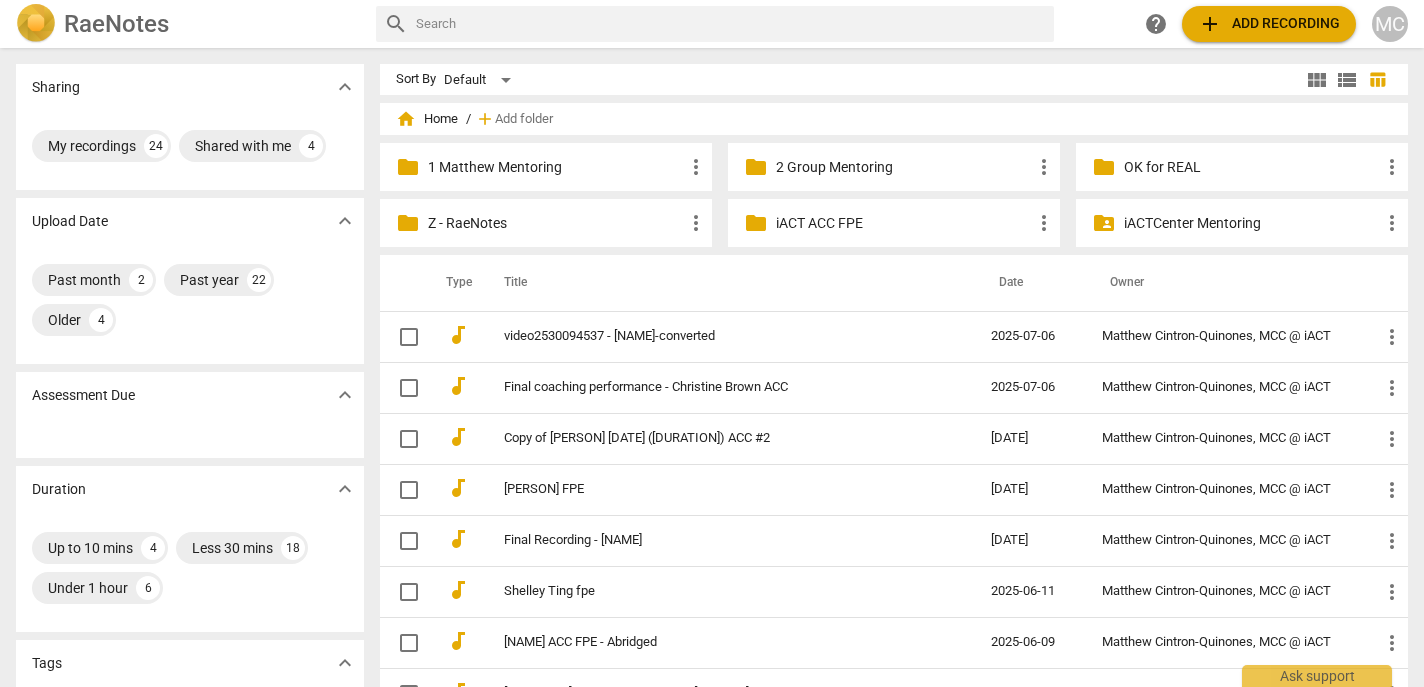 click on "1 Matthew Mentoring" at bounding box center [556, 167] 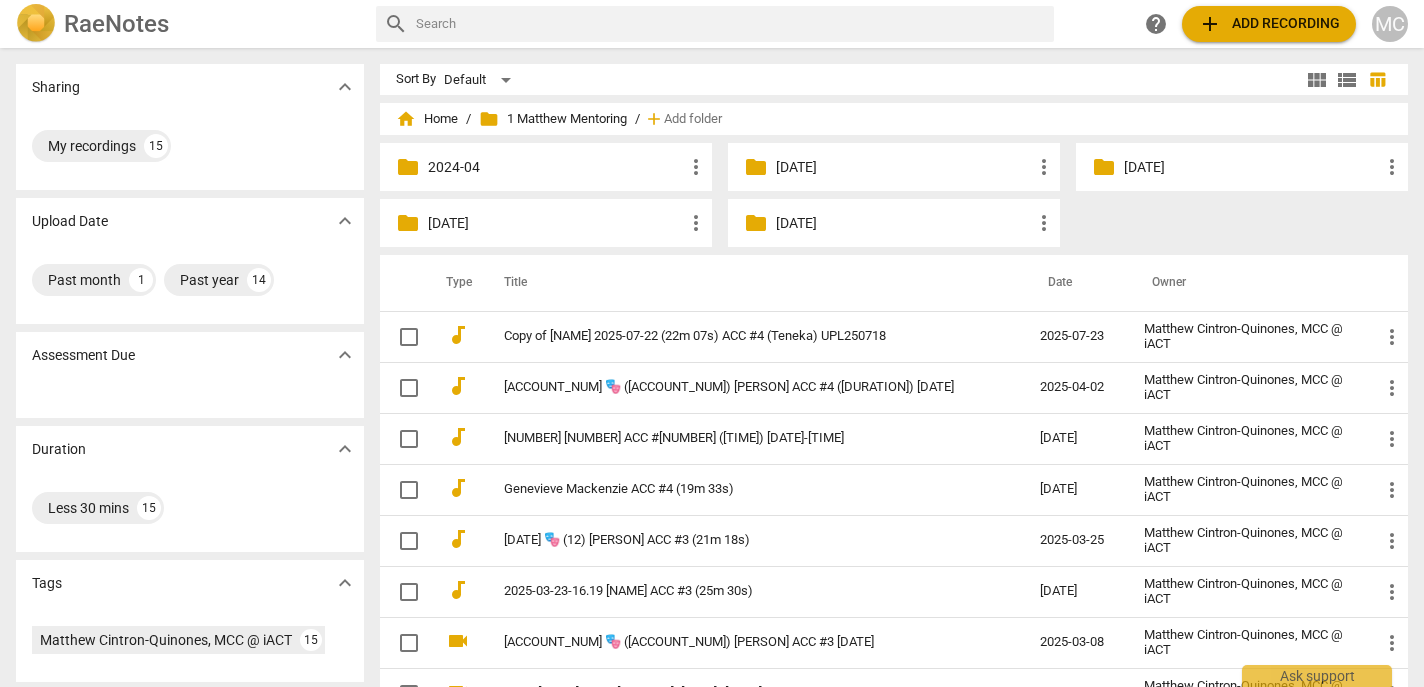 click on "folder [DATE] more_vert" at bounding box center (894, 223) 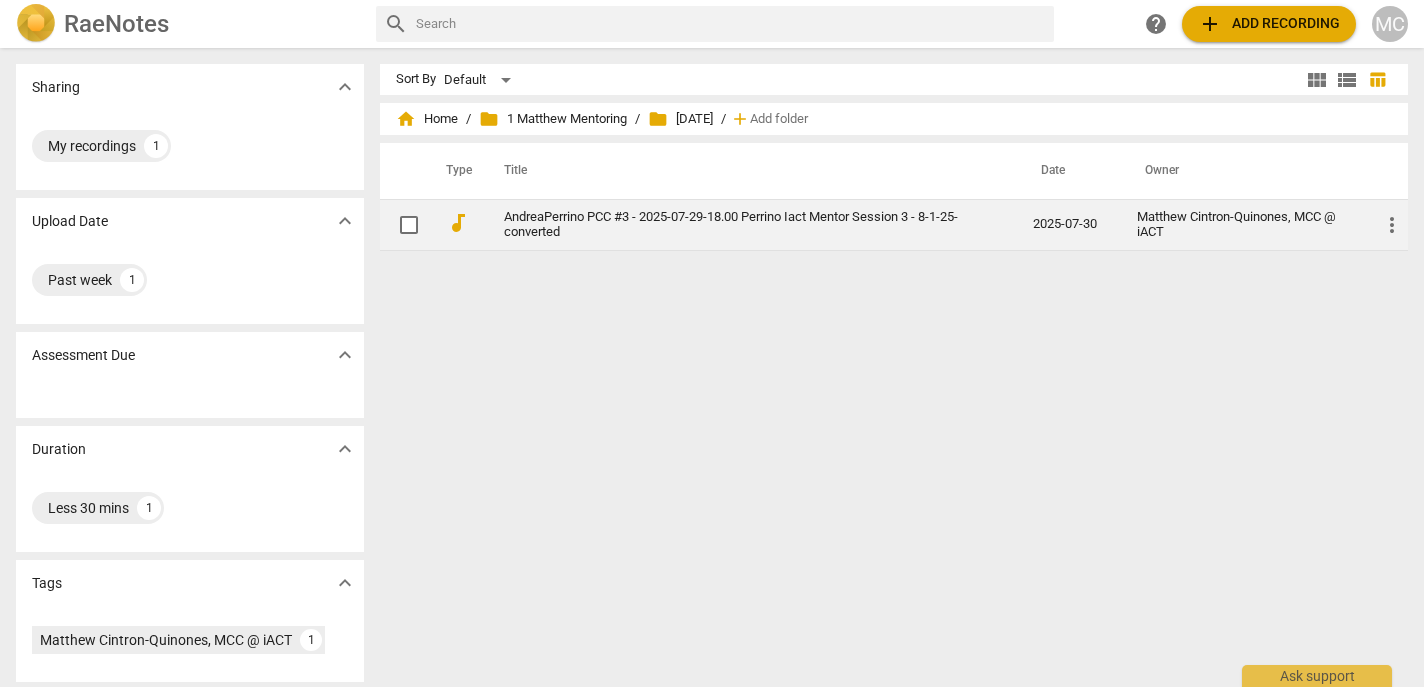 click on "AndreaPerrino PCC #3 - 2025-07-29-18.00 Perrino Iact Mentor Session 3 - 8-1-25-converted" at bounding box center [732, 225] 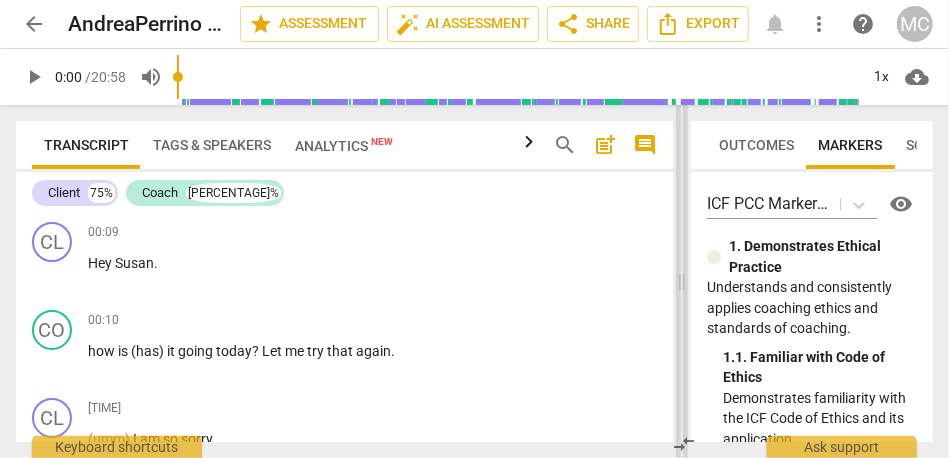 drag, startPoint x: 471, startPoint y: 288, endPoint x: 680, endPoint y: 287, distance: 209.0024 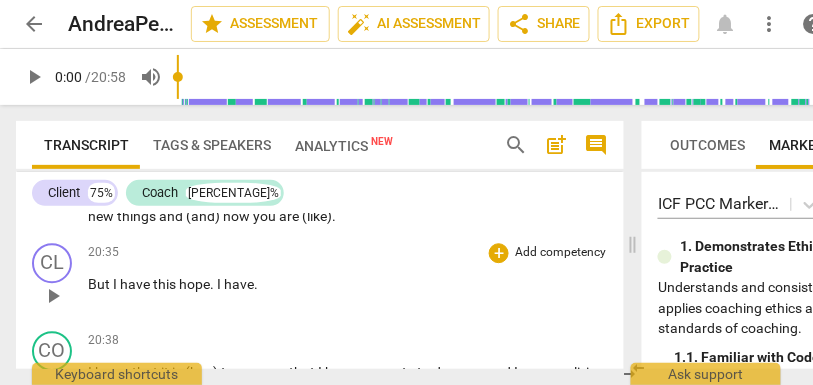 scroll, scrollTop: 7697, scrollLeft: 0, axis: vertical 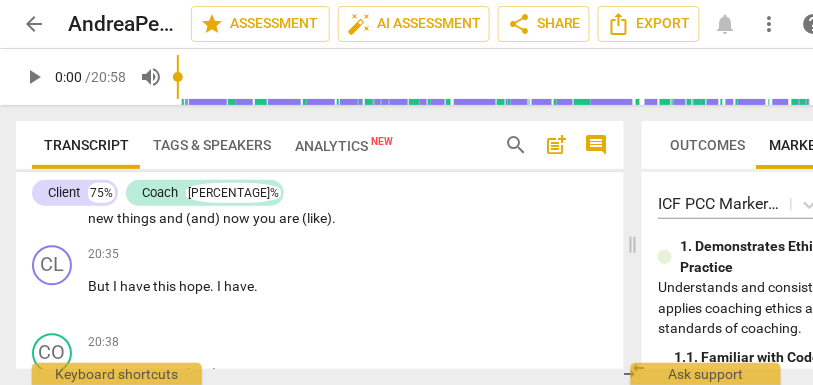 click on "Analytics   New" at bounding box center (344, 146) 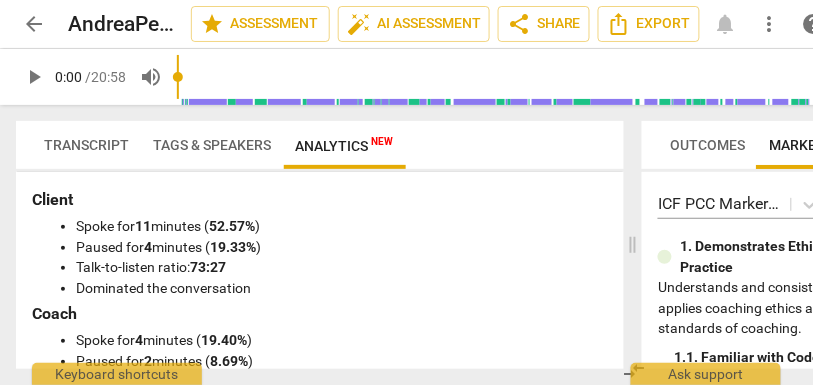 click on "Tags & Speakers" at bounding box center [212, 145] 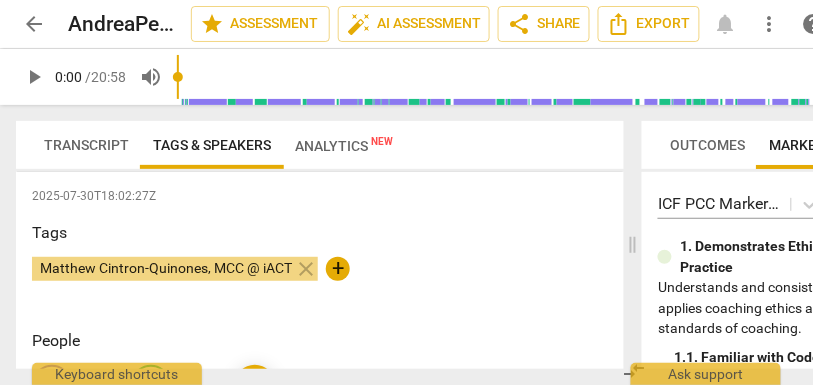 scroll, scrollTop: 82, scrollLeft: 0, axis: vertical 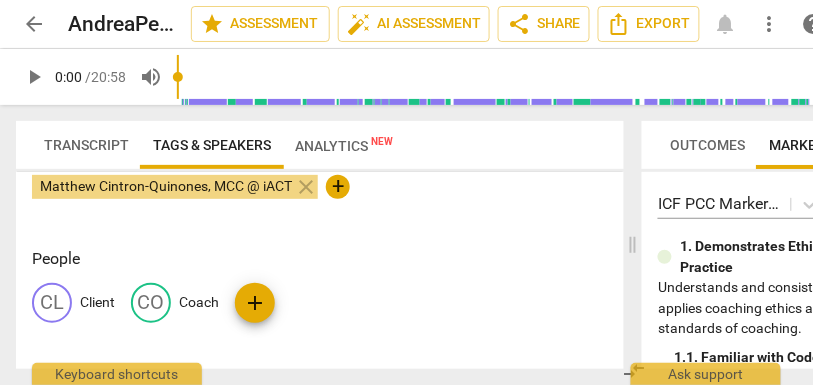 click on "Coach" at bounding box center [199, 302] 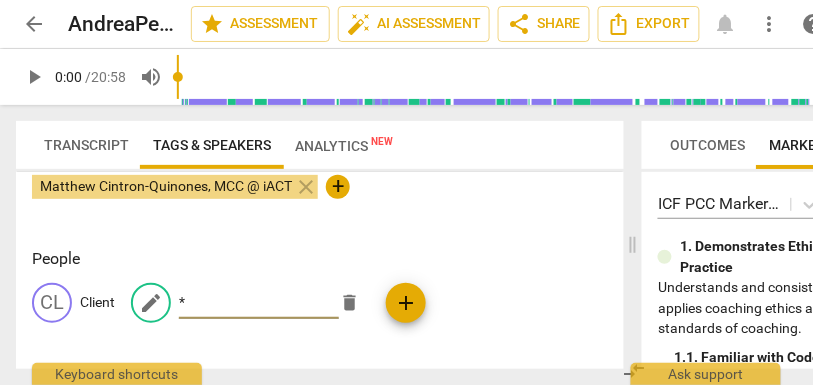 type on "*" 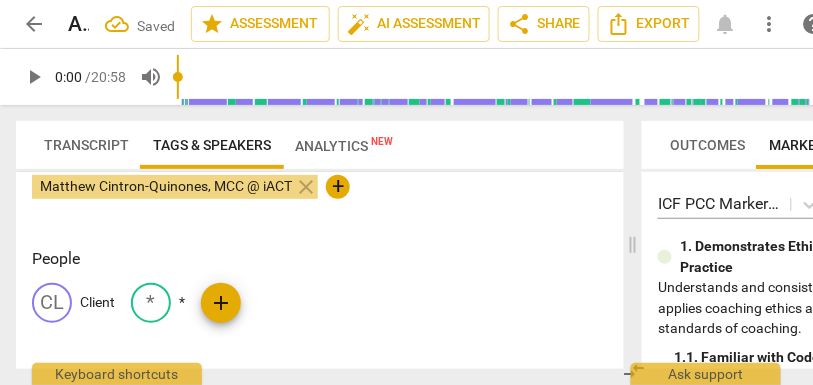 click on "Transcript" at bounding box center (86, 145) 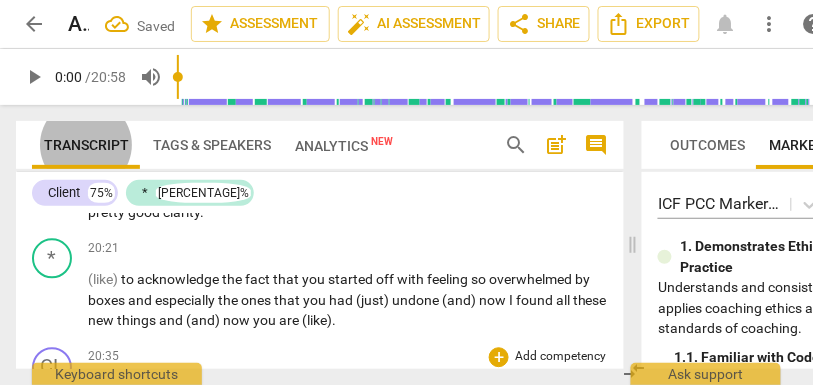 scroll, scrollTop: 7516, scrollLeft: 0, axis: vertical 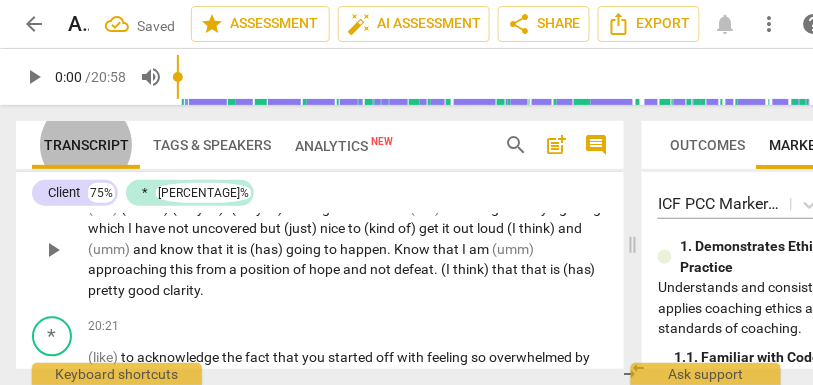 click on "pretty" at bounding box center [108, 291] 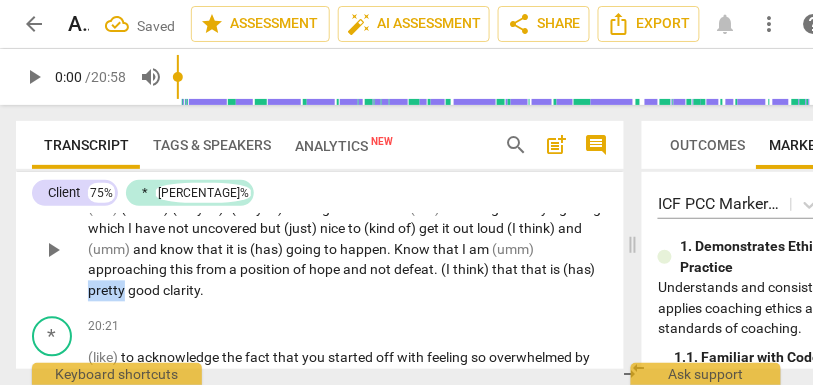 click on "pretty" at bounding box center [108, 291] 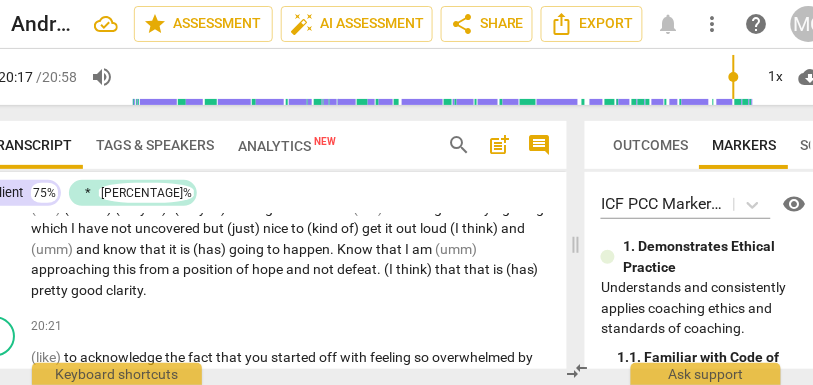 scroll, scrollTop: 0, scrollLeft: 65, axis: horizontal 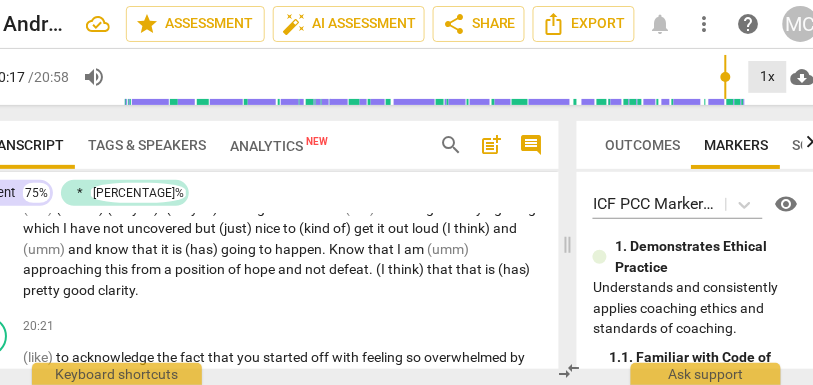 click on "1x" at bounding box center [768, 77] 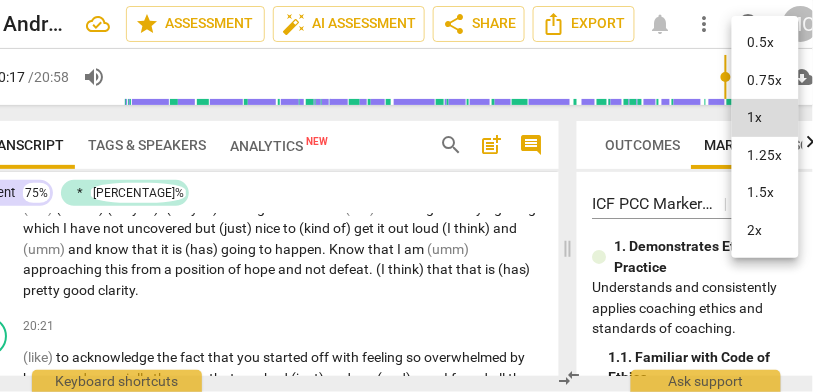click on "1.25x" at bounding box center (765, 156) 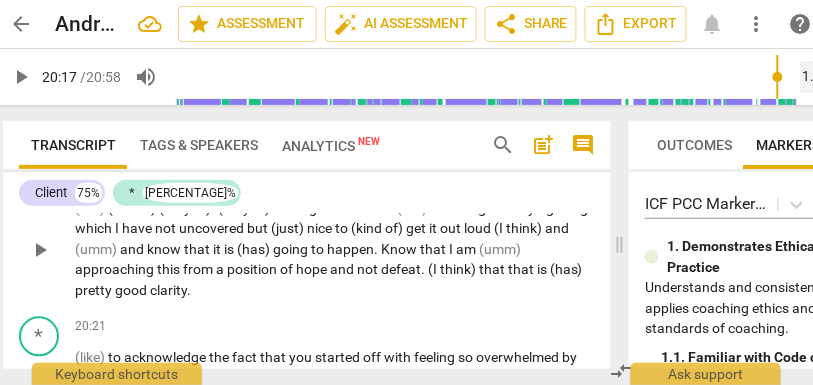 scroll, scrollTop: 0, scrollLeft: 0, axis: both 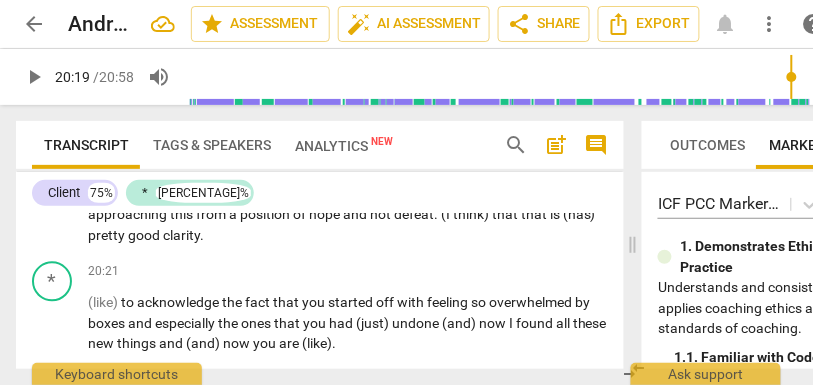 click on "good" at bounding box center (145, 236) 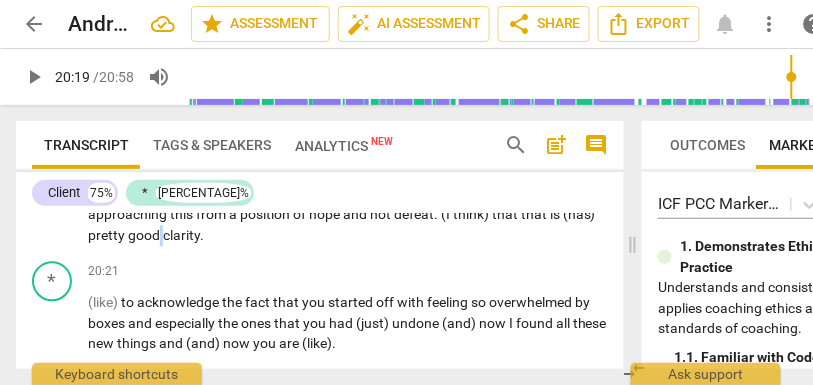click on "good" at bounding box center (145, 236) 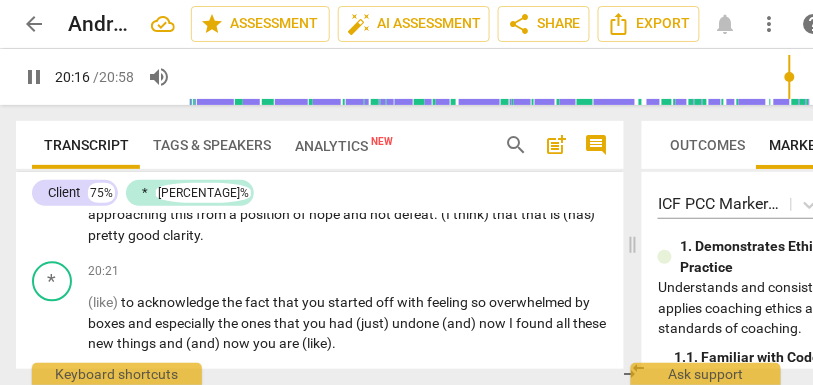 click on "clarity" at bounding box center (181, 236) 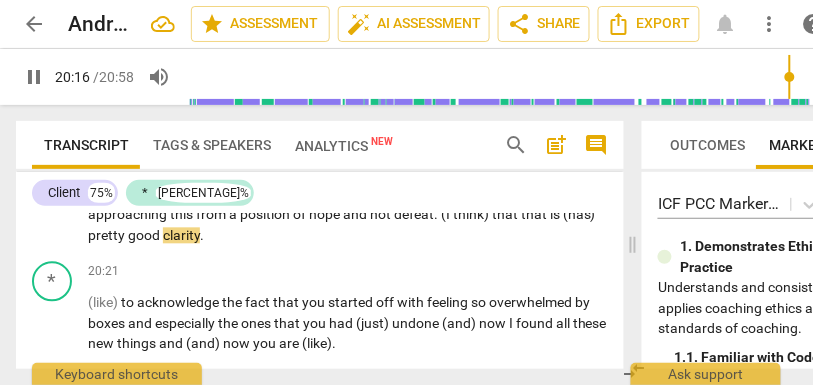 type on "1217" 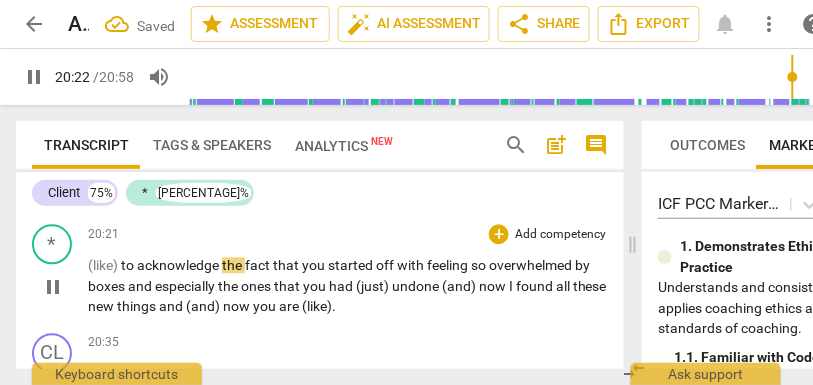 scroll, scrollTop: 7615, scrollLeft: 0, axis: vertical 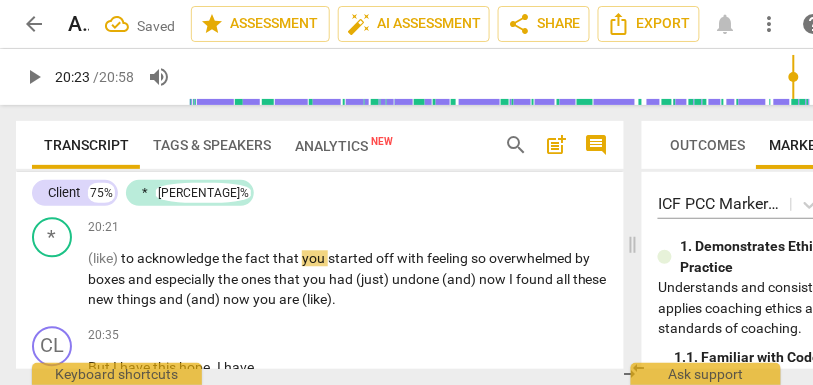 click on "clarity. yeah.   Y" at bounding box center (210, 192) 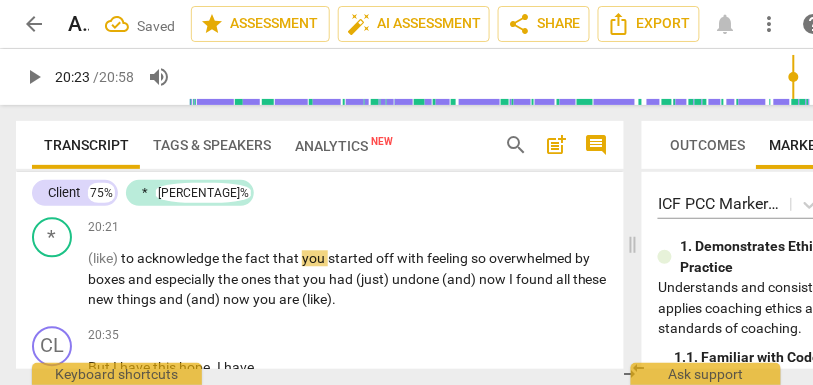 click on "clarity. Yeah.   Y" at bounding box center [210, 192] 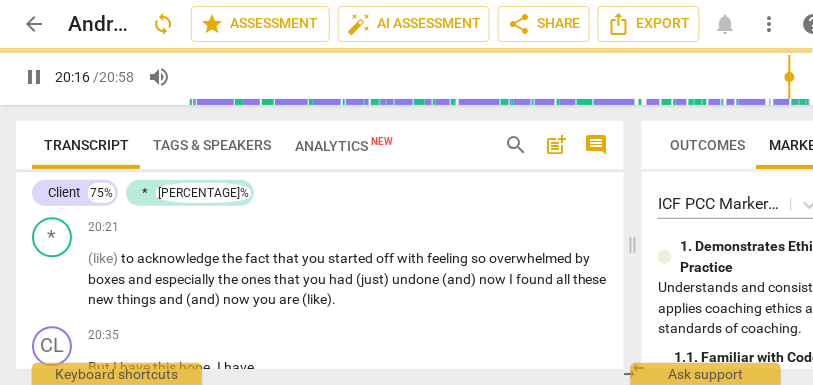 click on "CL play_arrow pause 19:44 + Add competency keyboard_arrow_right (like)   (I   think)   (maybe) .   (maybe)   I   thought   there   was   (like)   some   big   underlying   thing   which   I   have   not   uncovered   but   (just)   nice   to   (kind   of)   get   it   out   loud   (I   think)   and   (umm)   and   know   that   it   is   (has)   going   to   happen .   Know   that   I   am   (umm)   approaching   this   from   a   position   of   hope   and   not   defeat .   (I   think)   that   that   is   (has)   pretty   good   clarity .   Yeah .   Y ." at bounding box center [320, 136] 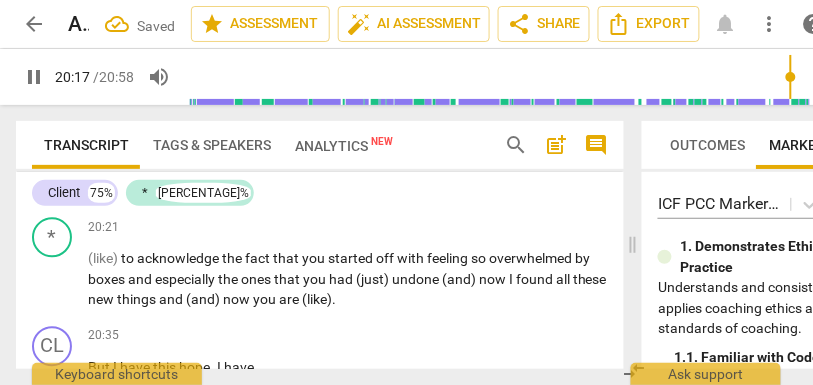 click on "." at bounding box center [254, 192] 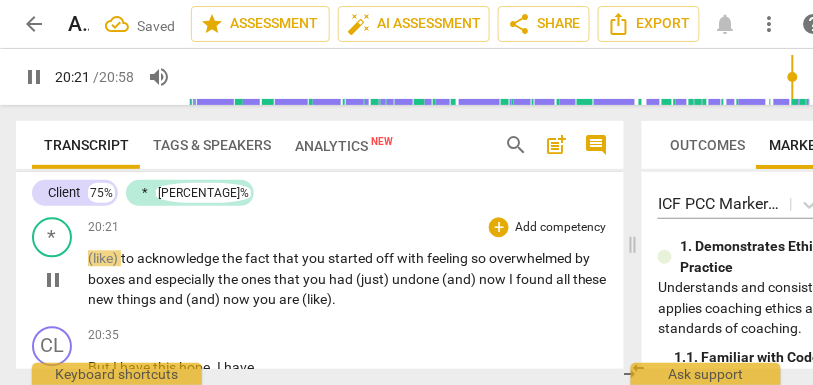 click on "(like)" at bounding box center [104, 259] 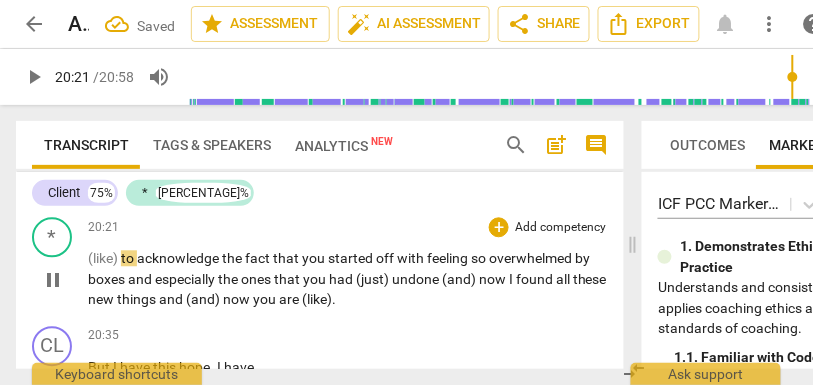 type on "1222" 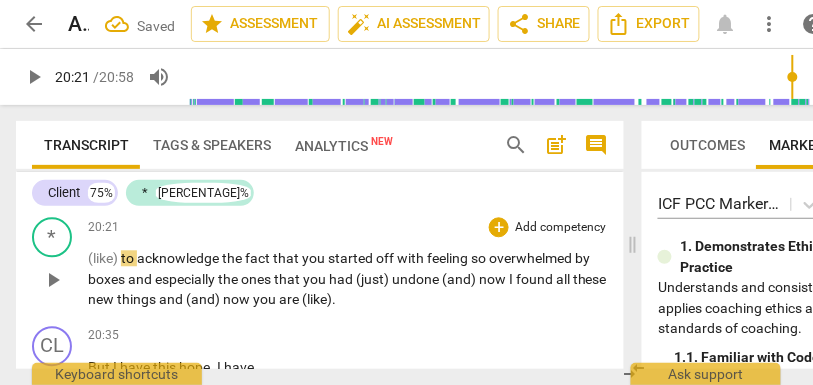 type 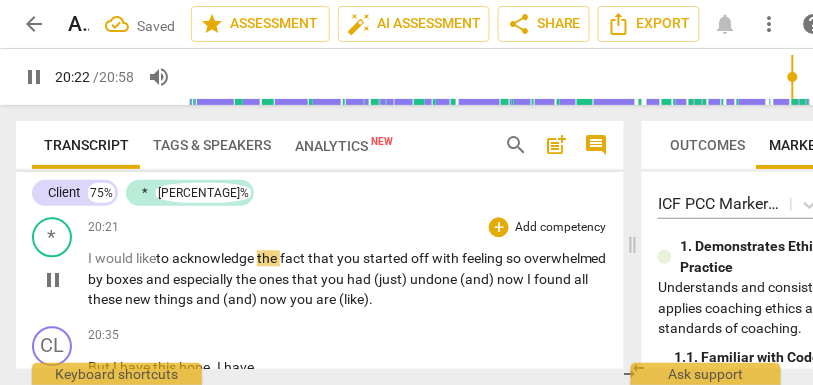 click on "especially" at bounding box center (204, 280) 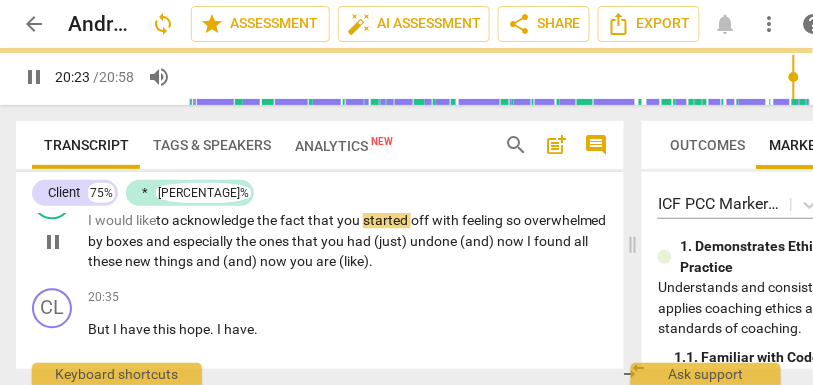 scroll, scrollTop: 7663, scrollLeft: 0, axis: vertical 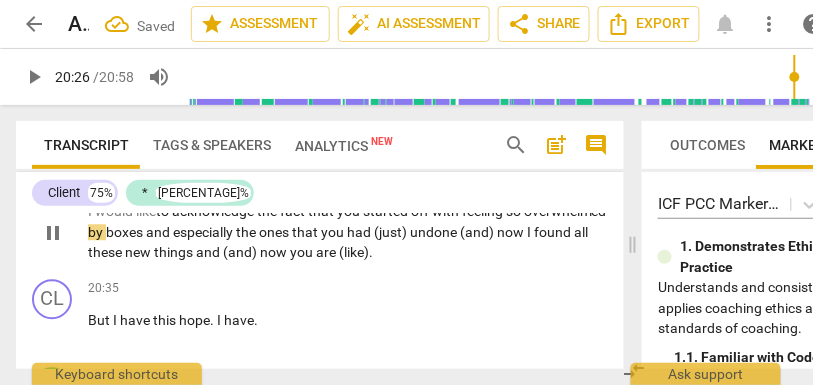 click on "feeling" at bounding box center (484, 211) 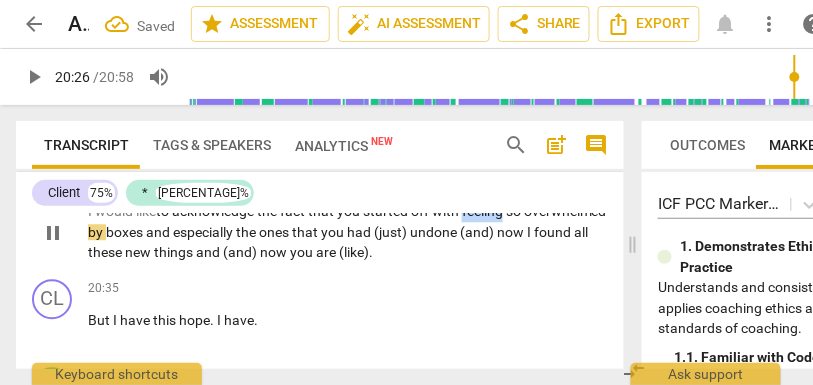 click on "feeling" at bounding box center (484, 211) 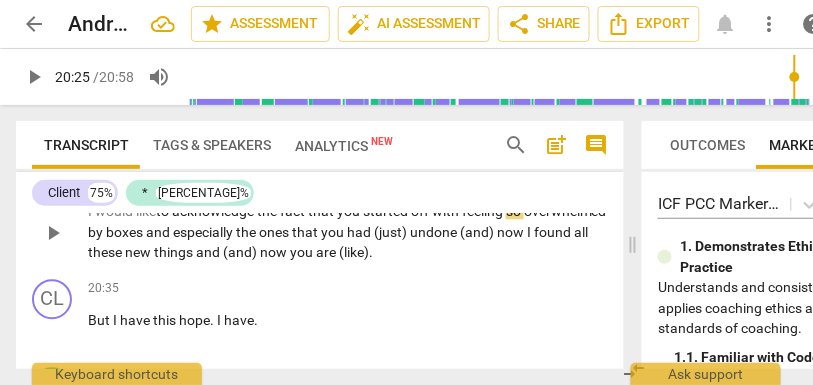 click on "started" at bounding box center [387, 211] 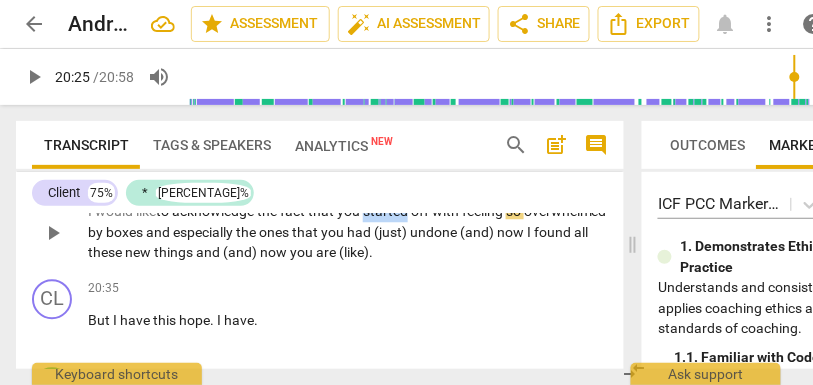click on "started" at bounding box center (387, 211) 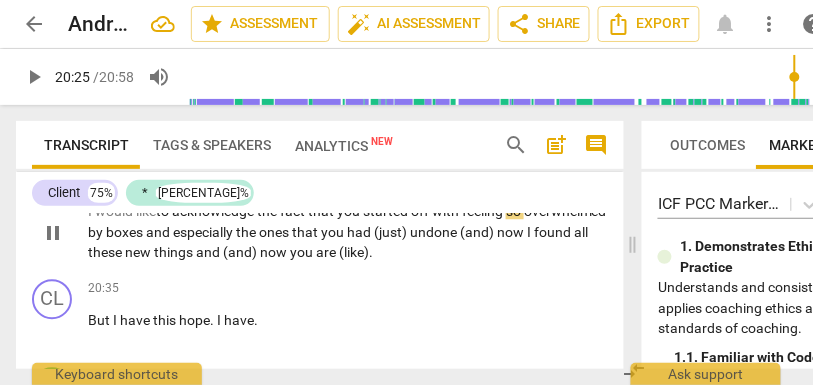 click on "so" at bounding box center (515, 211) 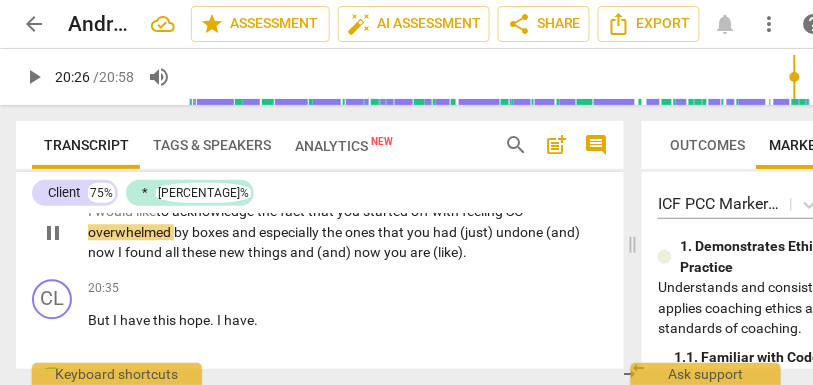 click on "overwhelmed" at bounding box center [131, 232] 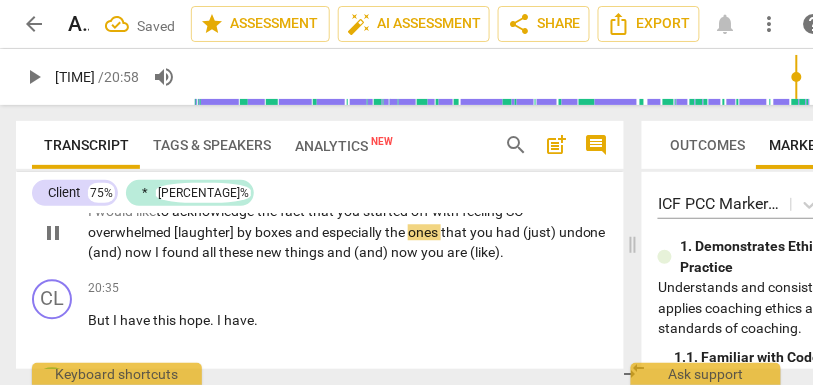 click on "overwhelmed [laughter]" at bounding box center [162, 232] 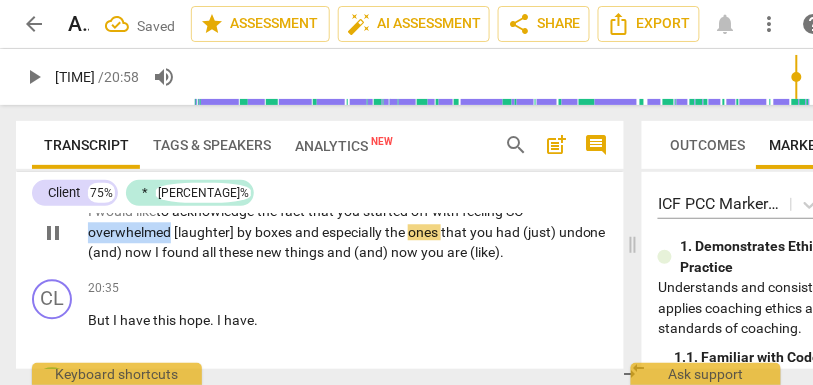 click on "overwhelmed [laughter]" at bounding box center [162, 232] 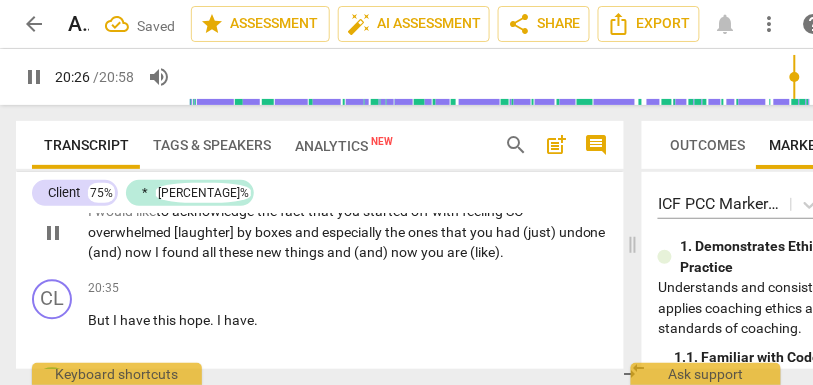 click on "by" at bounding box center [246, 232] 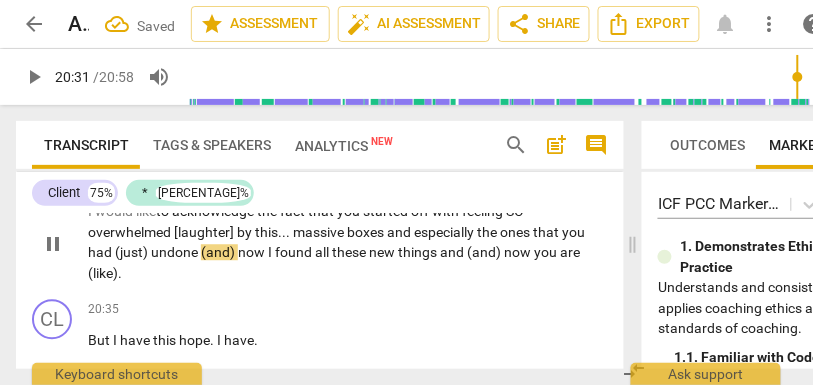 click on "boxes" at bounding box center [367, 232] 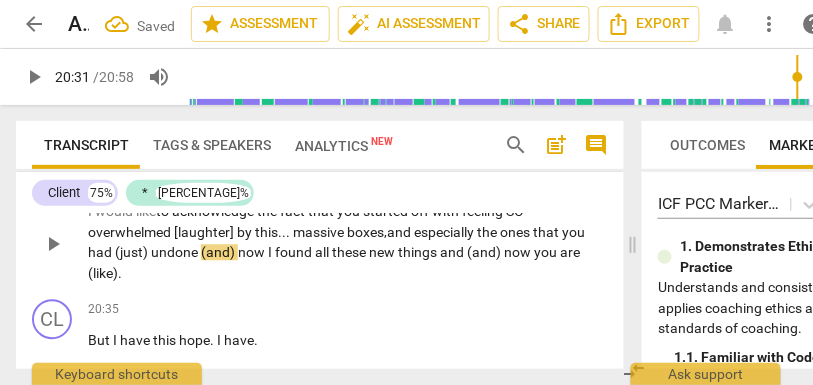 click on "and" at bounding box center [400, 232] 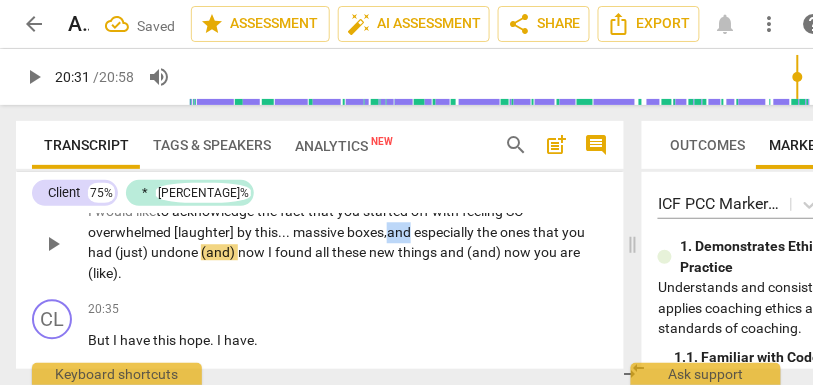 click on "and" at bounding box center [400, 232] 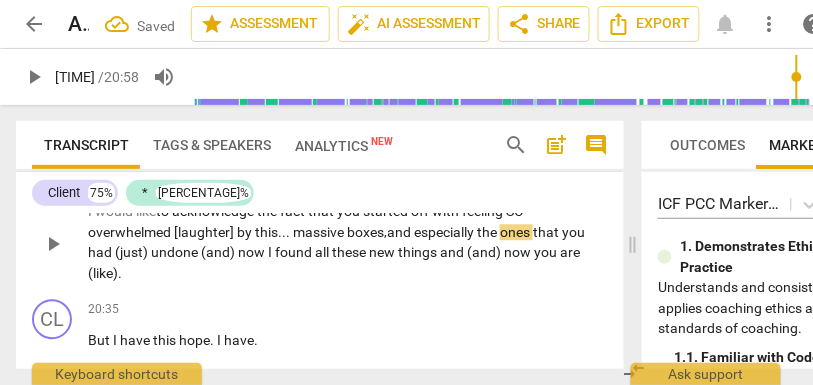 click on "I would like to acknowledge the fact that you started off with feeling SO overwhelmed [laughter] by this... massive boxes, and especially the ones that you had (just) undone (and) now I found all these new things and (and) now you are (like) ." at bounding box center (348, 242) 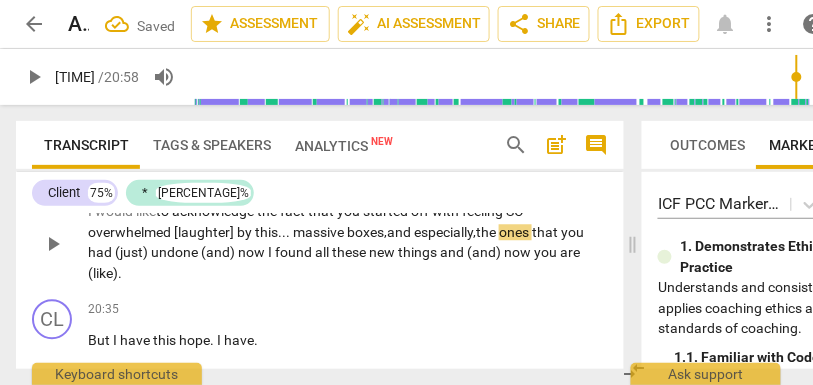 click on "the" at bounding box center [487, 232] 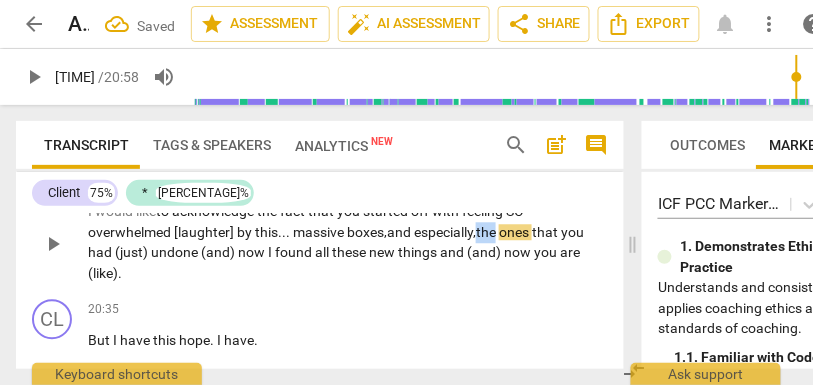 click on "the" at bounding box center (487, 232) 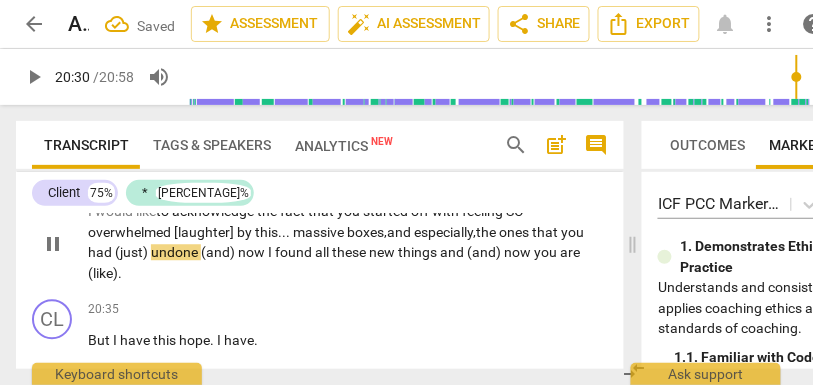 click on "undone" at bounding box center [176, 252] 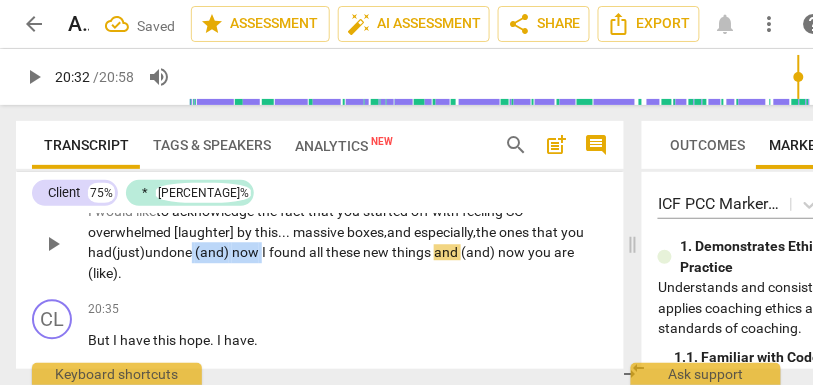 drag, startPoint x: 267, startPoint y: 292, endPoint x: 196, endPoint y: 291, distance: 71.00704 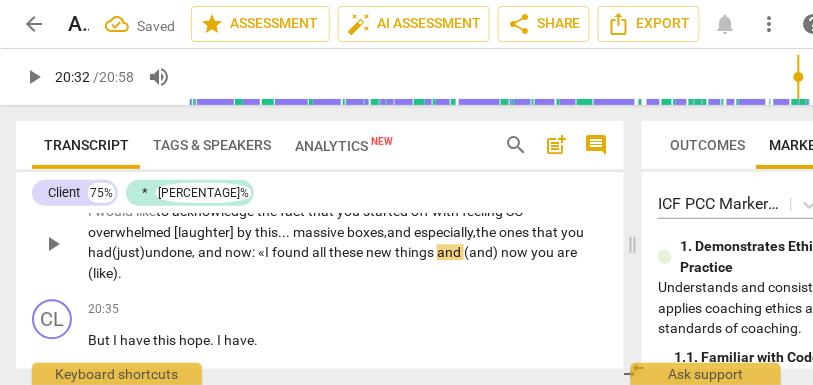 click on "undone, and now: «" at bounding box center [205, 252] 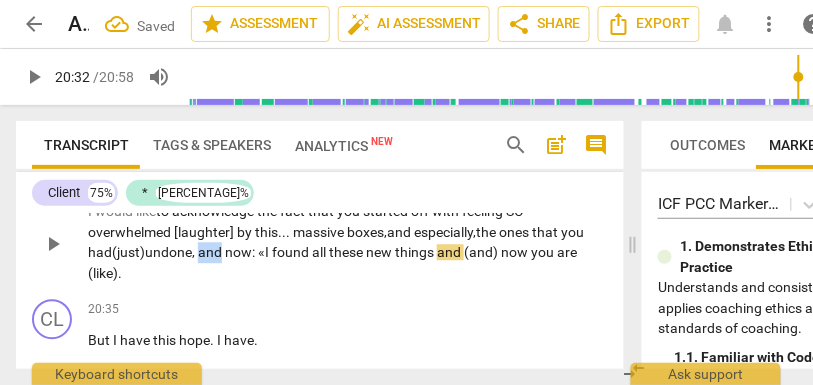 click on "undone, and now: «" at bounding box center [205, 252] 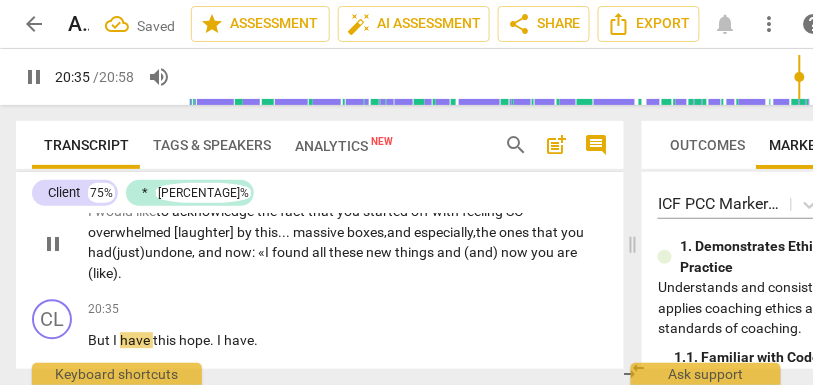 click on "things" at bounding box center [416, 252] 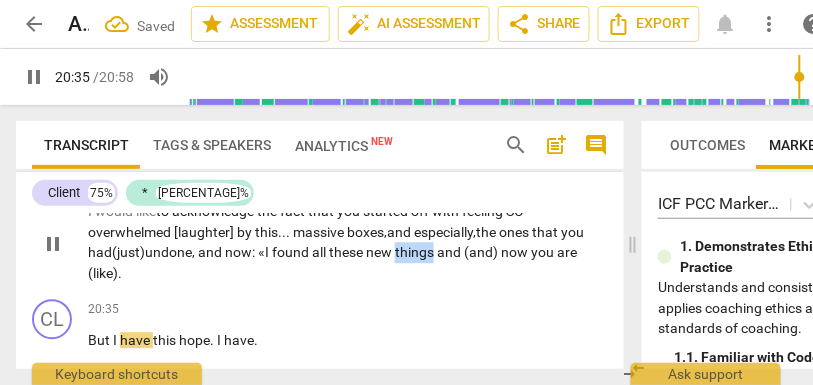 click on "things" at bounding box center (416, 252) 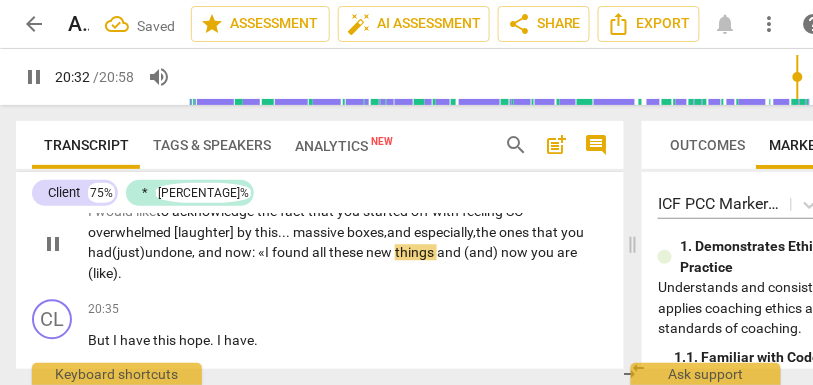 click on "and" at bounding box center [450, 252] 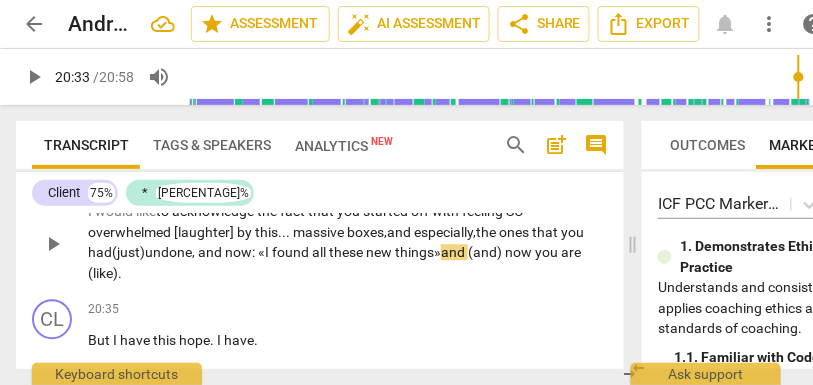 click on "things»" at bounding box center [418, 252] 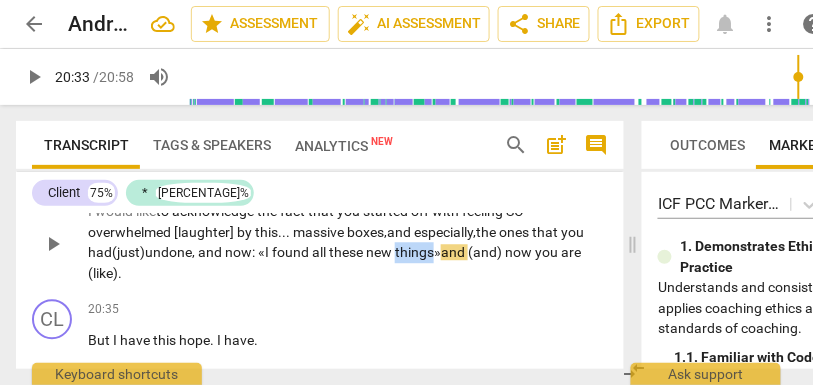 click on "things»" at bounding box center [418, 252] 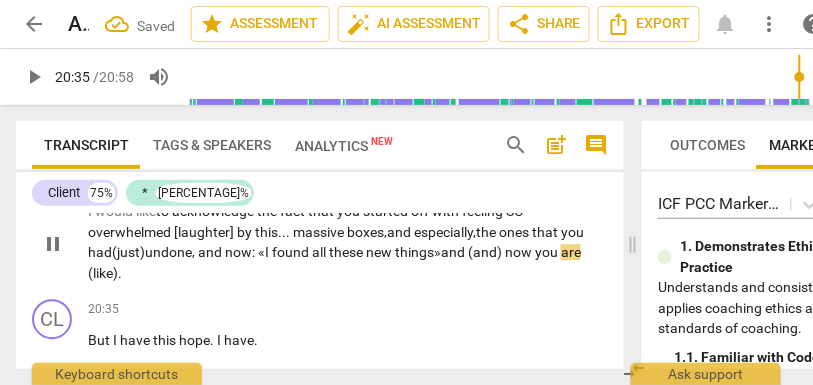 click on "now" at bounding box center [520, 252] 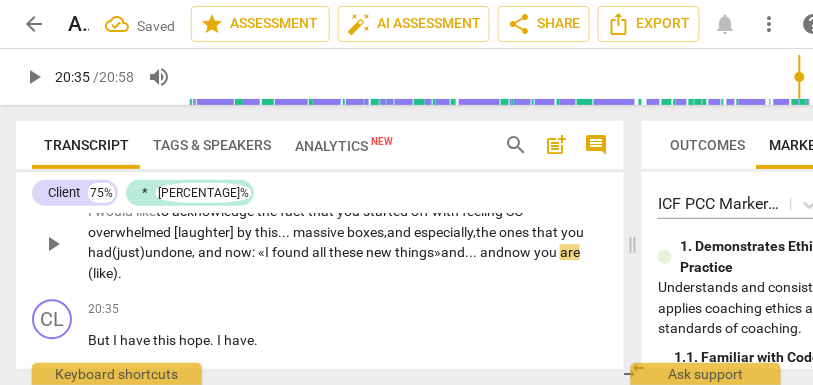 click on "you" at bounding box center [547, 252] 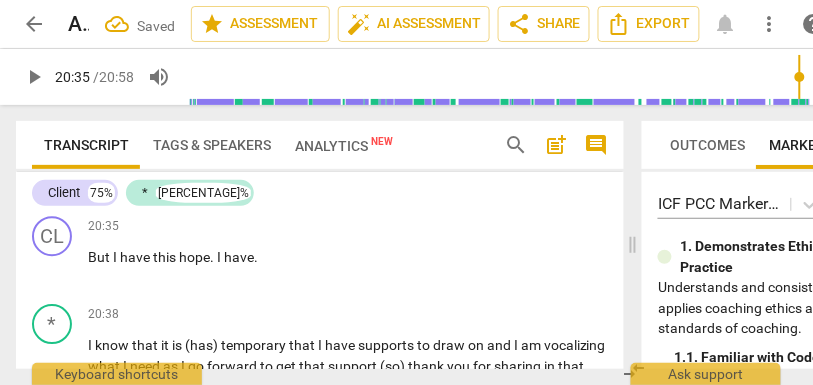 scroll, scrollTop: 7792, scrollLeft: 0, axis: vertical 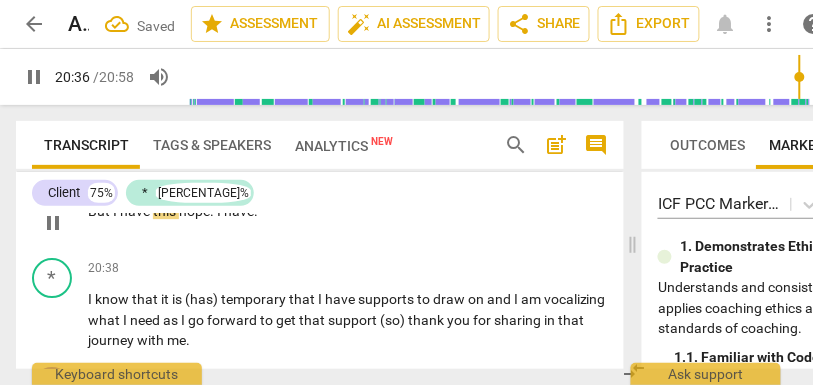 click on "But" at bounding box center (100, 211) 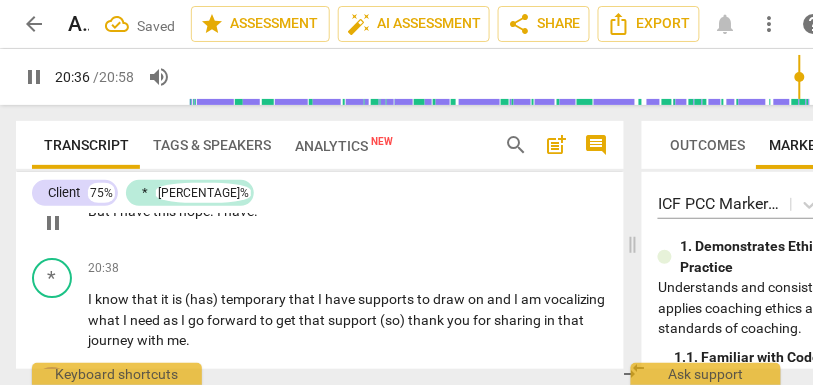 scroll, scrollTop: 7704, scrollLeft: 0, axis: vertical 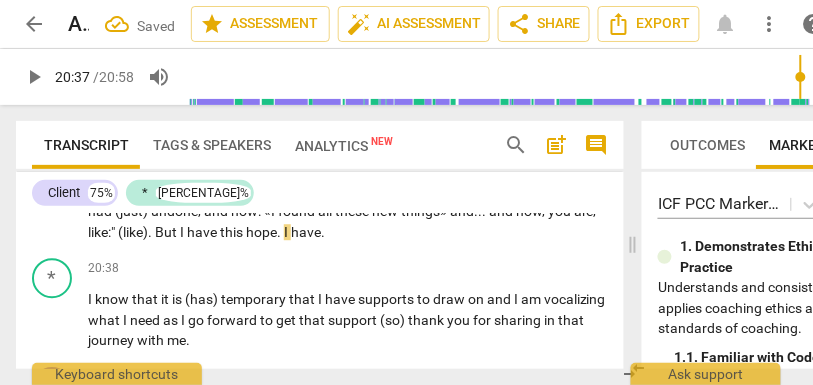 click on "you" at bounding box center (561, 211) 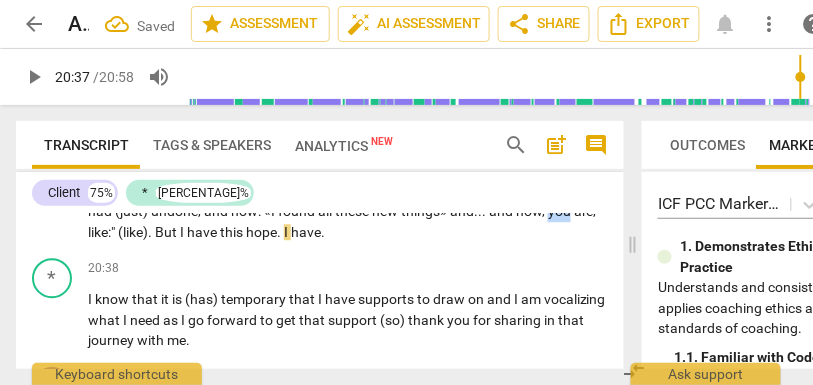 click on "you" at bounding box center (561, 211) 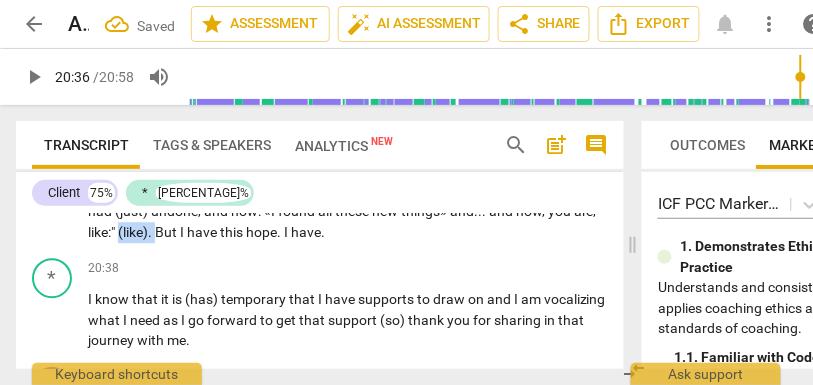 drag, startPoint x: 161, startPoint y: 274, endPoint x: 122, endPoint y: 274, distance: 39 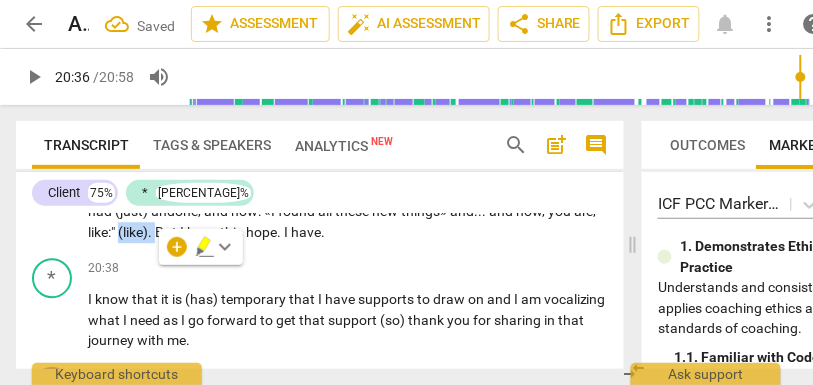 type 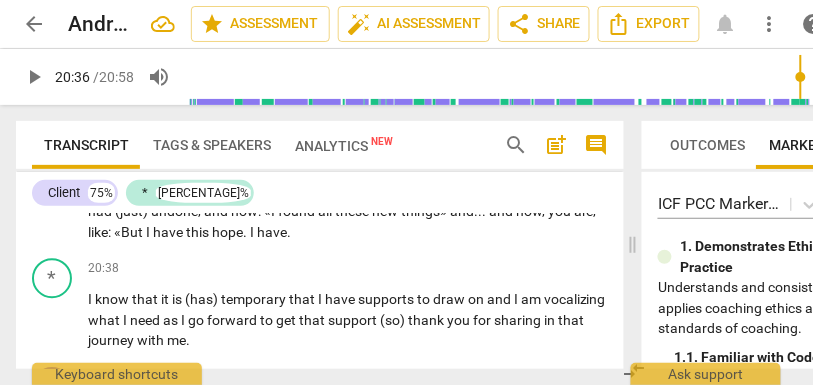 click on ": «" at bounding box center (114, 232) 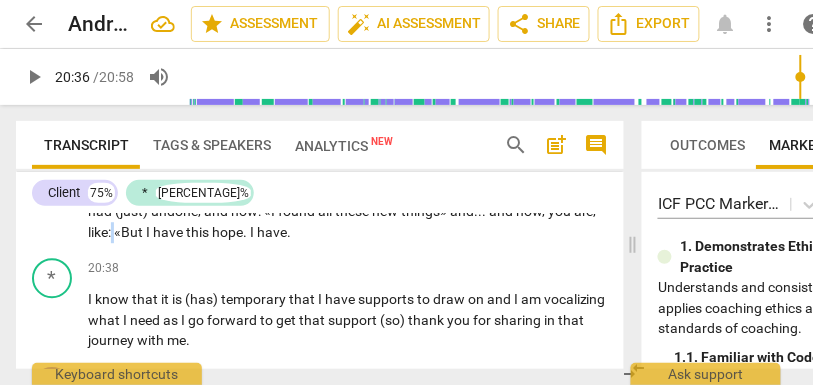 click on ": «" at bounding box center [114, 232] 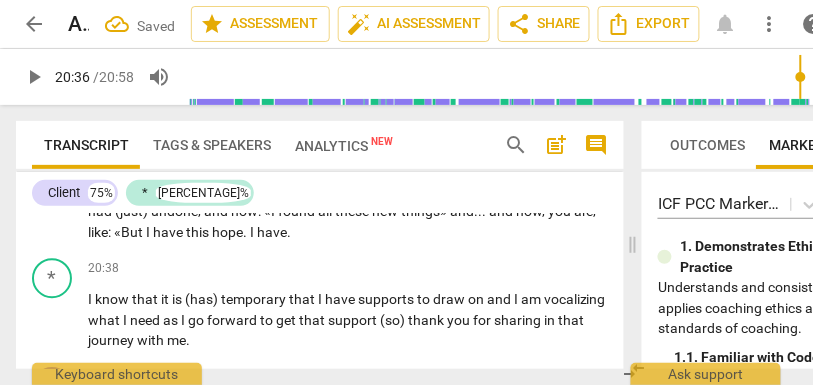 click on ": «" at bounding box center [114, 232] 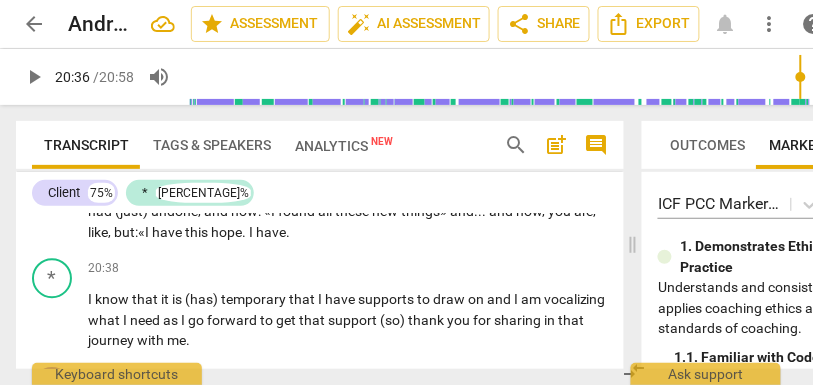 click on "like, but:" at bounding box center [113, 232] 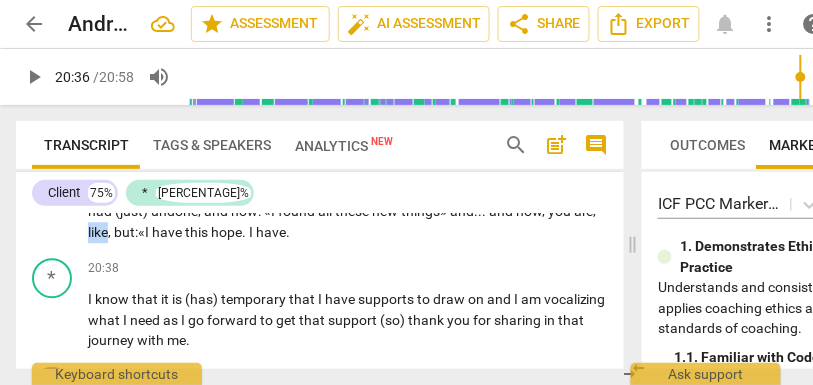 click on "like, but:" at bounding box center [113, 232] 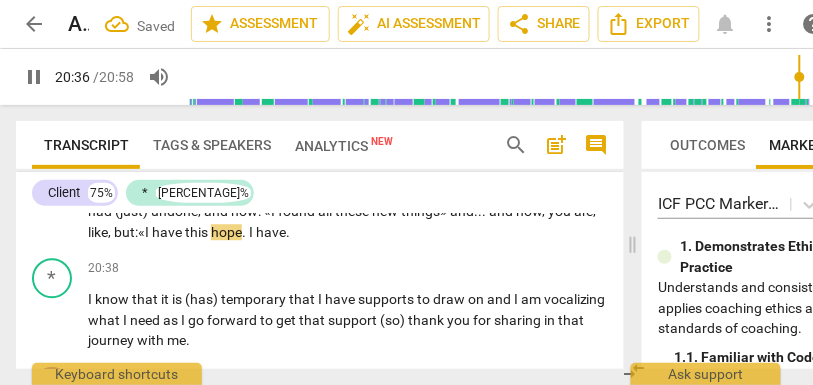 click on "I   would   like   to   acknowledge   the   fact   that   you   started   off   with   feeling   SO   overwhelmed   [laughter]   by   this . . .   massive   boxes ,   and   especially ,   the   ones   that   you   had   (just)   undone ,   and   now :   «I   found   all   these   new   things»   and . . .   and   now ,   you   are ,   like, but:  « I   have   this   hope .   I   have ." at bounding box center (348, 201) 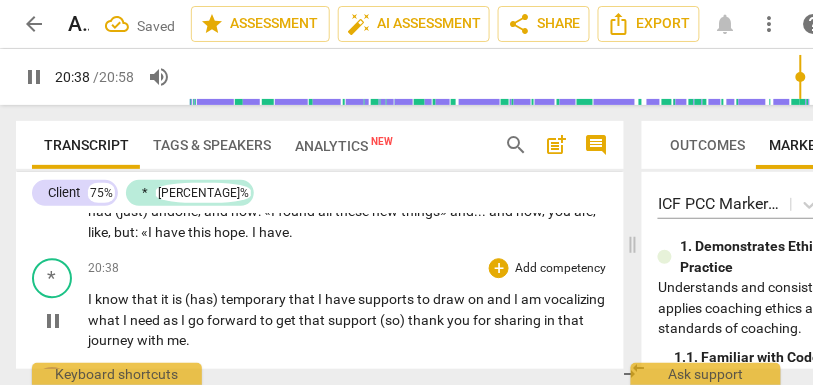 click on "I" at bounding box center (91, 299) 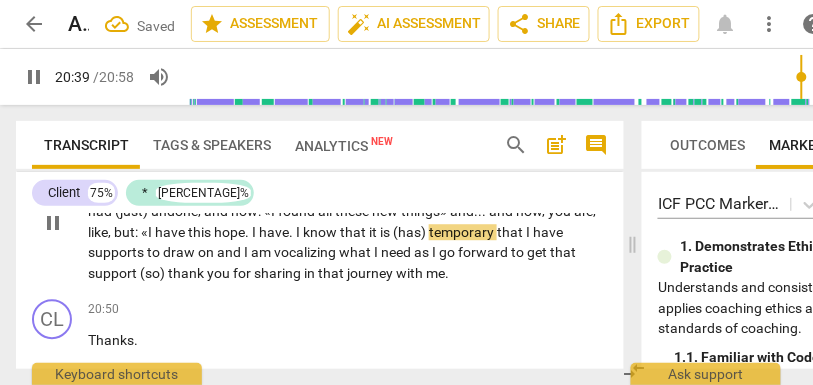 click on "have" at bounding box center [274, 232] 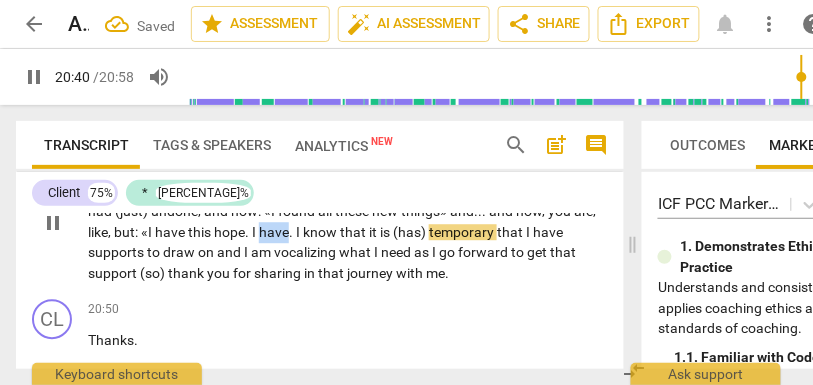 click on "have" at bounding box center [274, 232] 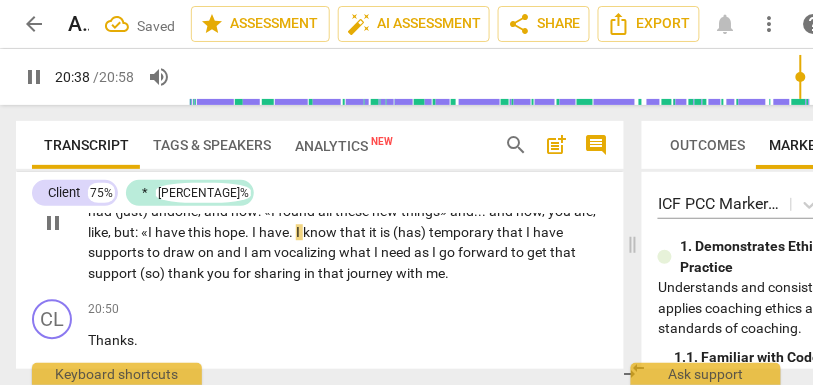 click on "I" at bounding box center [299, 232] 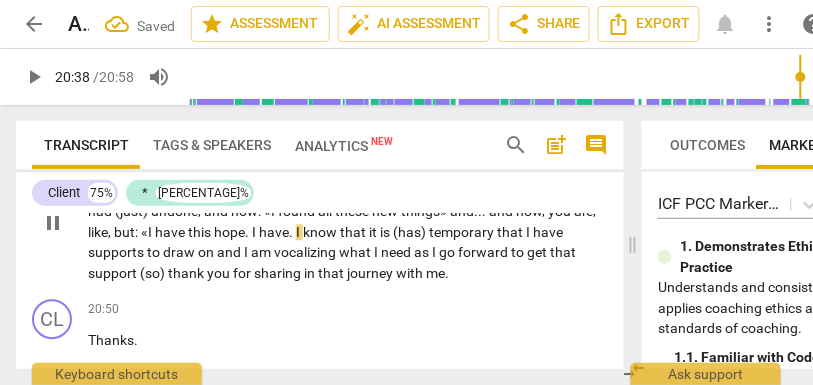 type on "1238" 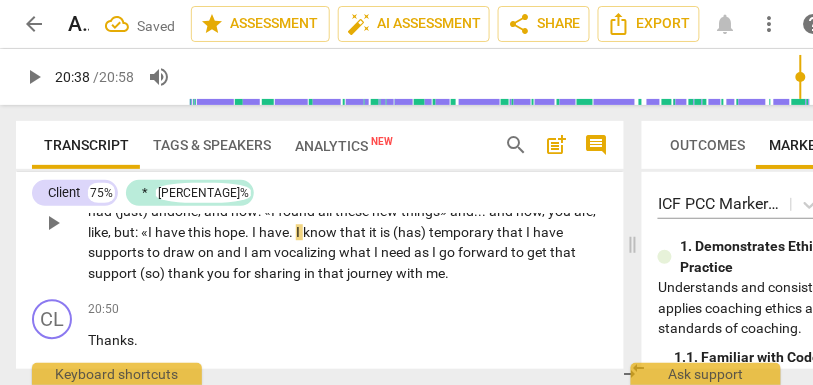 type 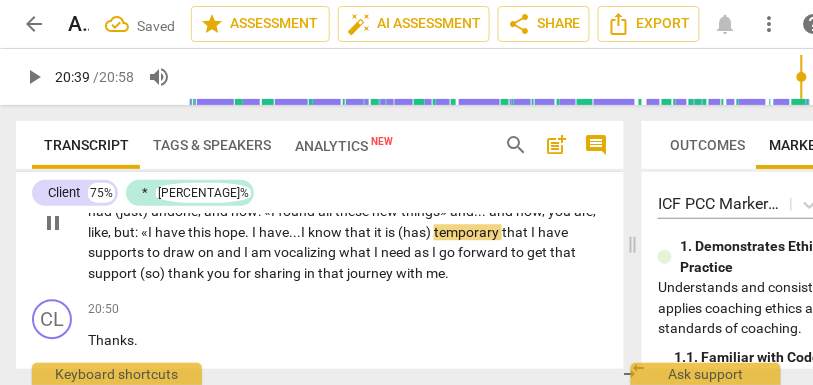click on "that" at bounding box center (359, 232) 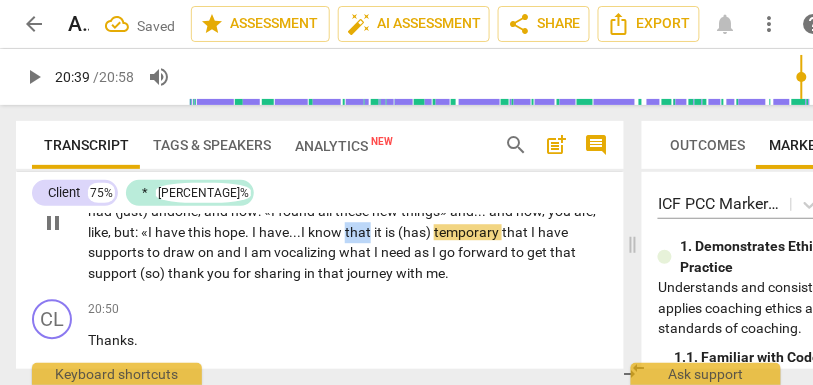 click on "that" at bounding box center (359, 232) 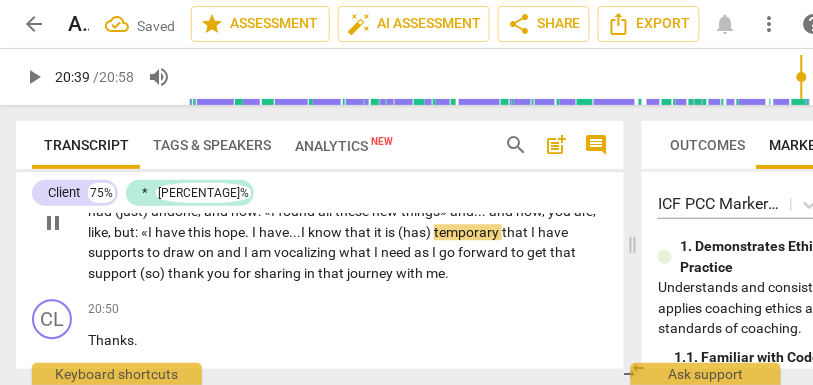 click on "that" at bounding box center [359, 232] 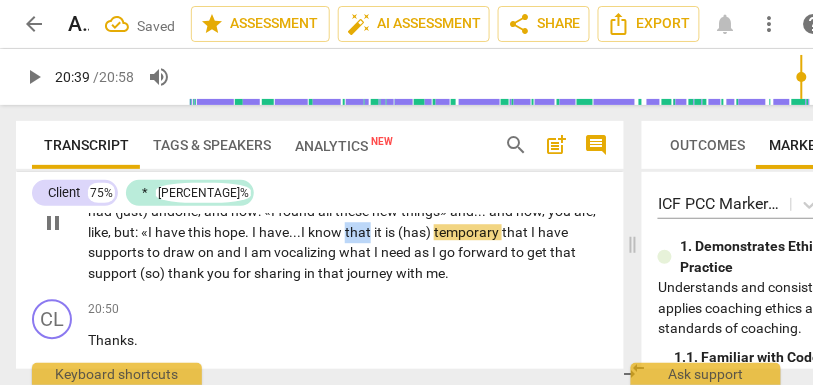 click on "that" at bounding box center (359, 232) 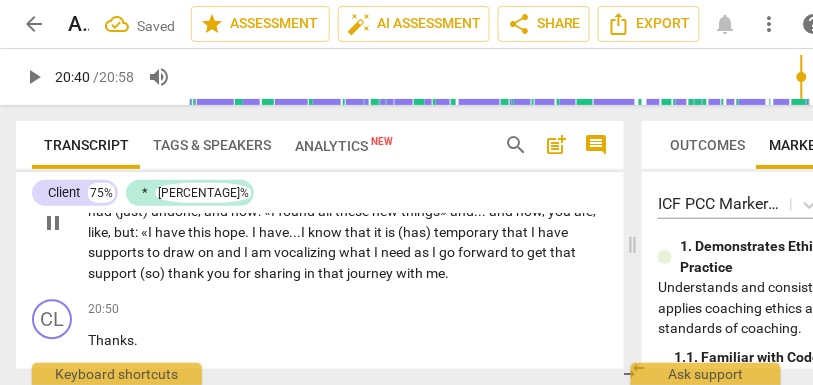 click on "temporary" at bounding box center [468, 232] 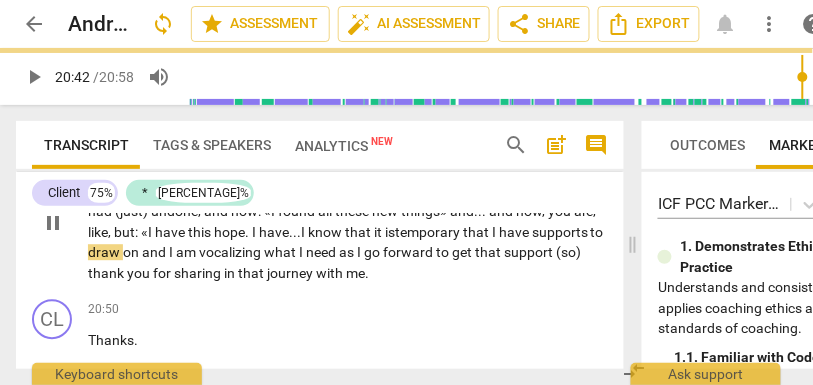 click on "is" at bounding box center [390, 232] 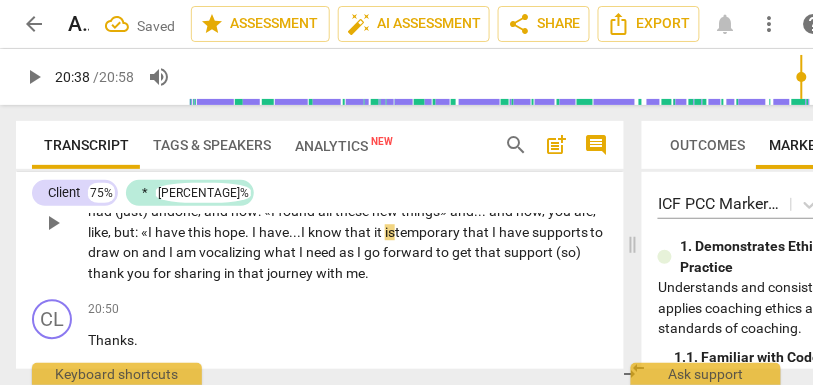 click on "temporary" at bounding box center (429, 232) 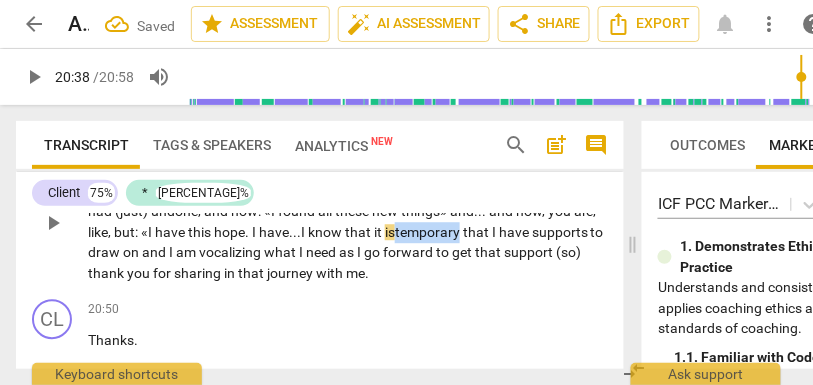 click on "temporary" at bounding box center (429, 232) 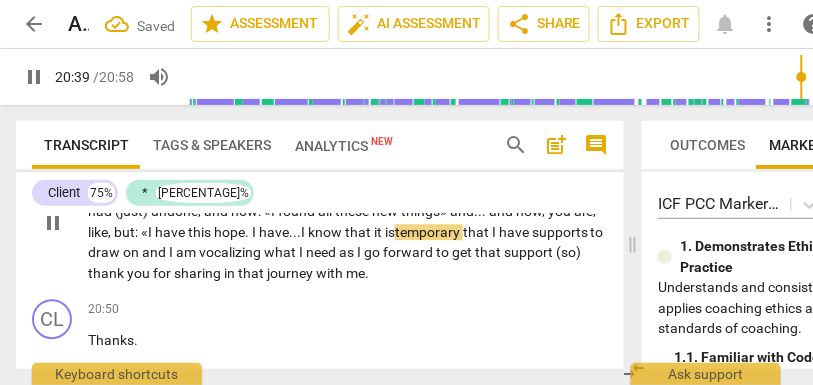 click on "that" at bounding box center [477, 232] 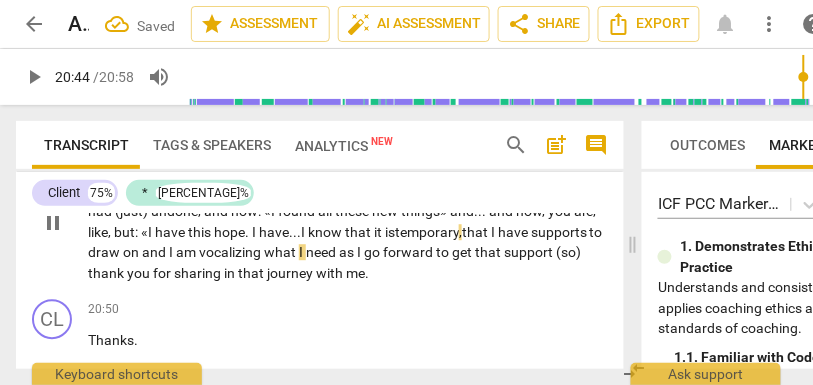 click on "have" at bounding box center [514, 232] 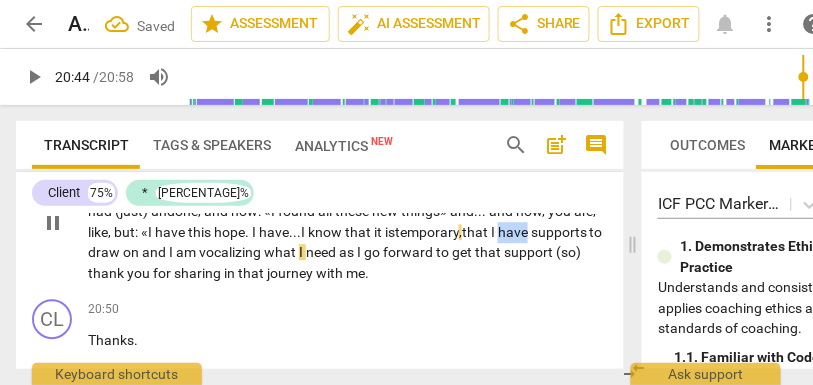 click on "have" at bounding box center (514, 232) 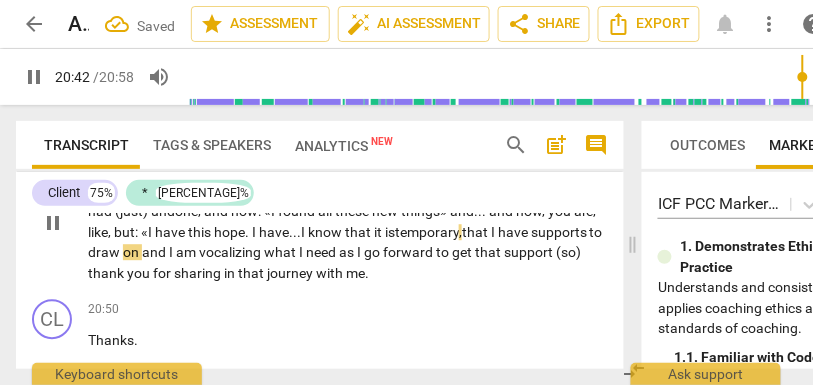 click on "and" at bounding box center [155, 252] 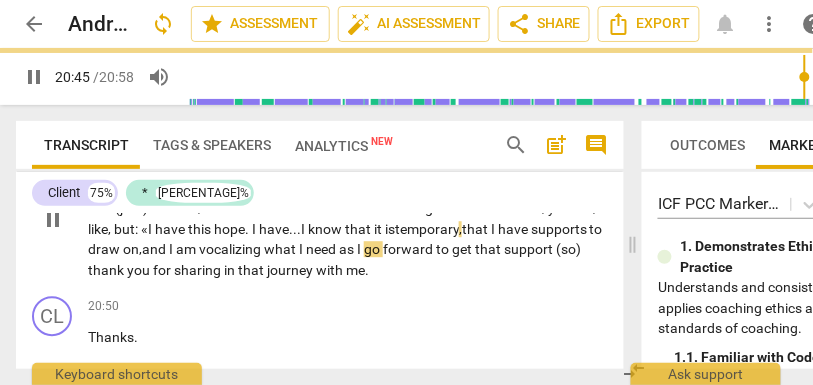 scroll, scrollTop: 7686, scrollLeft: 0, axis: vertical 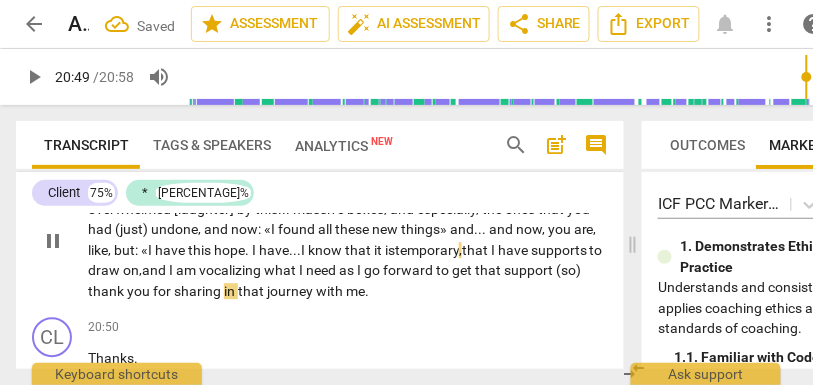click on "support" at bounding box center [530, 270] 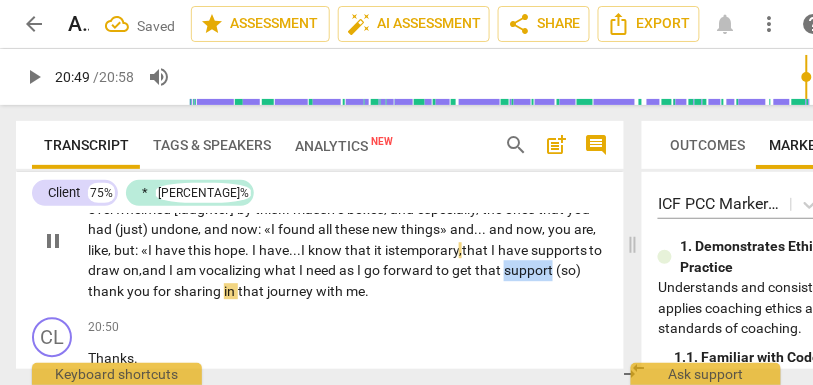 click on "support" at bounding box center (530, 270) 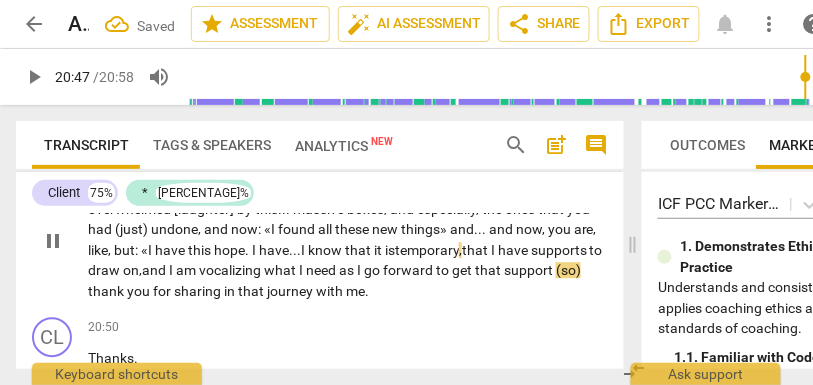 click on "(so)" at bounding box center (568, 270) 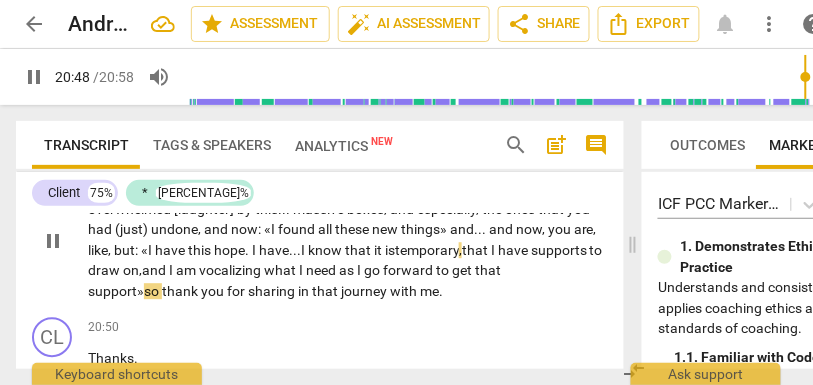 click on "I   would   like   to   acknowledge   the   fact   that   you   started   off   with   feeling   SO   overwhelmed   [laughter]   by   this . . .   massive   boxes ,   and   especially ,   the   ones   that   you   had   (just)   undone ,   and   now :   «I   found   all   these   new   things»   and . . .   and   now ,   you   are ,   like ,   but :   «I   have   this   hope .   I   have...  I   know   that   it   is  temporary ,  that   I   have   supports   to   draw   on,  and   I   am   vocalizing   what   I   need   as   I   go   forward   to   get   that   support»  so   thank   you   for   sharing   in   that   journey   with   me ." at bounding box center (348, 239) 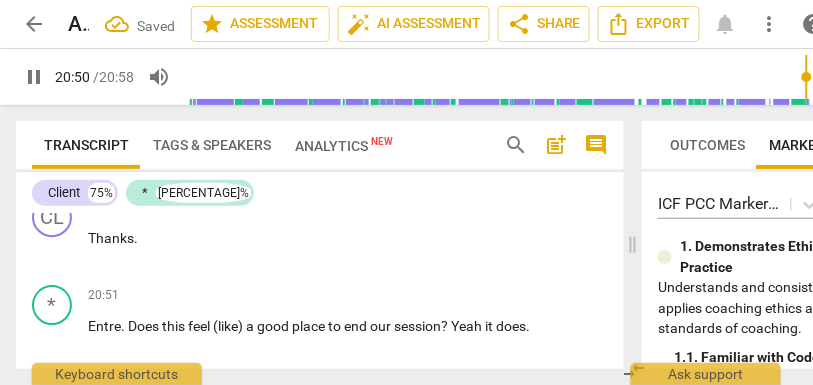 scroll, scrollTop: 7830, scrollLeft: 0, axis: vertical 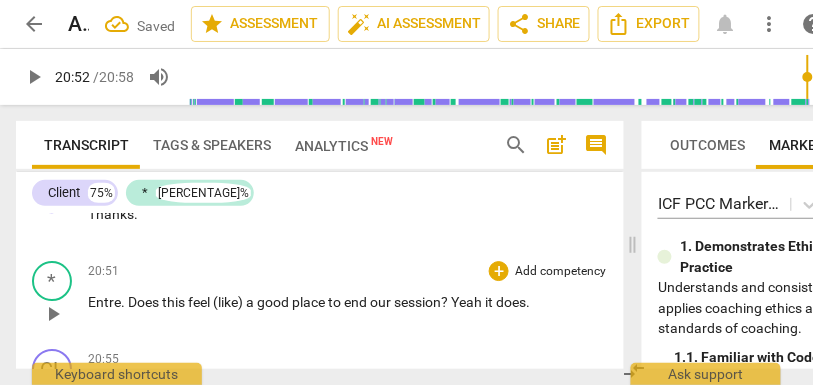 click on "Entre" at bounding box center (104, 302) 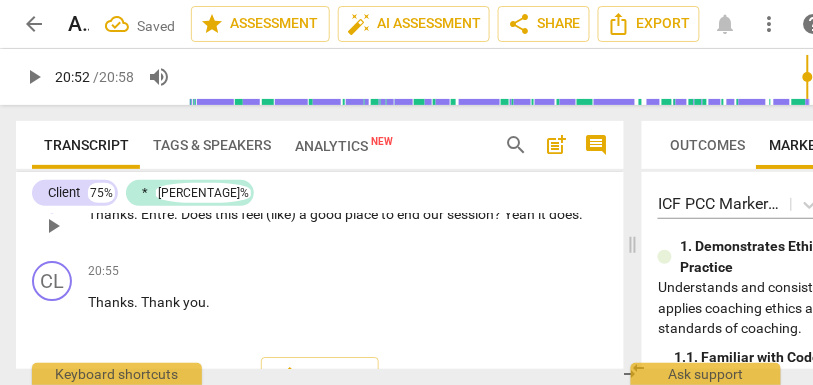 click on "Thanks" at bounding box center [111, 214] 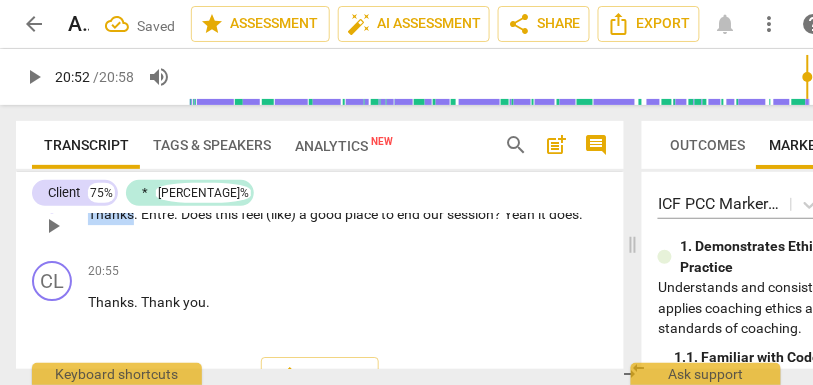 click on "Thanks" at bounding box center [111, 214] 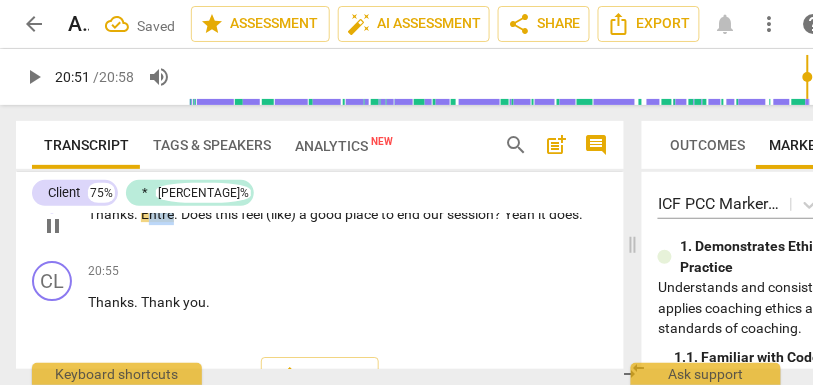 type on "1252" 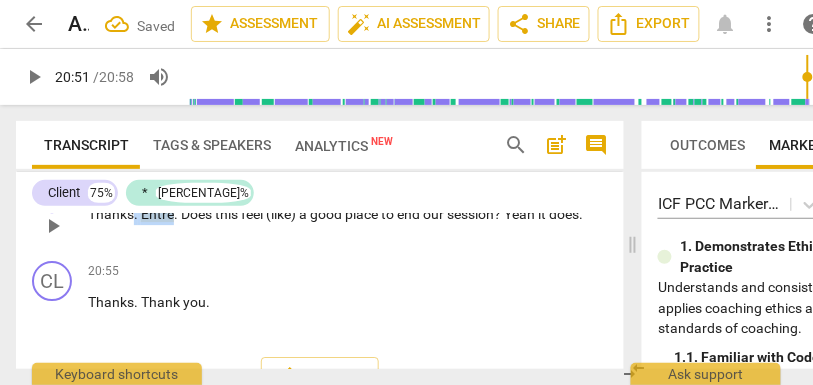 drag, startPoint x: 173, startPoint y: 256, endPoint x: 134, endPoint y: 257, distance: 39.012817 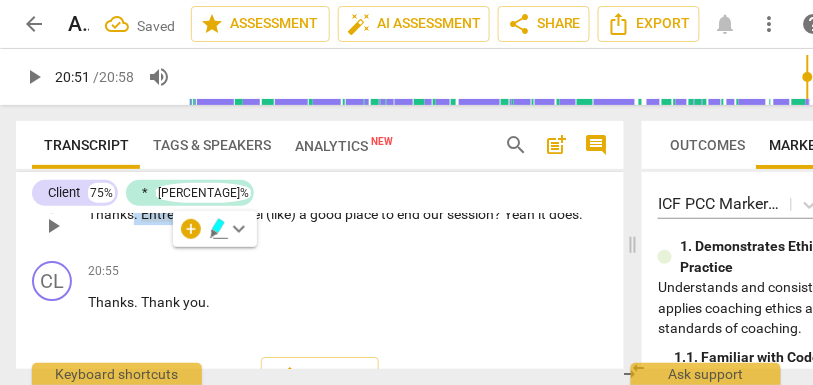 type 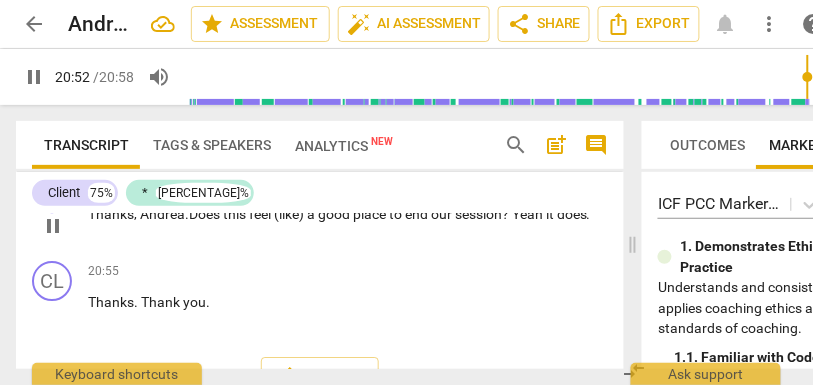 scroll, scrollTop: 7918, scrollLeft: 0, axis: vertical 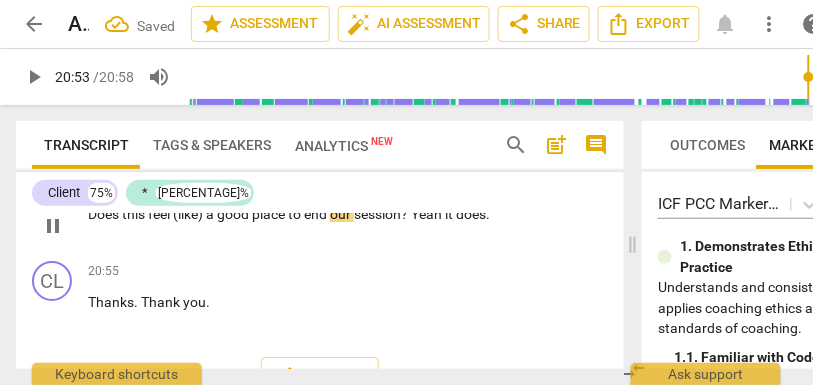 click on "(like)" at bounding box center [189, 214] 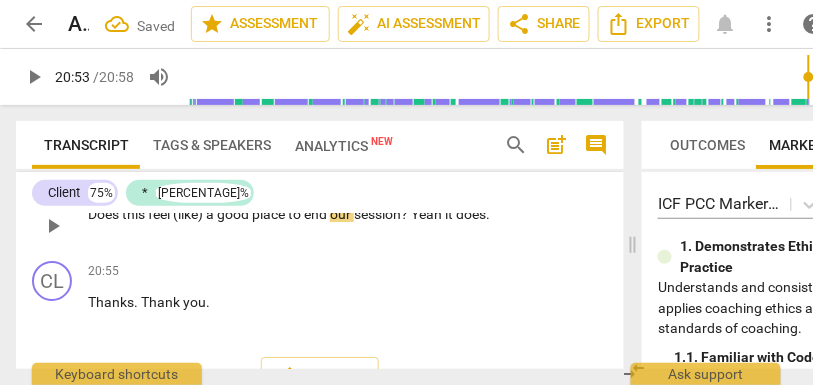 type 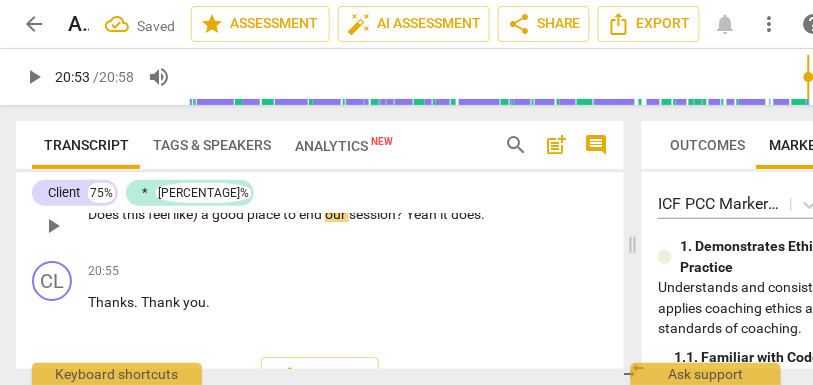 click on "like)" at bounding box center (187, 214) 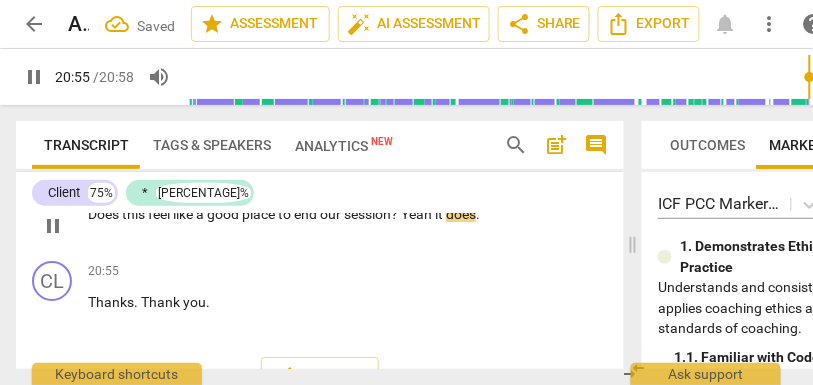 click on "Yeah" at bounding box center [418, 214] 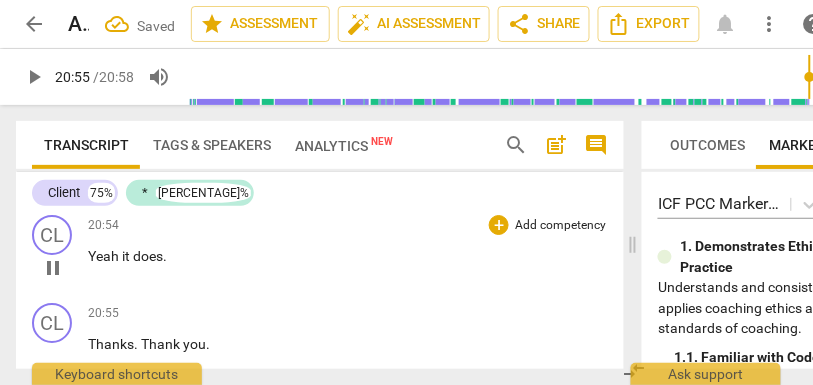 scroll, scrollTop: 7956, scrollLeft: 0, axis: vertical 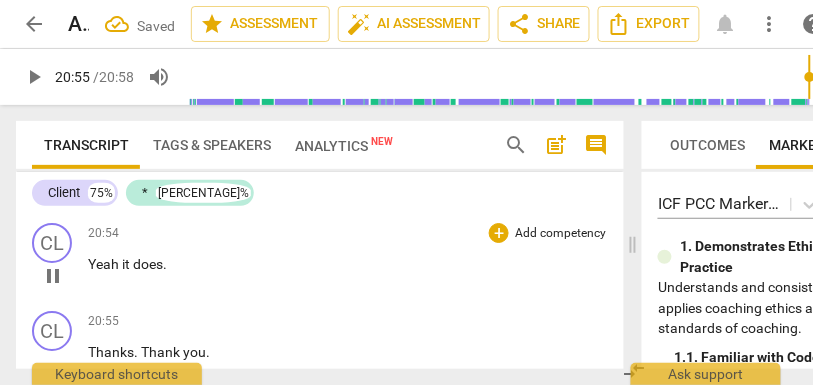 type on "1256" 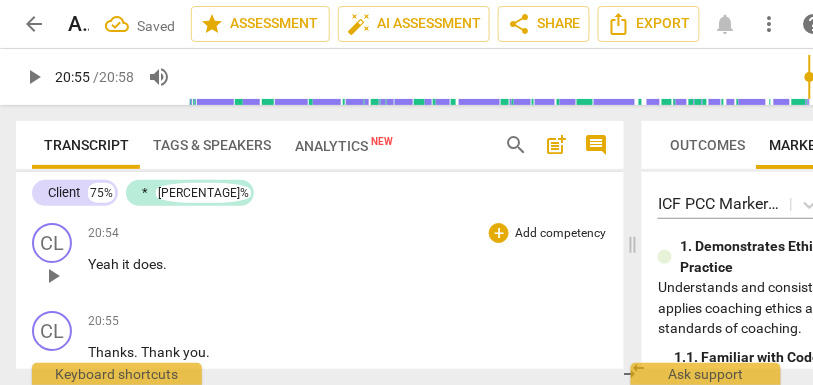 click on "Yeah" at bounding box center [105, 264] 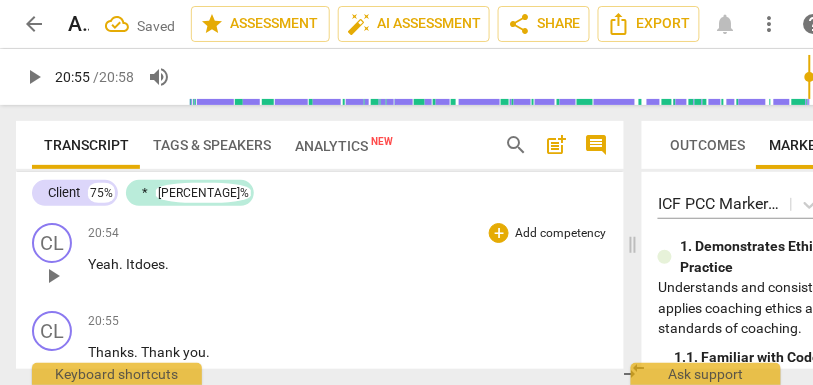 click on "Yeah." at bounding box center [107, 264] 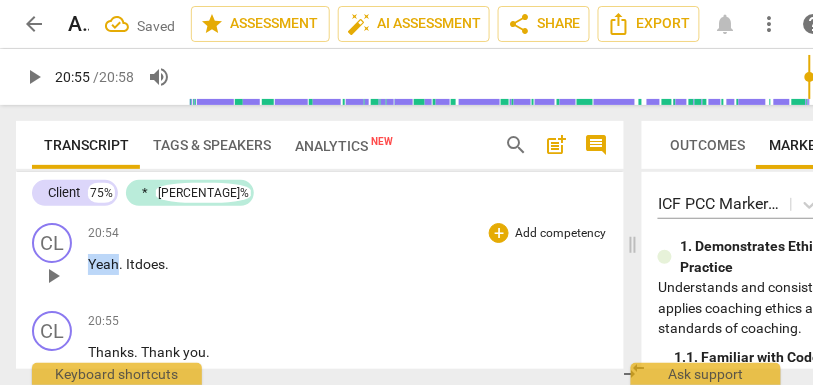 click on "Yeah." at bounding box center [107, 264] 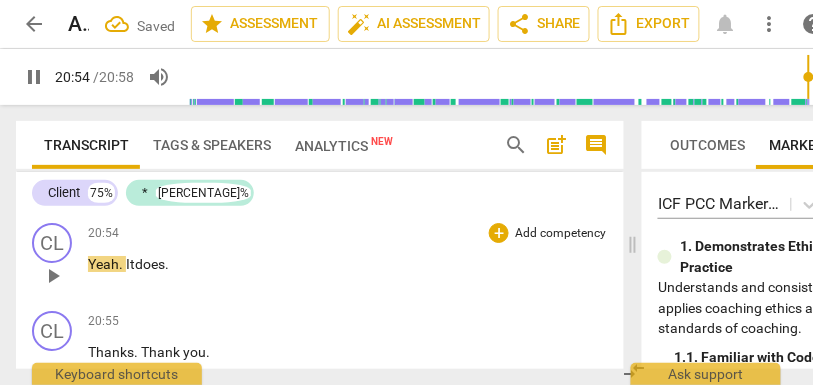 scroll, scrollTop: 8029, scrollLeft: 0, axis: vertical 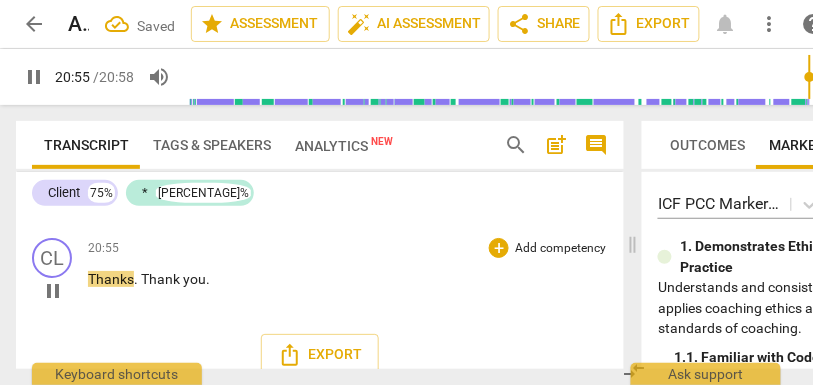 click on "Thanks" at bounding box center (111, 279) 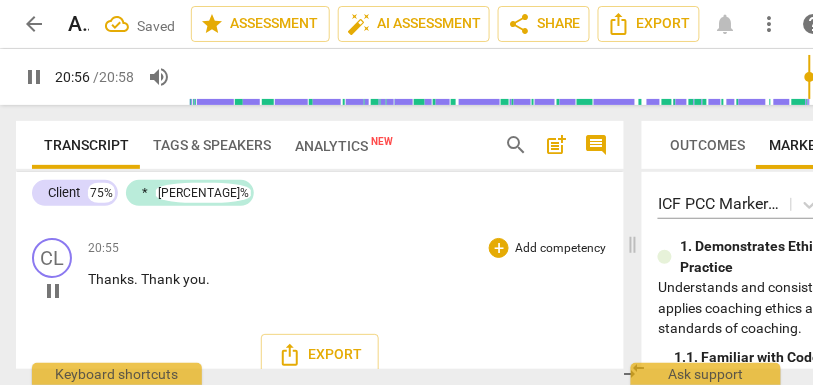 scroll, scrollTop: 7941, scrollLeft: 0, axis: vertical 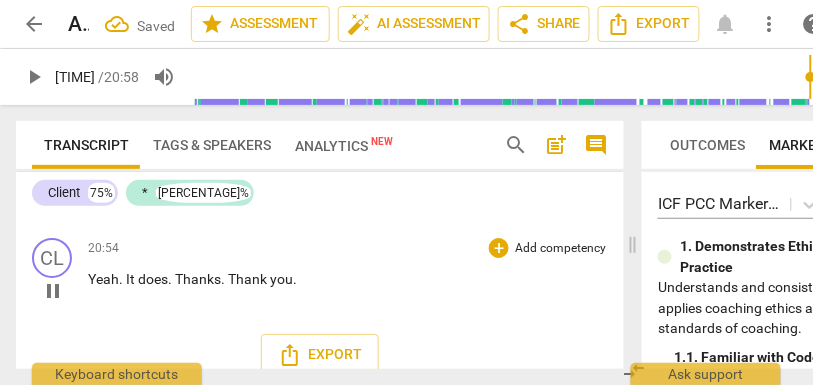 click on "Thank" at bounding box center [249, 279] 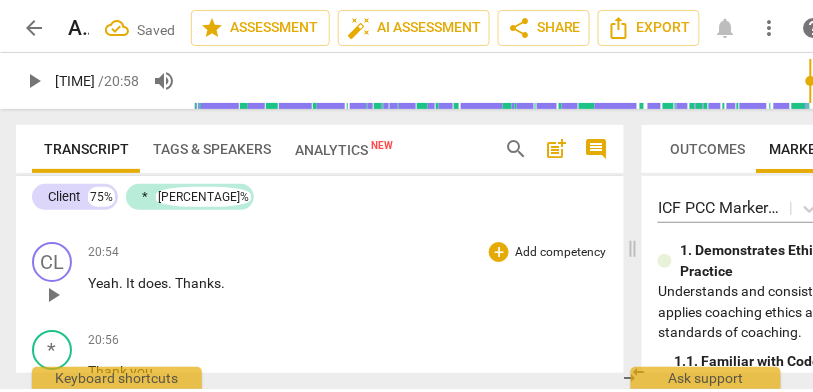 scroll, scrollTop: 8092, scrollLeft: 0, axis: vertical 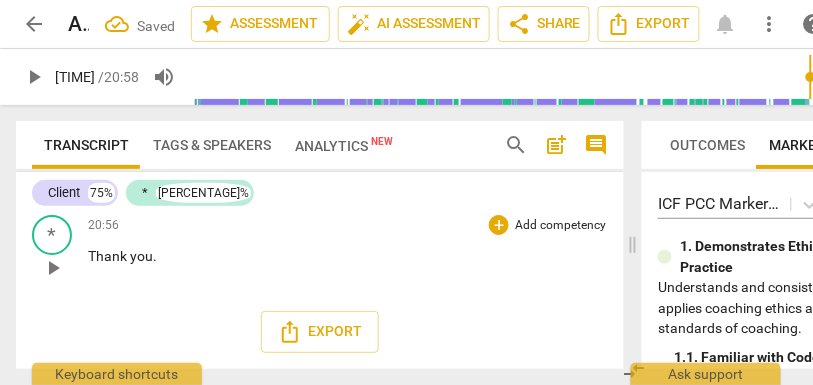 click on "Add competency" at bounding box center [560, 226] 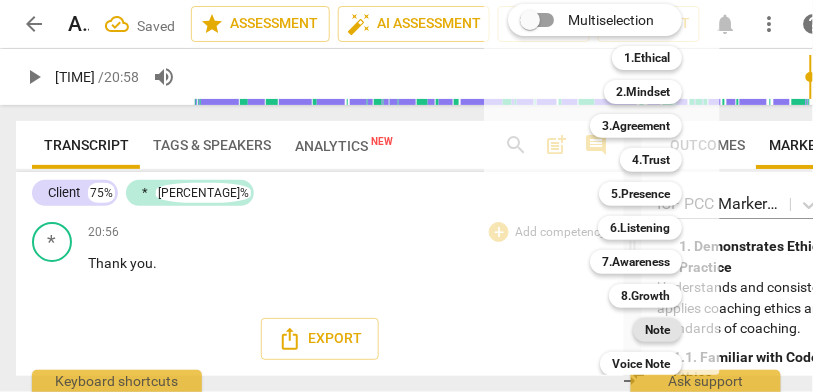 click on "Note" at bounding box center (657, 330) 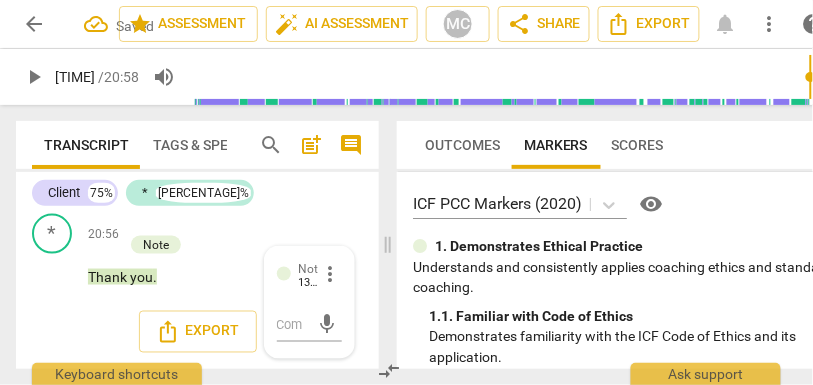 scroll, scrollTop: 16948, scrollLeft: 0, axis: vertical 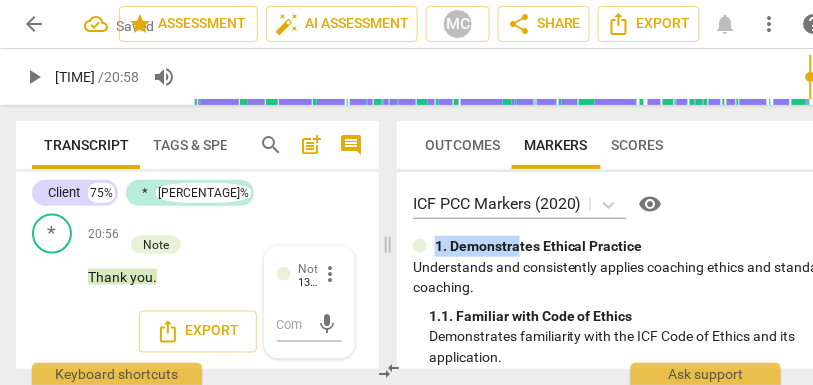 drag, startPoint x: 379, startPoint y: 250, endPoint x: 518, endPoint y: 247, distance: 139.03236 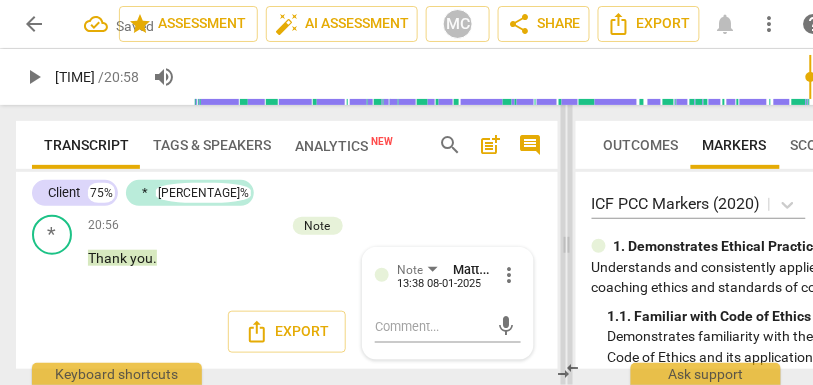 drag, startPoint x: 389, startPoint y: 241, endPoint x: 578, endPoint y: 244, distance: 189.0238 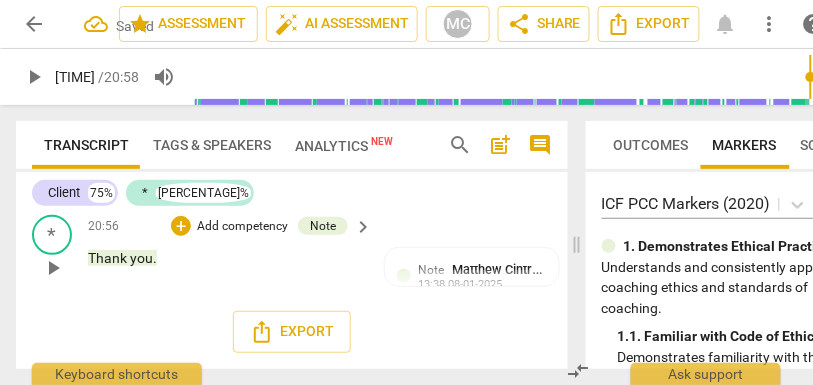 scroll, scrollTop: 11636, scrollLeft: 0, axis: vertical 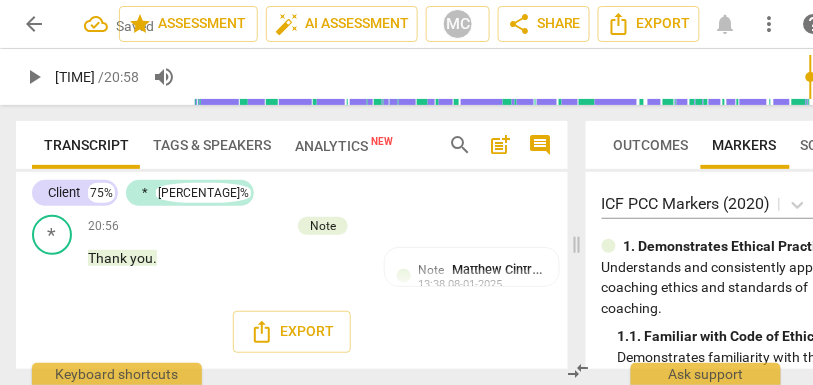 click on "Add competency" at bounding box center [300, 139] 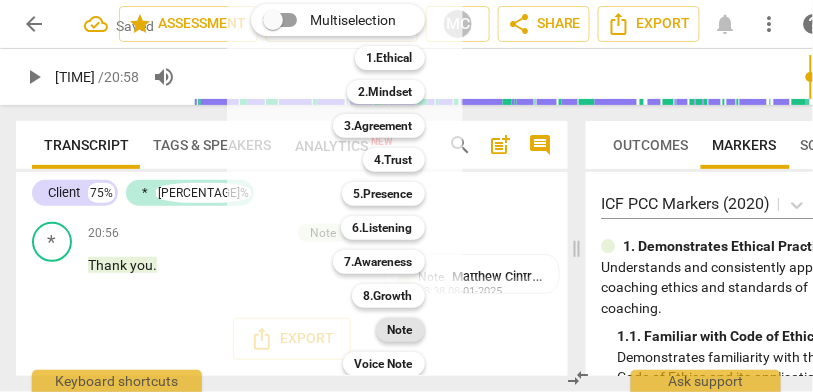 click on "Note" at bounding box center [400, 330] 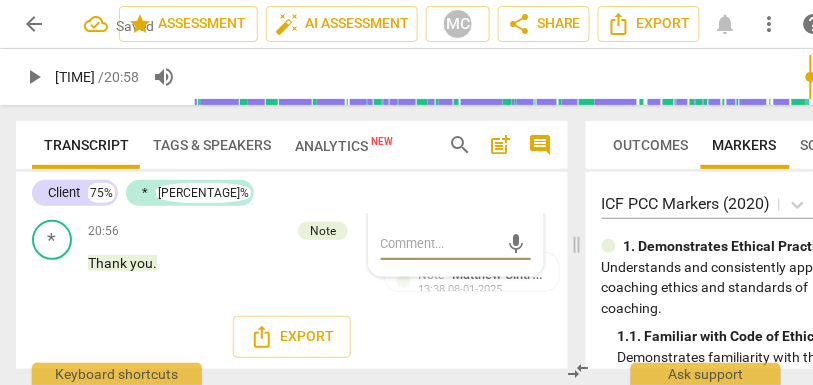 scroll, scrollTop: 11566, scrollLeft: 0, axis: vertical 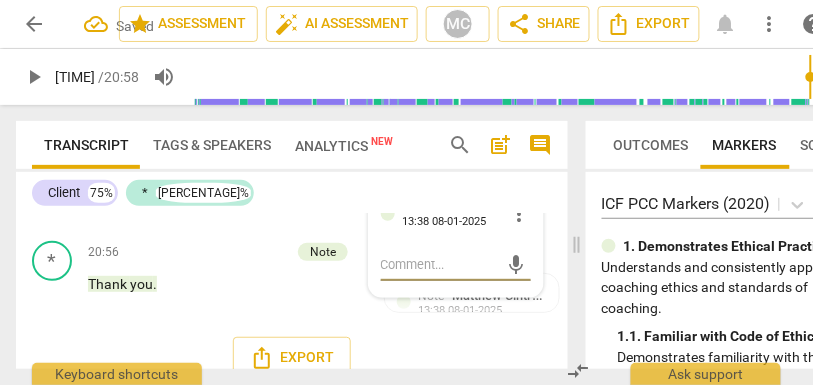 click on "Add competency" at bounding box center (300, 75) 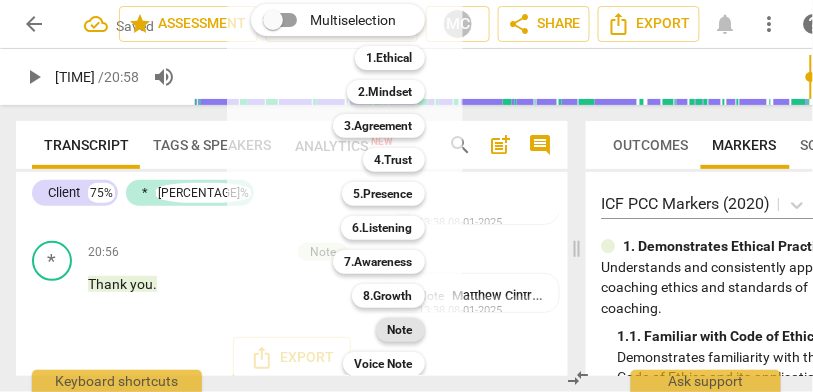 click on "Note" at bounding box center (400, 330) 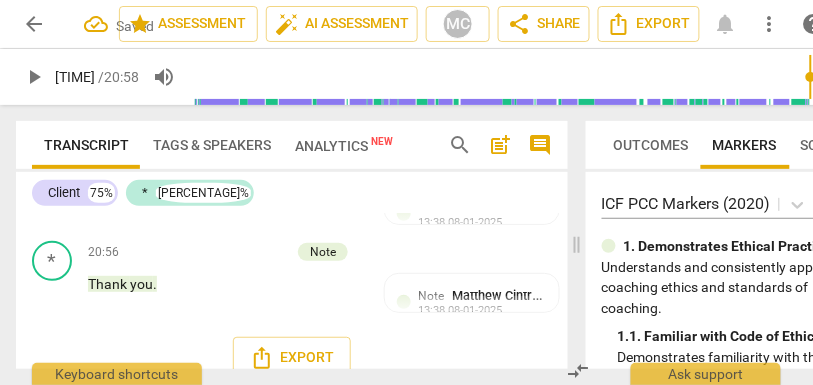 scroll, scrollTop: 11456, scrollLeft: 0, axis: vertical 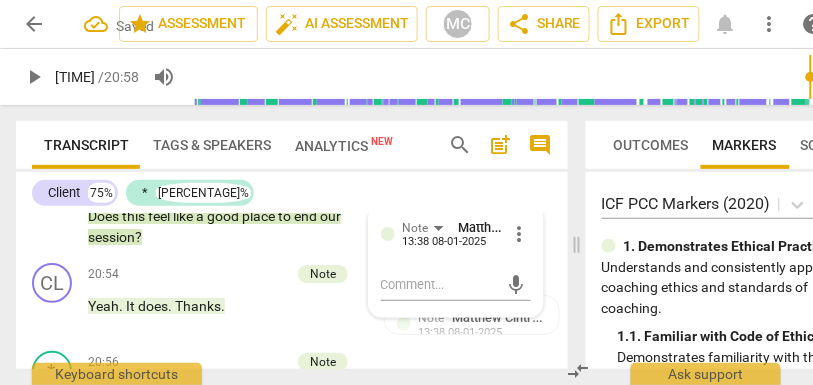 click on "Add competency" at bounding box center (300, 97) 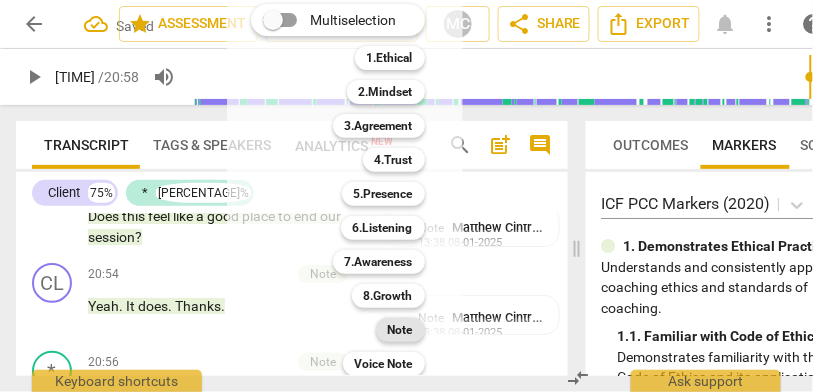 click on "Note" at bounding box center (400, 330) 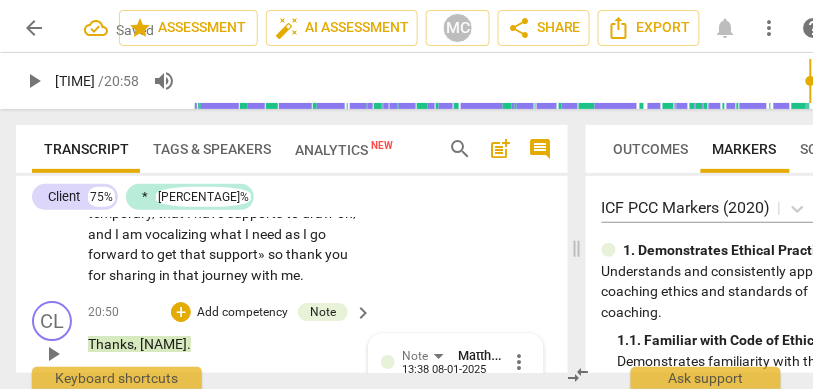 scroll, scrollTop: 11166, scrollLeft: 0, axis: vertical 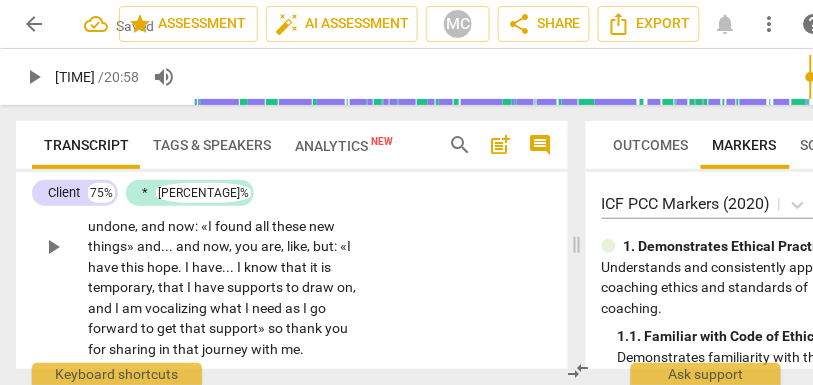click on "Add competency" at bounding box center (300, 112) 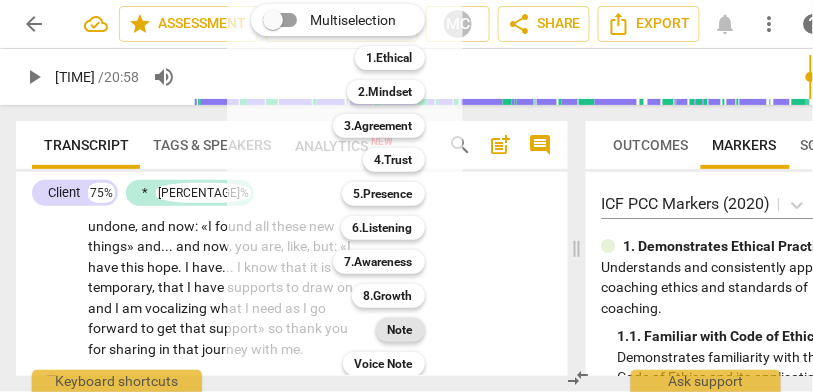 click on "Note" at bounding box center (400, 330) 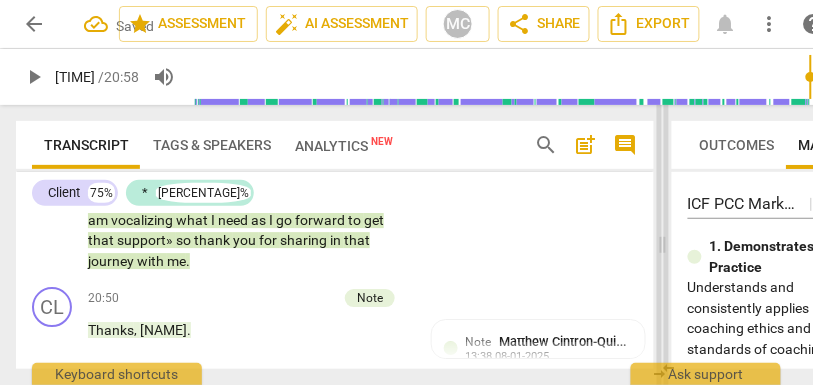 drag, startPoint x: 574, startPoint y: 241, endPoint x: 660, endPoint y: 242, distance: 86.00581 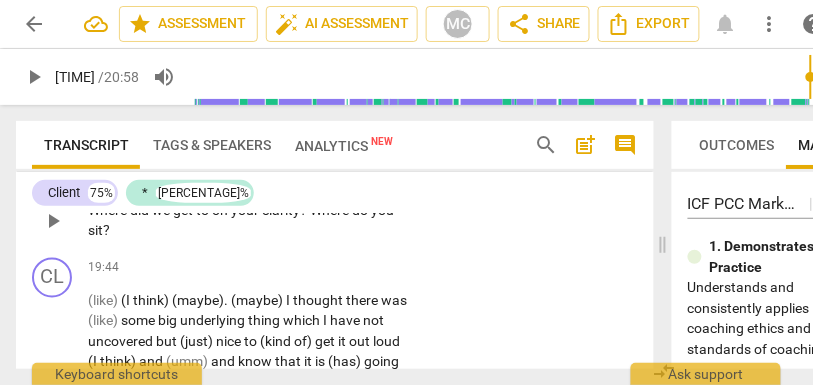 scroll, scrollTop: 9685, scrollLeft: 0, axis: vertical 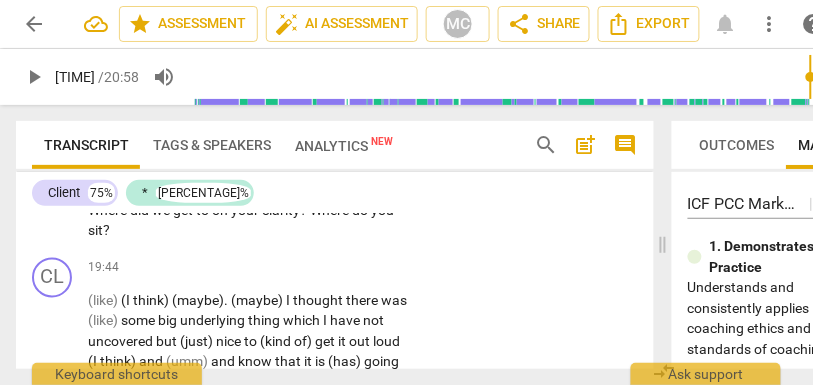 click on "difference" at bounding box center [119, 141] 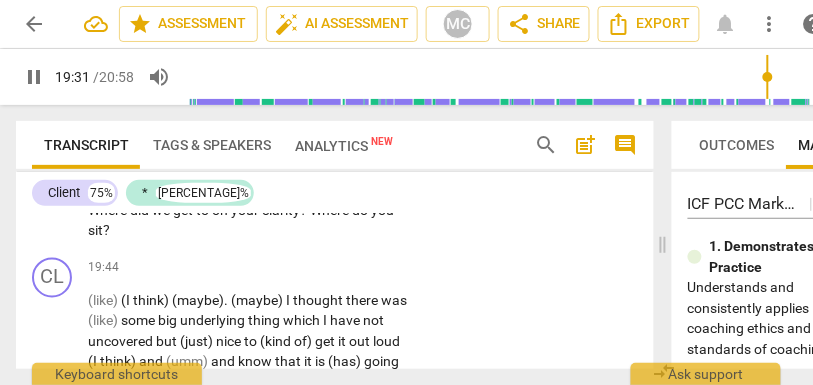 click on "big" at bounding box center [373, 121] 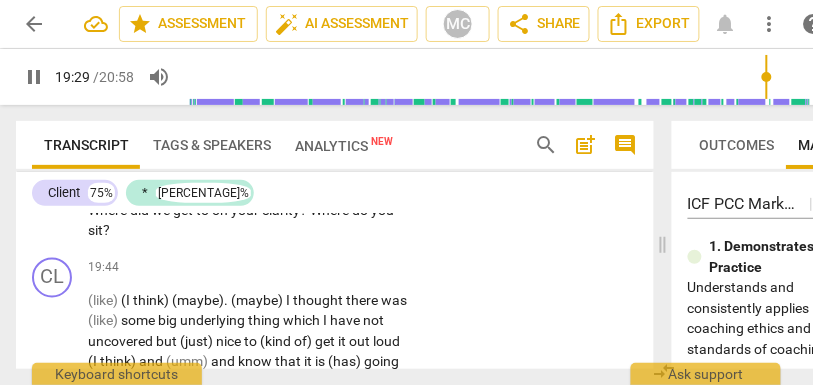type on "1170" 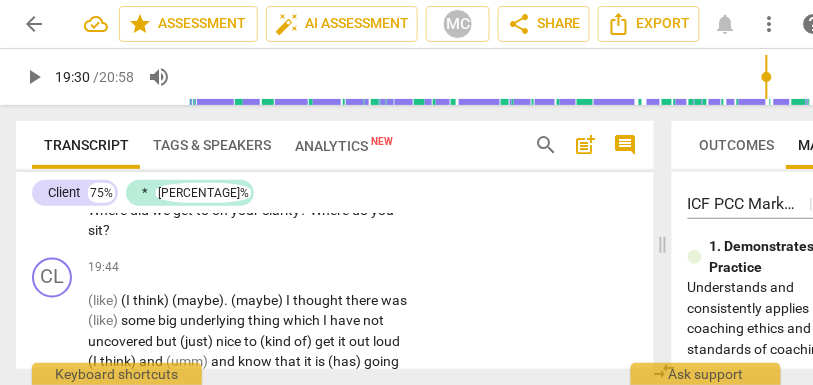 click on "difference" at bounding box center (119, 141) 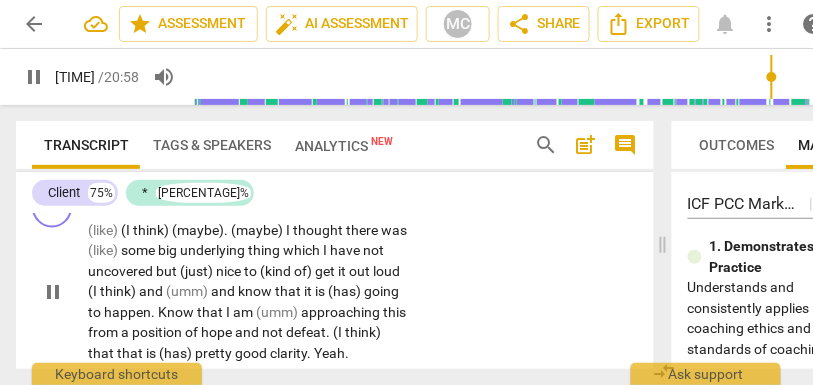 scroll, scrollTop: 9797, scrollLeft: 0, axis: vertical 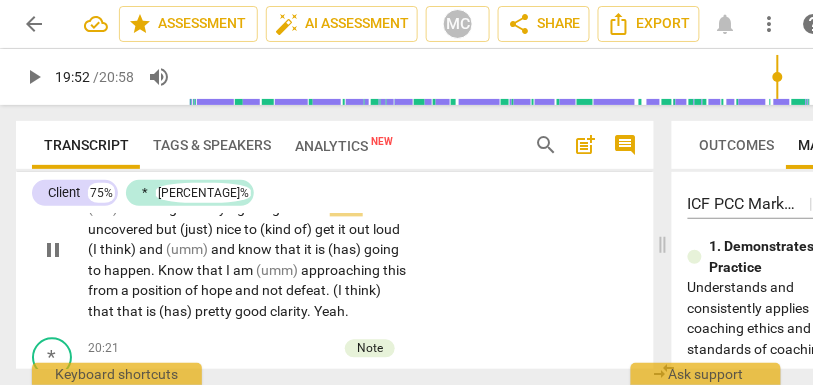 type on "Maybe ,   I   thought   there   was   some   big   underlying   thing—which   I   have   not   uncovered—but   it   is   nice   to   get   it   out   loud   and   know   that   it   is   going   to   happen ,   and   know   that   I   am   approaching   this   from   a   position   of   hope   and   not   defeat .   That   is   good   clarity .   Yeah ." 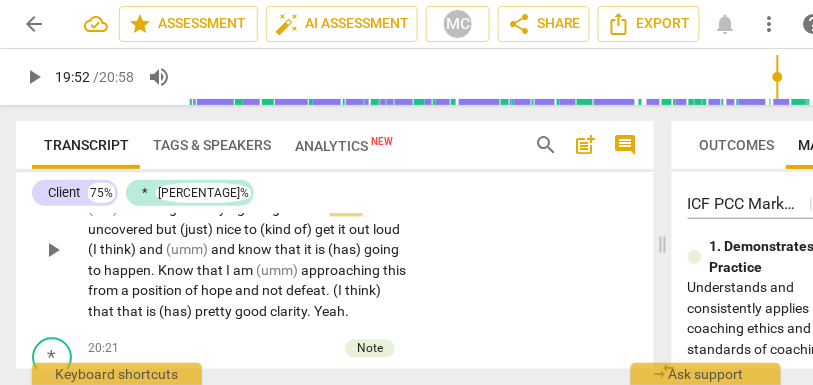 drag, startPoint x: 181, startPoint y: 309, endPoint x: 83, endPoint y: 314, distance: 98.12747 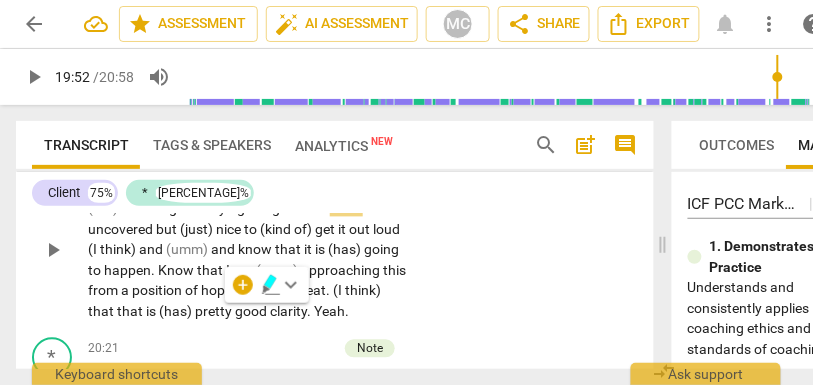 type 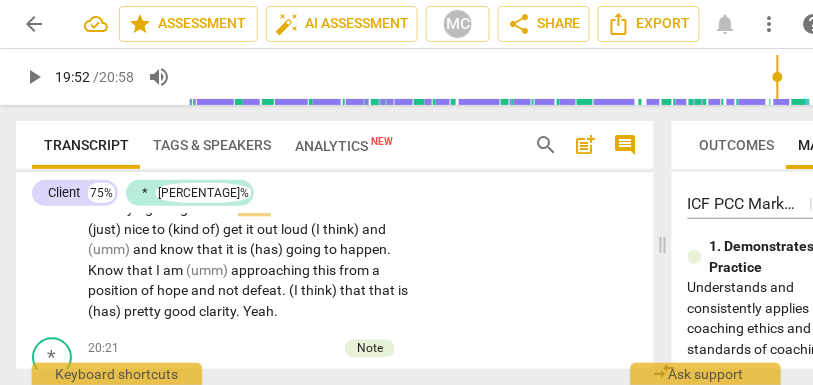 click on "Where   did   we   get   to   on   your   clarity ?   Where   do   you   sit ?" at bounding box center [248, 109] 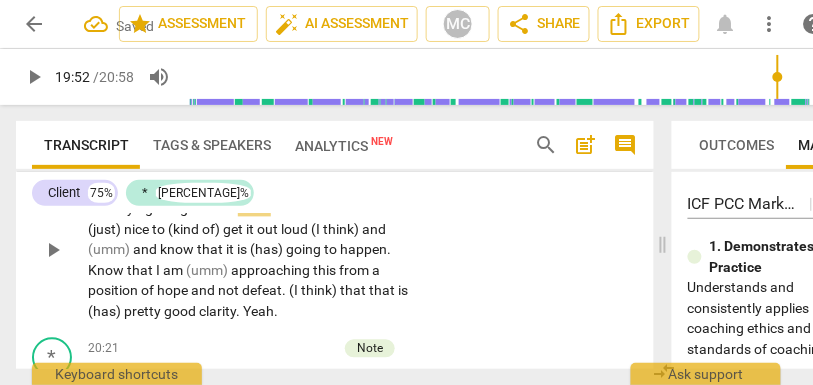 click on "Maybe" at bounding box center (109, 189) 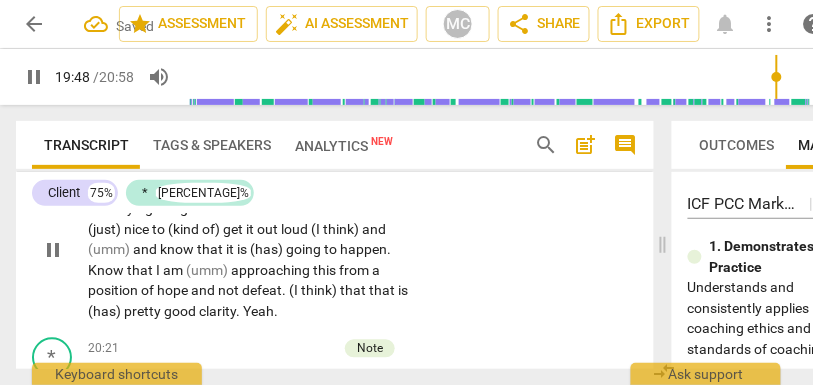 click on "(like)" at bounding box center [276, 189] 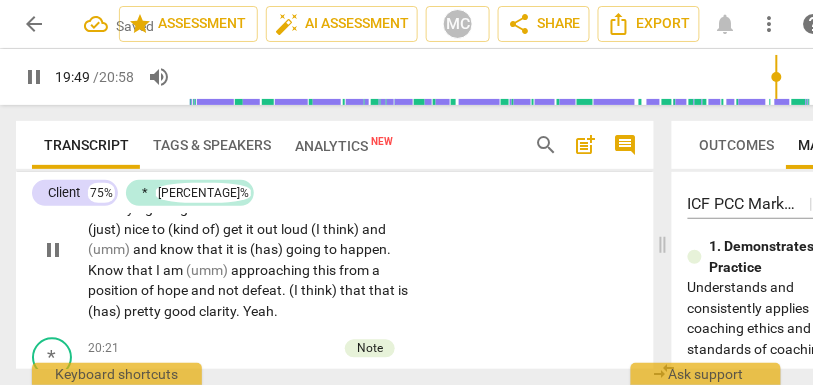 type 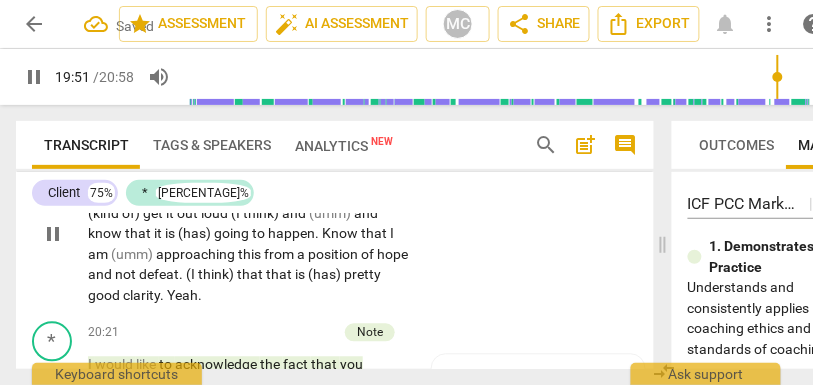 scroll, scrollTop: 9840, scrollLeft: 0, axis: vertical 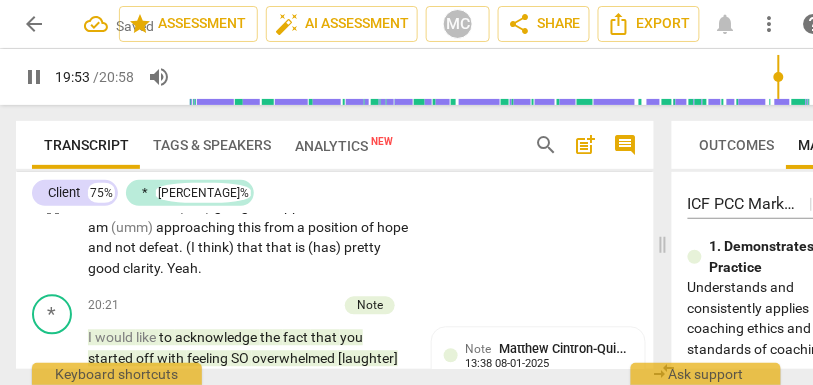 click on "big" at bounding box center [308, 146] 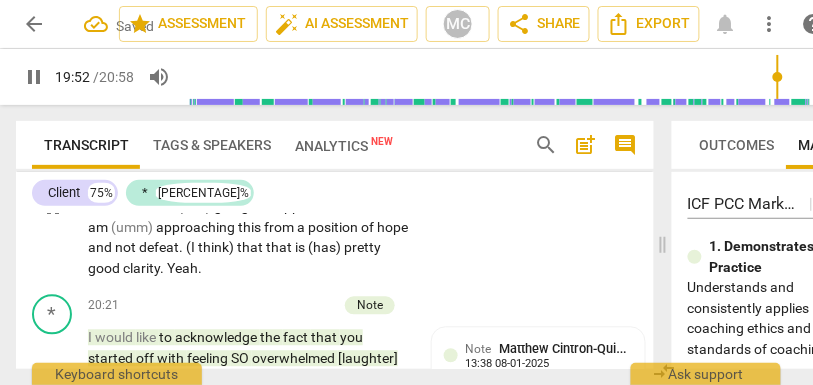 click on "thing" at bounding box center [105, 166] 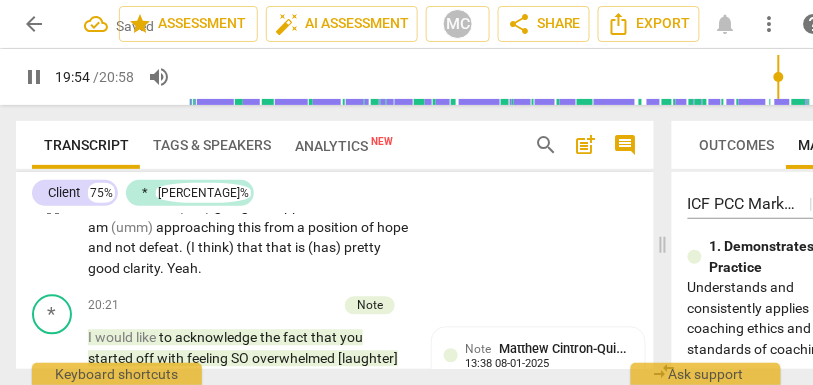 click on "but" at bounding box center (315, 166) 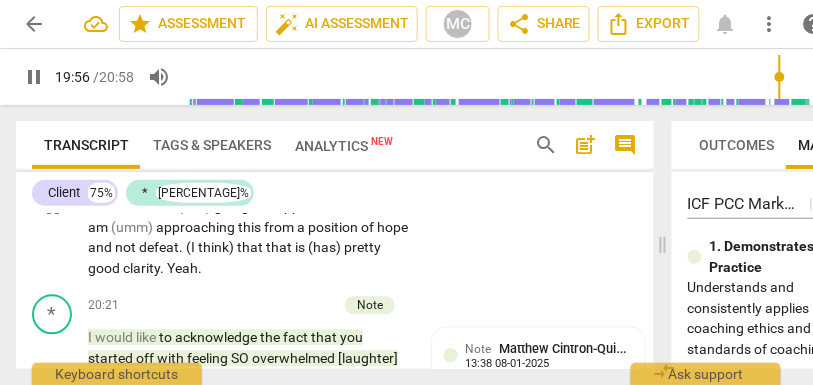 click on "but" at bounding box center [323, 166] 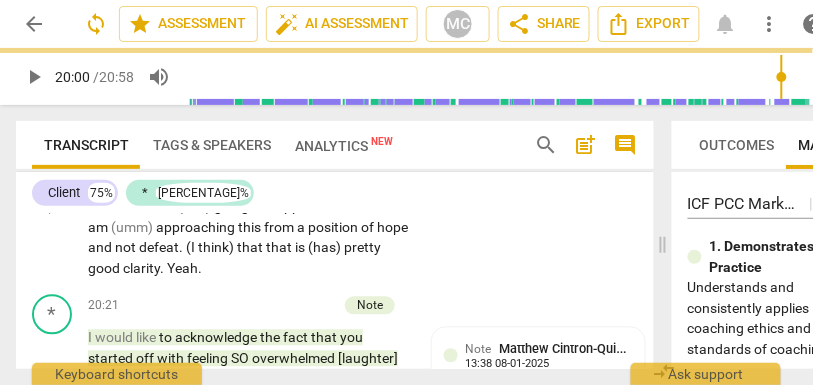 click on "get" at bounding box center [154, 187] 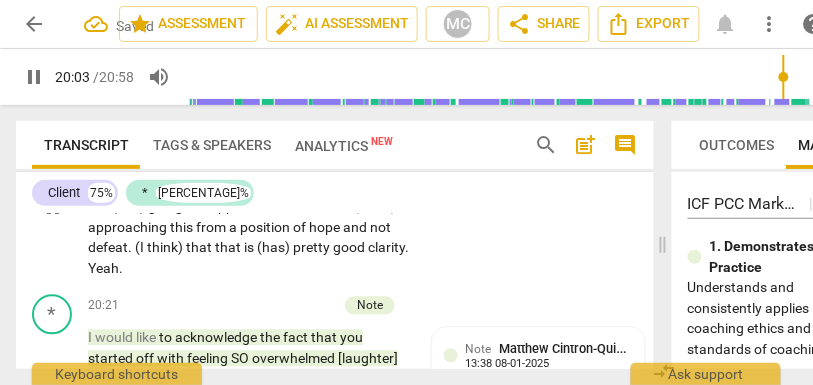 drag, startPoint x: 335, startPoint y: 307, endPoint x: 192, endPoint y: 304, distance: 143.03146 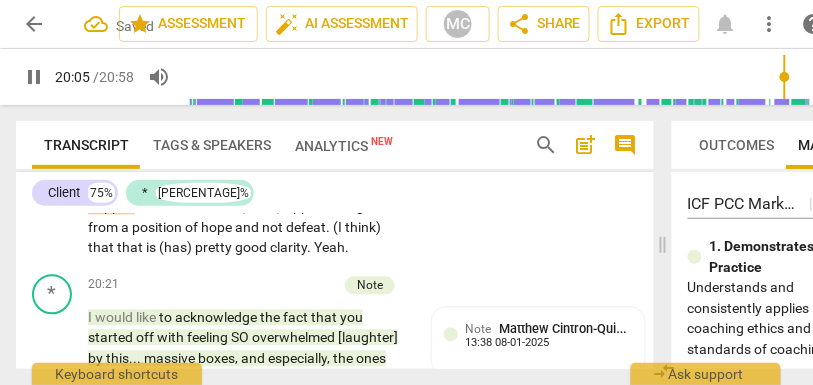 click on "going" at bounding box center (355, 187) 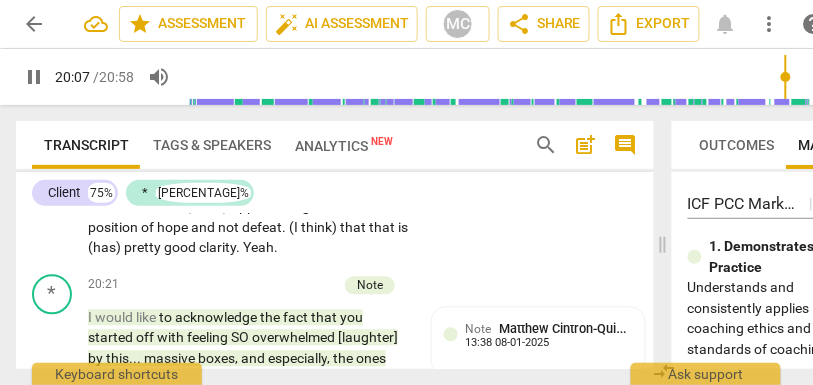click on "know" at bounding box center (228, 187) 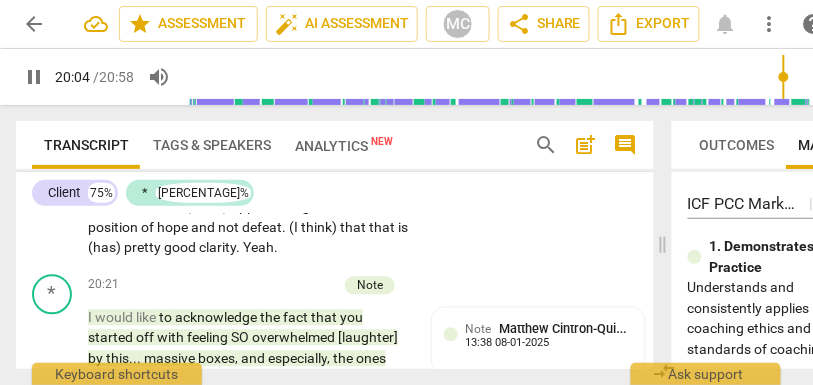 click on "CL play_arrow pause 19:47 + Add competency keyboard_arrow_right Maybe ,   I   thought   there   was   some   big   underlying   thing— which   I   have   not   uncovered— but it is  nice   to  get   it   out   loud   and  know   that   it   is  going   to   happen .   Know   that   I   am   (umm)   approaching   this   from   a   position   of   hope   and   not   defeat .   (I   think)   that   that   is   (has)   pretty   good   clarity .   Yeah ." at bounding box center [335, 181] 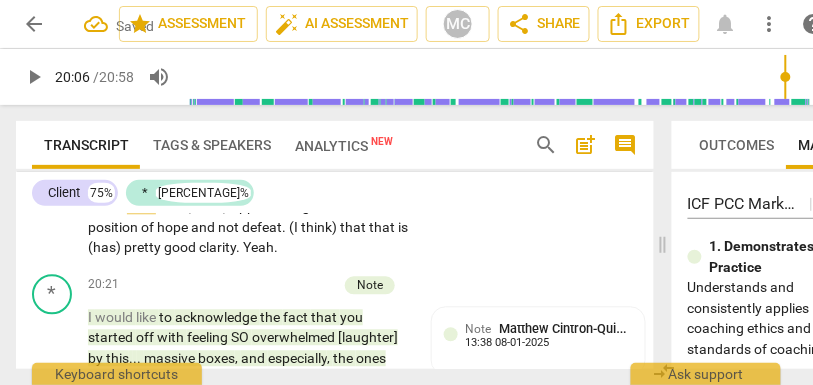 click on "Know" at bounding box center (107, 207) 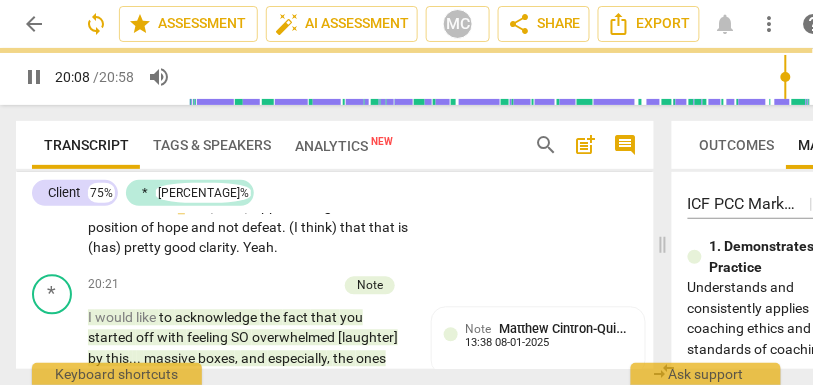 click on "(umm)" at bounding box center [230, 207] 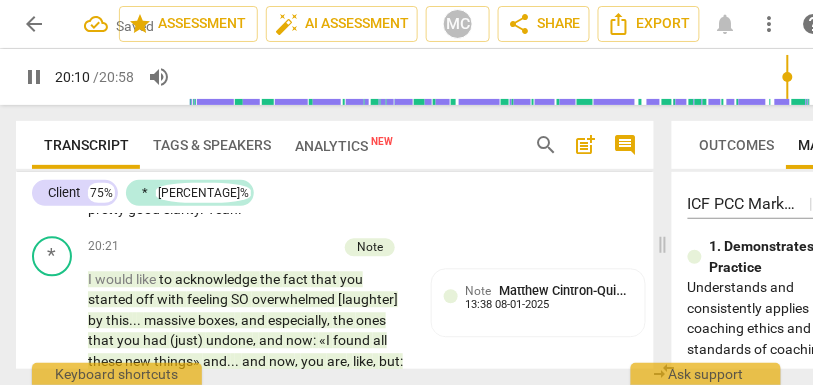 scroll, scrollTop: 9920, scrollLeft: 0, axis: vertical 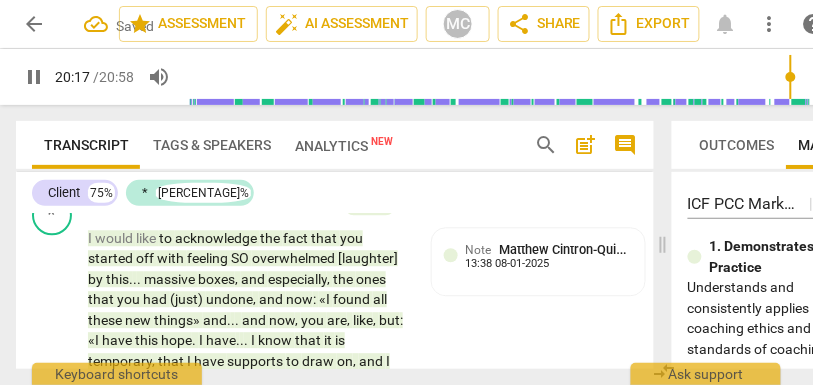 drag, startPoint x: 372, startPoint y: 272, endPoint x: 293, endPoint y: 273, distance: 79.00633 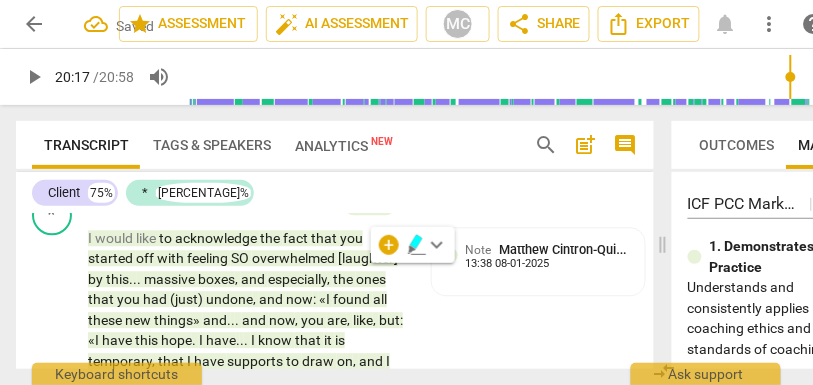 click on "pretty" at bounding box center (298, 148) 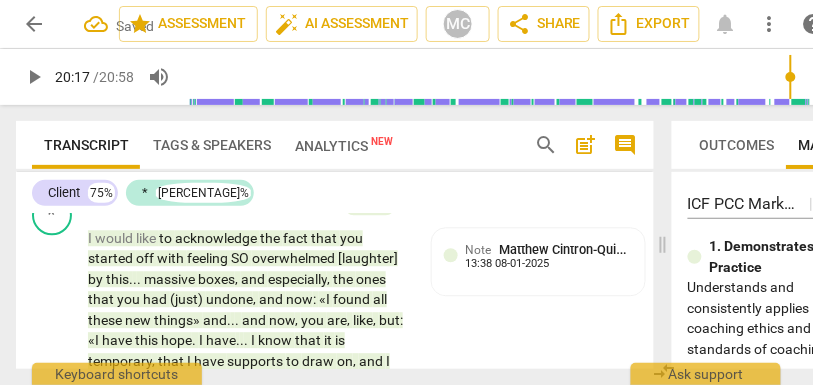 click on "pretty" at bounding box center (298, 148) 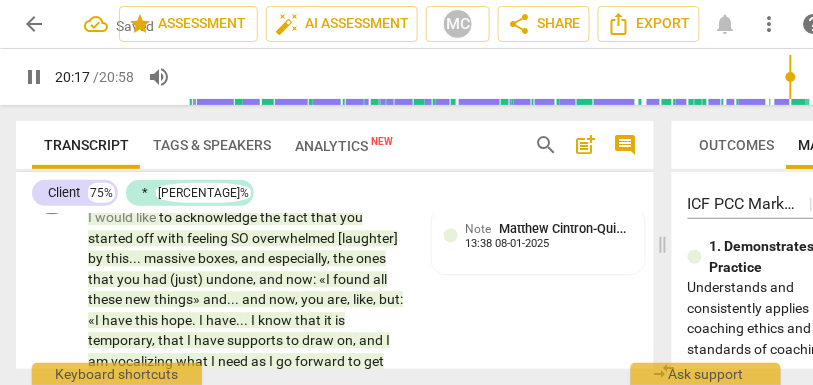 click on "CL play_arrow pause 19:47 + Add competency keyboard_arrow_right Maybe ,   I   thought   there   was   some   big   underlying   thing—which   I   have   not   uncovered—but   it   is   nice   to   get   it   out   loud   and   know   that   it   is   going   to   happen, and k now  that   I   am  approaching   this   from   a   position   of   hope   and   not   defeat .   T hat   is  good   clarity .   Yeah ." at bounding box center (335, 91) 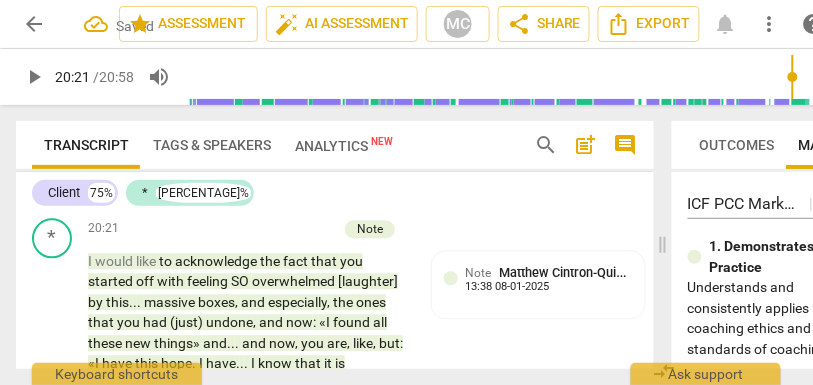 scroll, scrollTop: 9909, scrollLeft: 0, axis: vertical 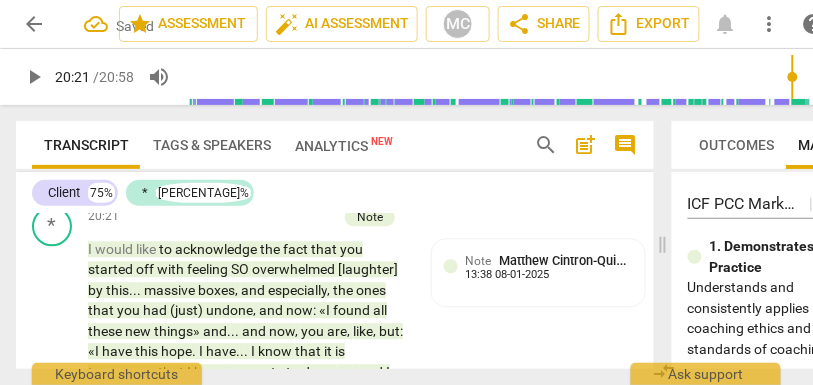 click on "clarity" at bounding box center [106, 179] 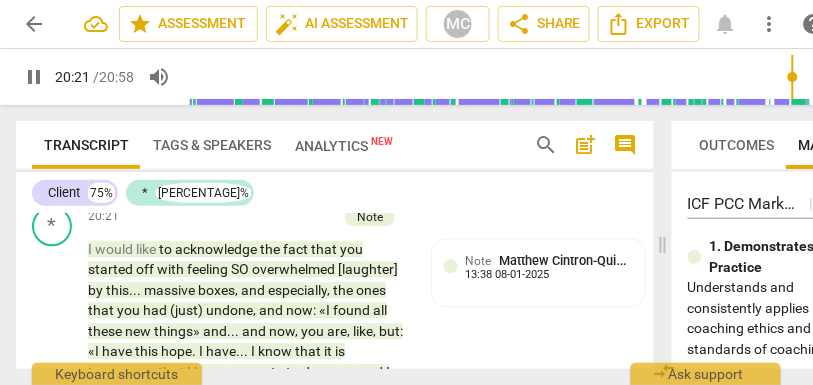 click on "clarity" at bounding box center [106, 179] 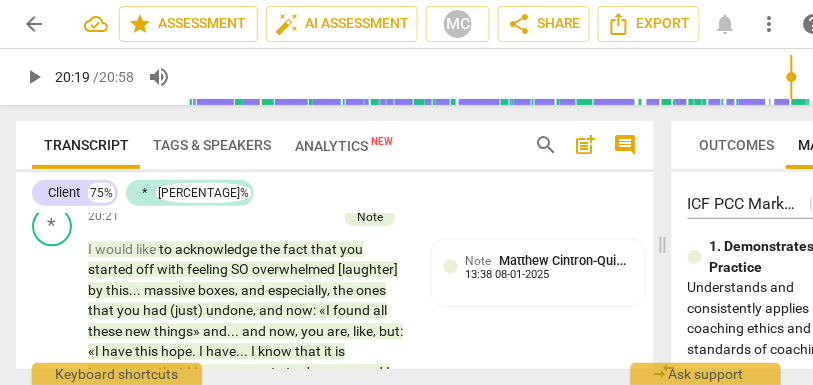 click on "Yeah" at bounding box center (147, 179) 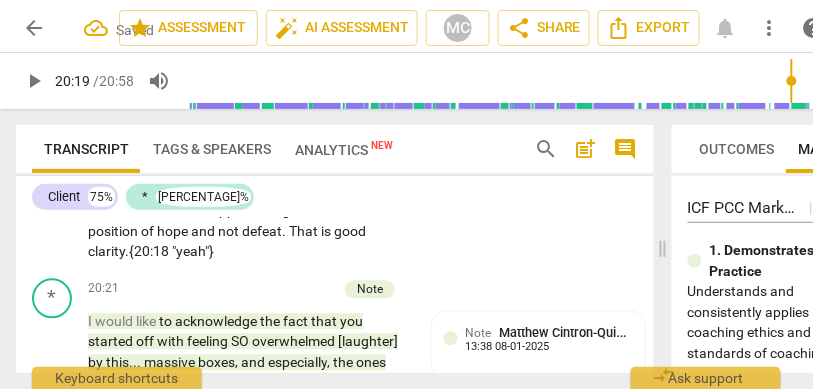 scroll, scrollTop: 9829, scrollLeft: 0, axis: vertical 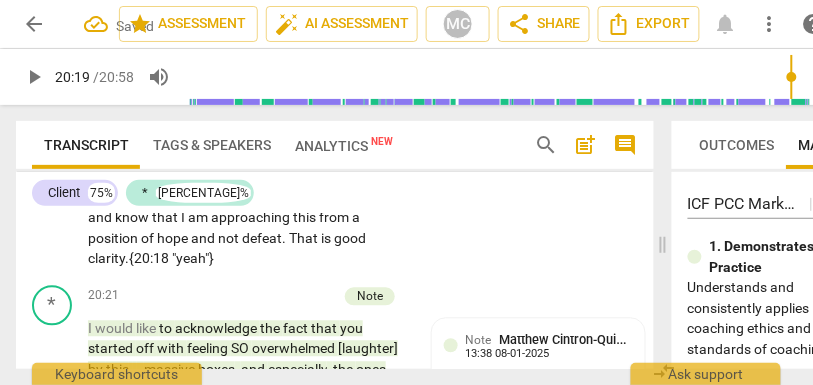 click on "know" at bounding box center (221, 198) 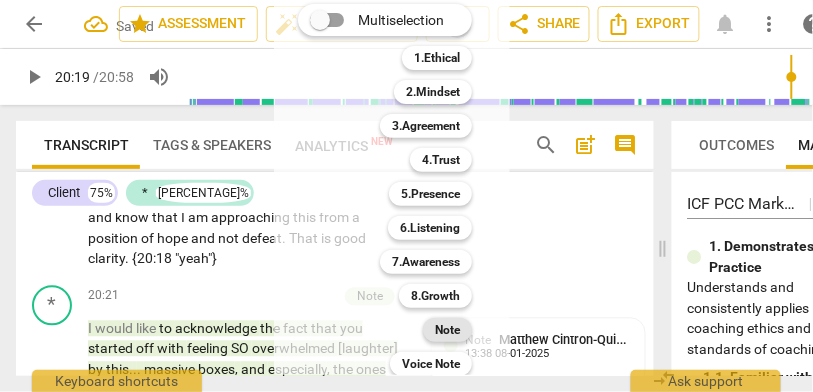 click on "Note" at bounding box center (447, 330) 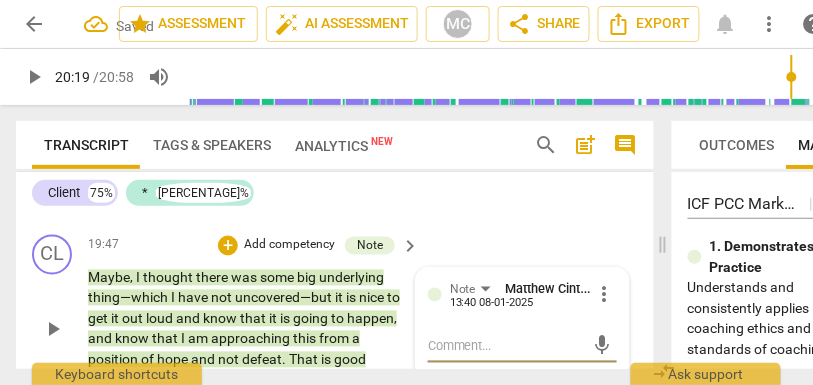 scroll, scrollTop: 9691, scrollLeft: 0, axis: vertical 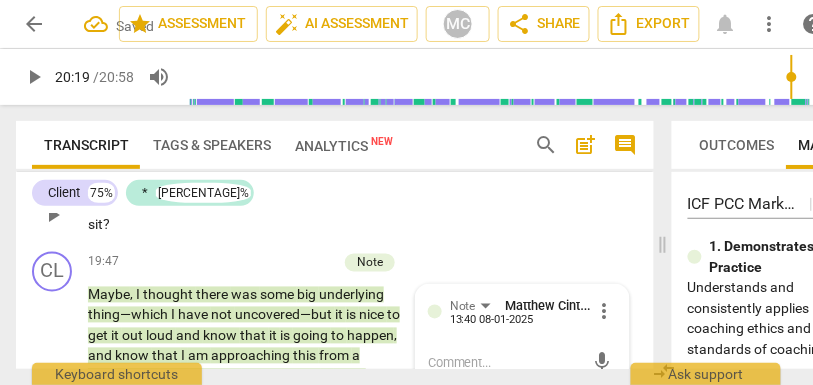 click on "Add competency" at bounding box center (347, 173) 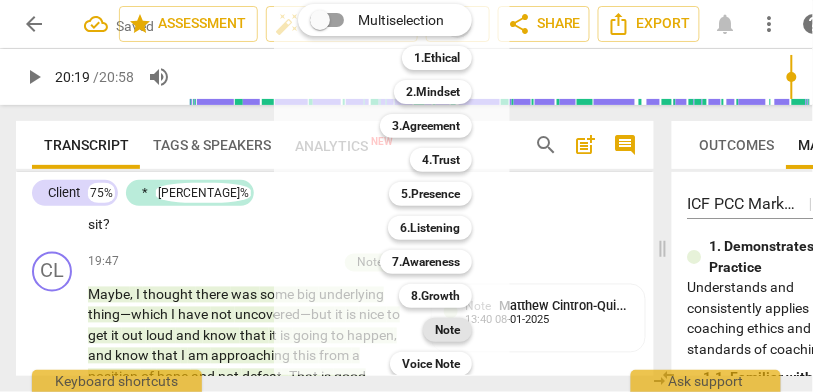 click on "Note" at bounding box center [447, 330] 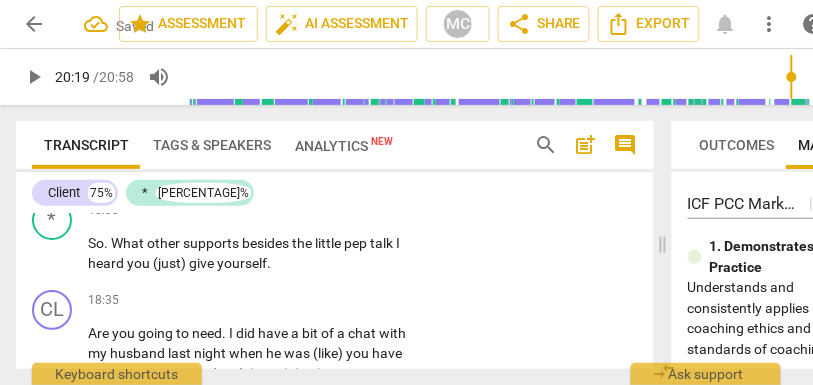 scroll, scrollTop: 9141, scrollLeft: 0, axis: vertical 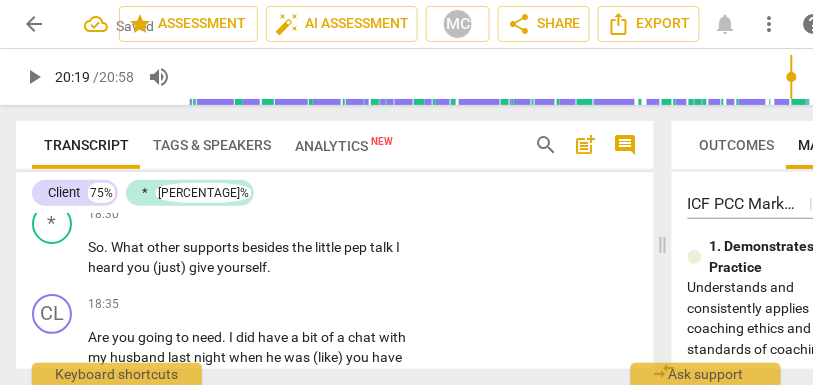 click on "road" at bounding box center (178, 177) 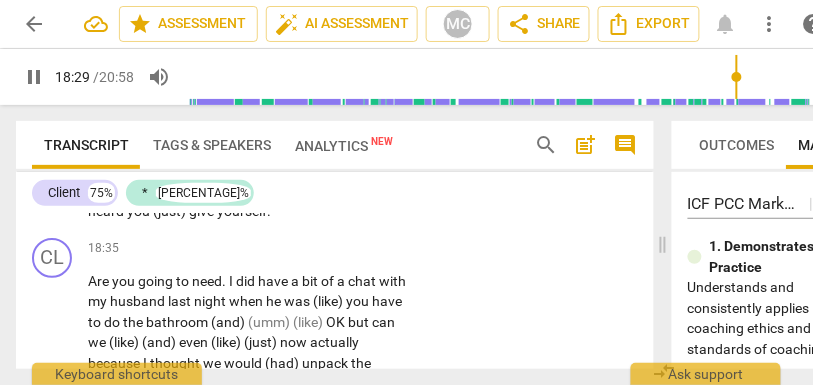 scroll, scrollTop: 9201, scrollLeft: 0, axis: vertical 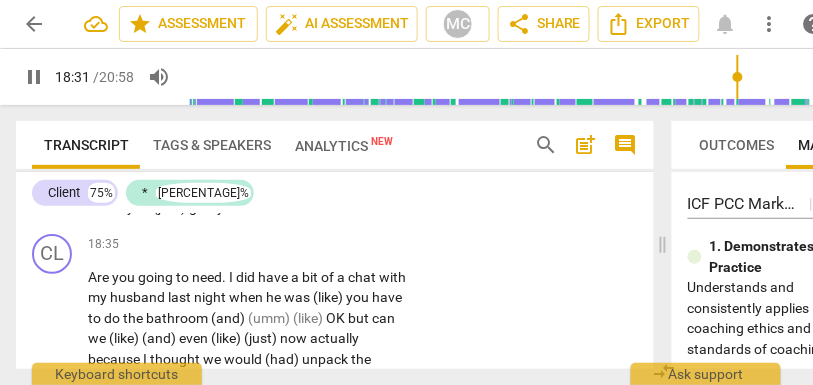 click on "What" at bounding box center (129, 187) 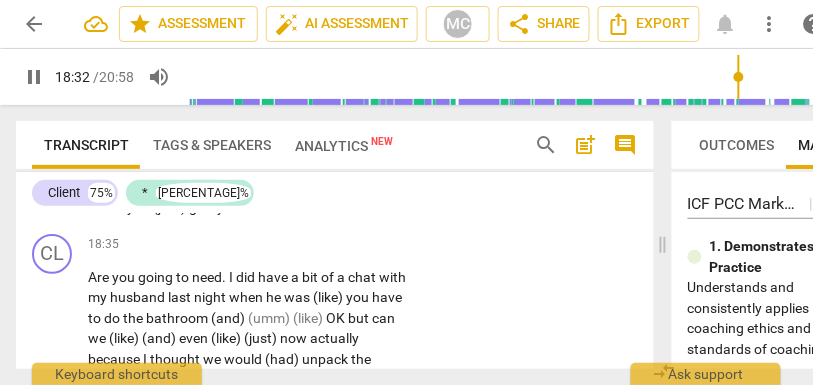 click on "So," at bounding box center (97, 187) 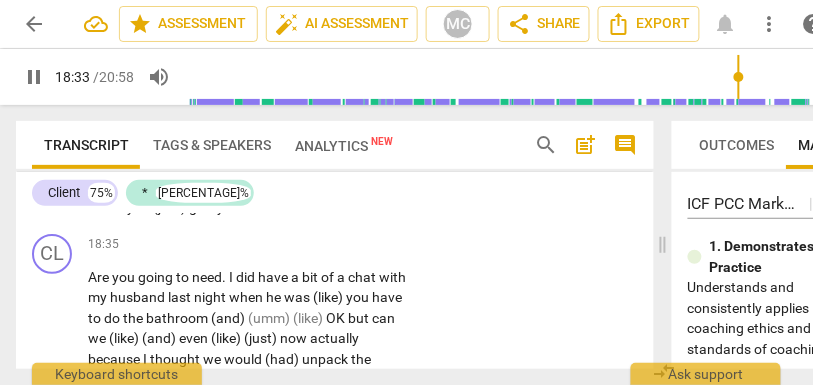 click on "So," at bounding box center (97, 187) 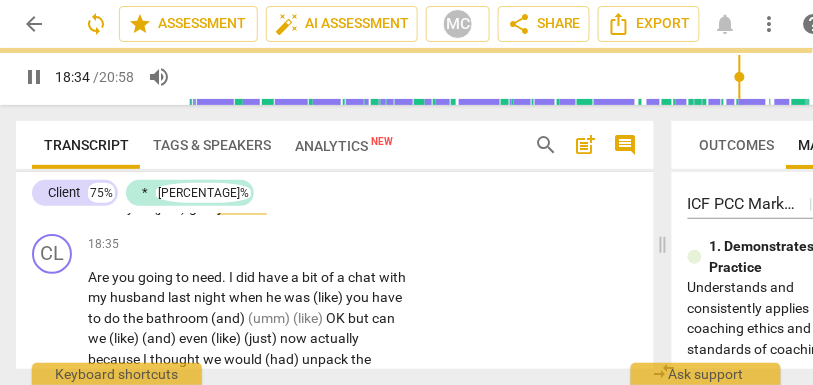 click on "So," at bounding box center (97, 187) 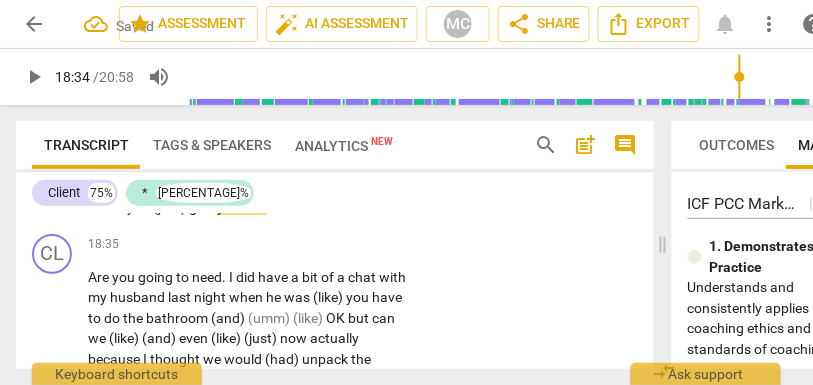 click on "little" at bounding box center (321, 187) 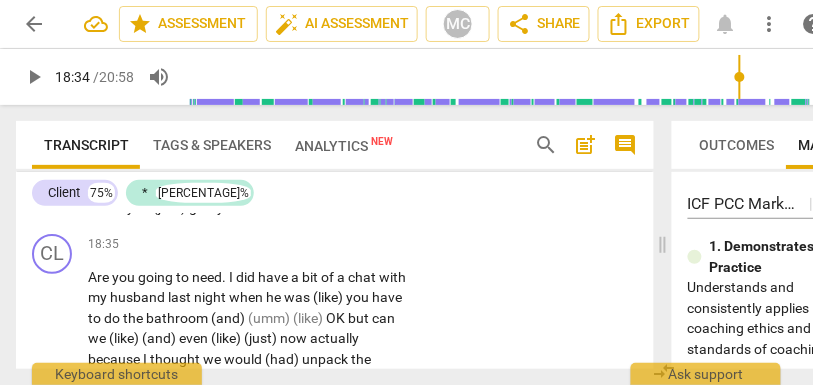 click on "you" at bounding box center (140, 207) 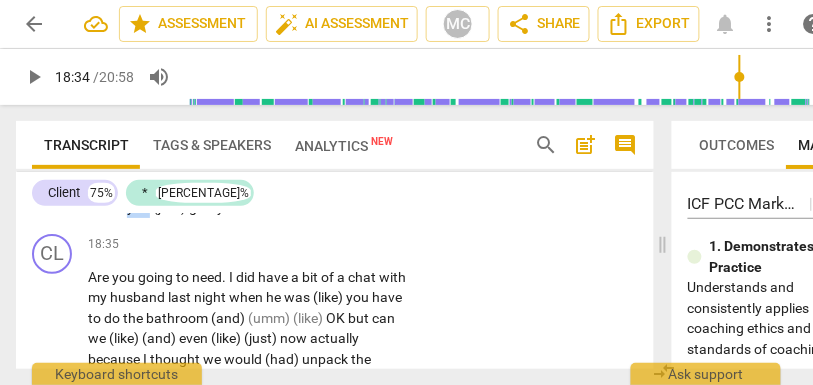 click on "you" at bounding box center [140, 207] 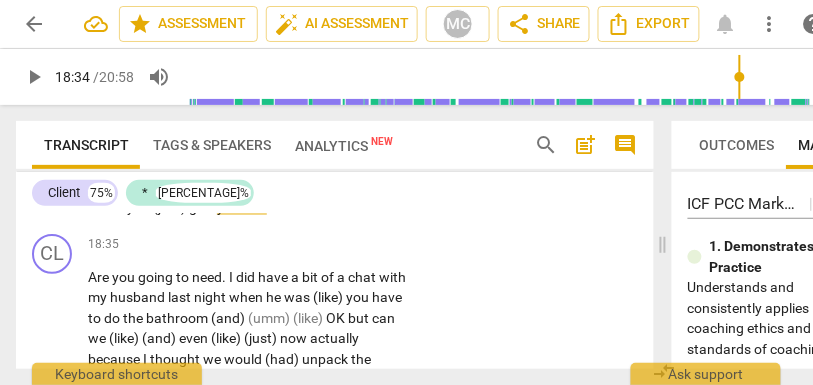 click on "yourself" at bounding box center (242, 207) 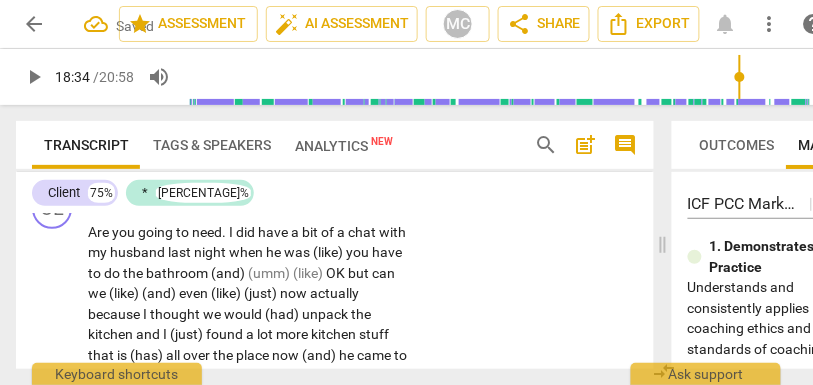 scroll, scrollTop: 9321, scrollLeft: 0, axis: vertical 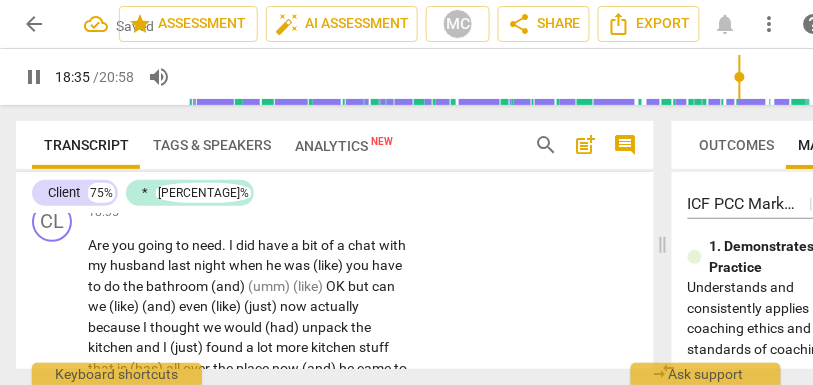 click on "F" at bounding box center (91, 157) 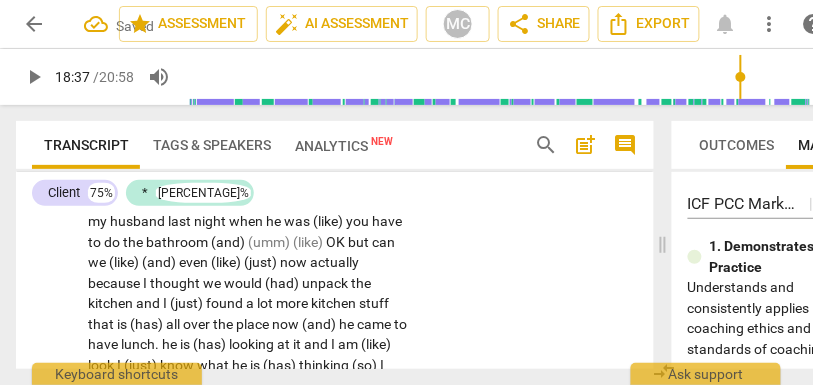 scroll, scrollTop: 9288, scrollLeft: 0, axis: vertical 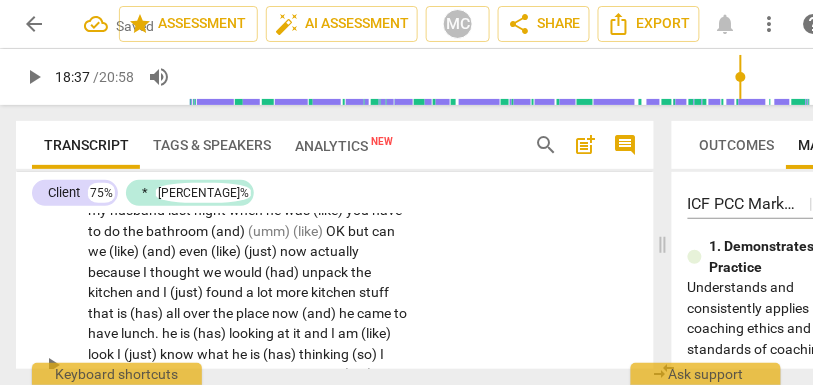 click on "Are" at bounding box center [100, 190] 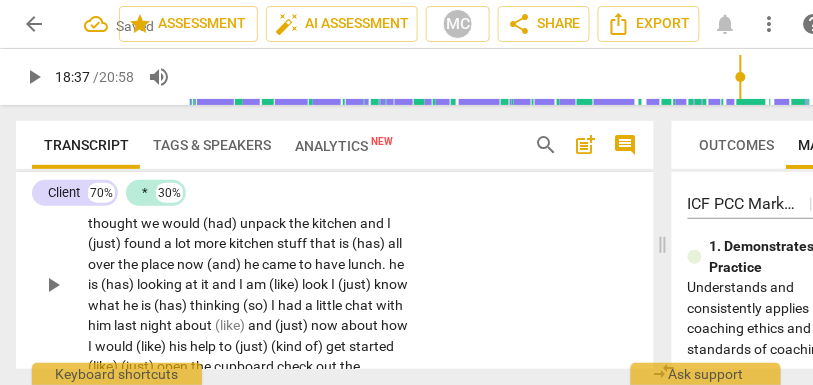 click on "(just)" at bounding box center (171, 120) 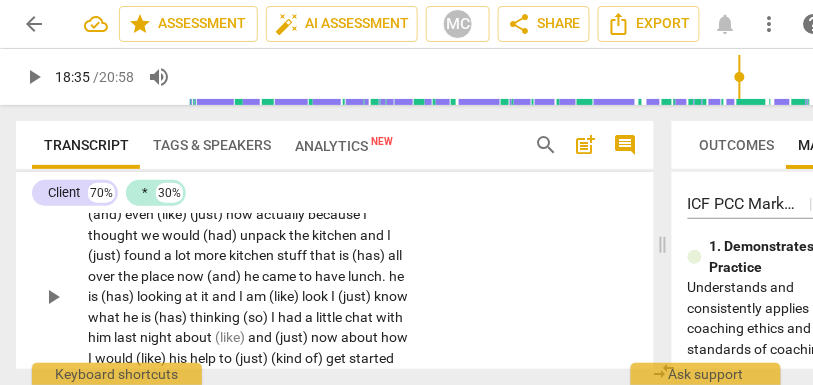 scroll, scrollTop: 9262, scrollLeft: 0, axis: vertical 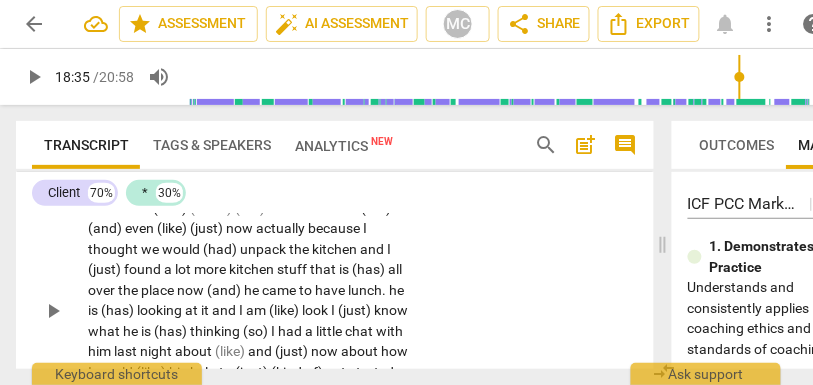 click on "you" at bounding box center [140, 146] 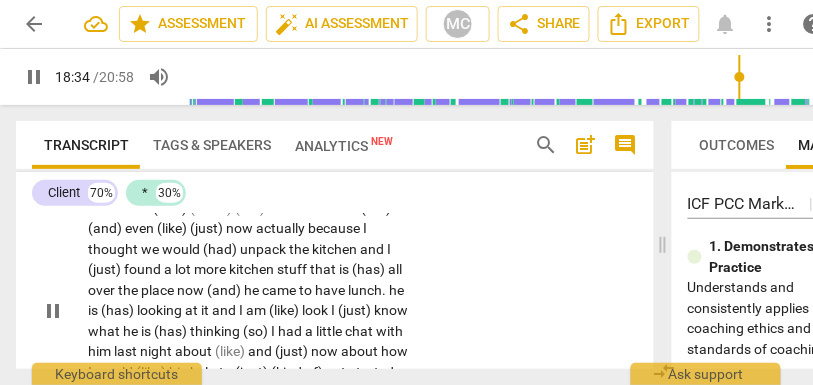 type on "1115" 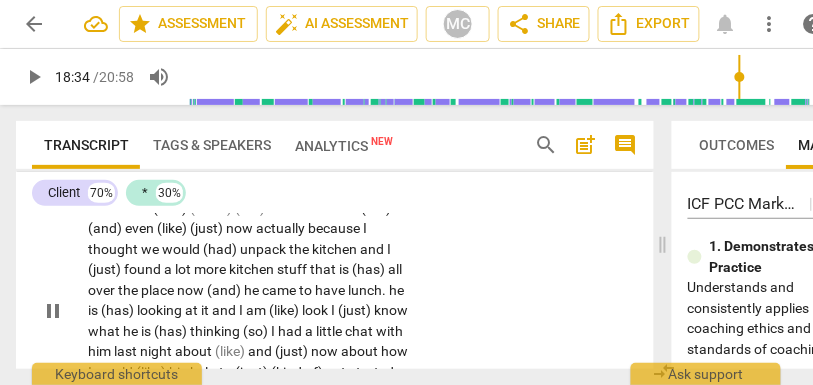 click on "F" at bounding box center (280, 146) 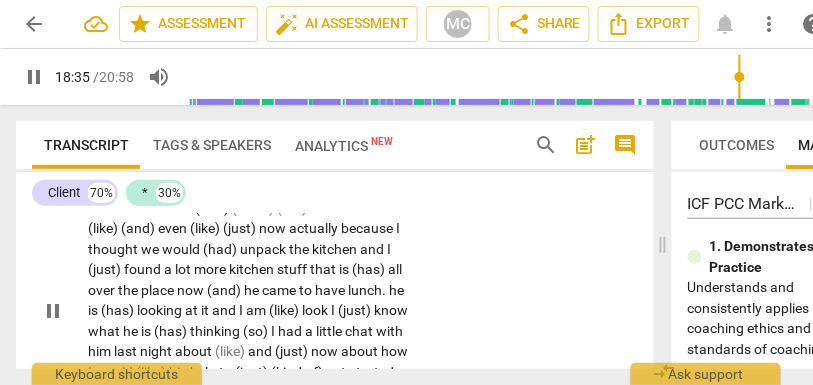 click on "I" at bounding box center [182, 167] 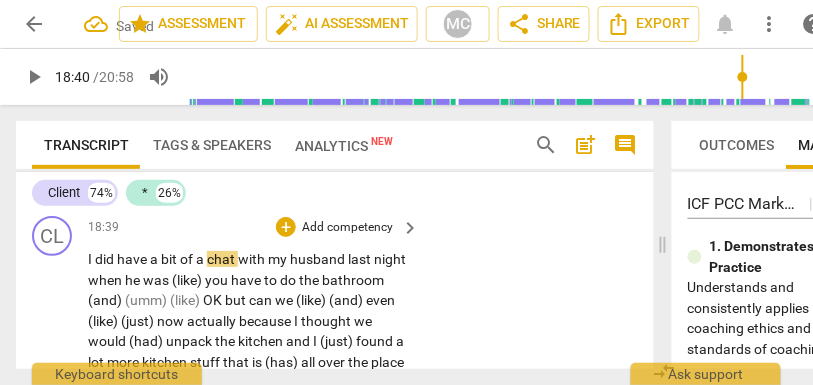 type on "1120" 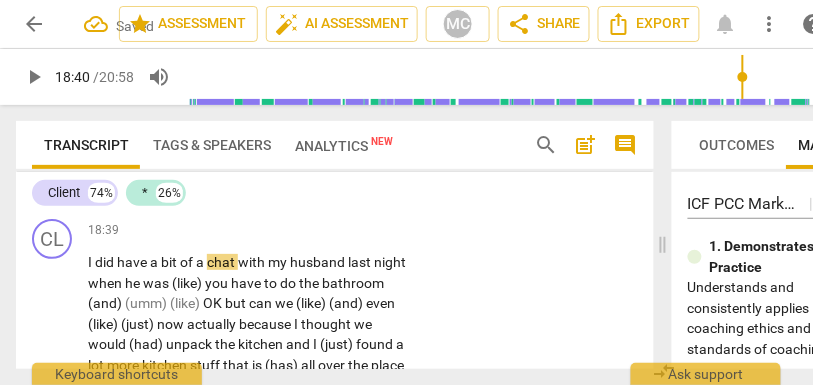 click on "Add competency" at bounding box center [347, 120] 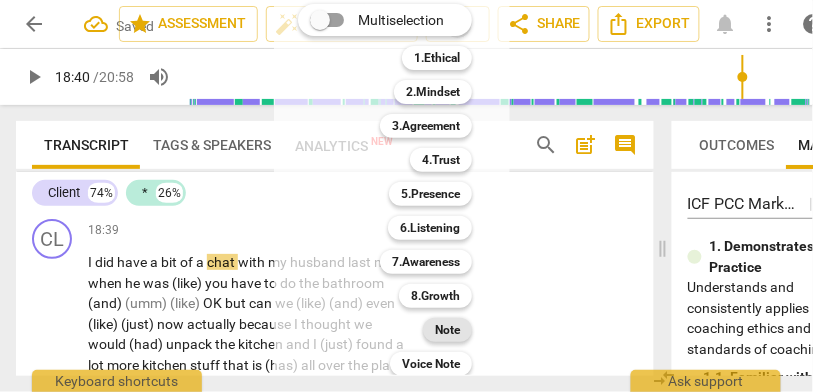 click on "Note" at bounding box center (447, 330) 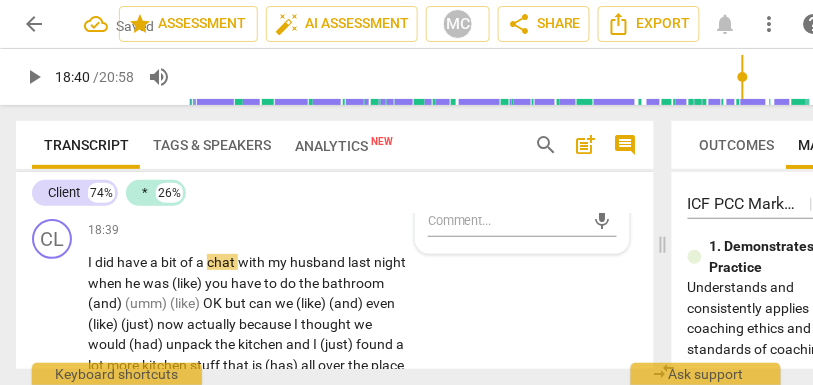 drag, startPoint x: 137, startPoint y: 275, endPoint x: 80, endPoint y: 278, distance: 57.07889 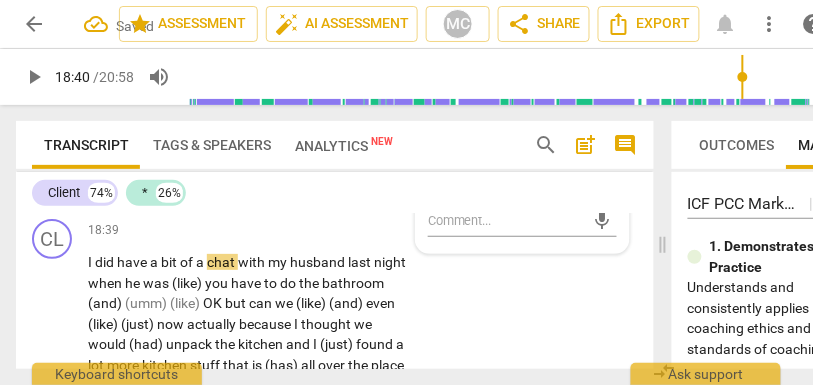 type 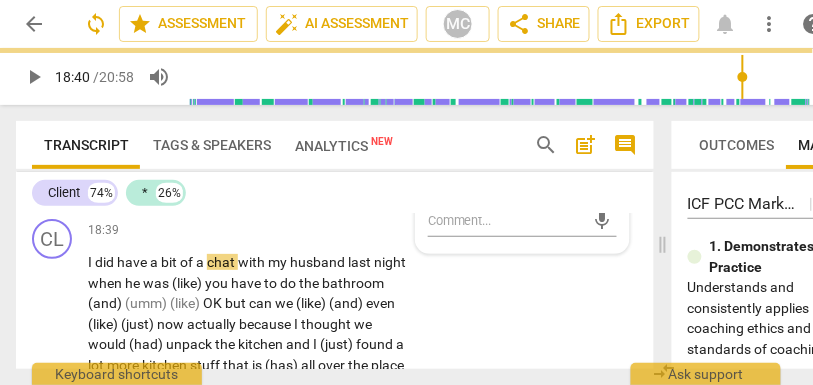 click on "(so) What other supports besides the little pep talk I heard you (just) give yourself [client laughs] are you going to need ? Note Matthew Cintron-Quinones, MCC @ iACT [TIME] [DATE] more_vert mic" at bounding box center [335, 156] 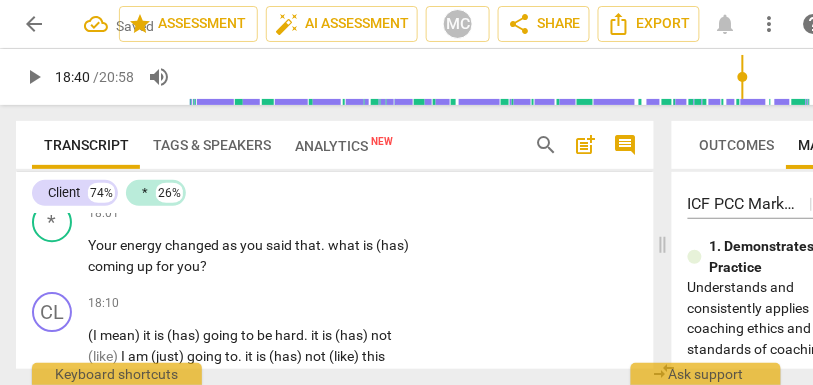 scroll, scrollTop: 8894, scrollLeft: 0, axis: vertical 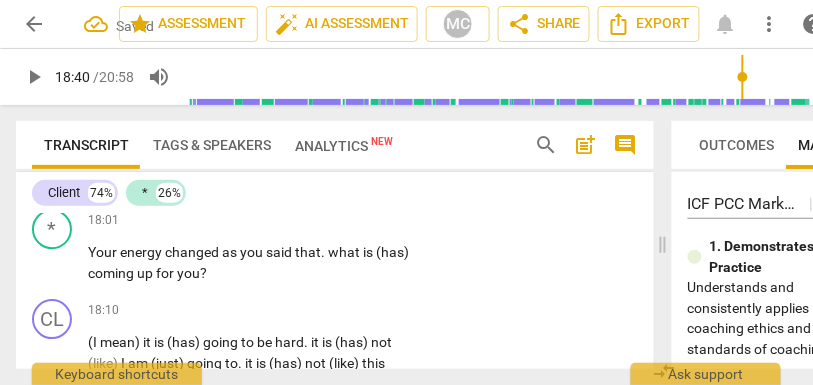 click on "push" at bounding box center (195, 183) 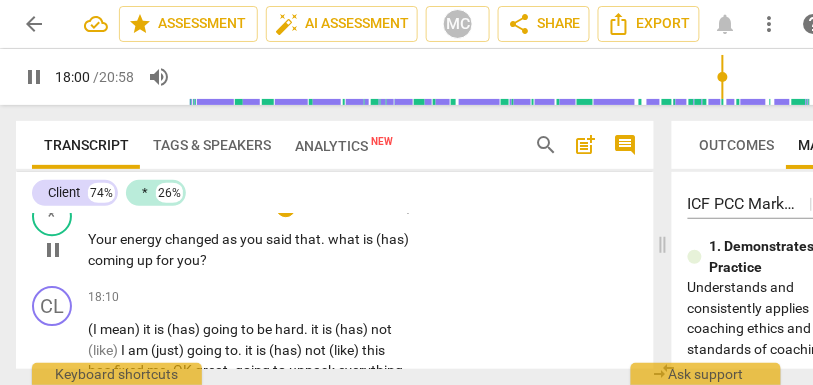 scroll, scrollTop: 8973, scrollLeft: 0, axis: vertical 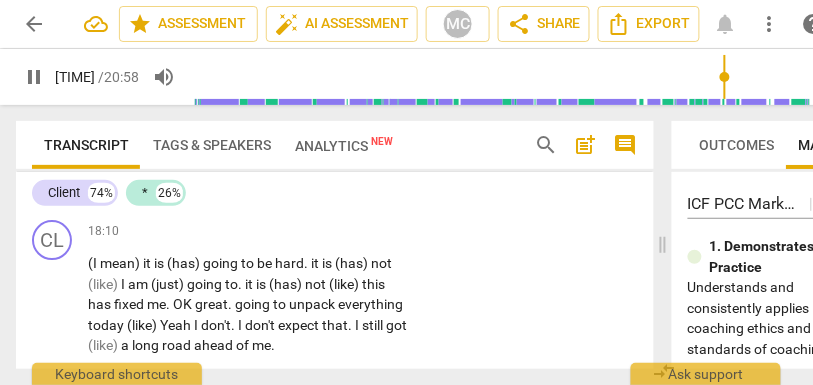 click on "what" at bounding box center [345, 173] 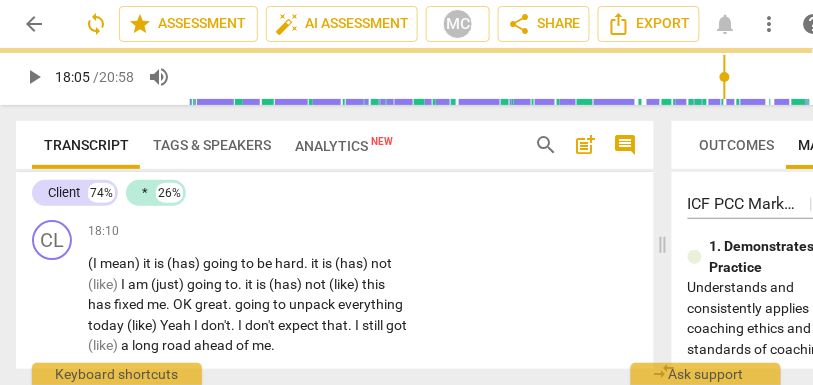 drag, startPoint x: 124, startPoint y: 319, endPoint x: 73, endPoint y: 318, distance: 51.009804 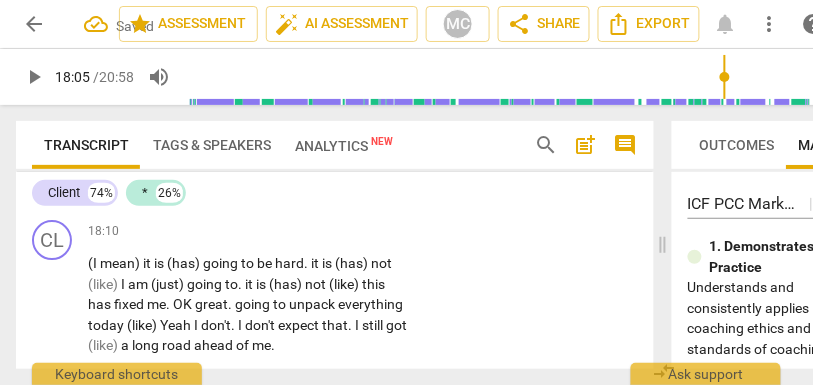 click on "Add competency" at bounding box center (347, 142) 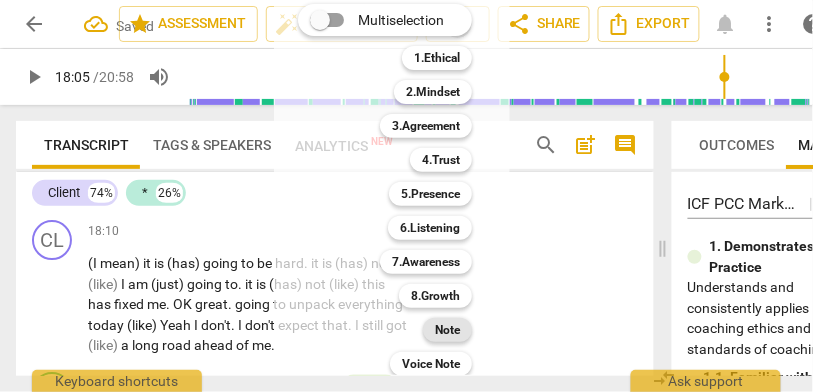 click on "Note" at bounding box center [447, 330] 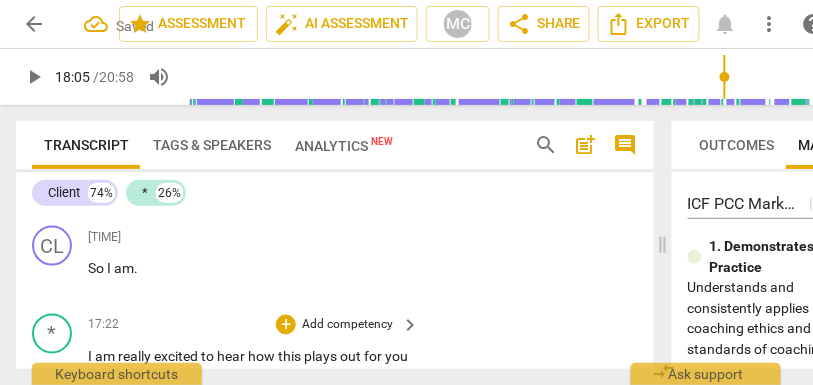 scroll, scrollTop: 8483, scrollLeft: 0, axis: vertical 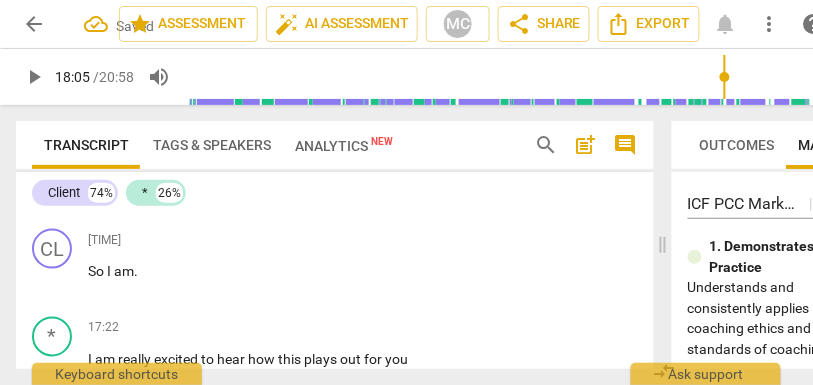 click on "have" at bounding box center (209, 203) 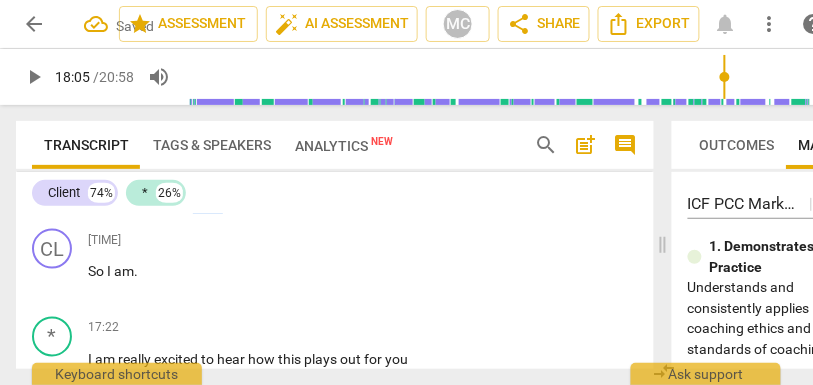 click on "have" at bounding box center (209, 203) 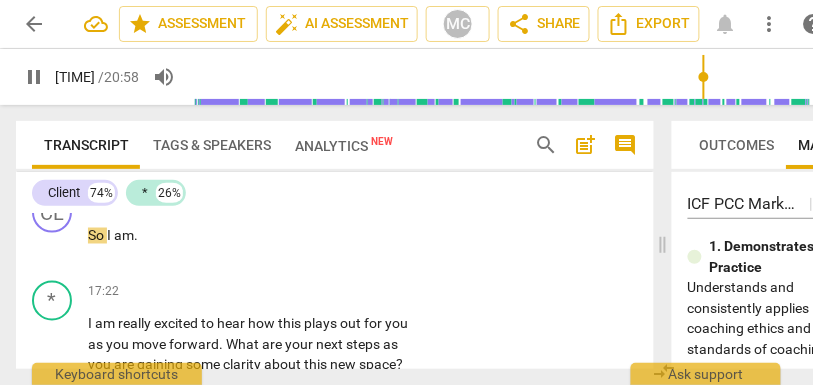 scroll, scrollTop: 8537, scrollLeft: 0, axis: vertical 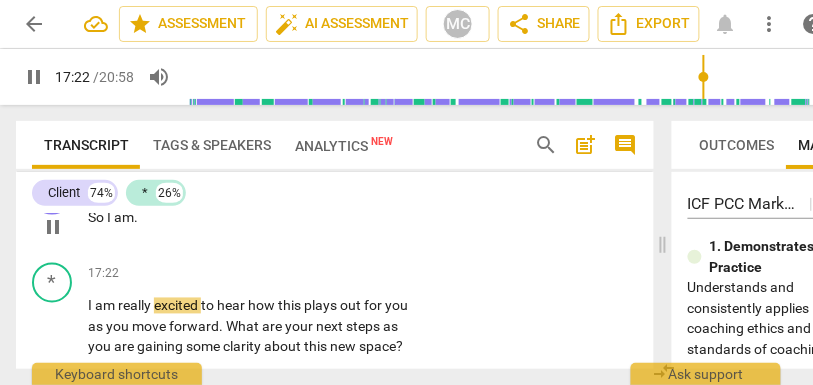 click on "So" at bounding box center [97, 218] 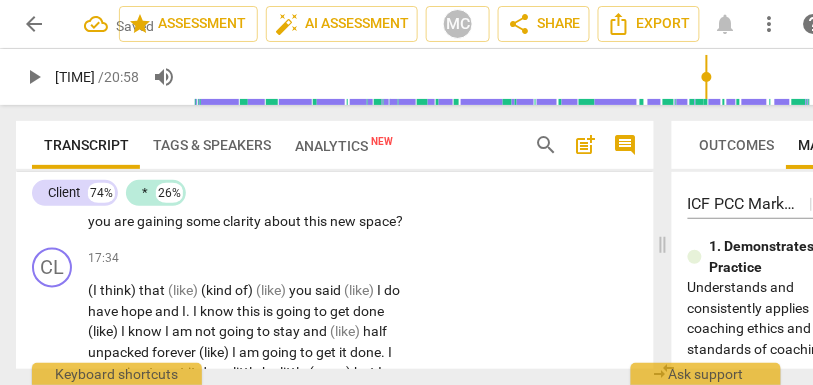 scroll, scrollTop: 8610, scrollLeft: 0, axis: vertical 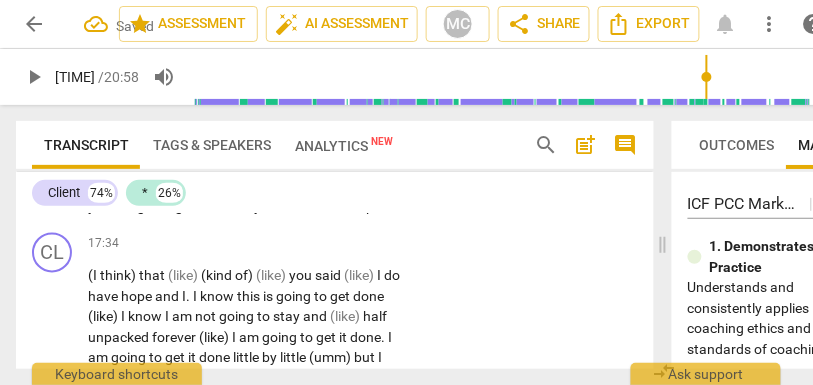 click on "I" at bounding box center (91, 166) 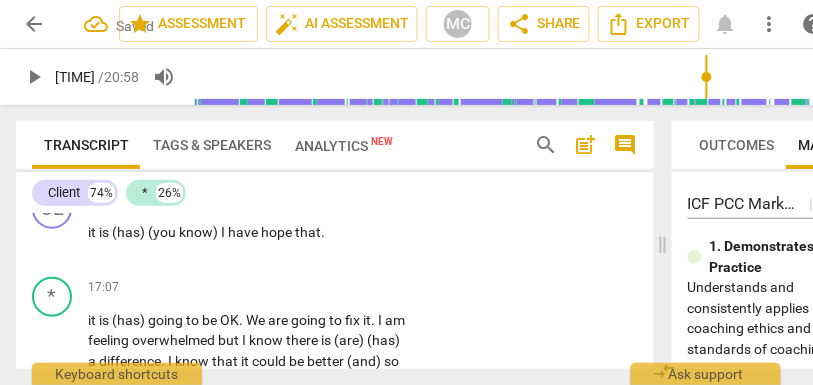 scroll, scrollTop: 8282, scrollLeft: 0, axis: vertical 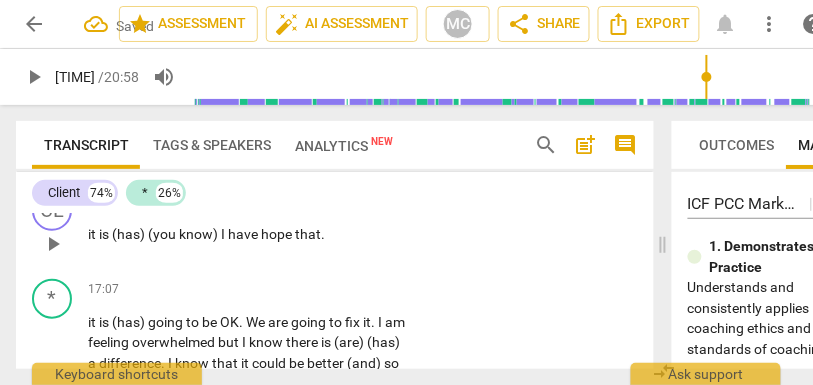 click on "have" at bounding box center [244, 234] 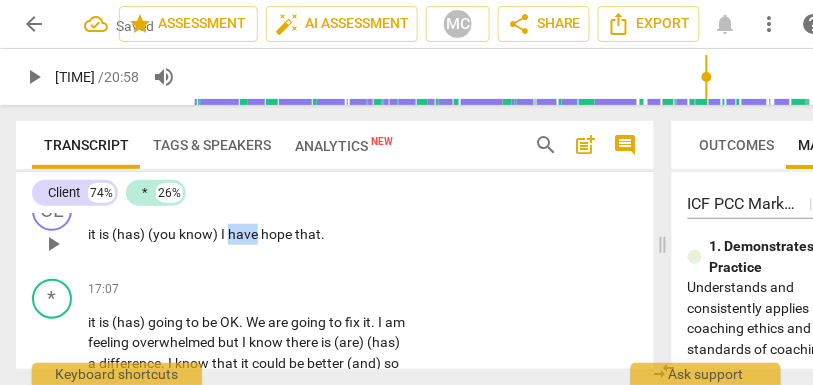click on "have" at bounding box center [244, 234] 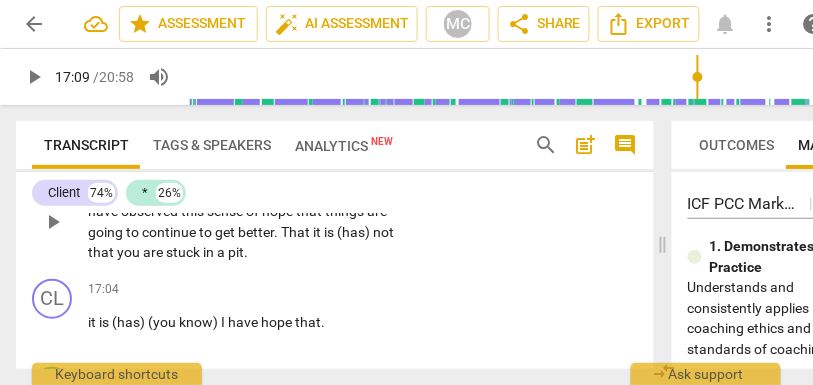 scroll, scrollTop: 8064, scrollLeft: 0, axis: vertical 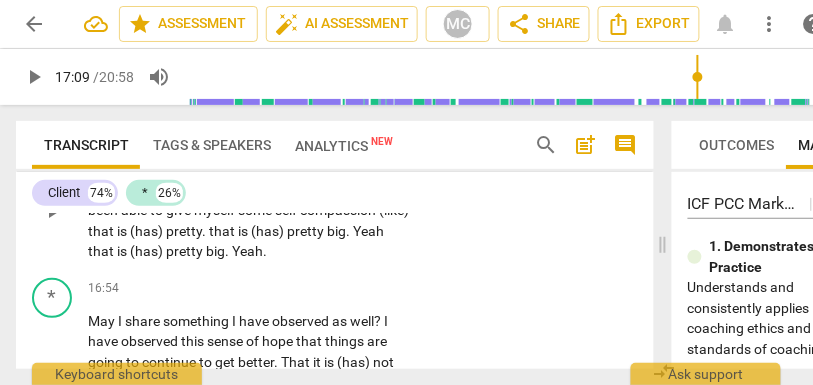 click on "pretty" at bounding box center [186, 251] 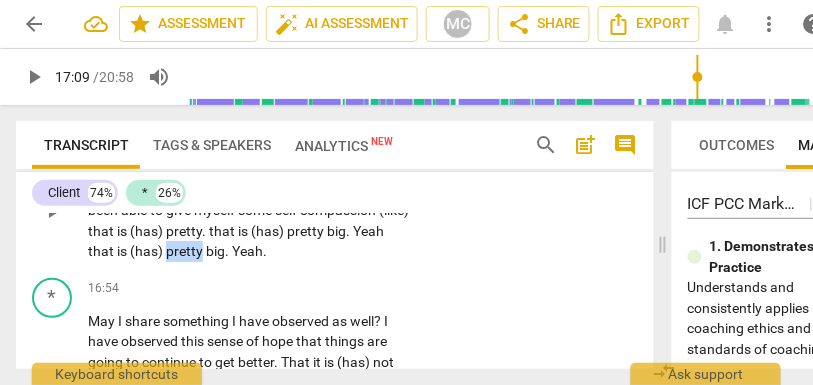 click on "pretty" at bounding box center (186, 251) 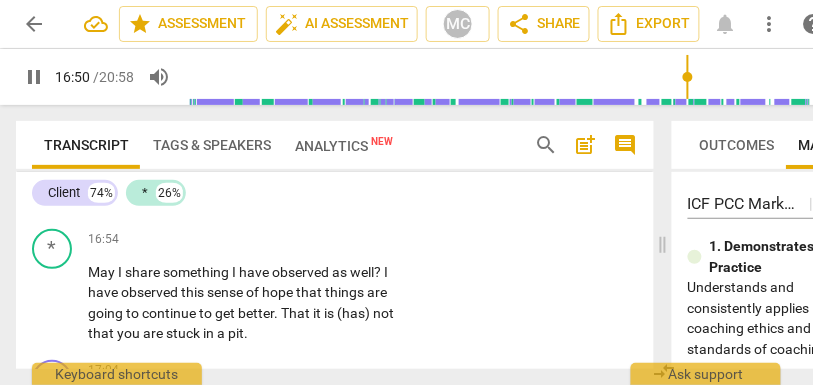 scroll, scrollTop: 8129, scrollLeft: 0, axis: vertical 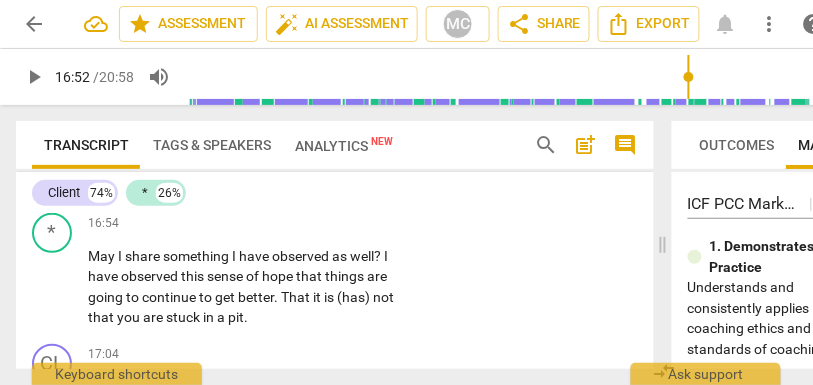click on "pretty" at bounding box center (186, 186) 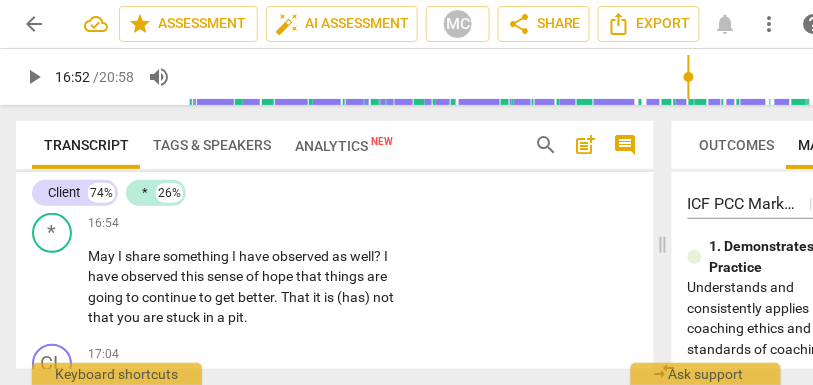 click on "pretty" at bounding box center (186, 186) 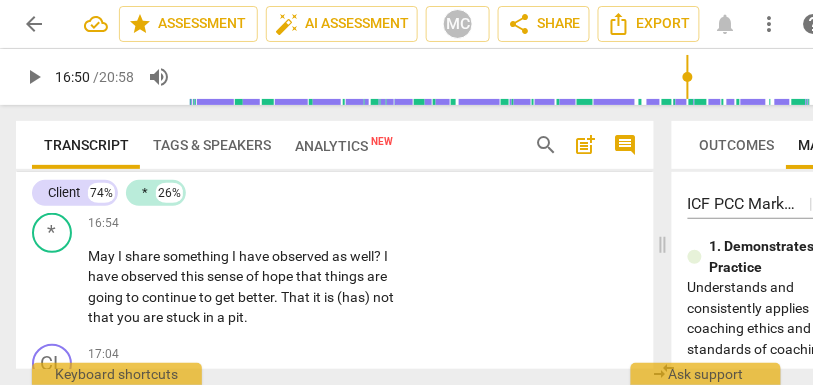click on "Yeah" at bounding box center [247, 186] 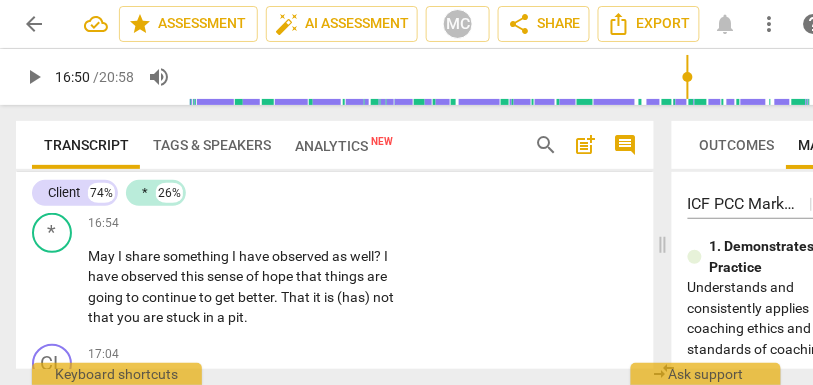 type 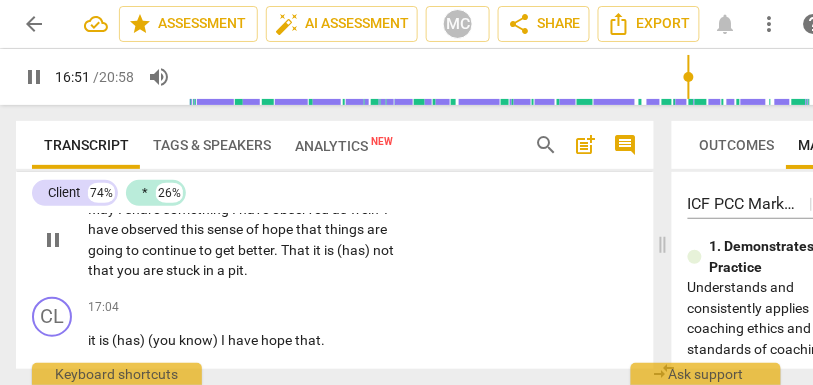 scroll, scrollTop: 8221, scrollLeft: 0, axis: vertical 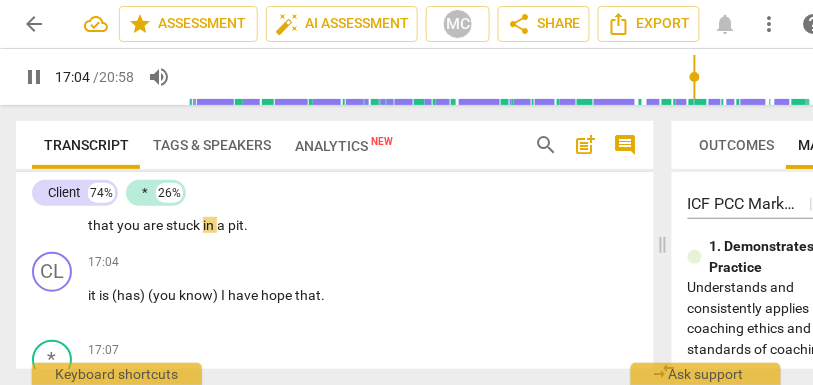 type on "1024" 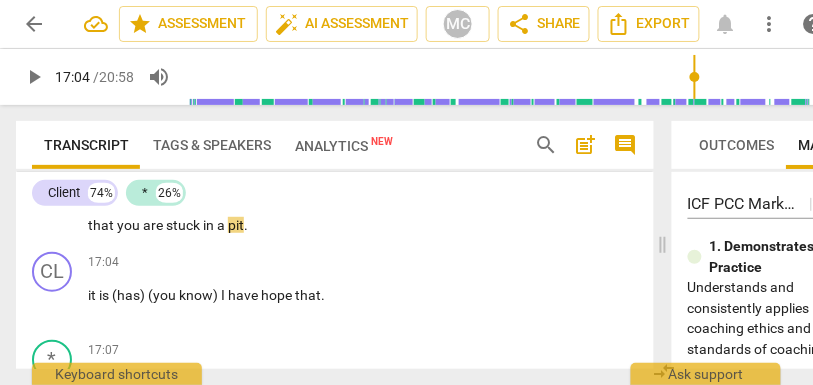click on "That" at bounding box center (297, 205) 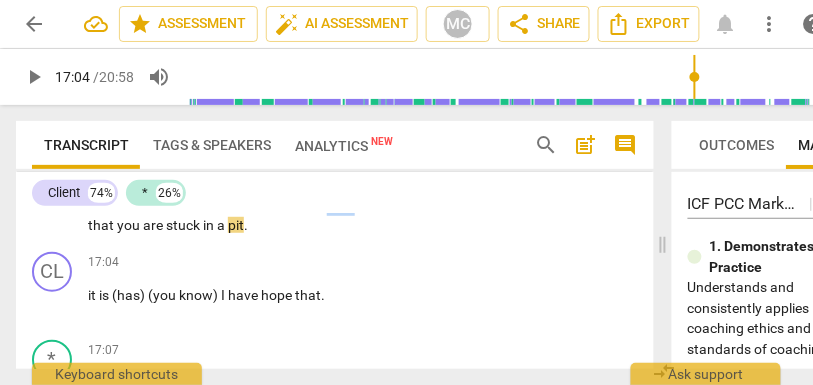 drag, startPoint x: 335, startPoint y: 288, endPoint x: 361, endPoint y: 286, distance: 26.076809 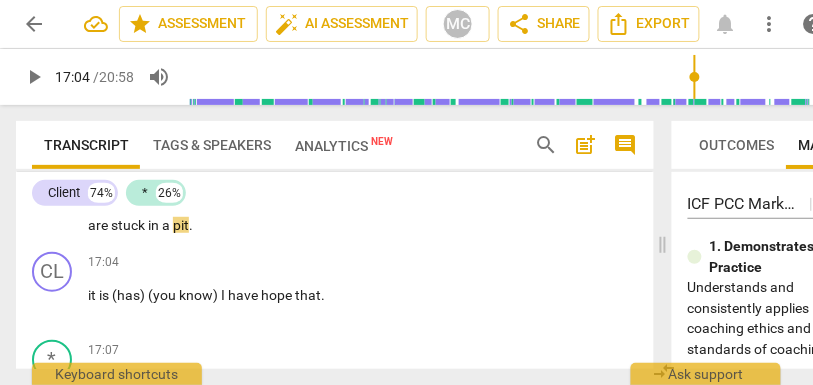 click on "is" at bounding box center (320, 205) 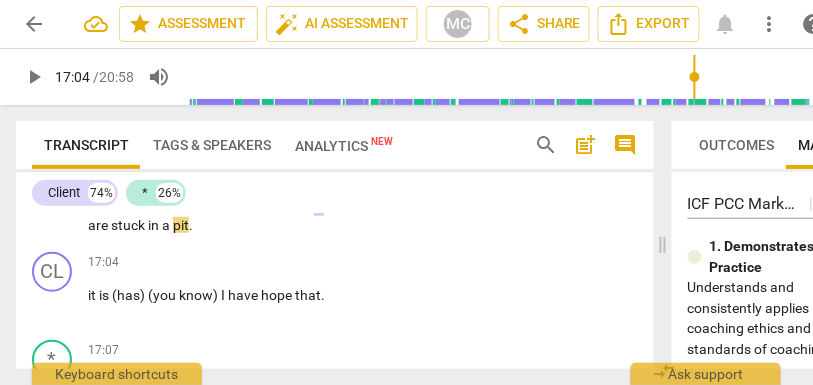 click on "is" at bounding box center [320, 205] 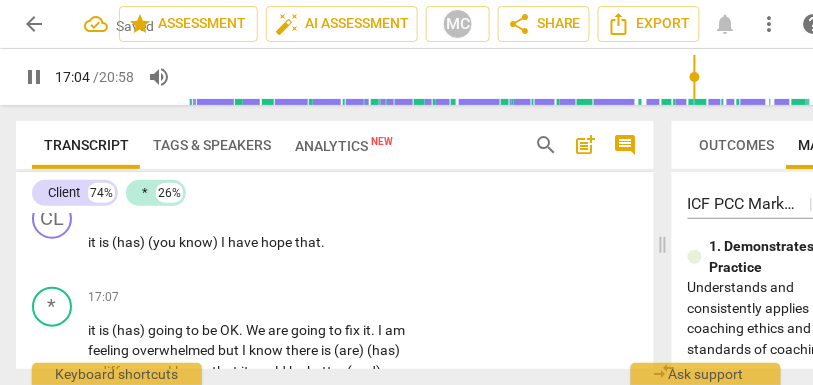 scroll, scrollTop: 8282, scrollLeft: 0, axis: vertical 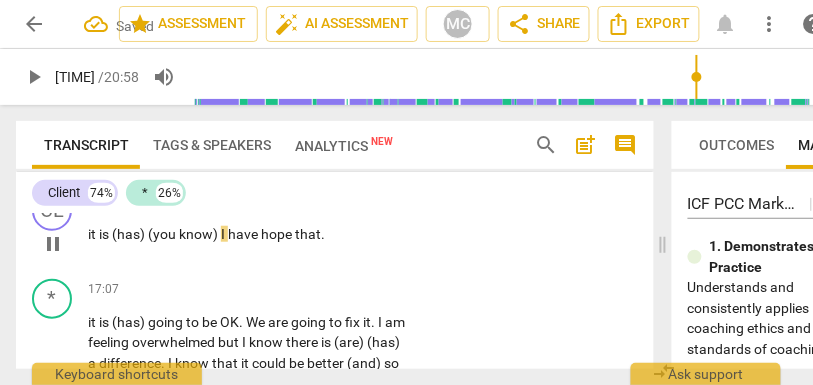 click on "it" at bounding box center [93, 234] 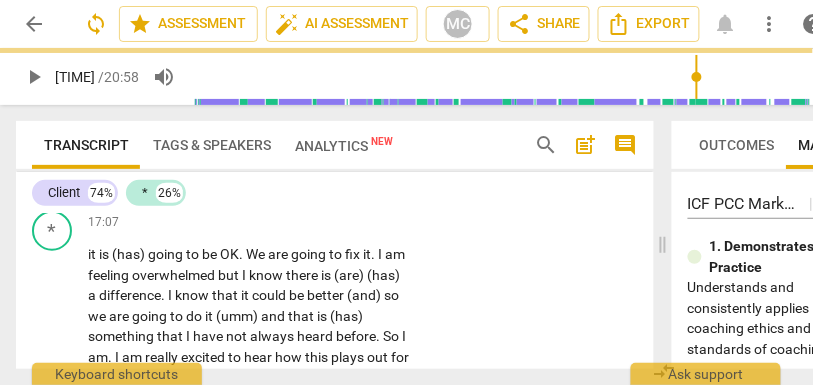 scroll, scrollTop: 8215, scrollLeft: 0, axis: vertical 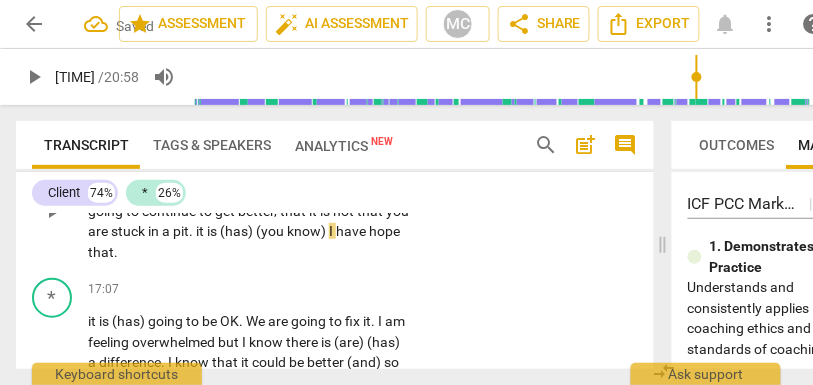 click on "a" at bounding box center (167, 231) 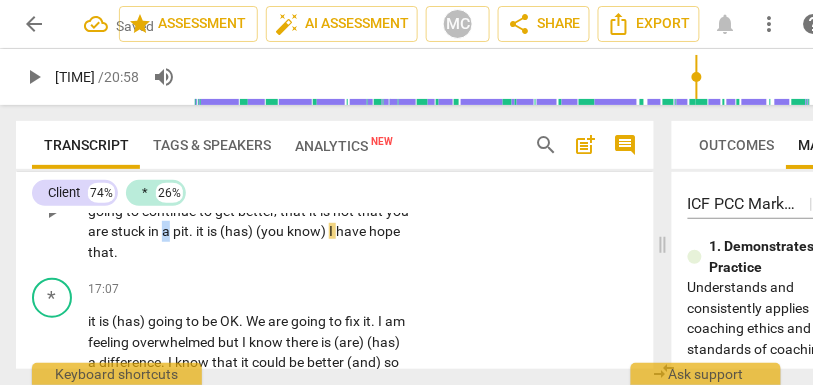 click on "a" at bounding box center (167, 231) 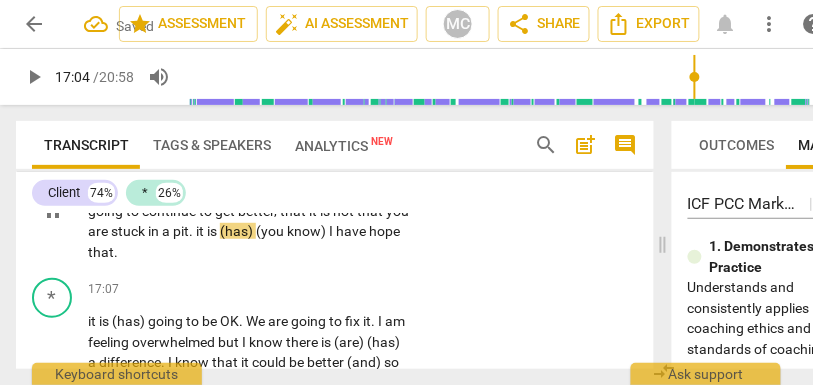 click on "it" at bounding box center [201, 231] 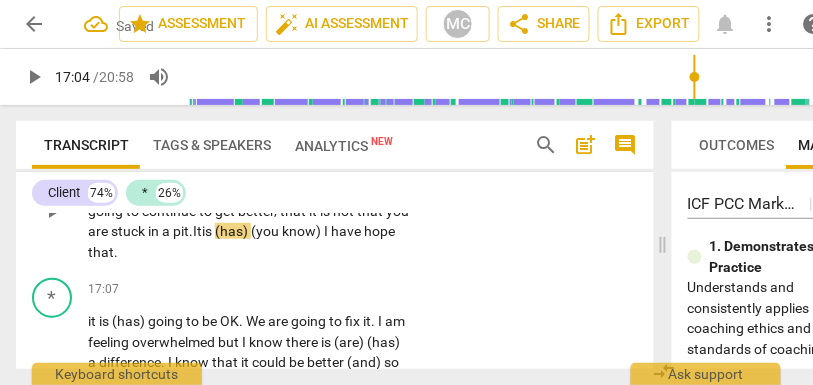 click on "a" at bounding box center [167, 231] 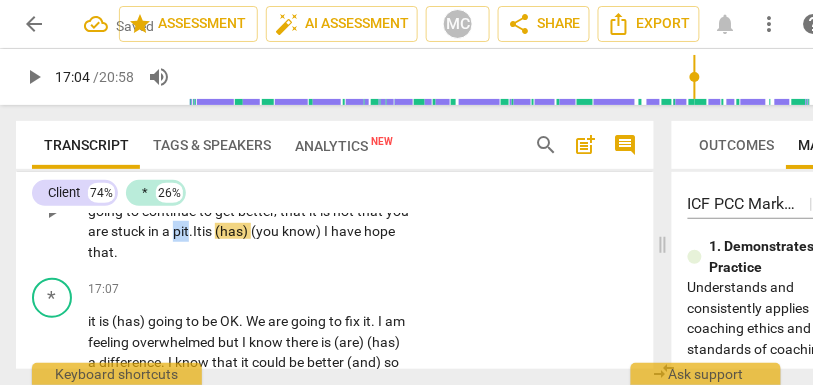 click on "a" at bounding box center (167, 231) 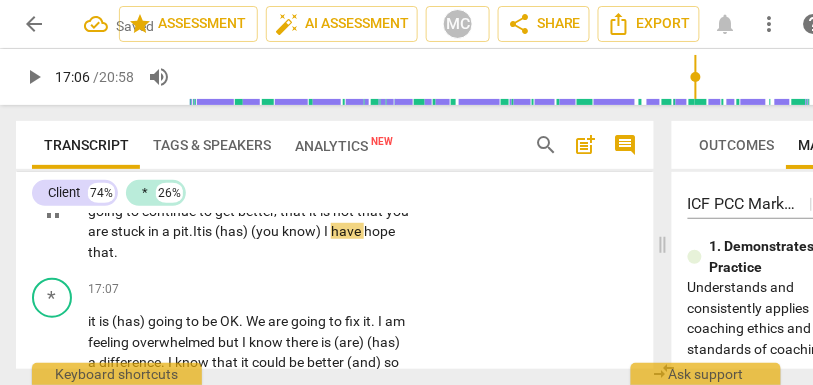 click on "(you" at bounding box center (266, 231) 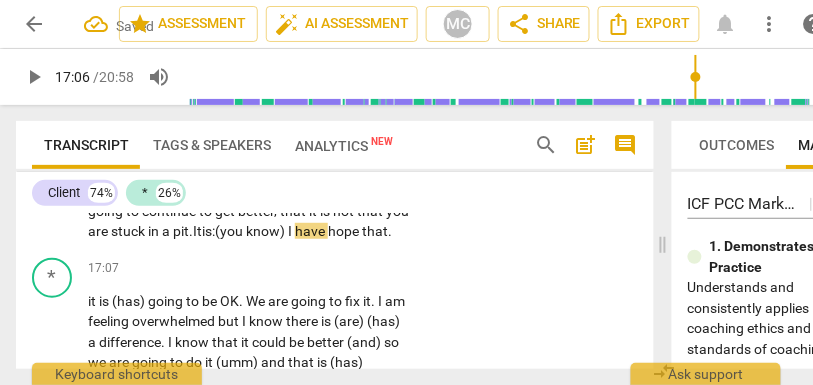click on "know)" at bounding box center [267, 231] 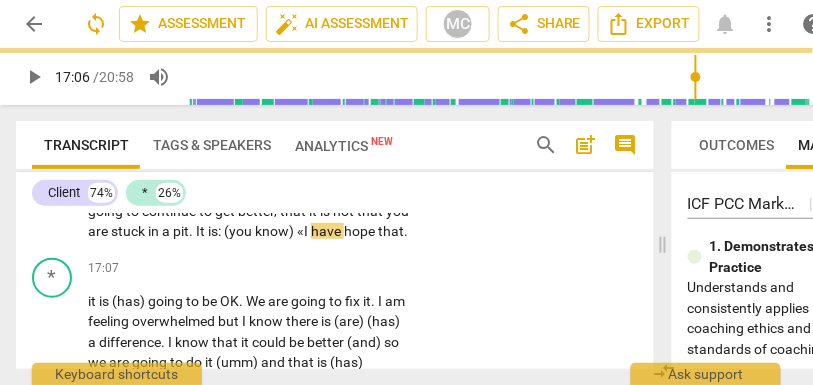 click on "* play_arrow pause 16:54 + Add competency keyboard_arrow_right May   I   share   something   I   have   observed   as   well ?   I   have   observed   this   sense   of   hope   that   things   are   going   to   continue   to   get   better ,   that   it   is   not   that   you   are   stuck   in   a   pit .   It   is :   (you   know)   «I   have   hope   that ." at bounding box center (335, 184) 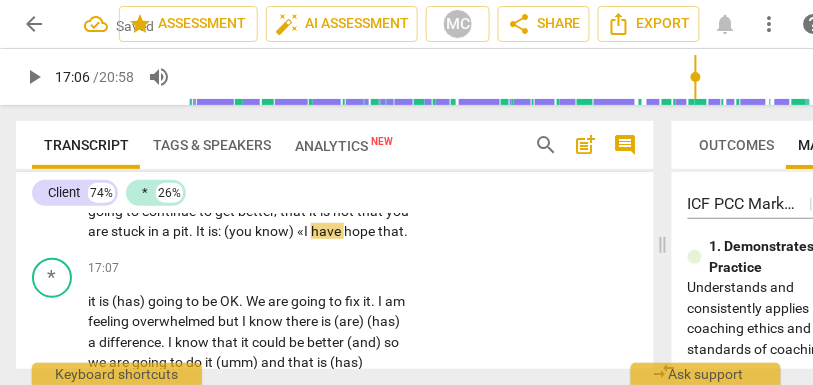 click on "«I" at bounding box center (304, 231) 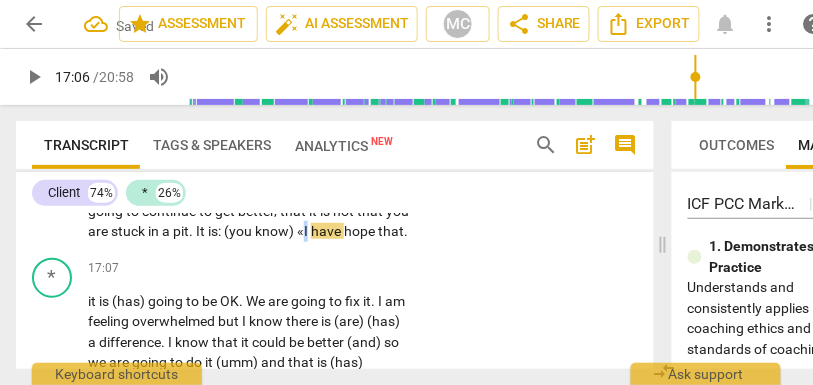 click on "«I" at bounding box center [304, 231] 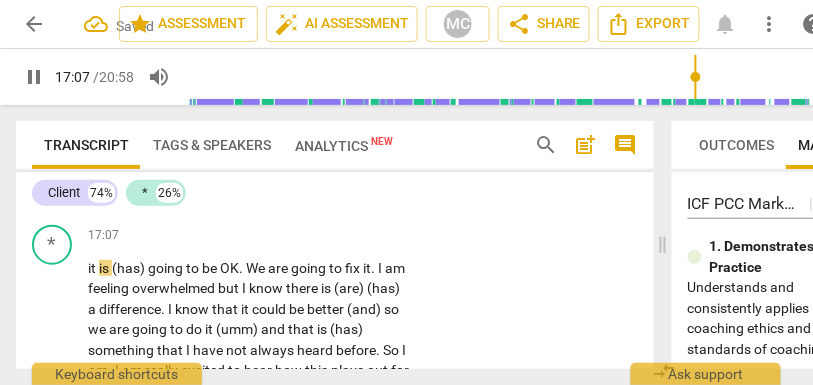 scroll, scrollTop: 8272, scrollLeft: 0, axis: vertical 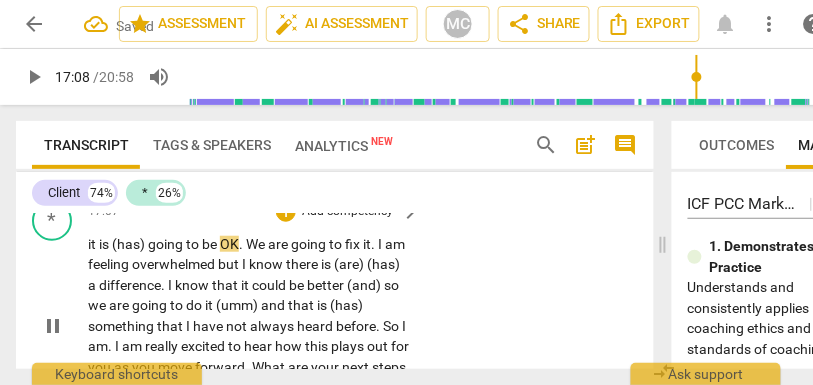 click on "it" at bounding box center [93, 244] 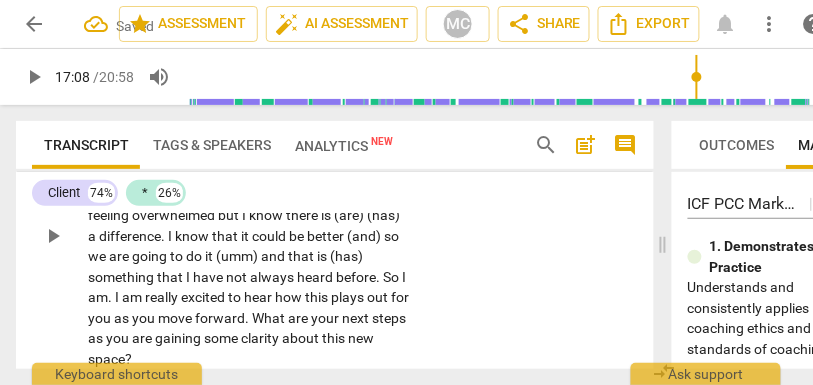 click on "have" at bounding box center [327, 174] 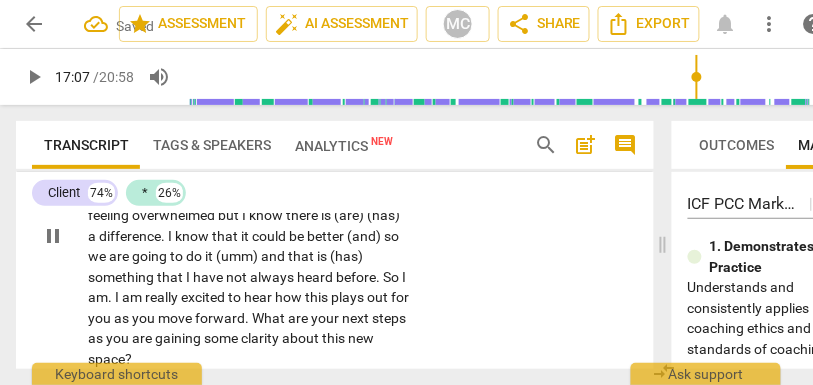 click on "May   I   share   something   I   have   observed   as   well ?   I   have   observed   this   sense   of   hope   that   things   are   going   to   continue   to   get   better ,   that   it   is   not   that   you   are   stuck   in   a   pit .   It   is :   (you   know)   «I   have   hope   that .   it   is   (has)   going   to   be   OK .   We   are   going   to   fix   it .   I   am   feeling   overwhelmed   but   I   know   there   is   (are)   (has)   a   difference .   I   know   that   it   could   be   better   (and)   so   we   are   going   to   do   it   (umm)   and   that   is   (has)   something   that   I   have   not   always   heard   before .   So   I   am .   I   am   really   excited   to   hear   how   this   plays   out   for   you   as   you   move   forward .   What   are   your   next   steps   as   you   are   gaining   some   clarity   about   this   new   space ?" at bounding box center [248, 236] 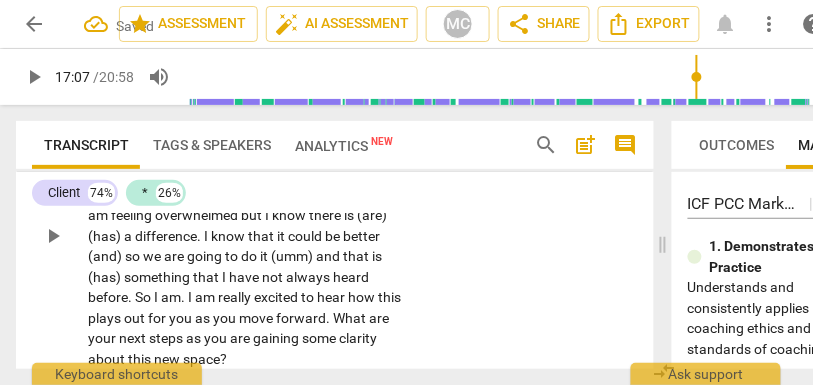 drag, startPoint x: 176, startPoint y: 272, endPoint x: 141, endPoint y: 272, distance: 35 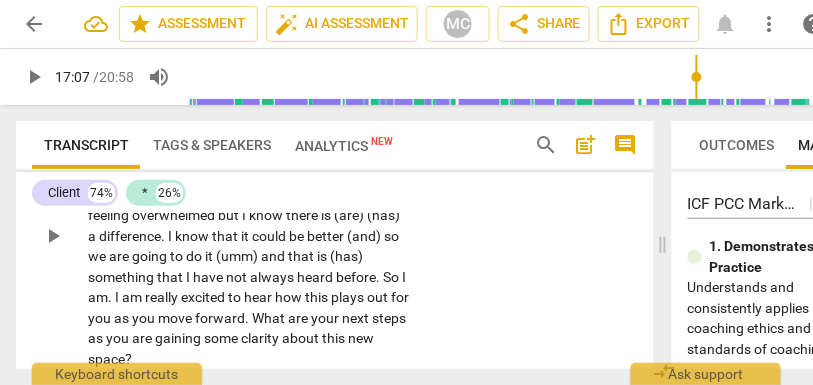 click on "May I share something I have observed as well ? I have observed this sense of hope that things are going to continue to get better , that it is not that you are stuck in a pit . It is : (you know) «I have hope that it is going to be OK . We are going to fix it . I am feeling overwhelmed but I know there is (are) (has) a difference . I know that it could be better (and) so we are going to do it (umm) and that is (has) something that I have not always heard before . So I am . I am really excited to hear how this plays out for you as you move forward . What are your next steps as you are gaining some clarity about this new space ?" at bounding box center [248, 236] 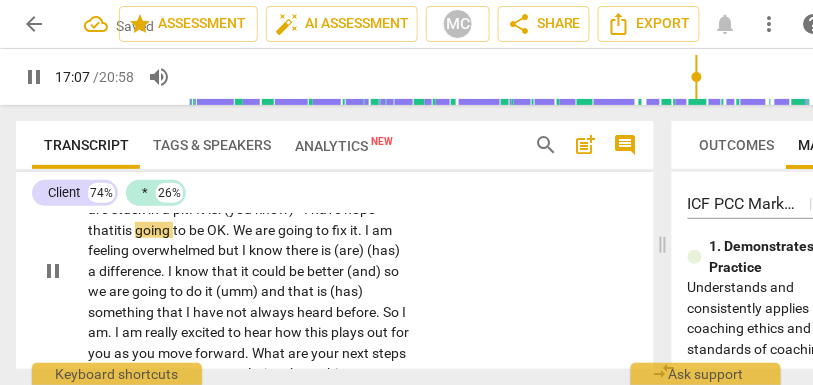 scroll, scrollTop: 8234, scrollLeft: 0, axis: vertical 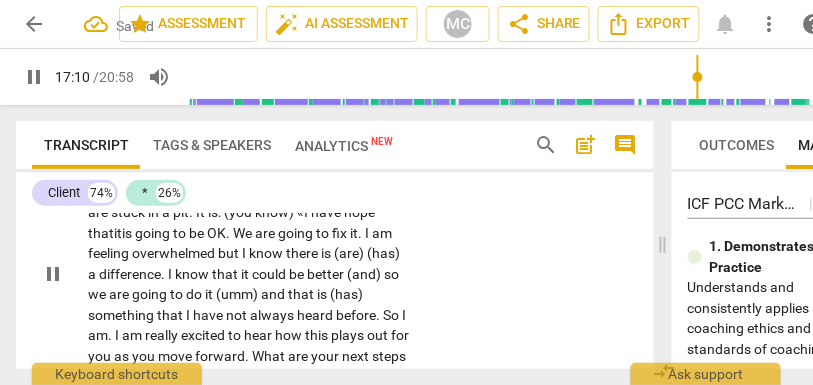 click on "We" at bounding box center [244, 233] 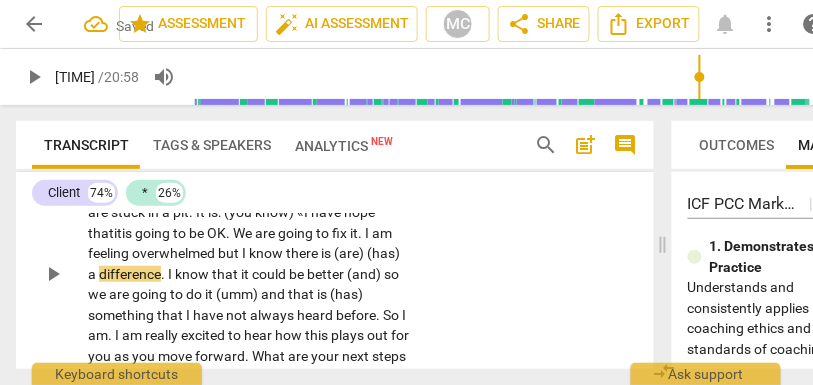 click on "We" at bounding box center (244, 233) 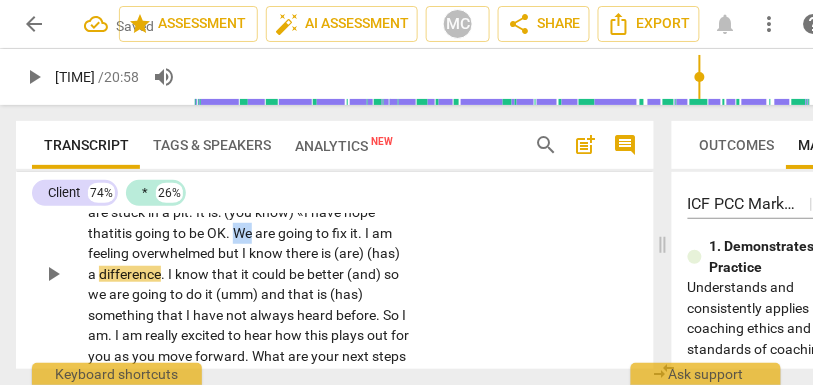 click on "We" at bounding box center [244, 233] 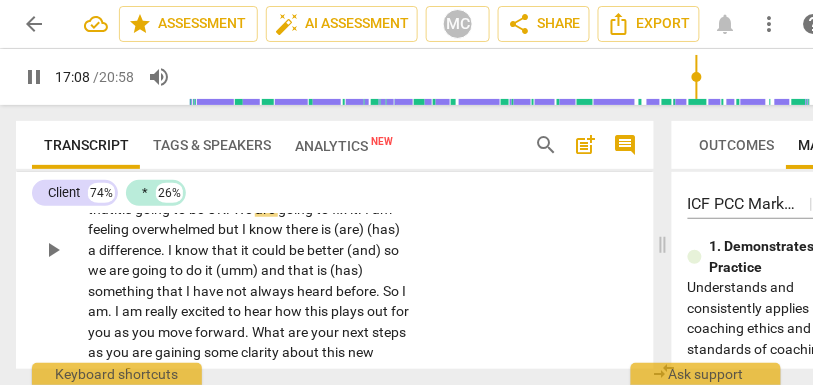 scroll, scrollTop: 8288, scrollLeft: 0, axis: vertical 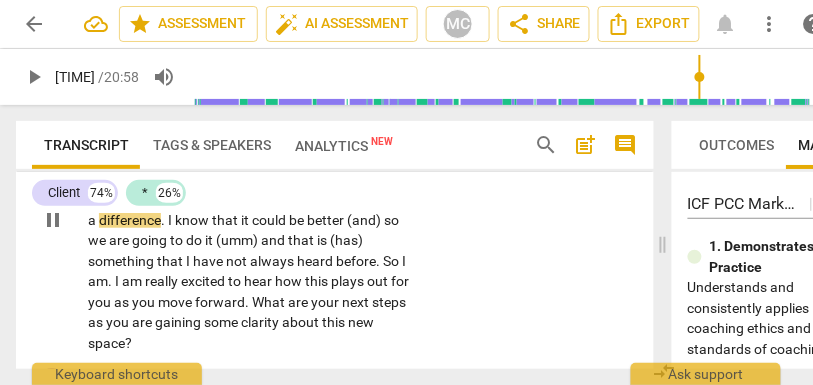 click on "but" at bounding box center (230, 199) 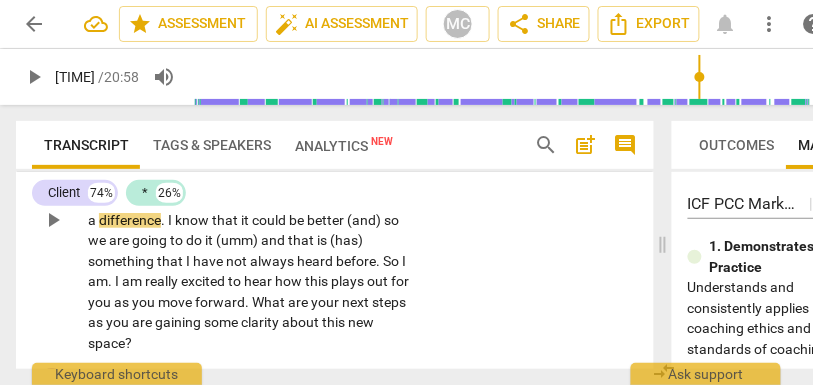 click on "I" at bounding box center (245, 199) 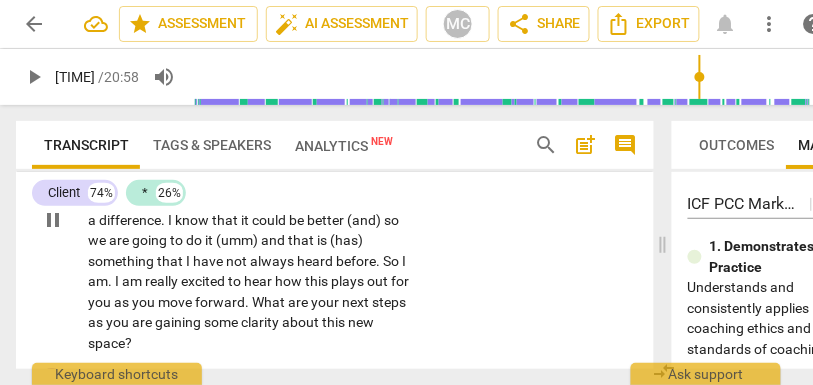 drag, startPoint x: 340, startPoint y: 286, endPoint x: 436, endPoint y: 284, distance: 96.02083 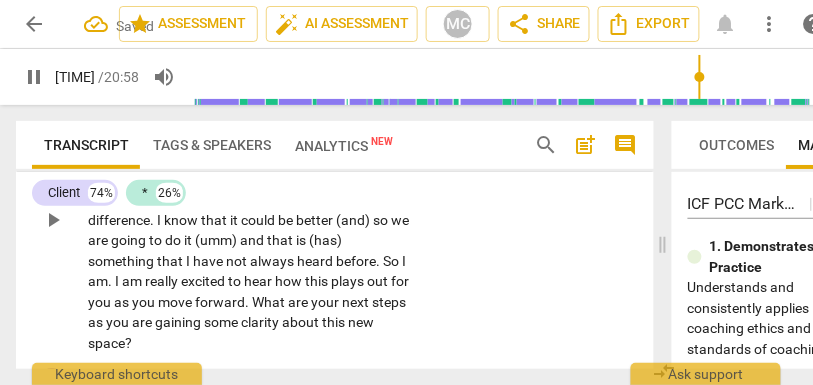 click on "* play_arrow pause 16:54 + Add competency keyboard_arrow_right May I share something I have observed as well ? I have observed this sense of hope that things are going to continue to get better , that it is not that you are stuck in a pit . It is : (you know) «I have hope that it is going to be OK . We are going to fix it . I am feeling overwhelmed, but I know there is a difference . I know that it could be better (and) so we are going to do it (umm) and that is (has) something that I have not always heard before . So I am . I am really excited to hear how this plays out for you as you move forward . What are your next steps as you are gaining some clarity about this new space ?" at bounding box center [335, 204] 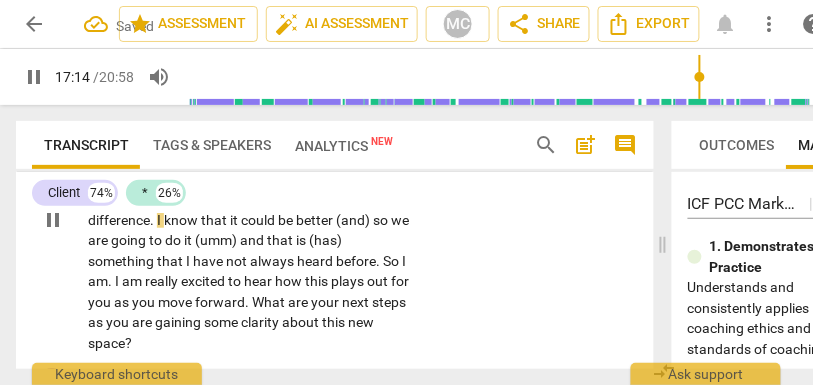 scroll, scrollTop: 8310, scrollLeft: 0, axis: vertical 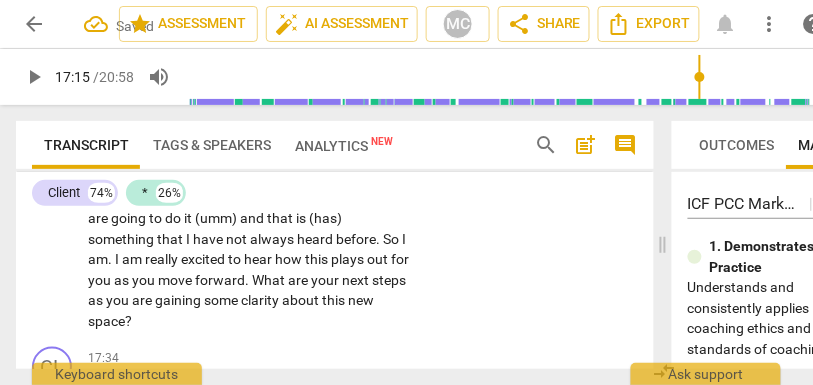 click on "difference" at bounding box center (119, 198) 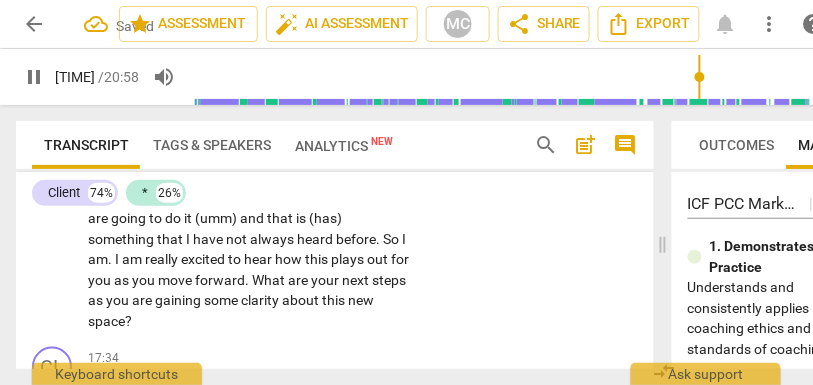 click on "know" at bounding box center [182, 198] 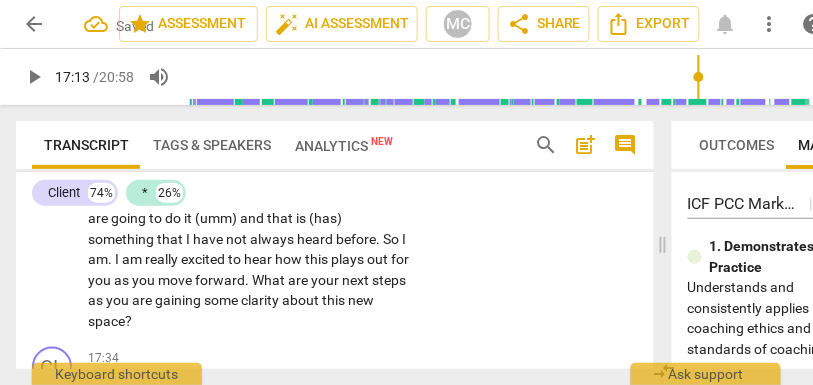 type 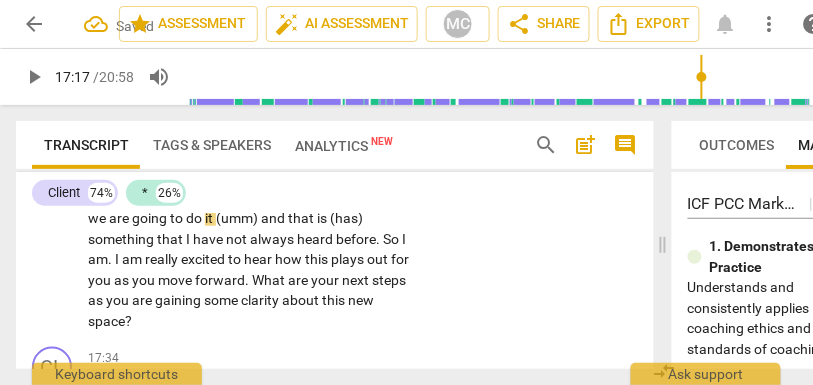 click on "(and)" at bounding box center [370, 198] 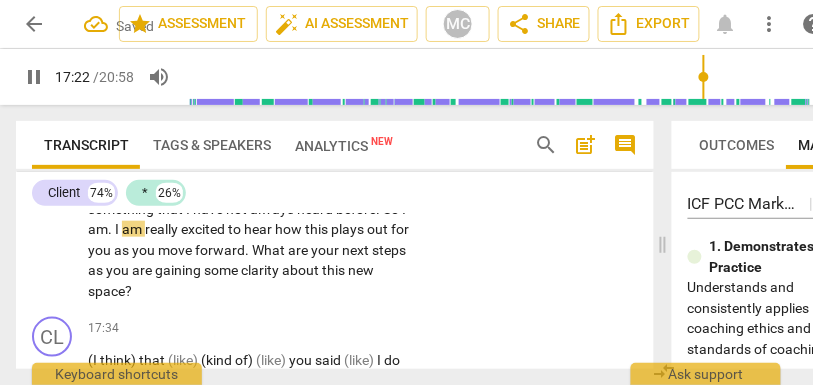 scroll, scrollTop: 8334, scrollLeft: 0, axis: vertical 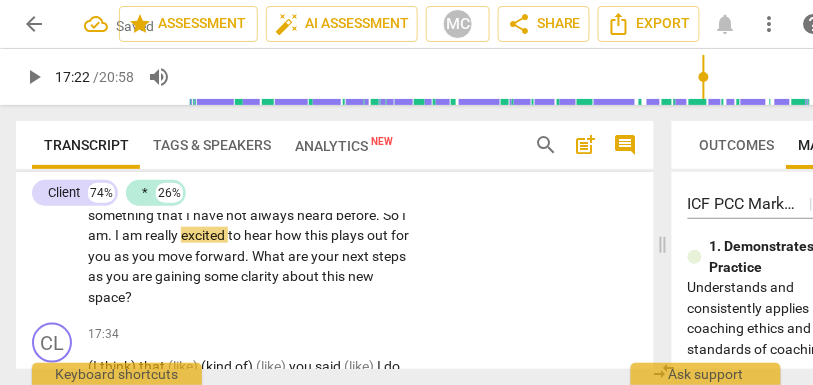 click on "better, and" at bounding box center [345, 174] 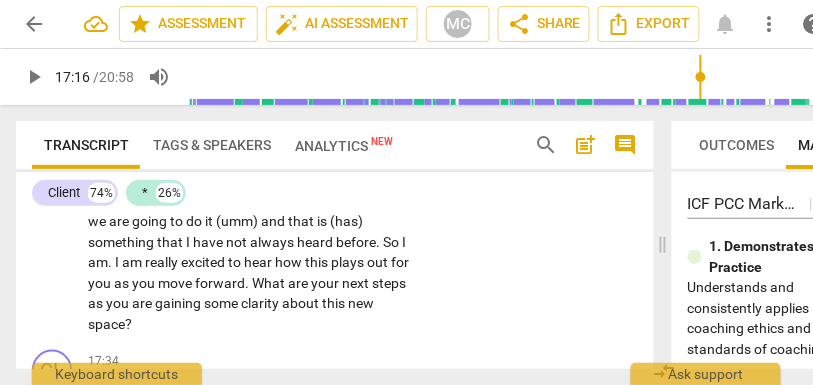 scroll, scrollTop: 8308, scrollLeft: 0, axis: vertical 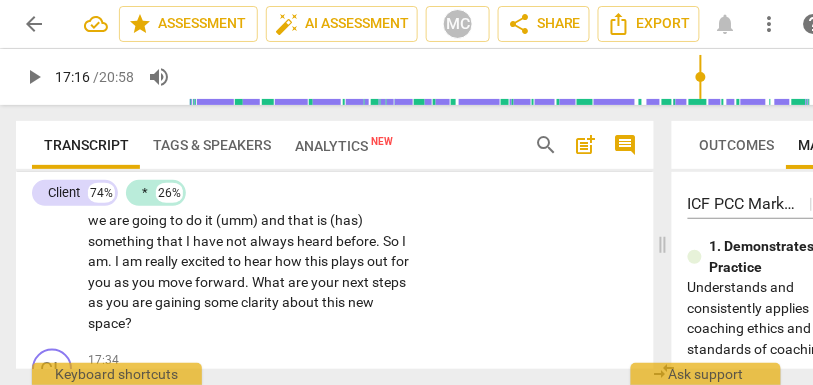 click on "could" at bounding box center [275, 200] 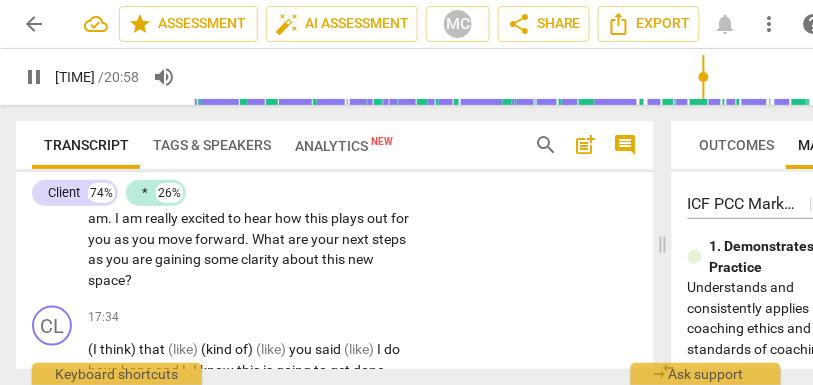 scroll, scrollTop: 8367, scrollLeft: 0, axis: vertical 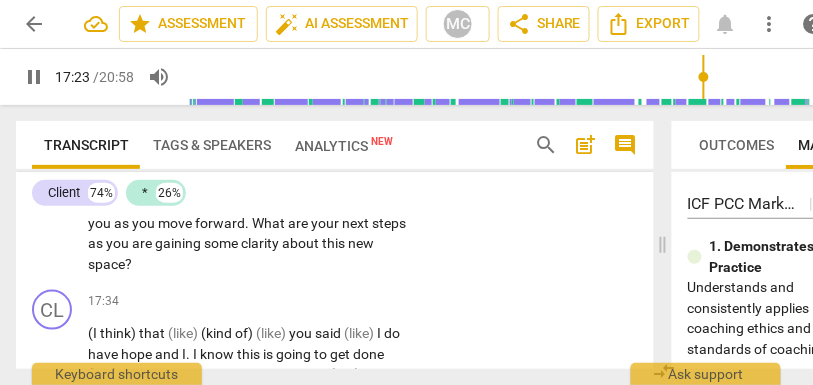 click on "(umm)" at bounding box center (238, 161) 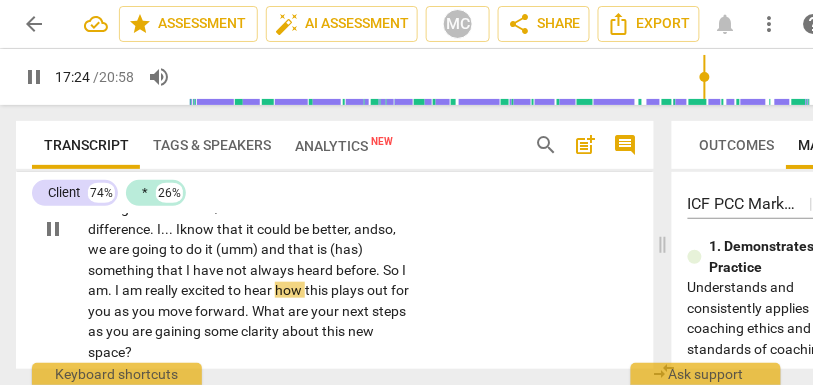 scroll, scrollTop: 8278, scrollLeft: 0, axis: vertical 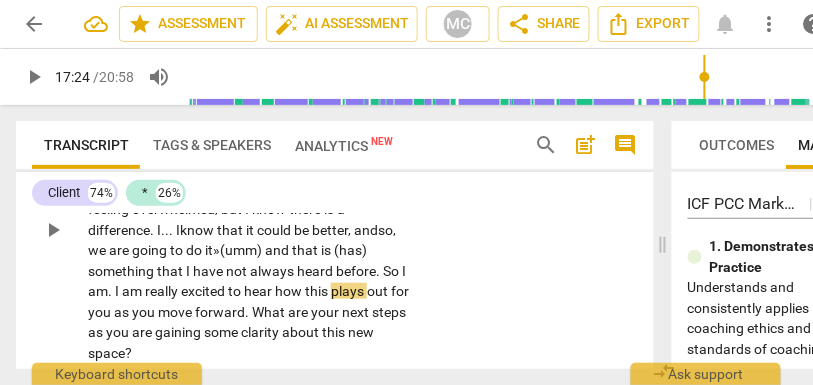 click on "(umm)" at bounding box center (242, 250) 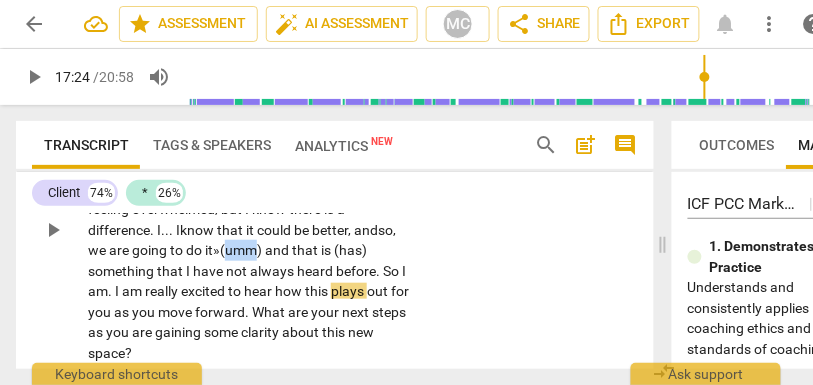 click on "(umm)" at bounding box center [242, 250] 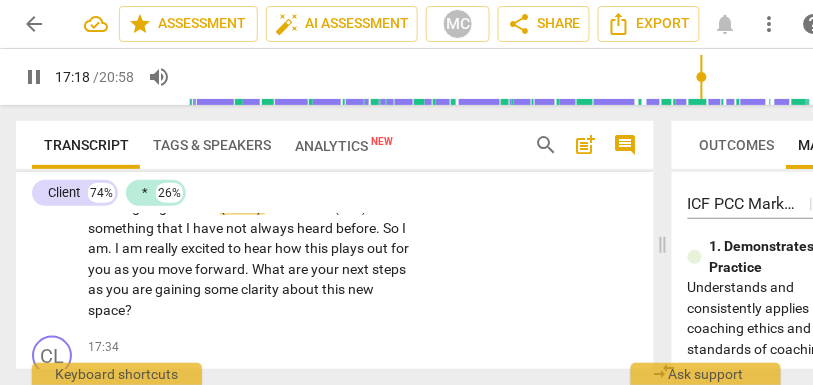 scroll, scrollTop: 8328, scrollLeft: 0, axis: vertical 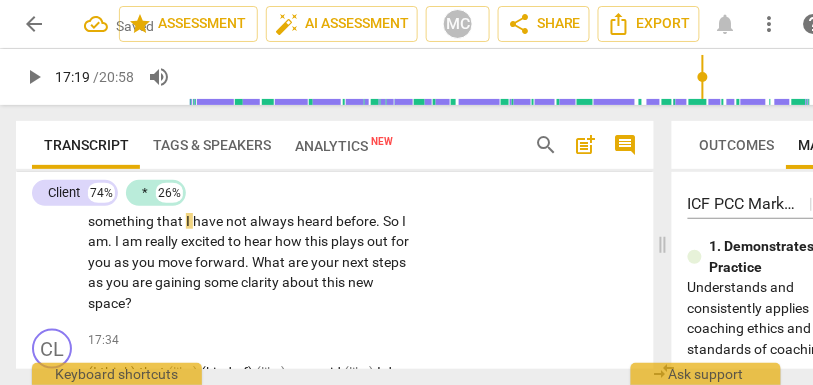 drag, startPoint x: 335, startPoint y: 282, endPoint x: 397, endPoint y: 282, distance: 62 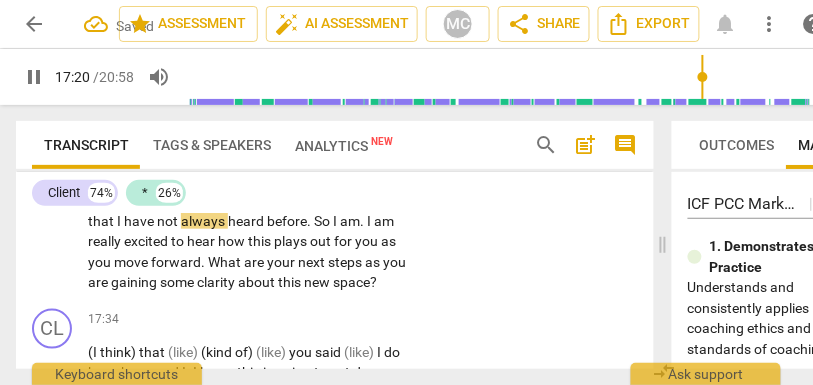 click on "that" at bounding box center [306, 200] 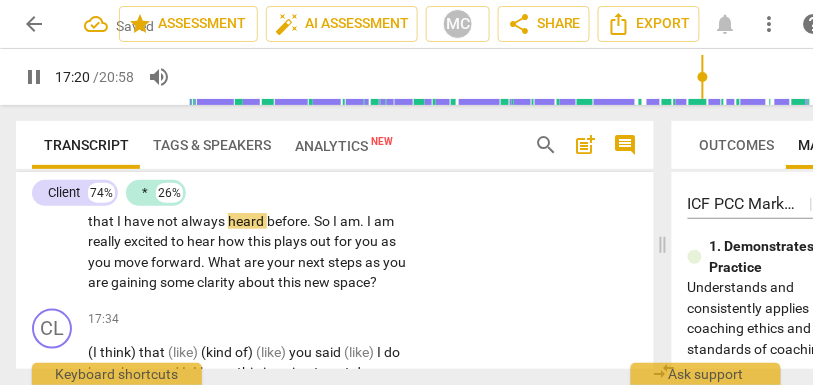 click on "that" at bounding box center [306, 200] 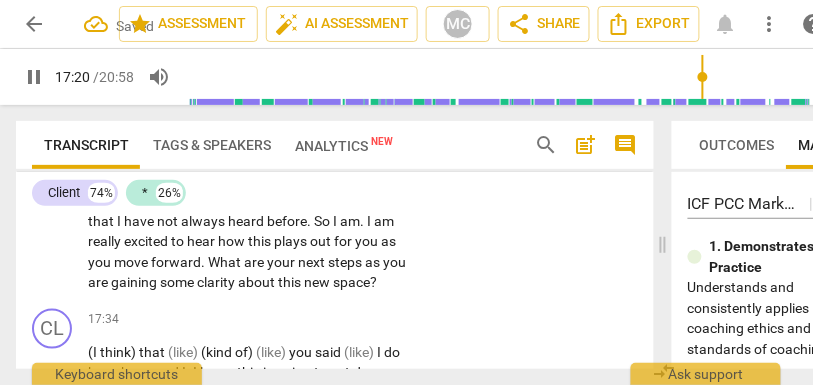 click on "So" at bounding box center (323, 221) 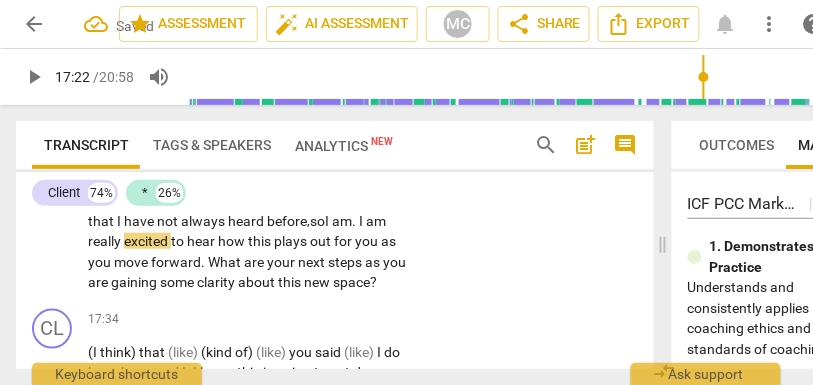 click on "I" at bounding box center (362, 221) 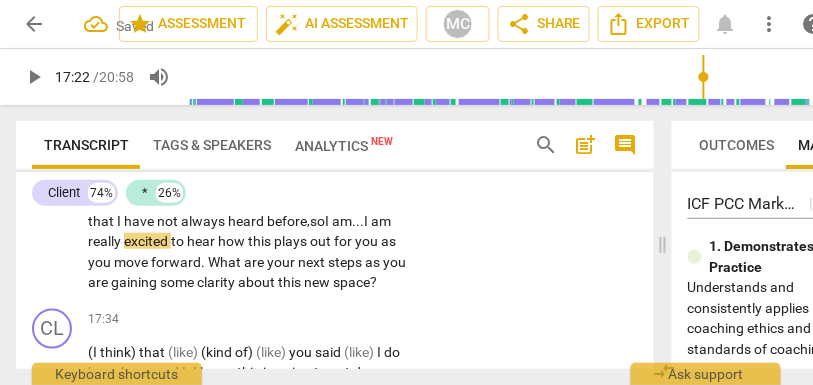 click on "am..." at bounding box center [348, 221] 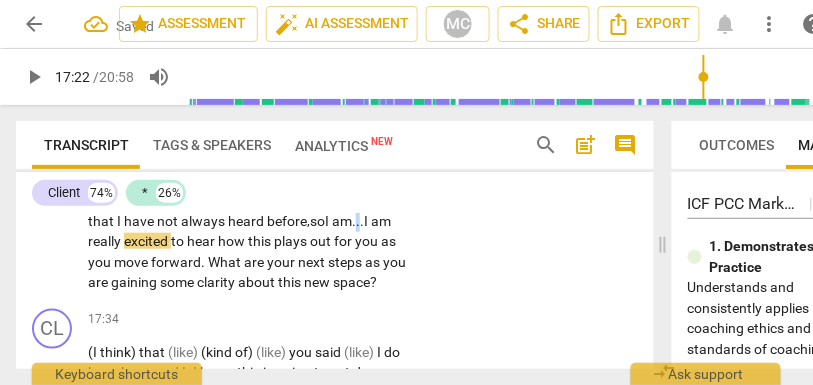 click on "am..." at bounding box center (348, 221) 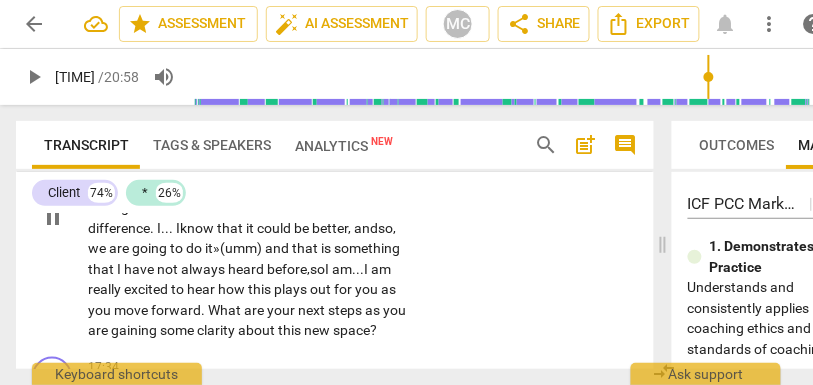scroll, scrollTop: 8274, scrollLeft: 0, axis: vertical 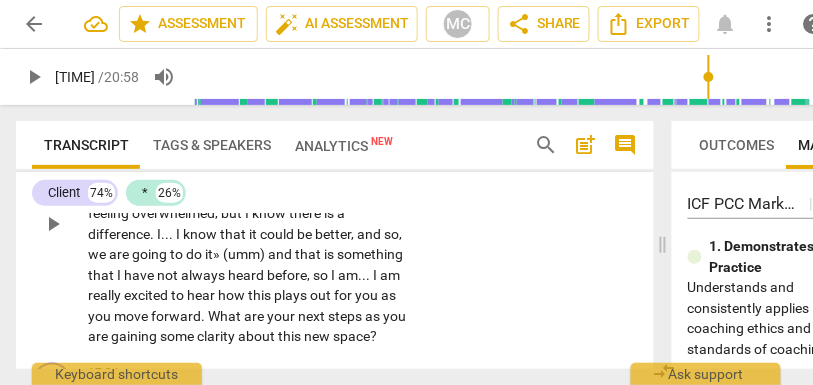 click on "* play_arrow pause 16:54 + Add competency keyboard_arrow_right May I share something I have observed as well ? I have observed this sense of hope that things are going to continue to get better , that it is not that you are stuck in a pit . It is : (you know) «I have hope that it is going to be OK . We are going to fix it . I am feeling overwhelmed , but I know there is a difference . I . . . I know that it could be better , and so , we are going to do it» (umm) and that is something that I have not always heard before , so I am . . . I am really excited to hear how this plays out for you as you move forward . What are your next steps as you are gaining some clarity about this new space ?" at bounding box center [335, 207] 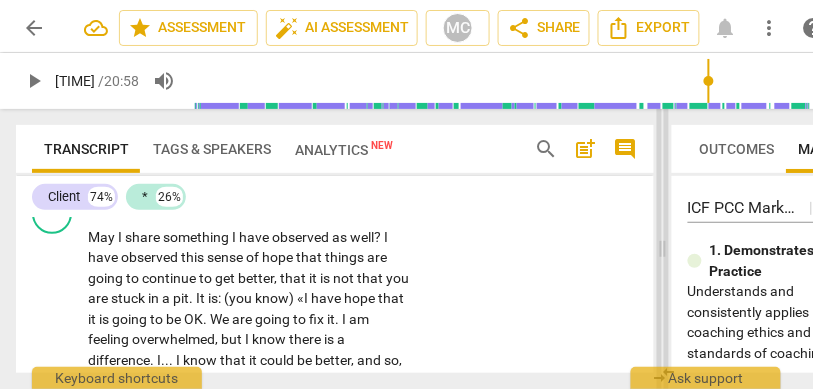 scroll, scrollTop: 7988, scrollLeft: 0, axis: vertical 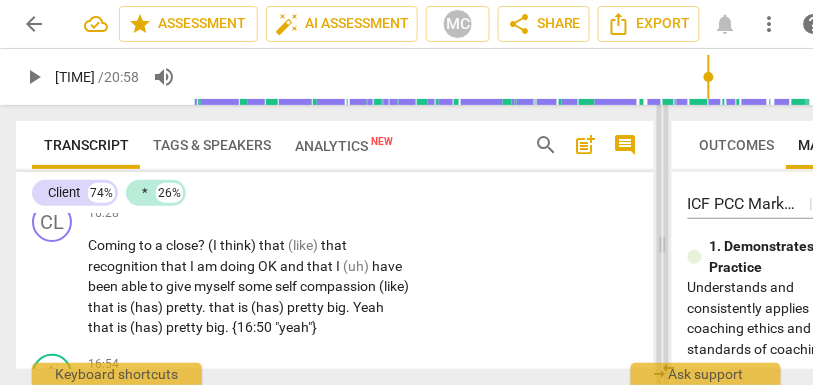drag, startPoint x: 665, startPoint y: 240, endPoint x: 687, endPoint y: 240, distance: 22 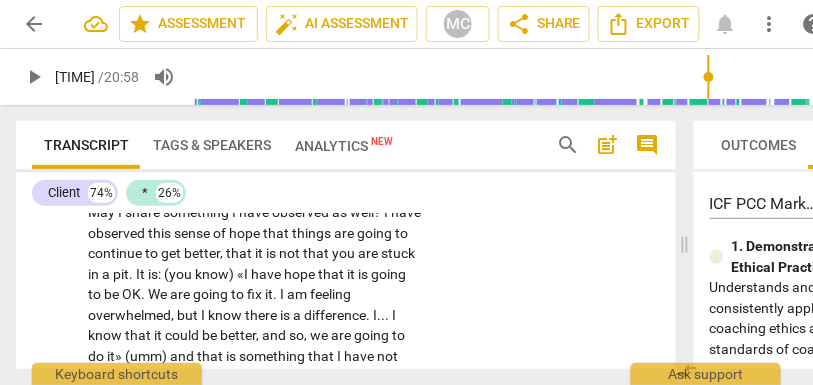 click on "Add competency" at bounding box center (359, 181) 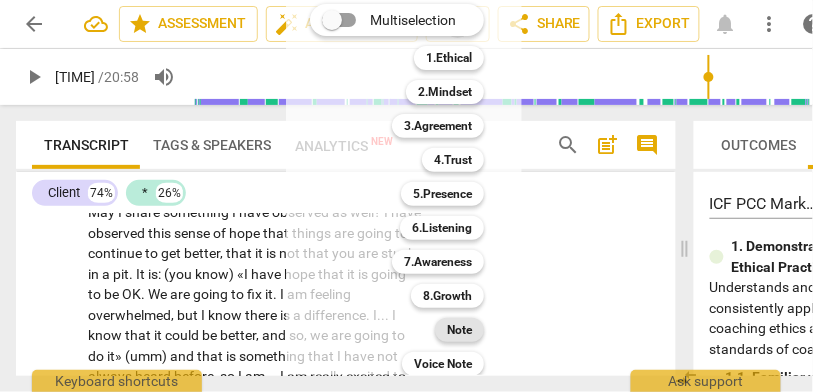 click on "Note" at bounding box center (459, 330) 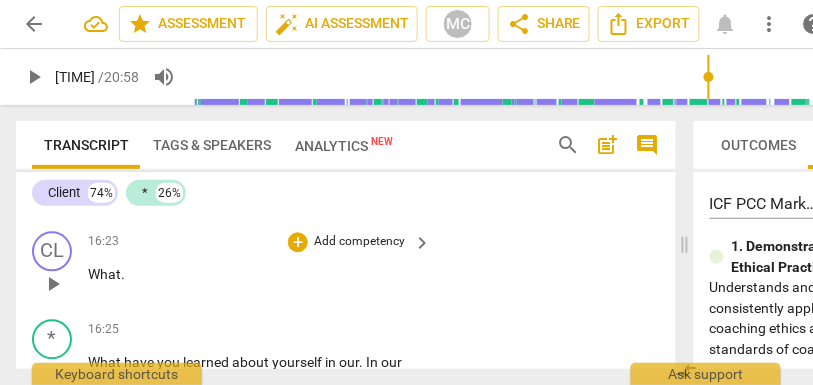 scroll, scrollTop: 7592, scrollLeft: 0, axis: vertical 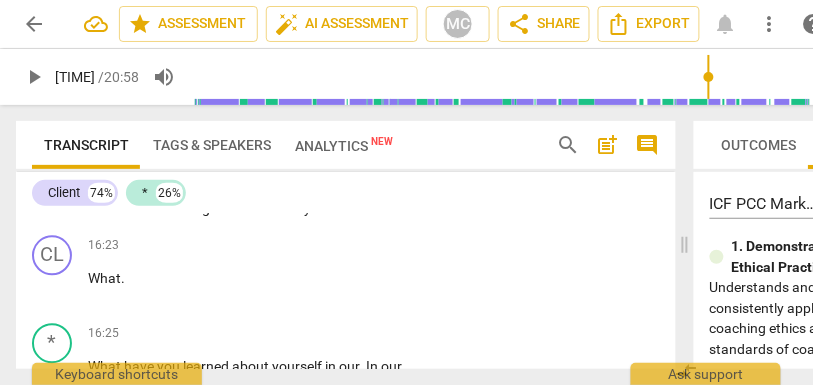 click on "about" at bounding box center [158, 209] 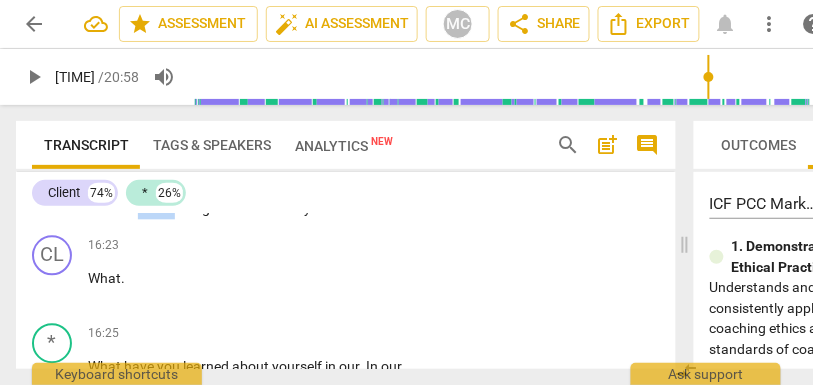 click on "about" at bounding box center [158, 209] 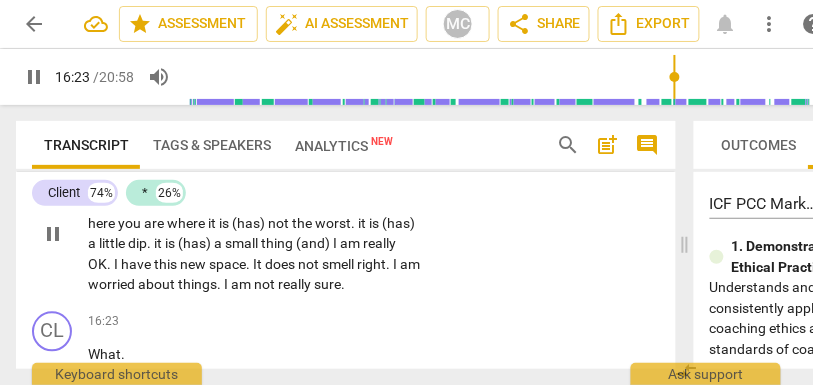 scroll, scrollTop: 7515, scrollLeft: 0, axis: vertical 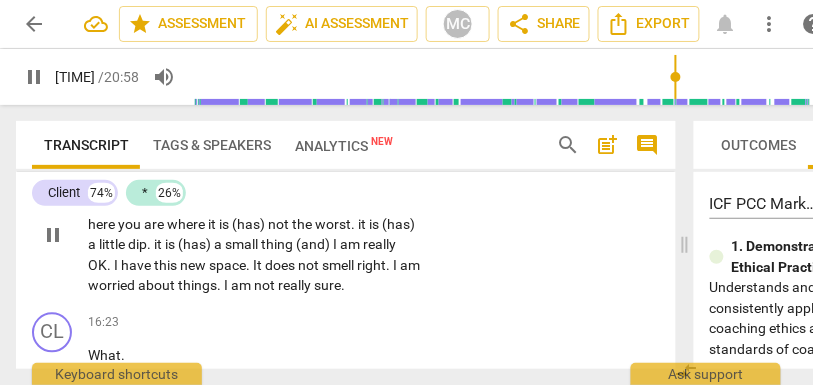 click on "always" at bounding box center [214, 204] 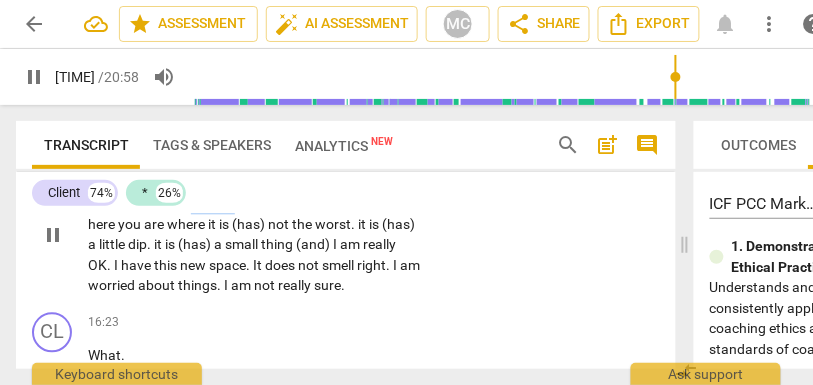 click on "always" at bounding box center [214, 204] 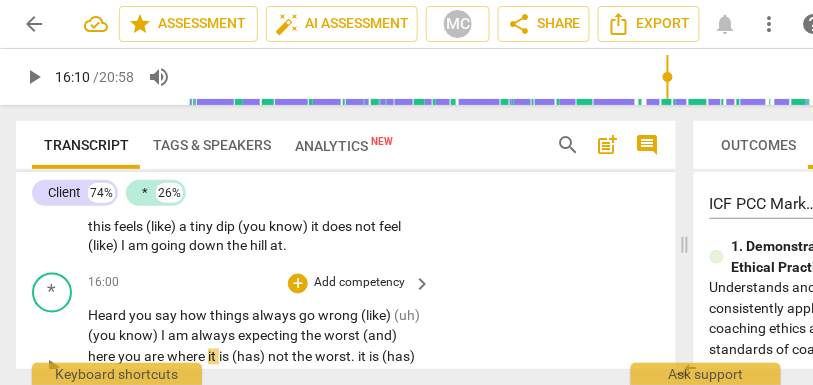 scroll, scrollTop: 7387, scrollLeft: 0, axis: vertical 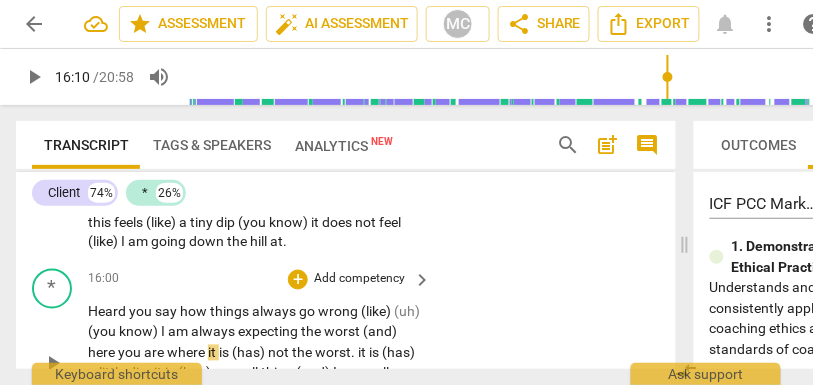 click on "tiny" at bounding box center [203, 222] 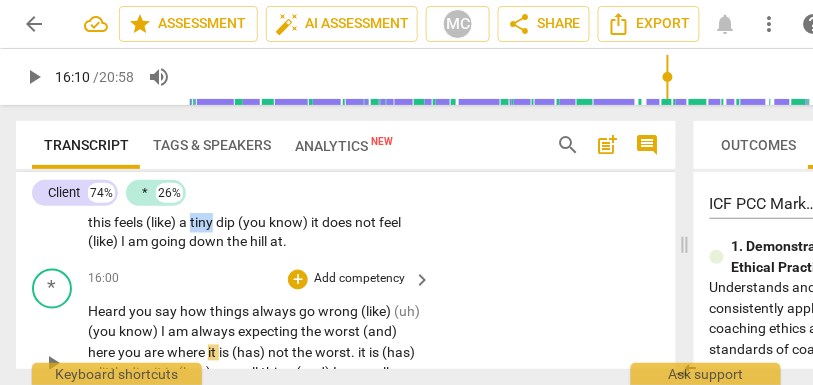 click on "tiny" at bounding box center (203, 222) 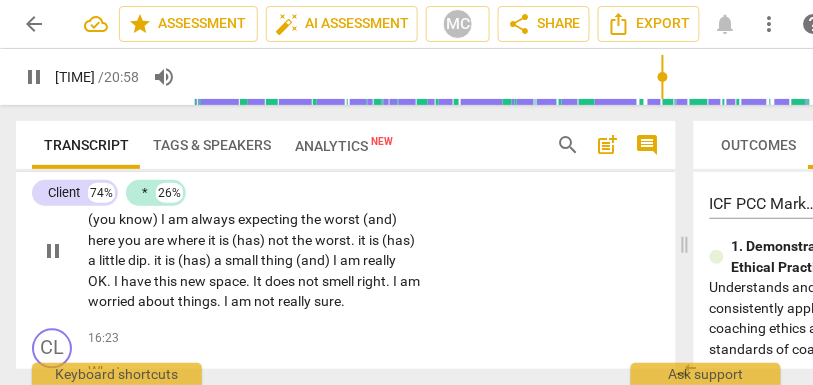 scroll, scrollTop: 7500, scrollLeft: 0, axis: vertical 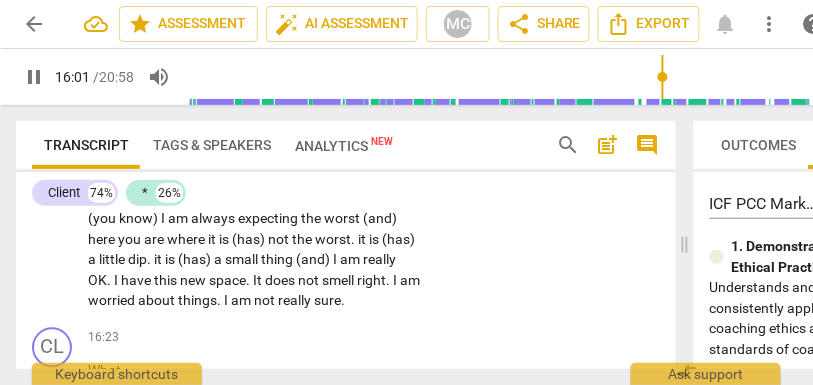 click on "Heard" at bounding box center [108, 199] 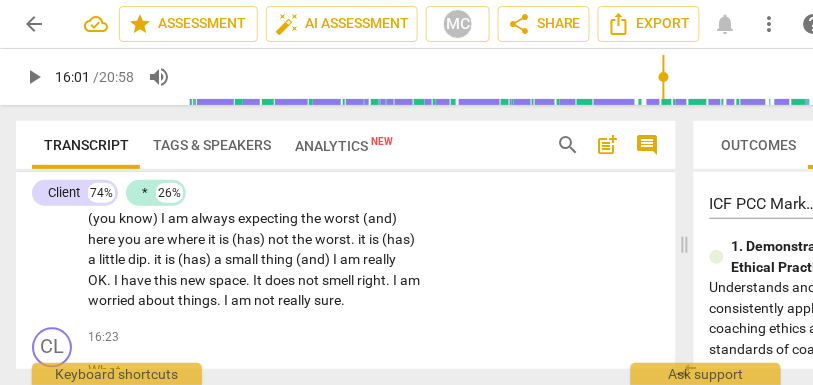 type on "961" 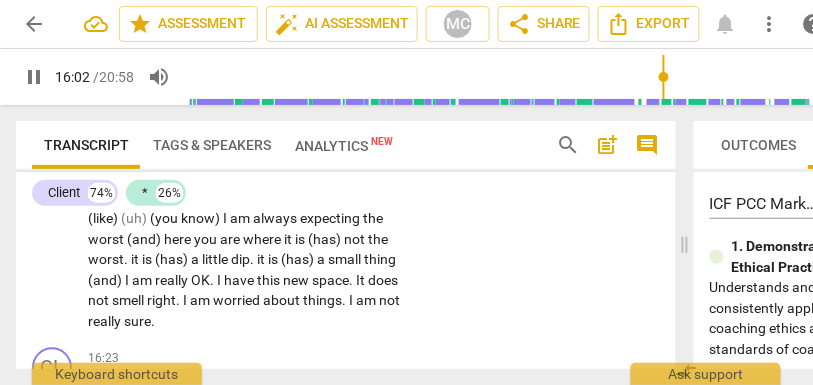 click on "I have heard" at bounding box center (127, 199) 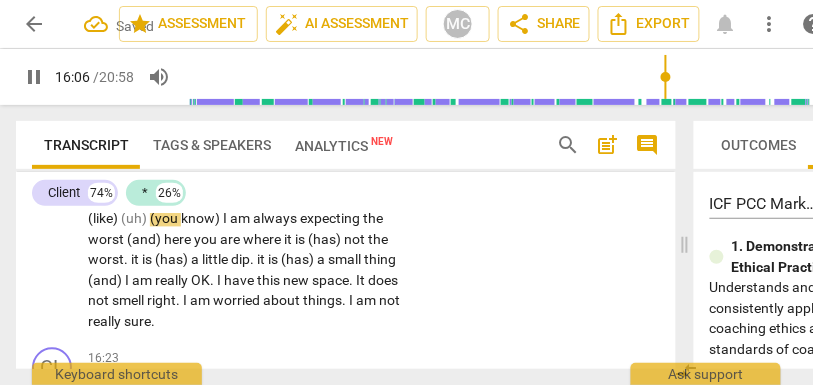 click on "always" at bounding box center (313, 199) 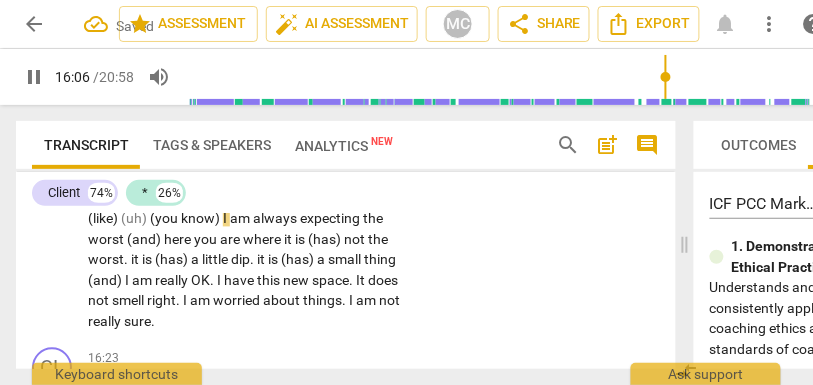 click on "always" at bounding box center [313, 199] 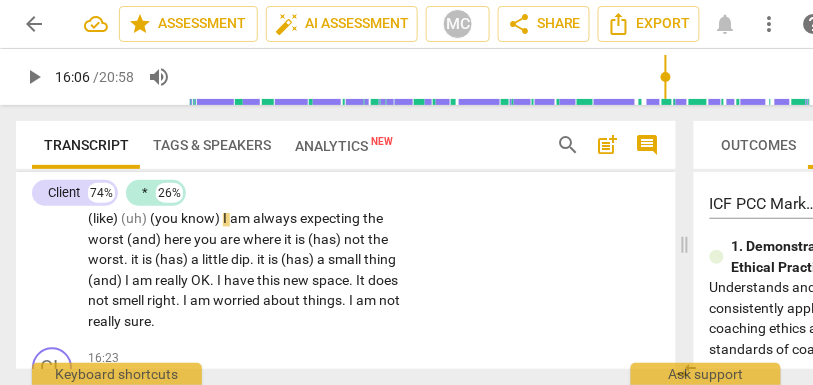 click on "(uh)" at bounding box center [135, 219] 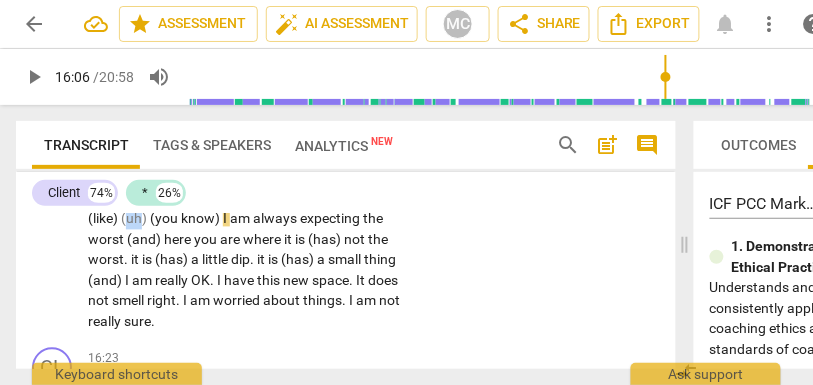 click on "(uh)" at bounding box center [135, 219] 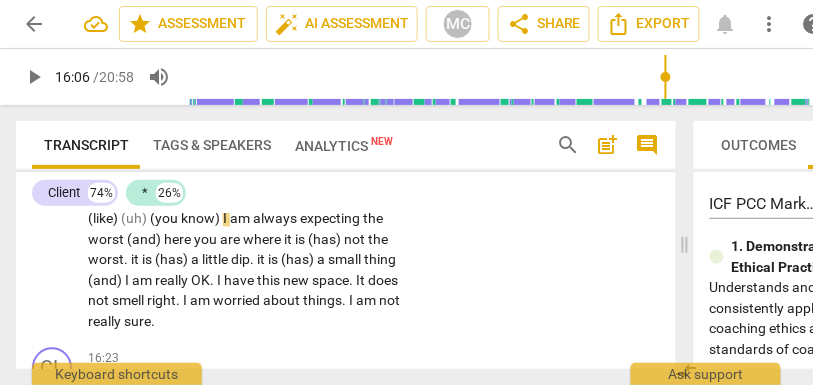 click on "wrong" at bounding box center [376, 199] 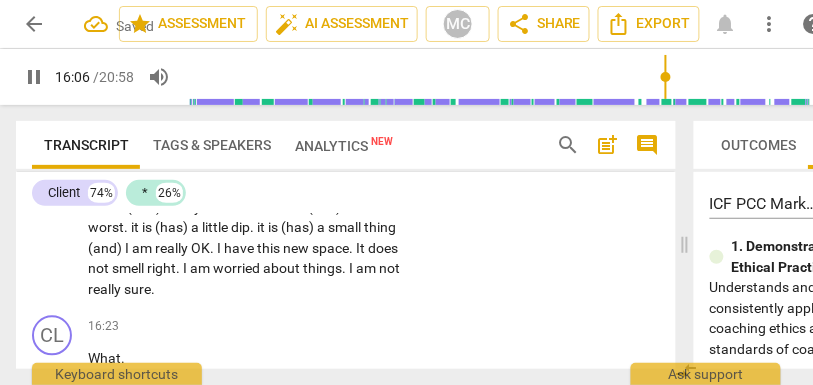 scroll, scrollTop: 7545, scrollLeft: 0, axis: vertical 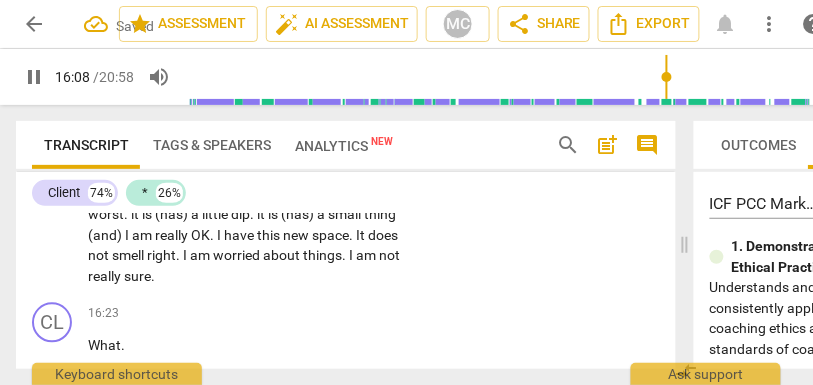 click on "here" at bounding box center (179, 195) 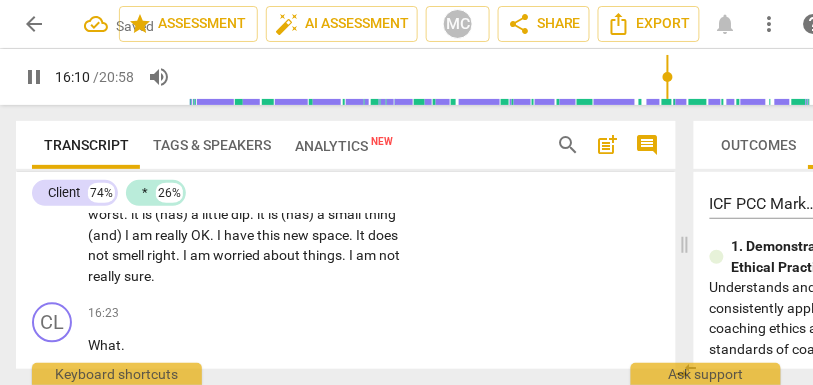 click on "worst», and" at bounding box center (124, 195) 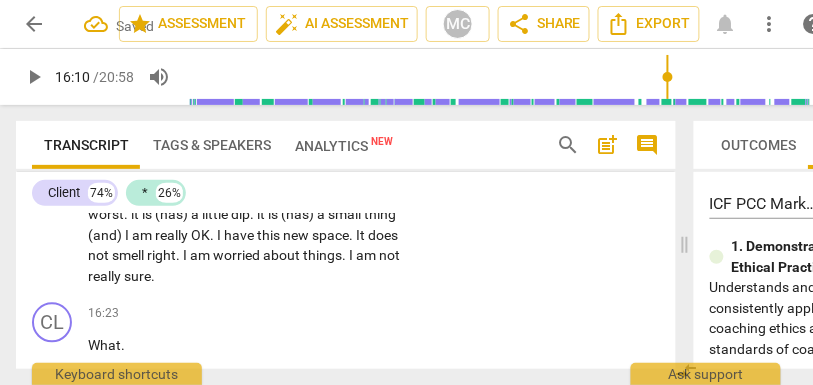 click on "not" at bounding box center (353, 195) 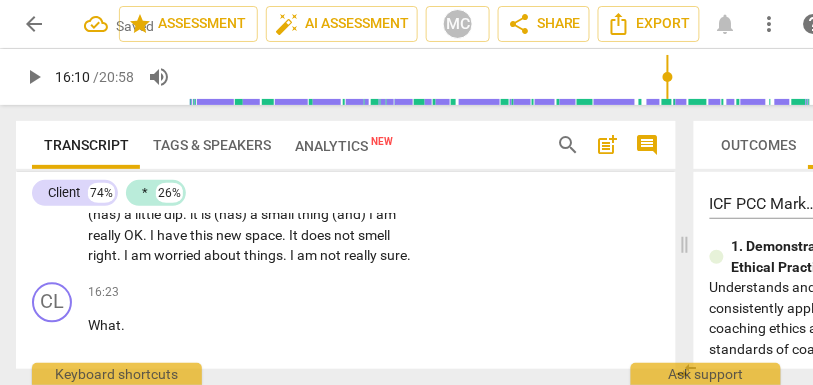 click on "where" at bounding box center (260, 195) 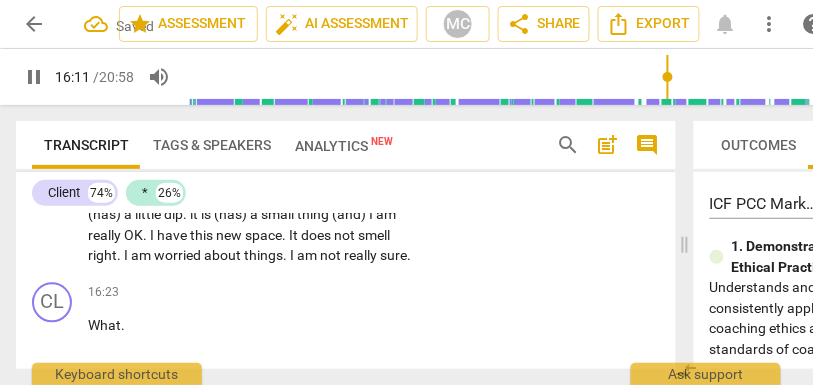 click on "it" at bounding box center [400, 195] 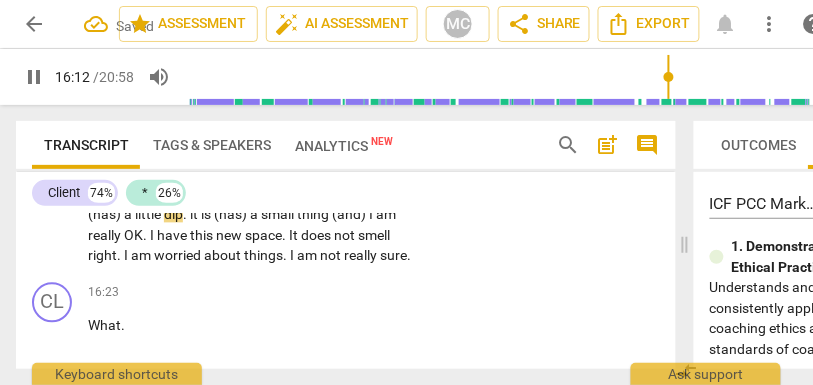 click on "a" at bounding box center (129, 215) 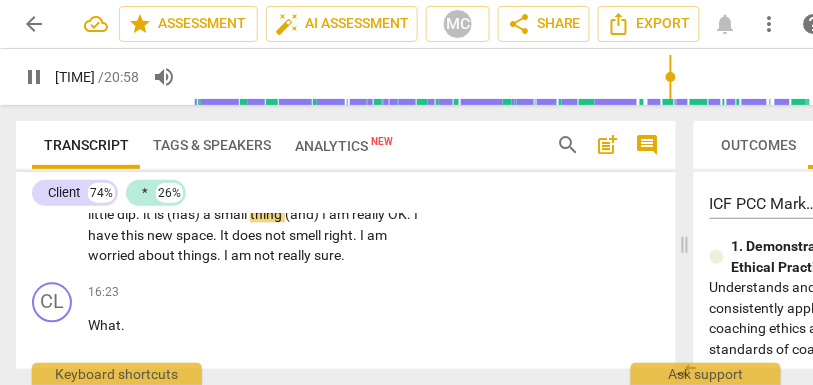 click on "it" at bounding box center [148, 215] 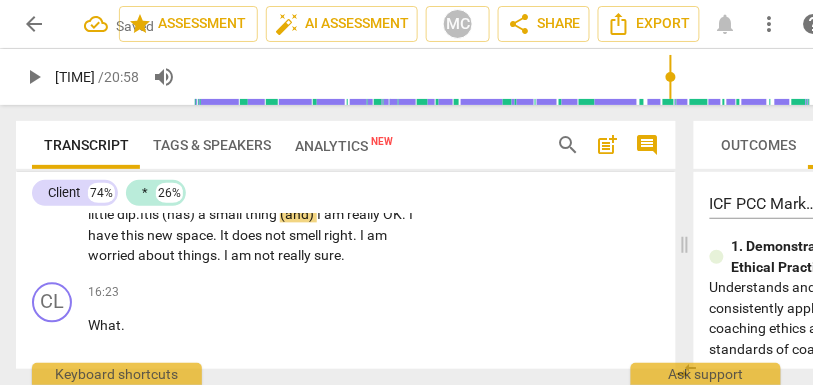 click on "a" at bounding box center [203, 215] 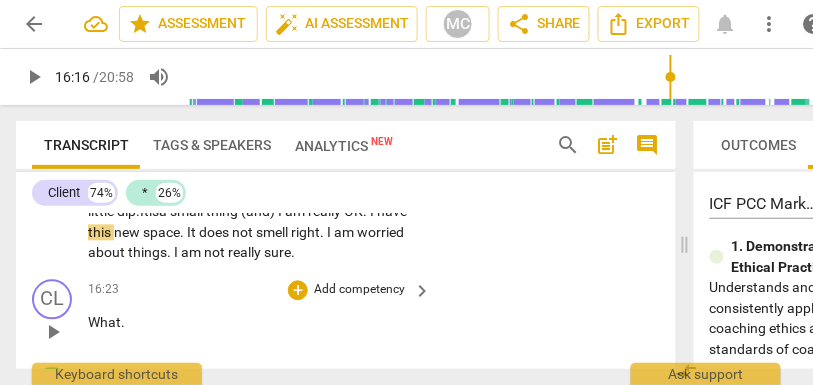 scroll, scrollTop: 7546, scrollLeft: 0, axis: vertical 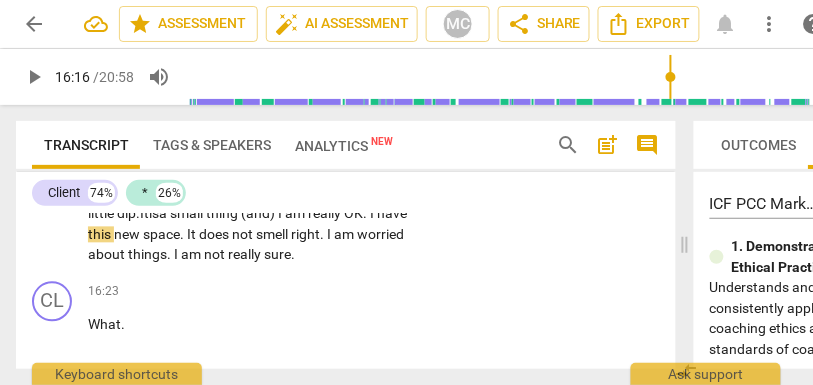 click on "* play_arrow pause 16:00 + Add competency keyboard_arrow_right I have heard   you   say   how   things   always   go   wrong:   (like)   (uh)   (you   know)  « I   am   always   expecting   the   worst», and  here   you   are   where   it   is   not   the   worst.  It  is  a   little   dip.  It  is  a   small   thing   (and)   I   am   really   OK .   I   have   this   new   space .   It   does   not   smell   right .   I   am   worried   about   things .   I   am   not   really   sure ." at bounding box center (346, 188) 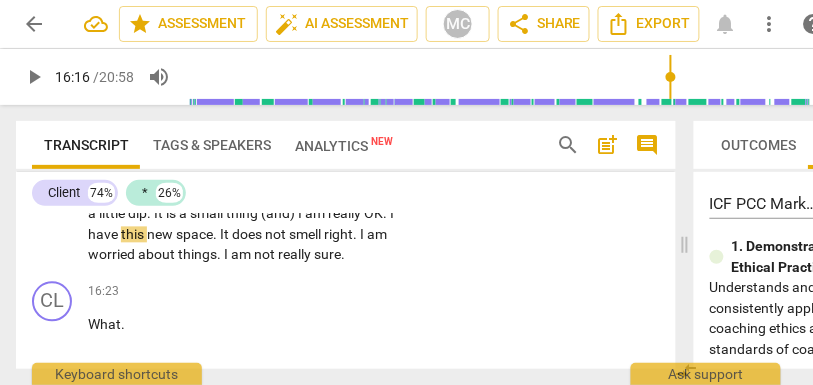 click on "am" at bounding box center [248, 173] 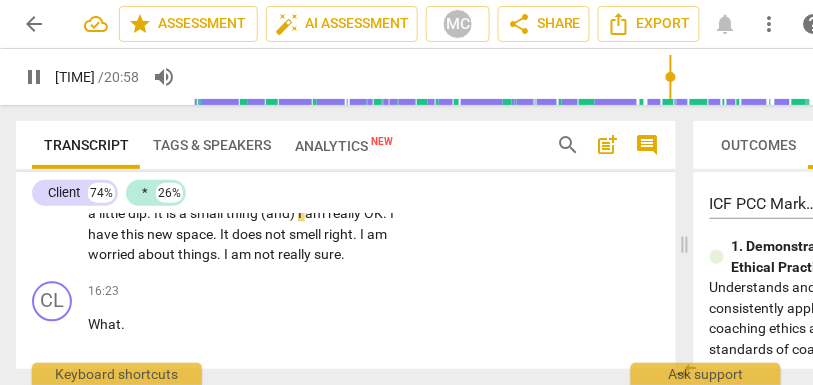 type on "975" 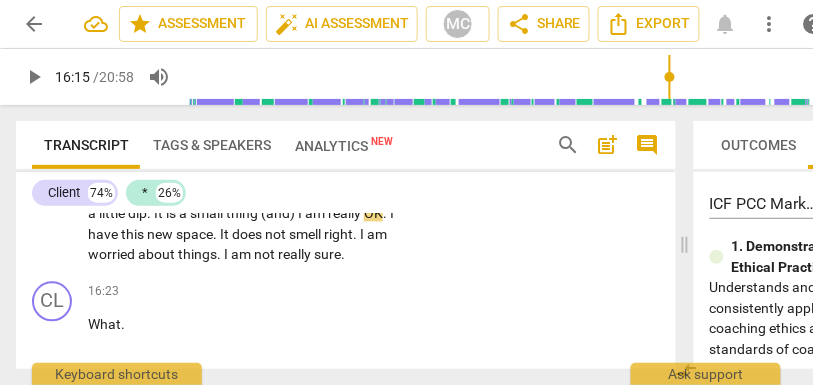 click on "I" at bounding box center [301, 214] 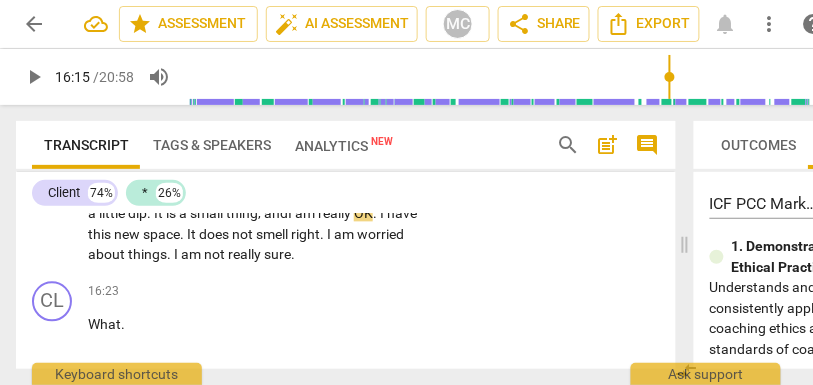 click on "the" at bounding box center [343, 194] 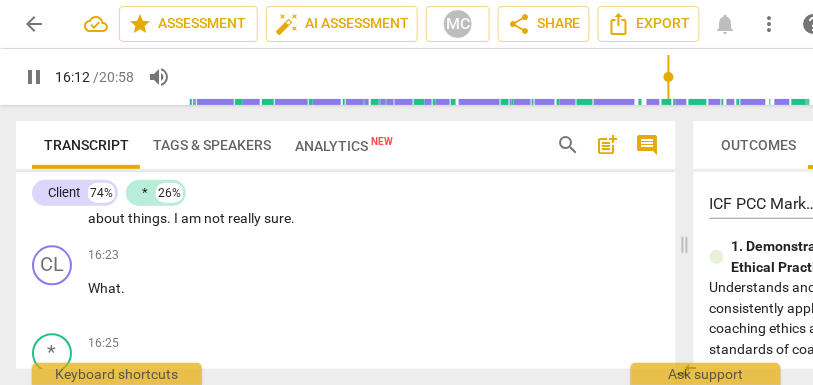 scroll, scrollTop: 7583, scrollLeft: 0, axis: vertical 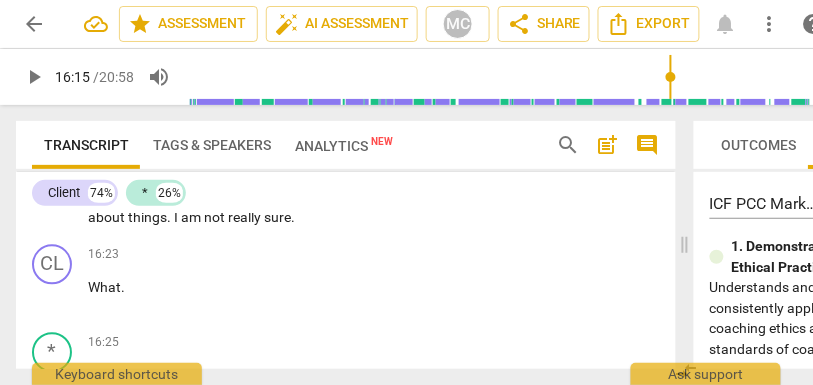 click on "worst" at bounding box center [373, 157] 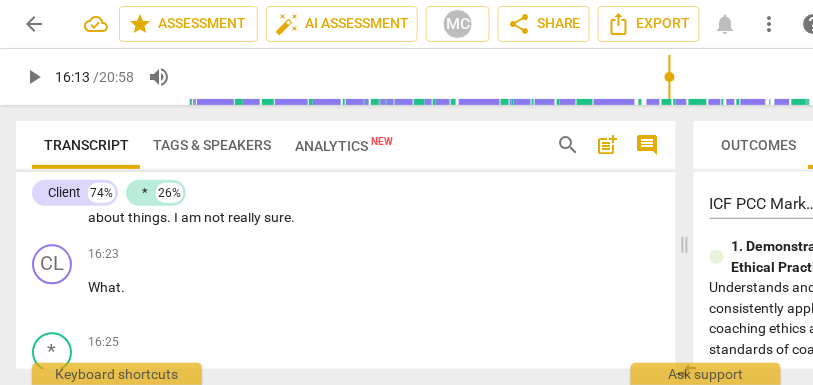 click on "worst" at bounding box center (373, 157) 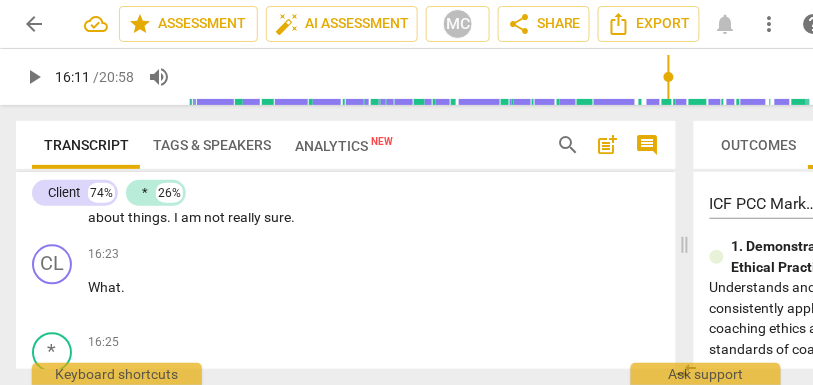click on "expecting" at bounding box center [338, 136] 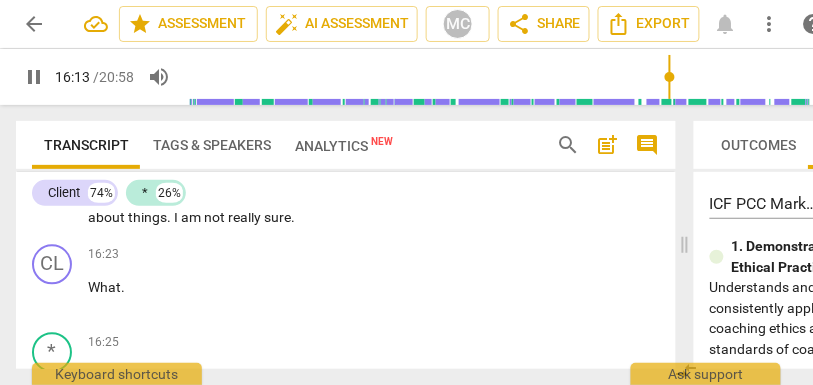 click on "I" at bounding box center [291, 177] 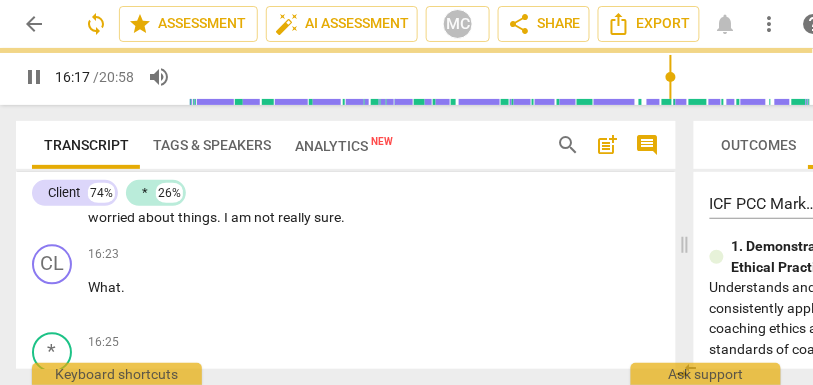 click on "the" at bounding box center (343, 157) 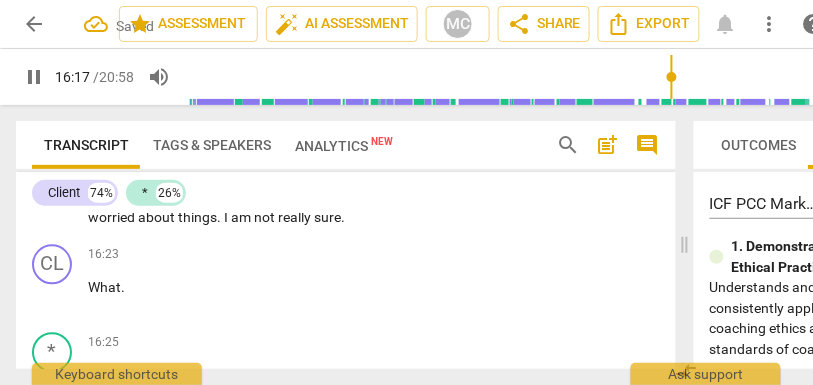 click on "am" at bounding box center [316, 177] 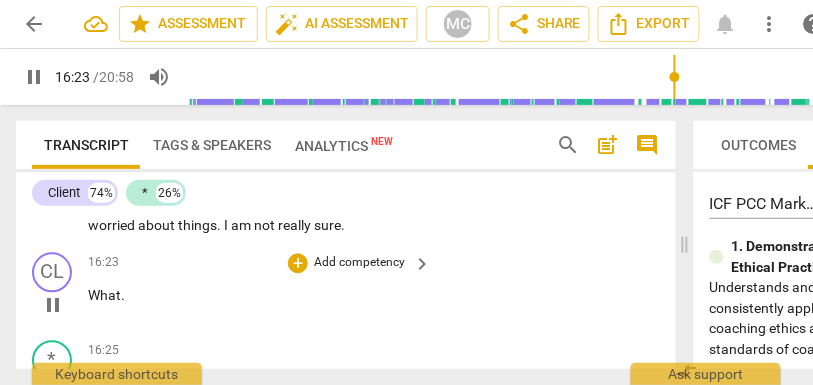 scroll, scrollTop: 7567, scrollLeft: 0, axis: vertical 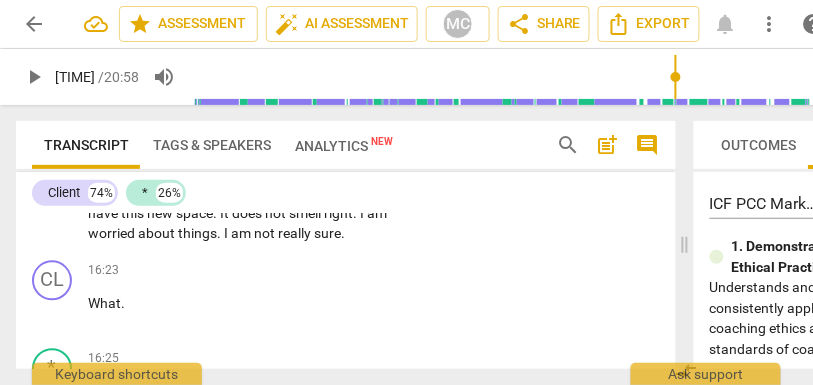type on "984" 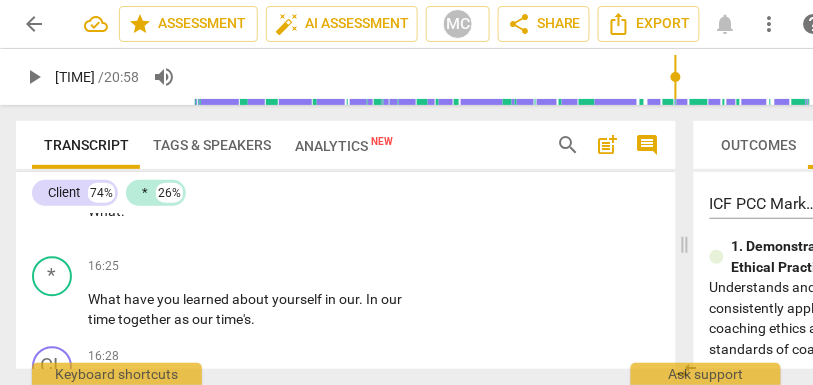 scroll, scrollTop: 7675, scrollLeft: 0, axis: vertical 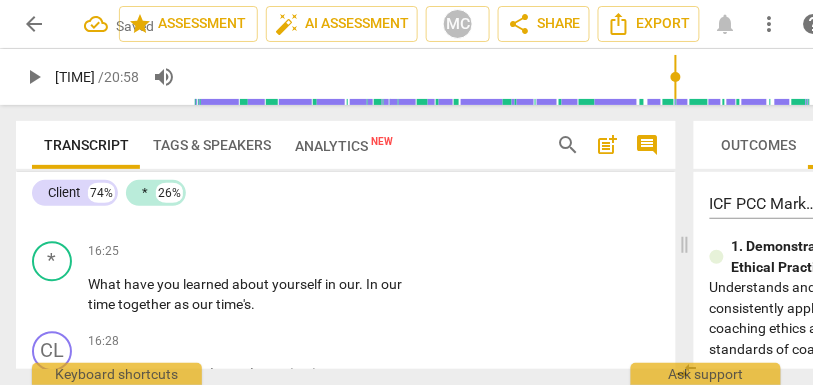 click on "What" at bounding box center [104, 196] 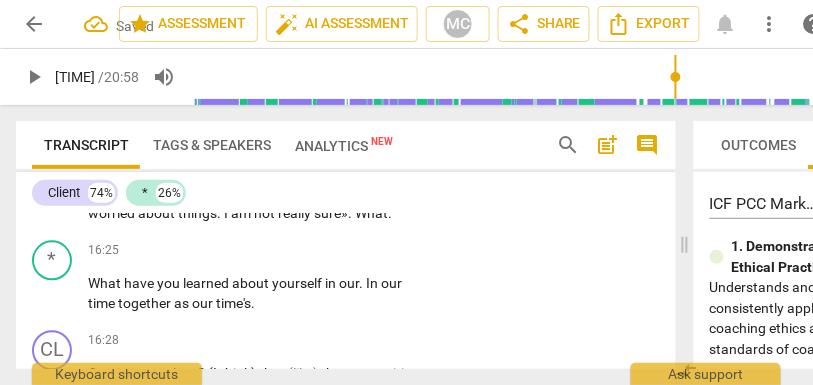scroll, scrollTop: 7653, scrollLeft: 0, axis: vertical 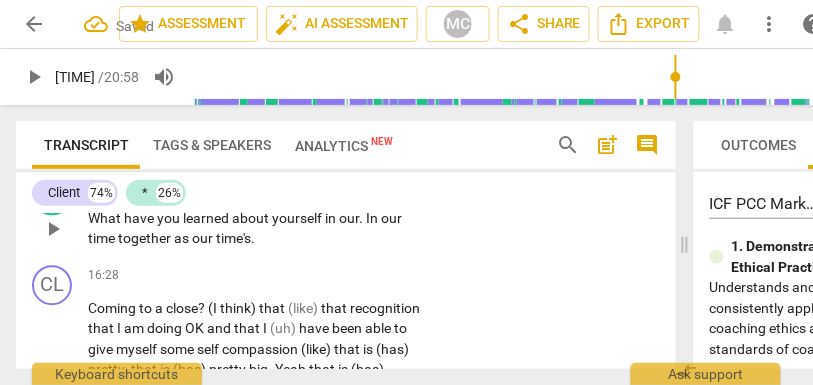 click on "What" at bounding box center [106, 218] 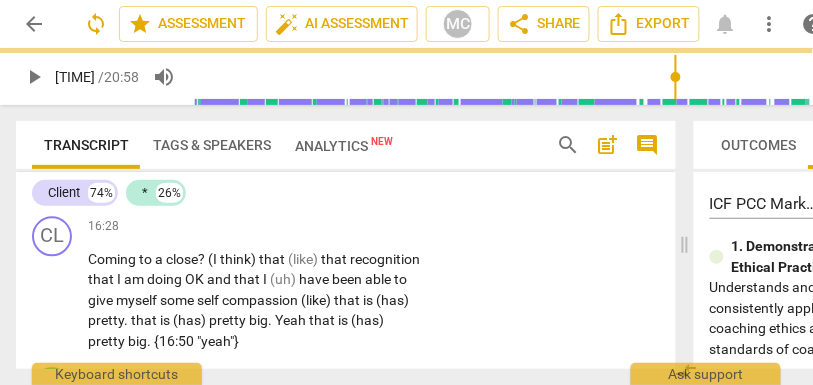 scroll, scrollTop: 7604, scrollLeft: 0, axis: vertical 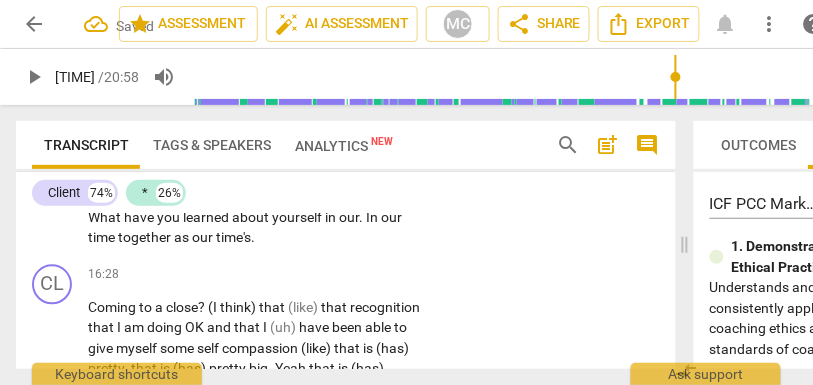 click on "What" at bounding box center (106, 218) 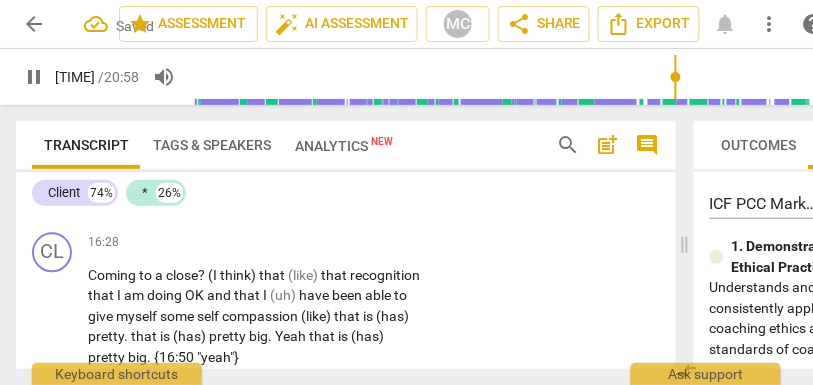 scroll, scrollTop: 7642, scrollLeft: 0, axis: vertical 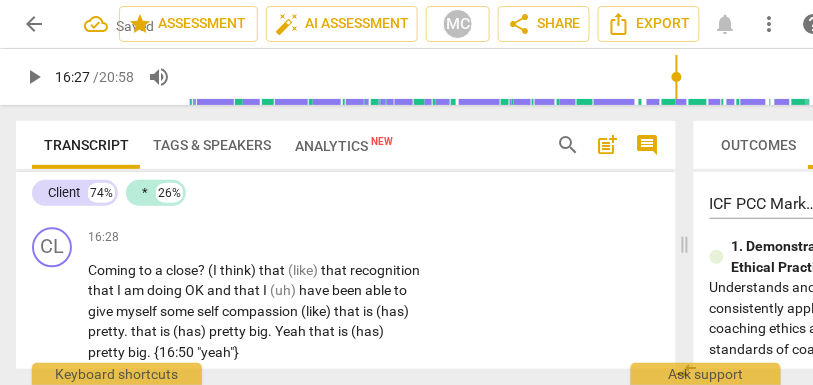 click on "In" at bounding box center [413, 180] 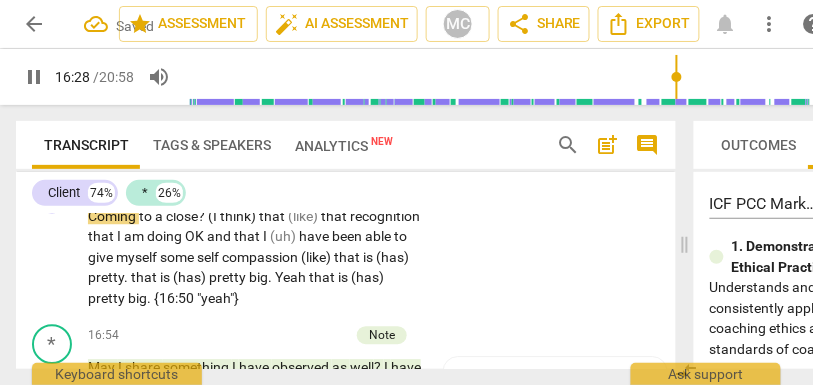 scroll, scrollTop: 7710, scrollLeft: 0, axis: vertical 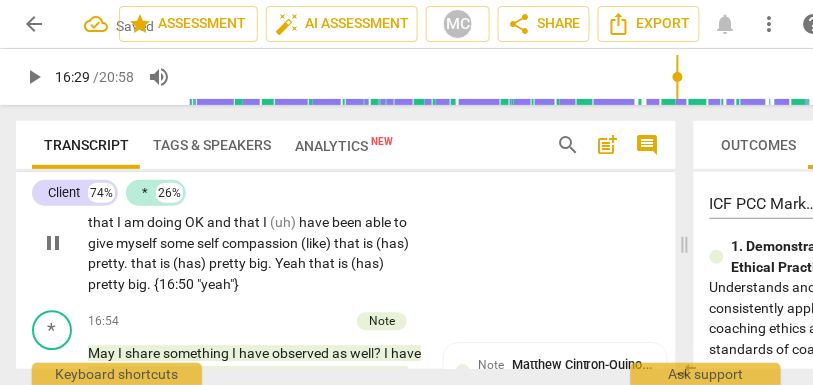 click on "Coming" at bounding box center [113, 202] 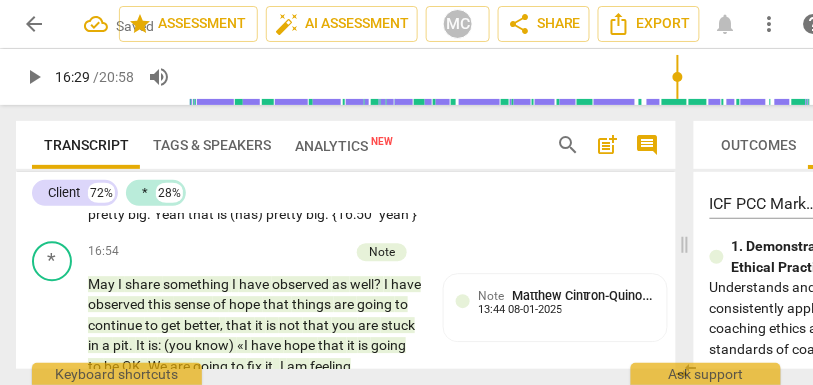 click on "." at bounding box center (254, 132) 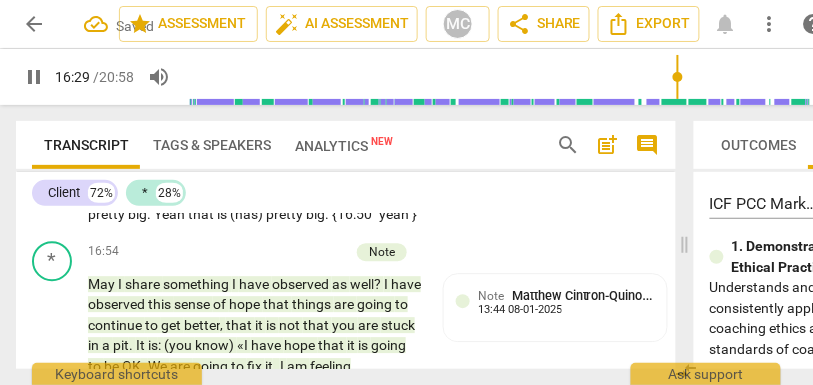click on "(I" at bounding box center [377, 132] 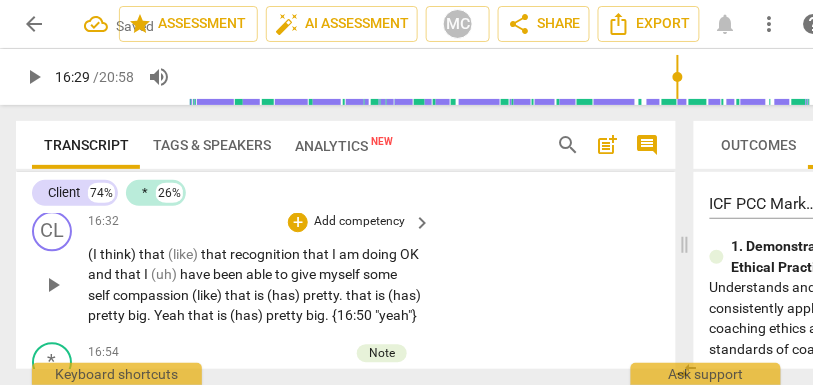 scroll, scrollTop: 7656, scrollLeft: 0, axis: vertical 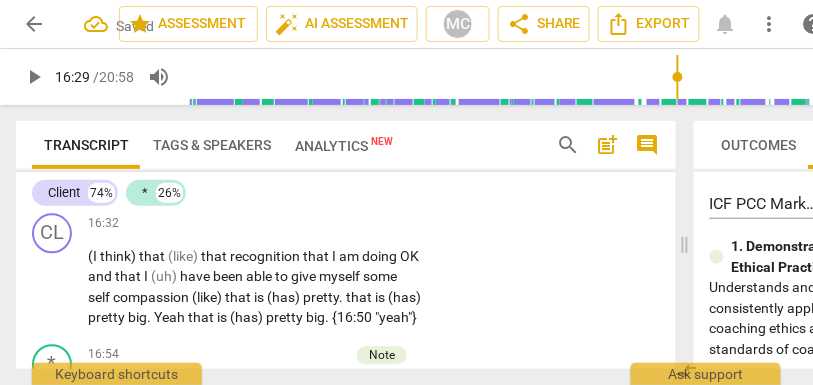 click on "* play_arrow pause 16:00 + Add competency keyboard_arrow_right I   have   heard   you   say   how   things   always   go   wrong :   (like)   (uh)   (you   know)   «I   am   always   expecting   the   worst» ,   and   here   you   are   where   it   is   not   the   worst .   It   is   a   little   dip .   It   is   a   small   thing ,   and   «I   am   really   OK .   I   have   this   new   space .   It   does   not   smell   right .   I   am   worried   about   things .   I   am   not   really   sure» .   What . . .   what   have   you   learned   about   yourself   in   our . . .   in   our   time   together   as   our   time   is   coming   to   a   close ?" at bounding box center (346, 98) 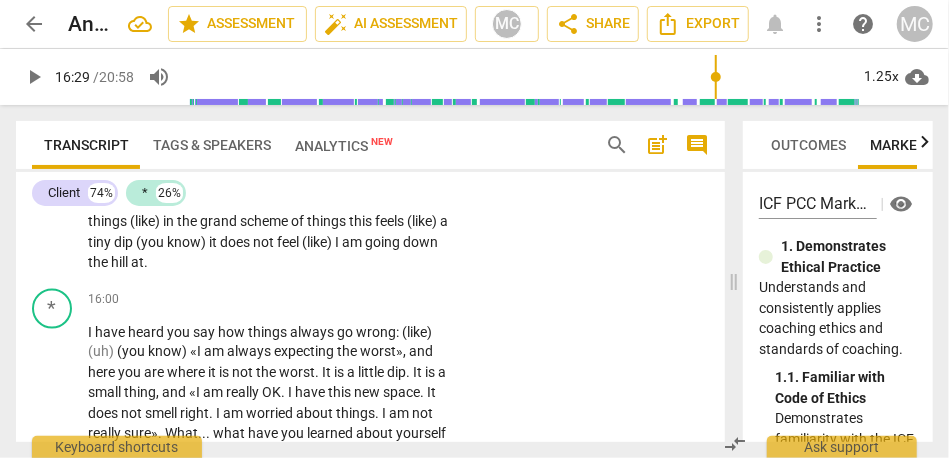scroll, scrollTop: 6994, scrollLeft: 0, axis: vertical 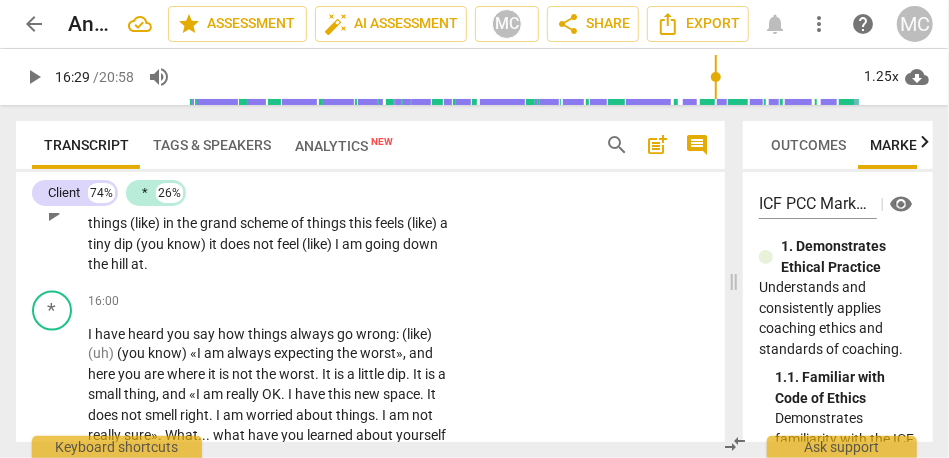 click on "am" at bounding box center [353, 244] 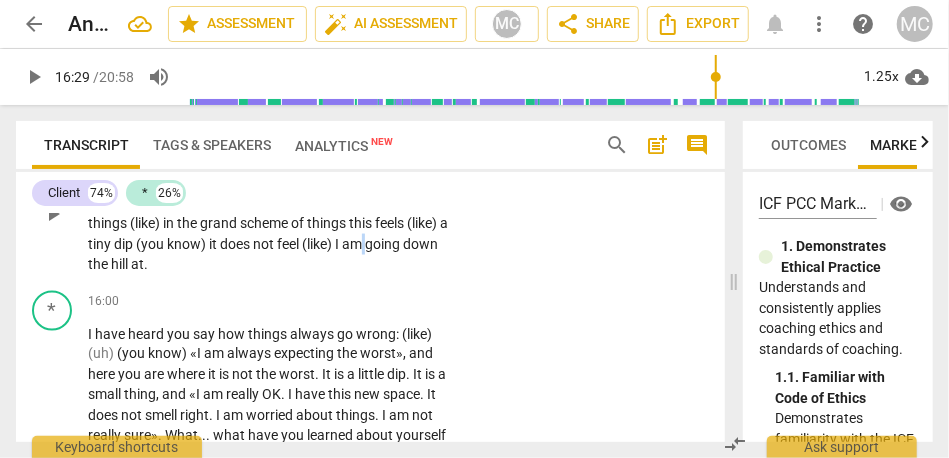 click on "am" at bounding box center (353, 244) 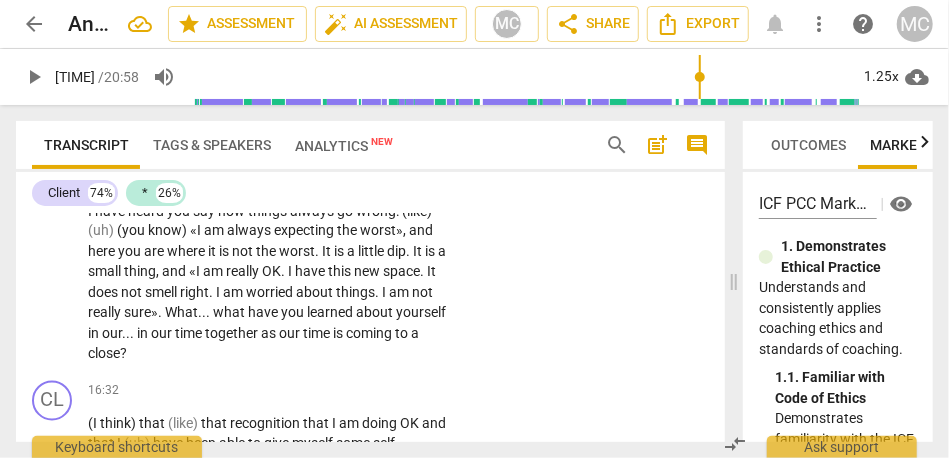 scroll, scrollTop: 7113, scrollLeft: 0, axis: vertical 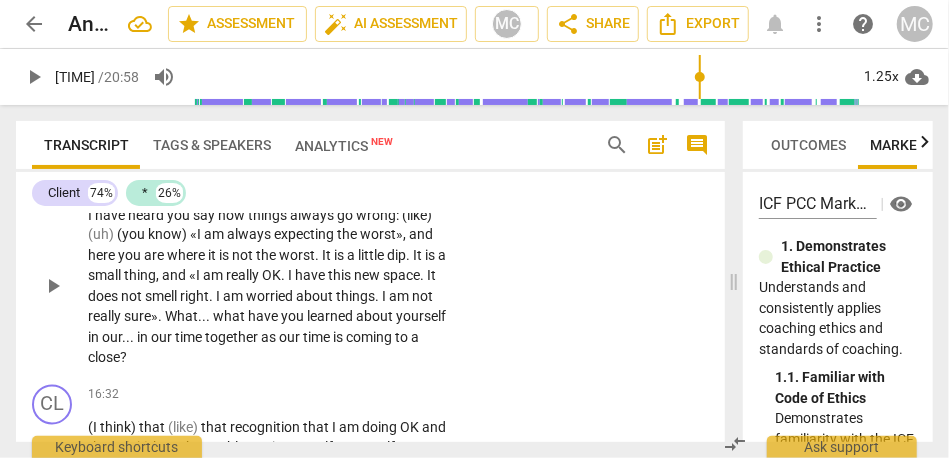 click on "Add competency" at bounding box center (386, 183) 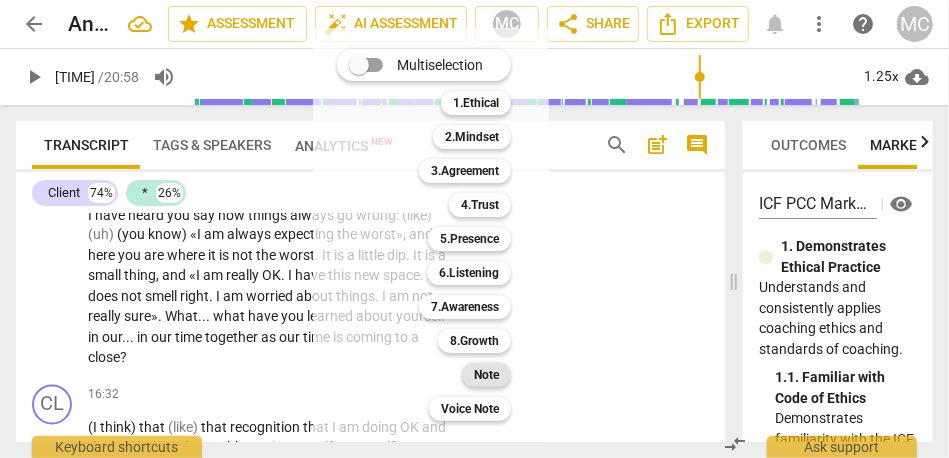 click on "Note" at bounding box center [486, 375] 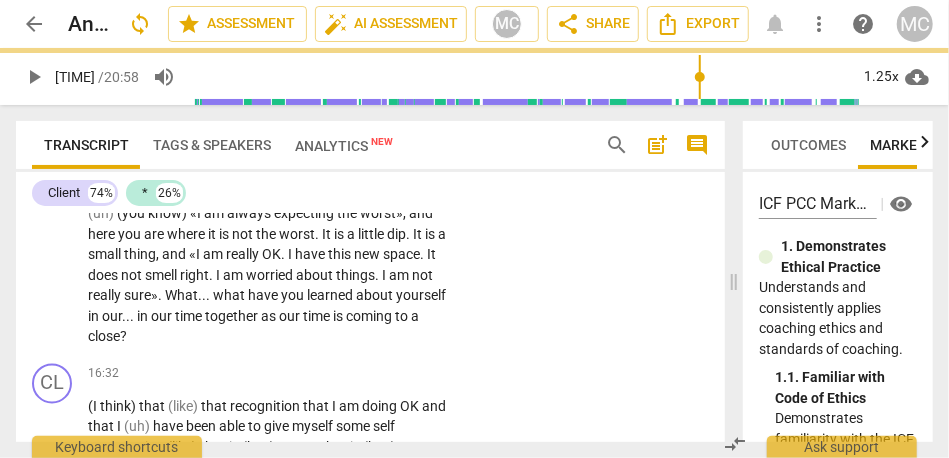 scroll, scrollTop: 7139, scrollLeft: 0, axis: vertical 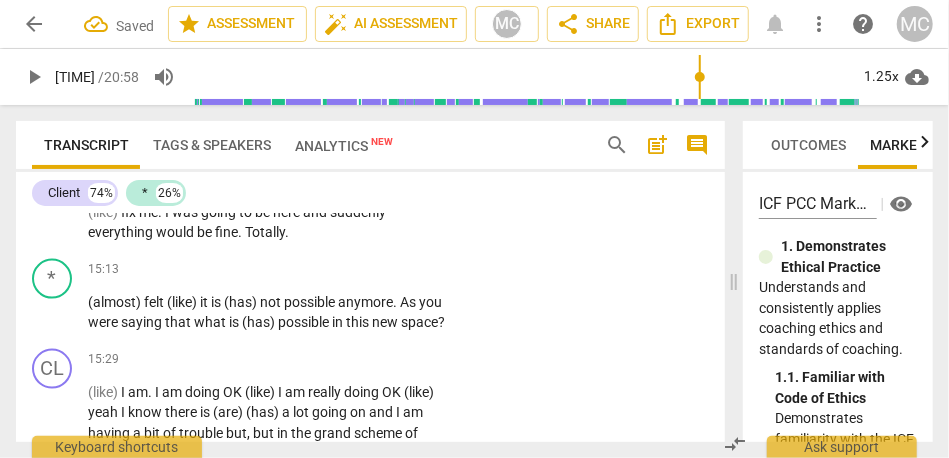 click on "I" at bounding box center [168, 212] 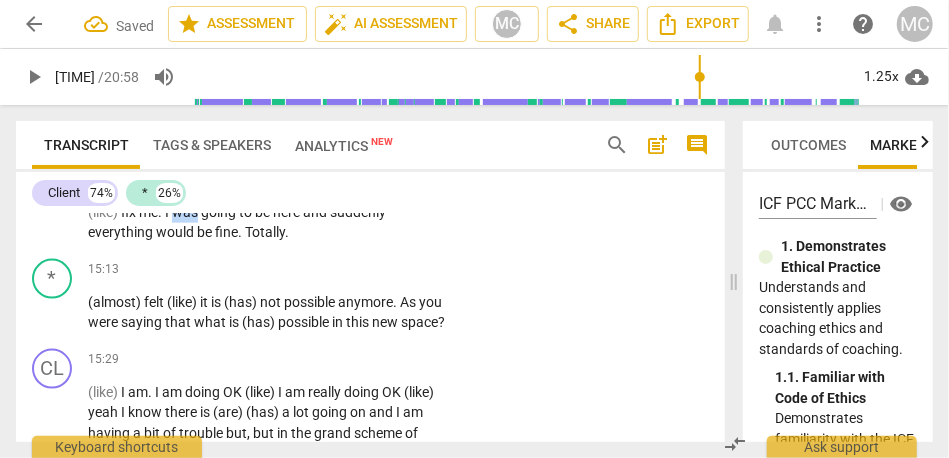 click on "I" at bounding box center [168, 212] 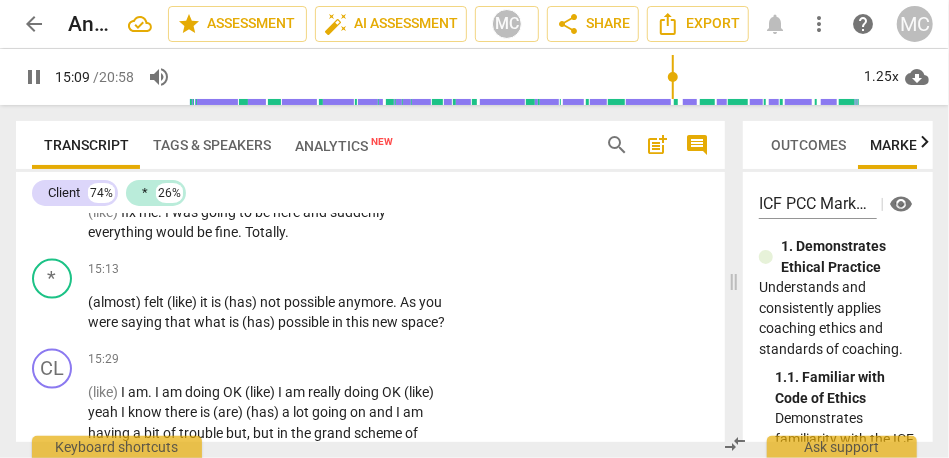 click on "Totally" at bounding box center [265, 232] 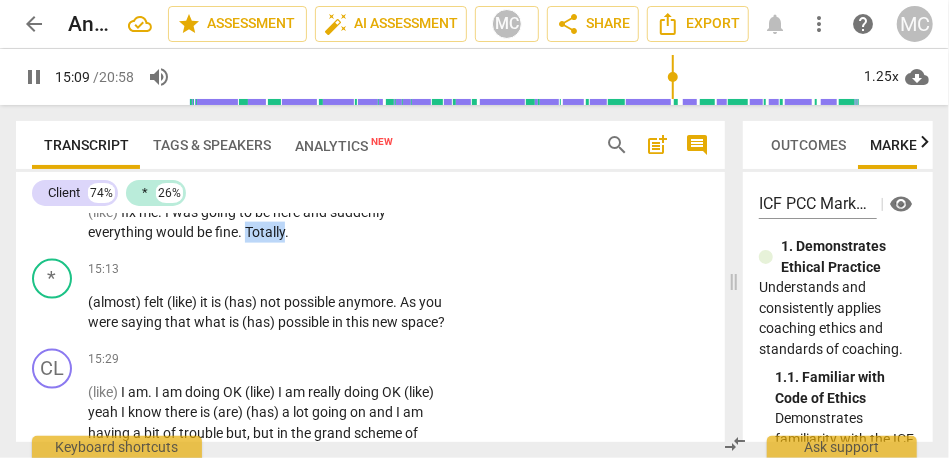 click on "Totally" at bounding box center [265, 232] 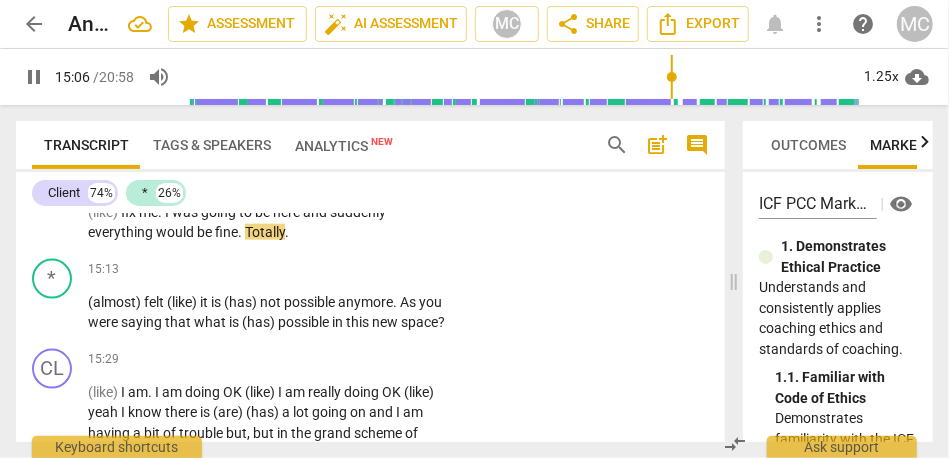 type on "906" 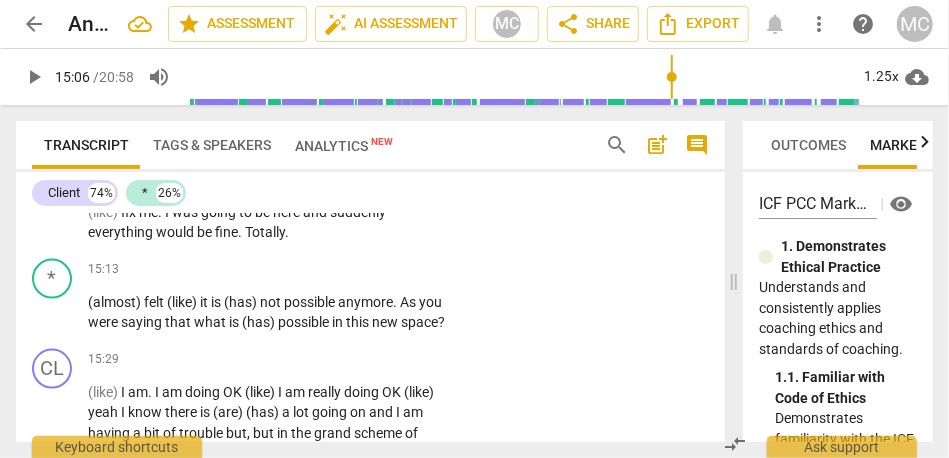 type 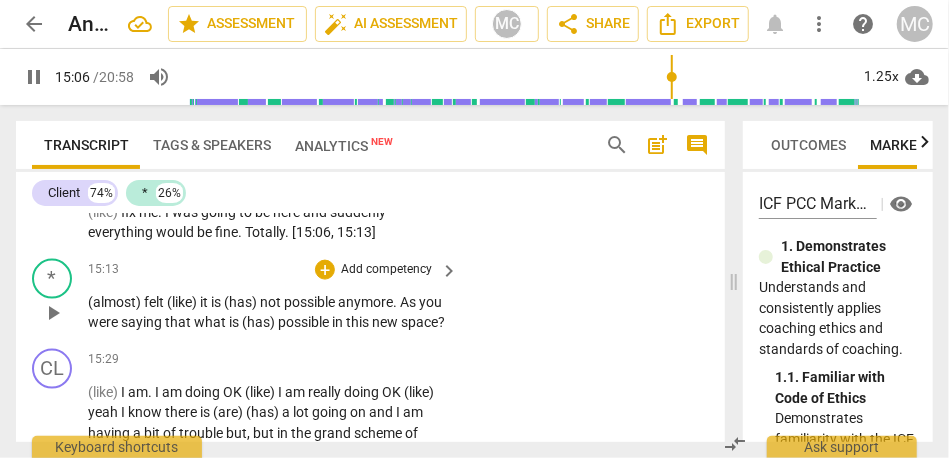 click on "Add competency" at bounding box center (386, 270) 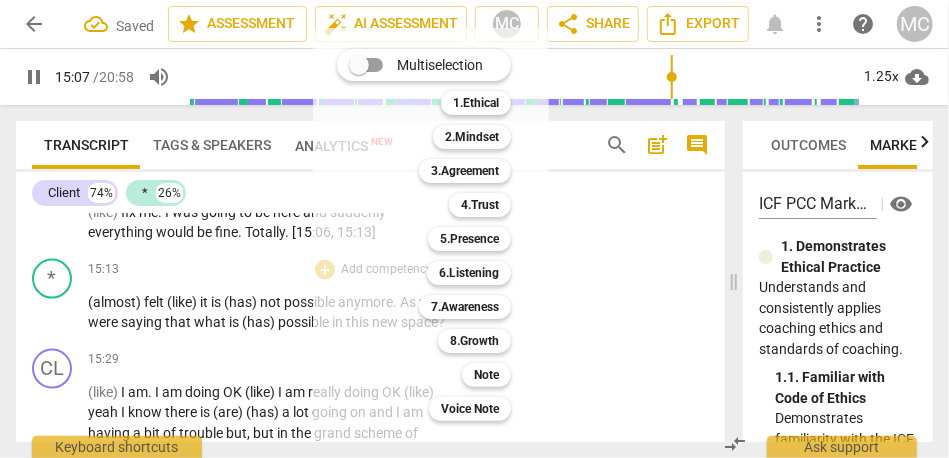 click on "Multiselection m 1.Ethical 1 2.Mindset 2 3.Agreement 3 4.Trust 4 5.Presence 5 6.Listening 6 7.Awareness 7 8.Growth 8 Note 9 Voice Note 0" at bounding box center (439, 235) 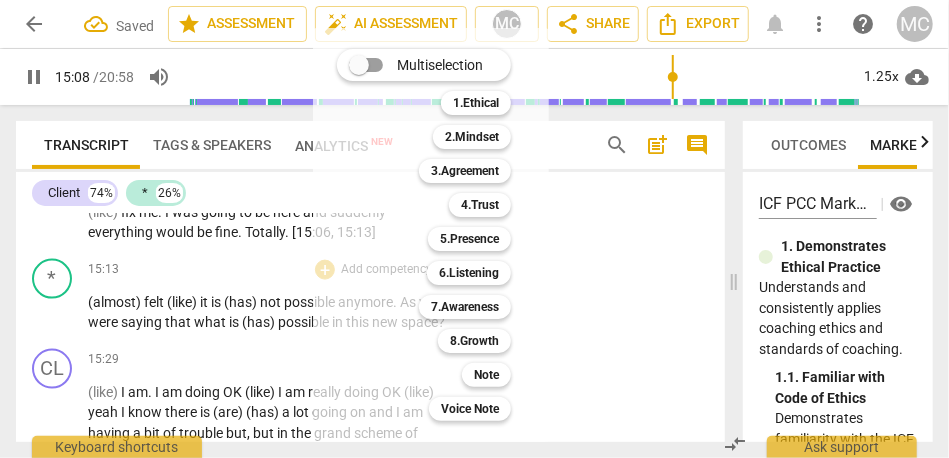 click at bounding box center [474, 229] 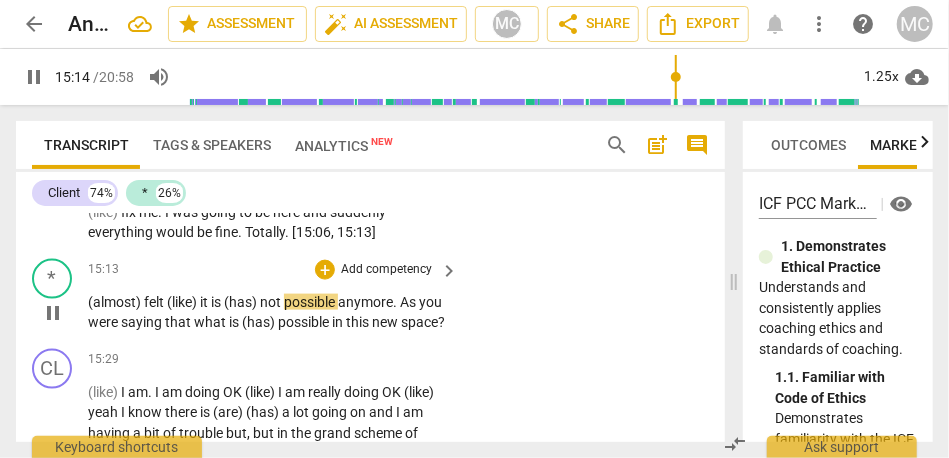 click on "(almost)" at bounding box center [116, 302] 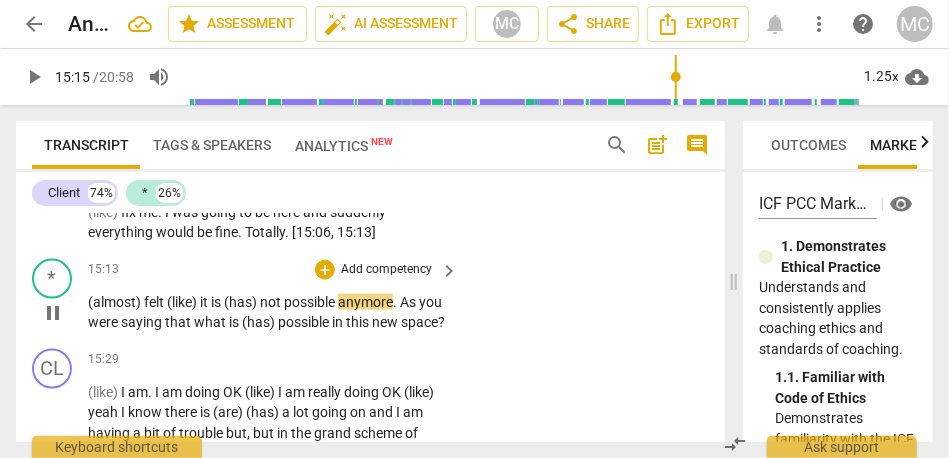 type on "915" 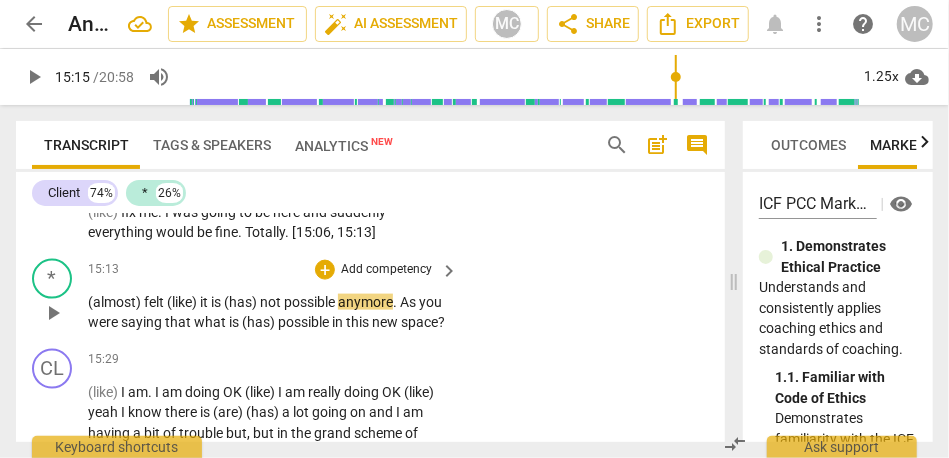 type 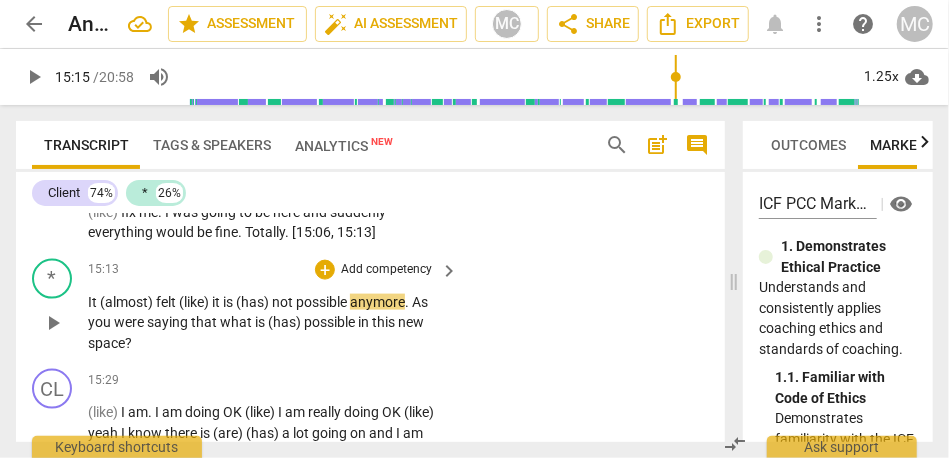 click on "It (almost)" at bounding box center [122, 302] 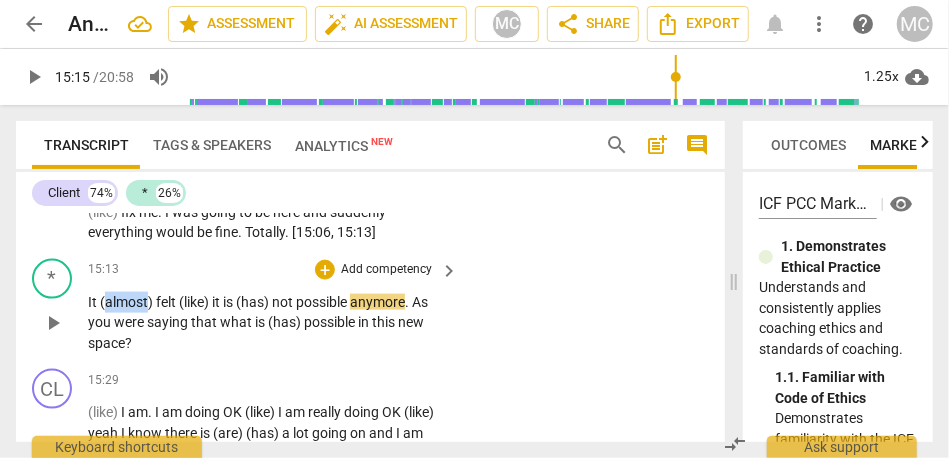 click on "It (almost)" at bounding box center (122, 302) 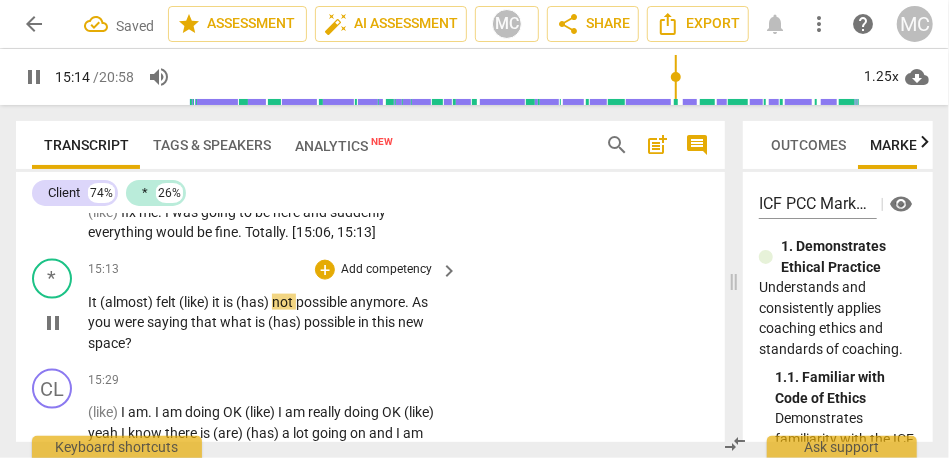 click on "not" at bounding box center [284, 302] 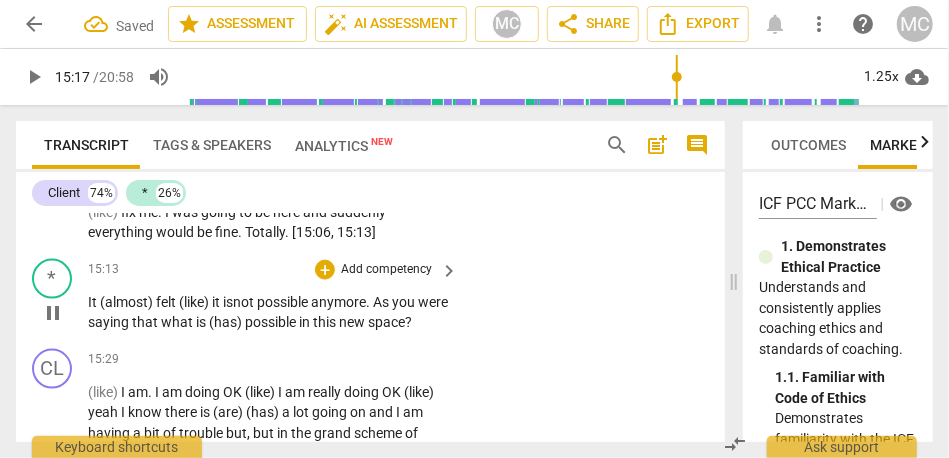 click on "As" at bounding box center [382, 302] 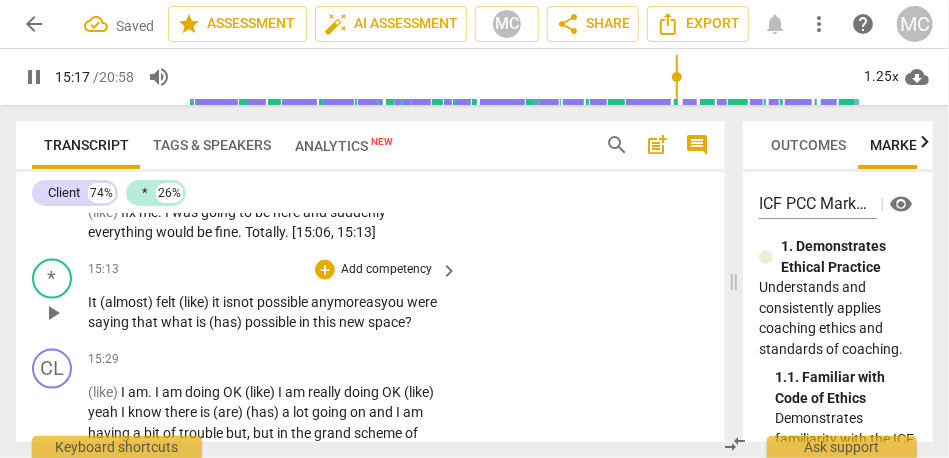 click on "what" at bounding box center (178, 322) 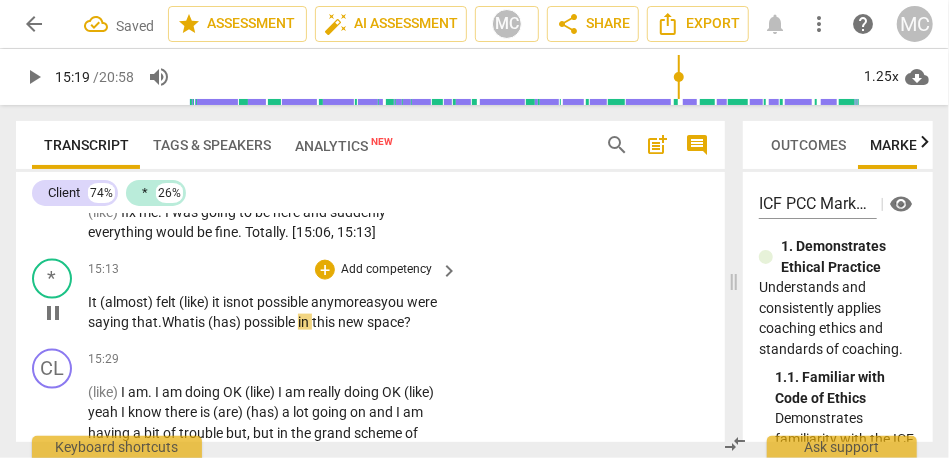 click on "possible" at bounding box center (271, 322) 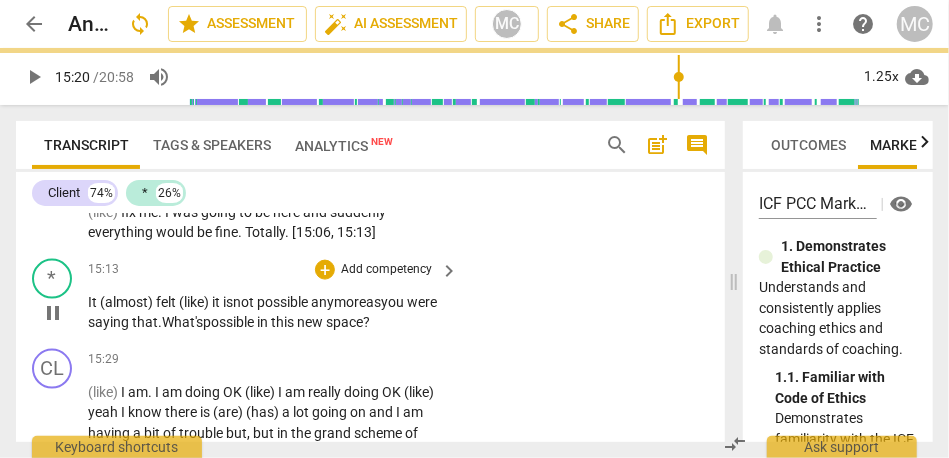 click on "It (almost)   felt   (like)   it   is  not   possible   anymore  as  you   were   saying   that.  What's  possible   in   this   new   space ?" at bounding box center (268, 312) 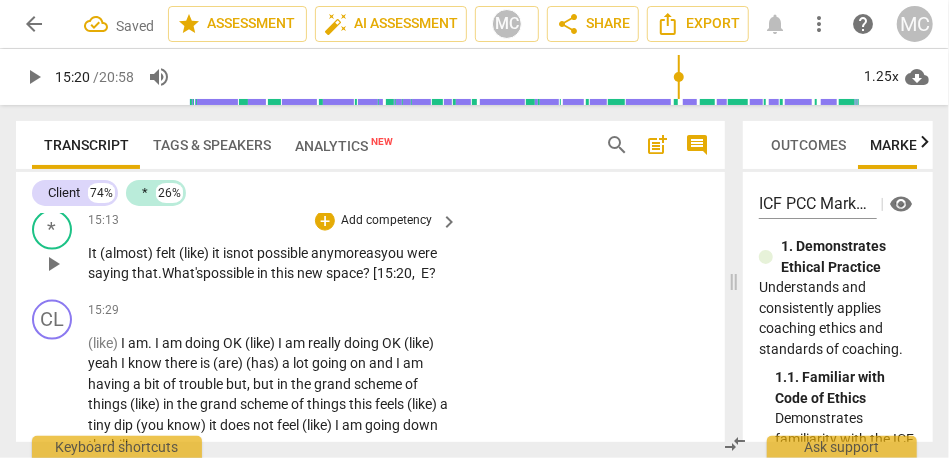scroll, scrollTop: 6827, scrollLeft: 0, axis: vertical 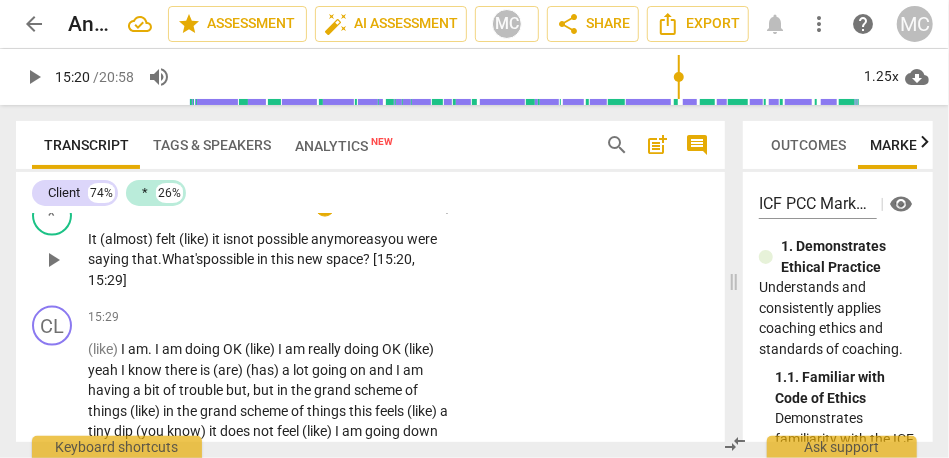 click on "Add competency" at bounding box center (386, 207) 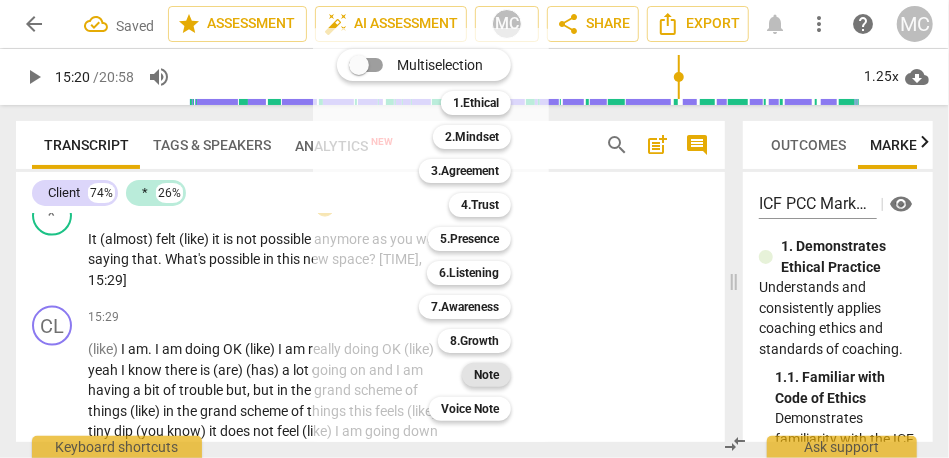 click on "Note" at bounding box center [486, 375] 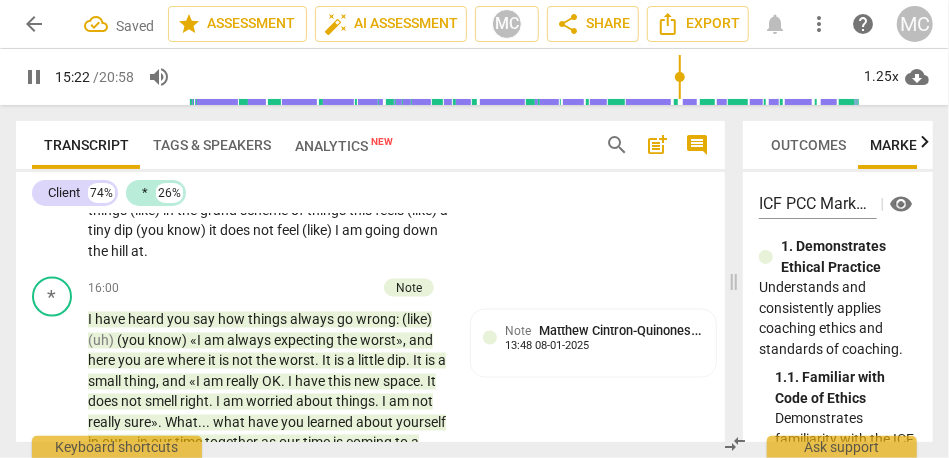 scroll, scrollTop: 7027, scrollLeft: 0, axis: vertical 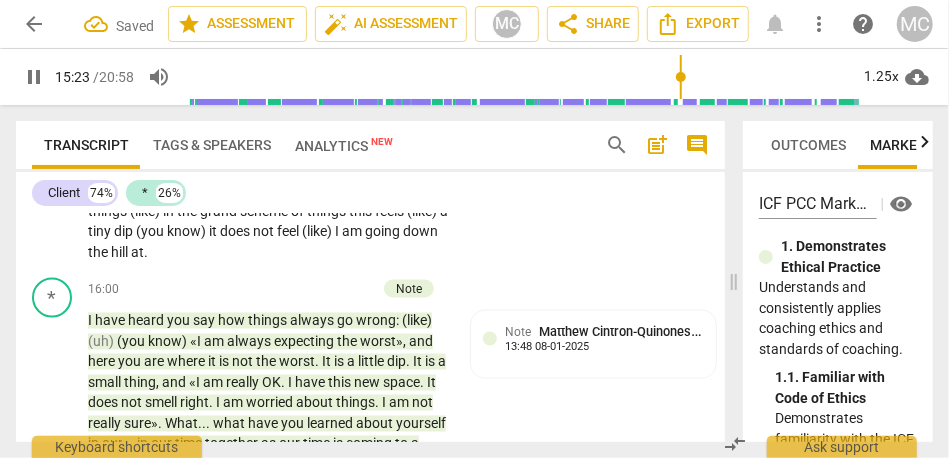 click on "am" at bounding box center (353, 231) 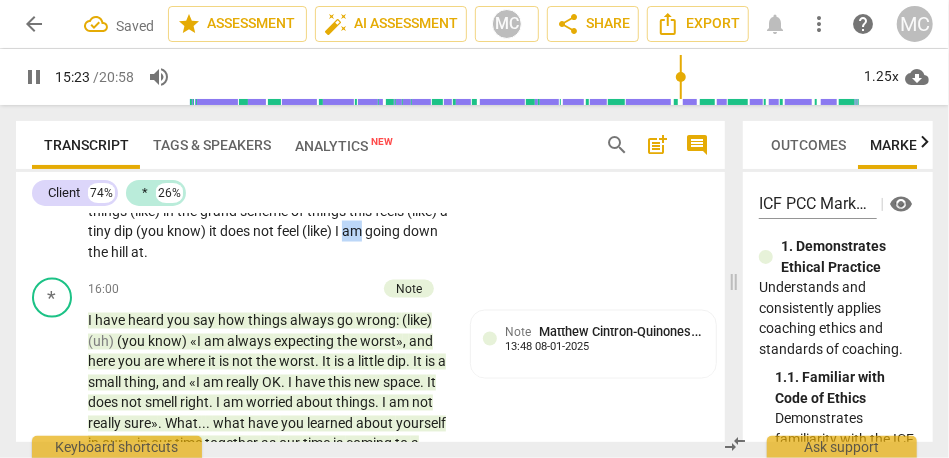 click on "am" at bounding box center (353, 231) 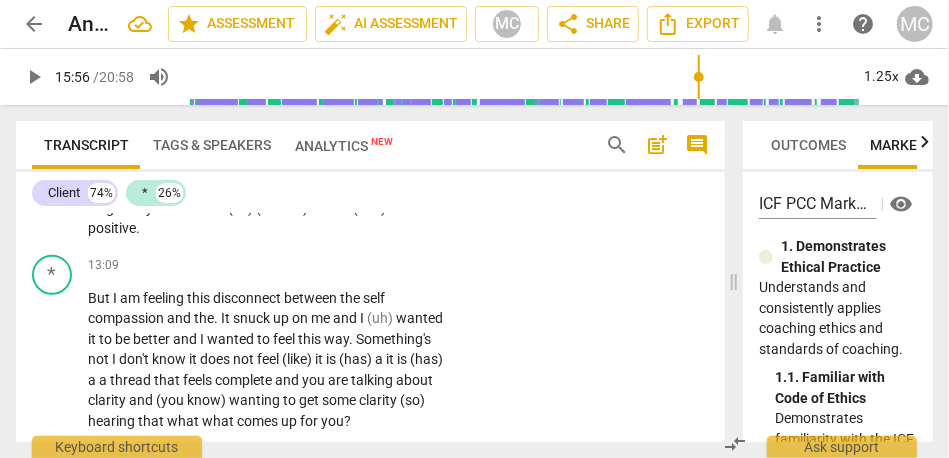 scroll, scrollTop: 6177, scrollLeft: 0, axis: vertical 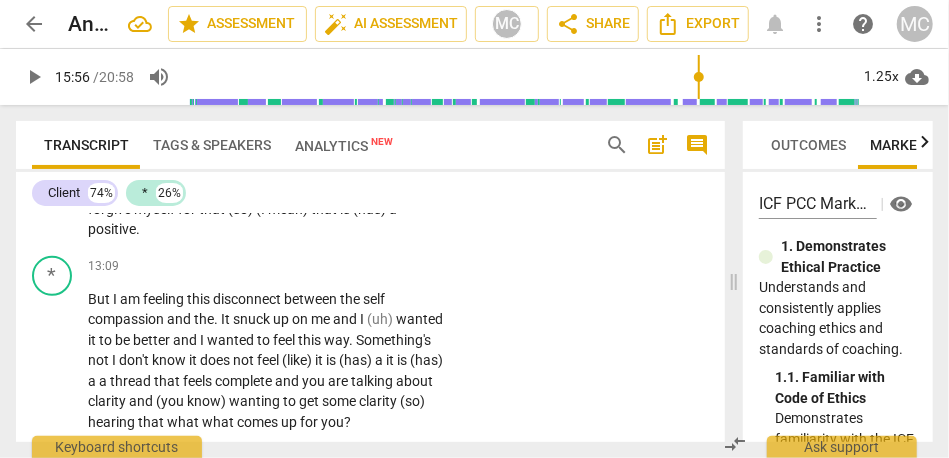 click on "mean)" at bounding box center [289, 209] 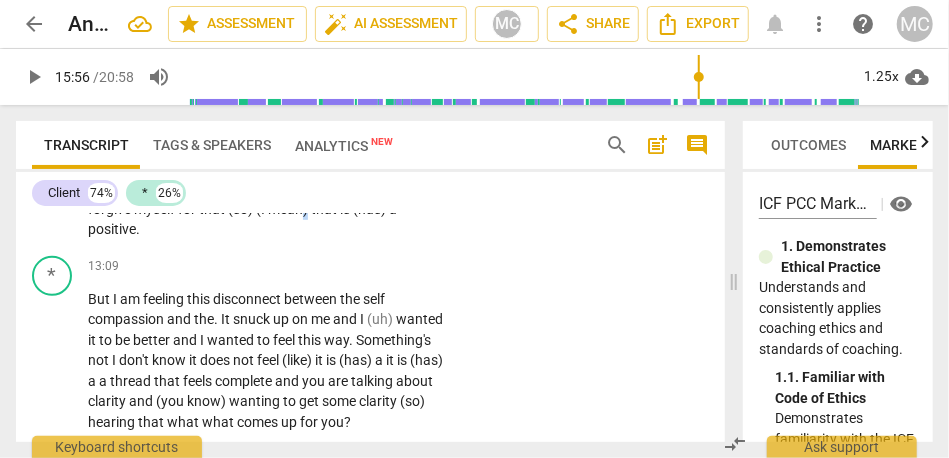 click on "mean)" at bounding box center (289, 209) 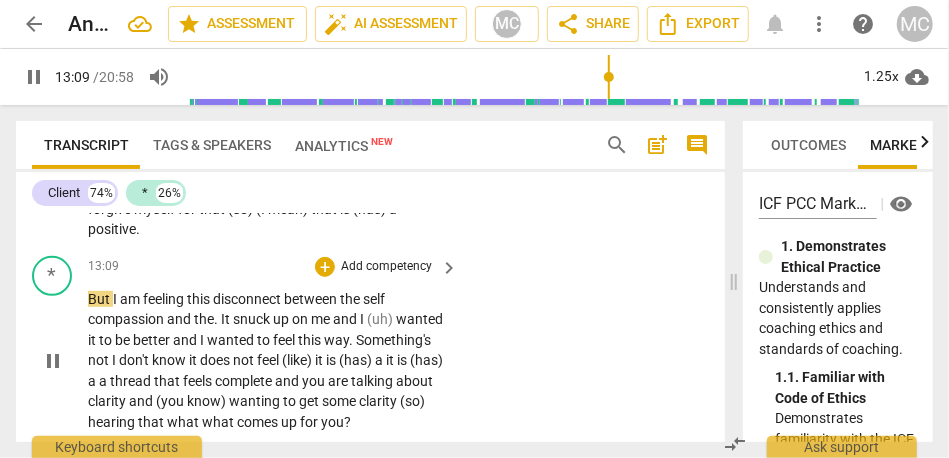 click on "But" at bounding box center [100, 299] 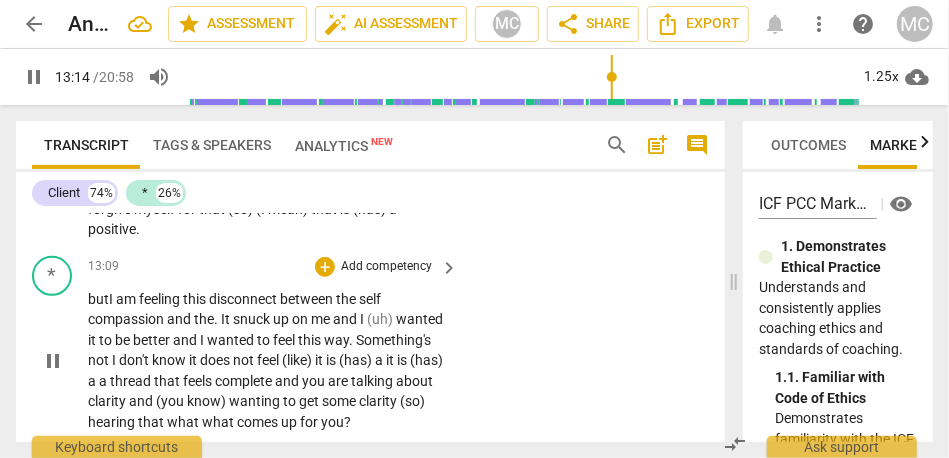 type on "795" 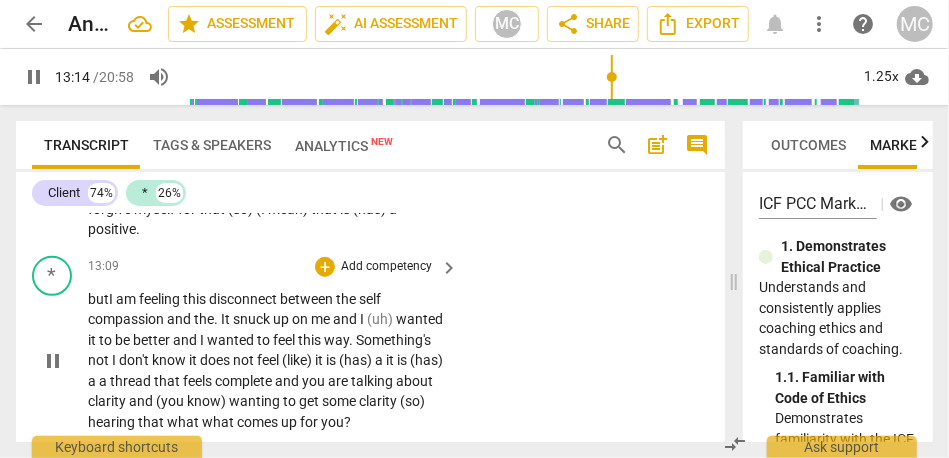 type 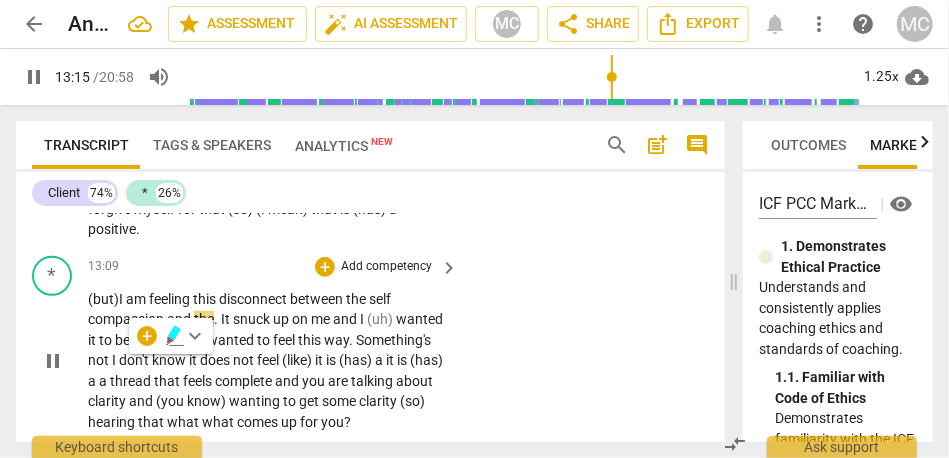 click on "am" at bounding box center [137, 299] 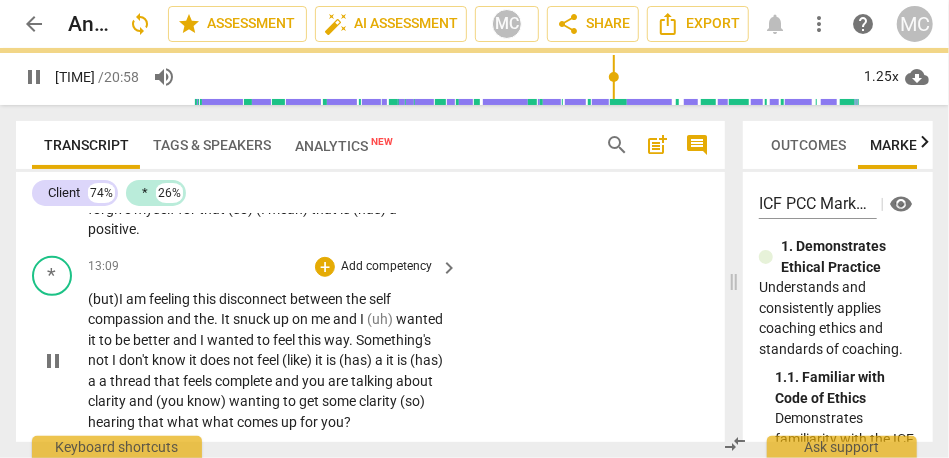 click on "am" at bounding box center [137, 299] 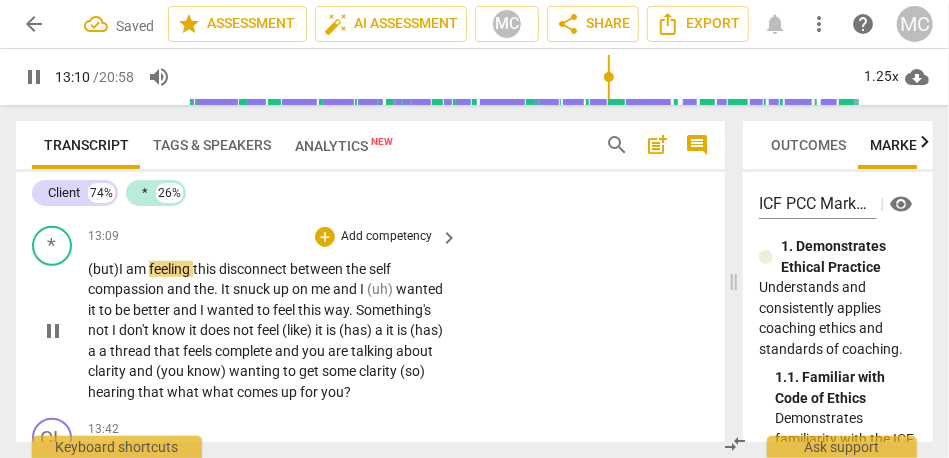 scroll, scrollTop: 6213, scrollLeft: 0, axis: vertical 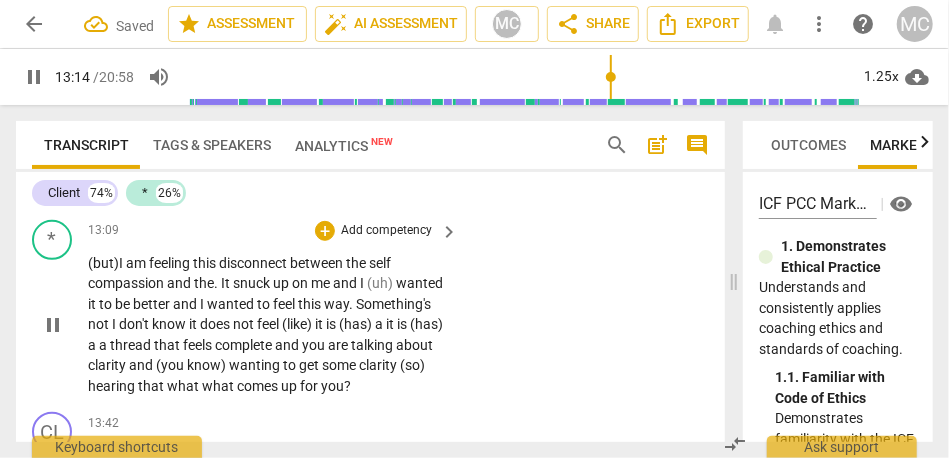 click on "compassion" at bounding box center [127, 283] 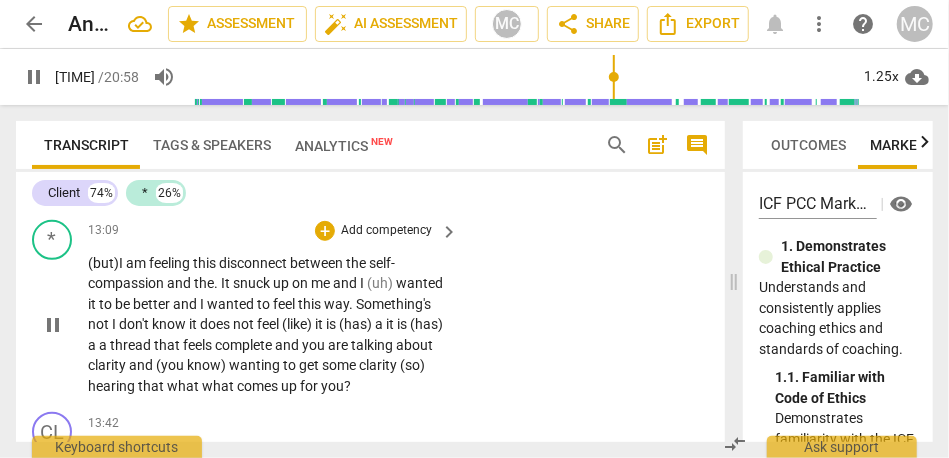 click on "." at bounding box center [217, 283] 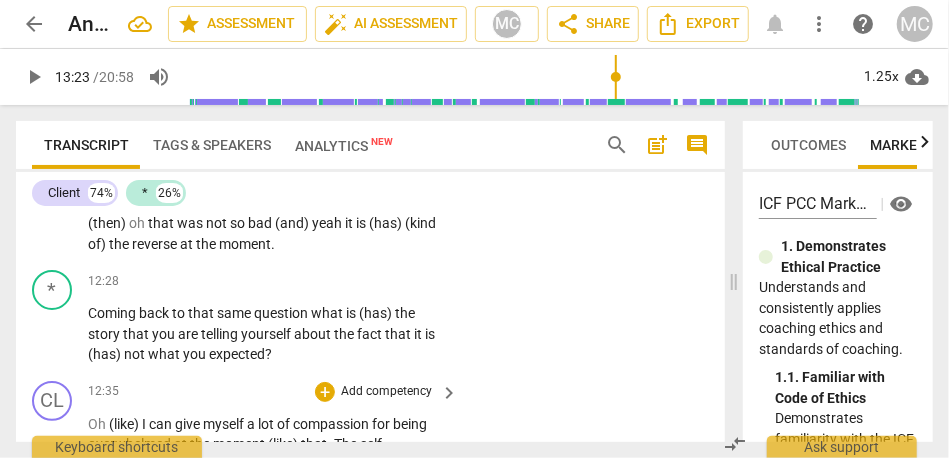 scroll, scrollTop: 5876, scrollLeft: 0, axis: vertical 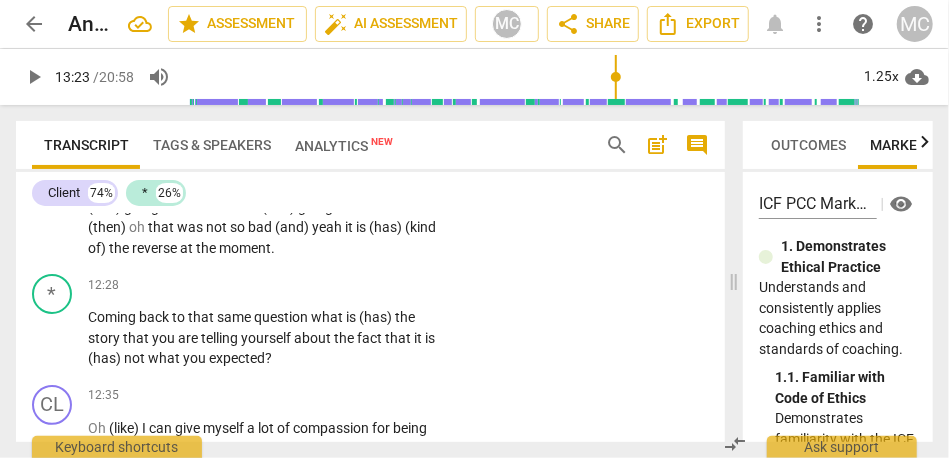 click on "reverse" at bounding box center (156, 248) 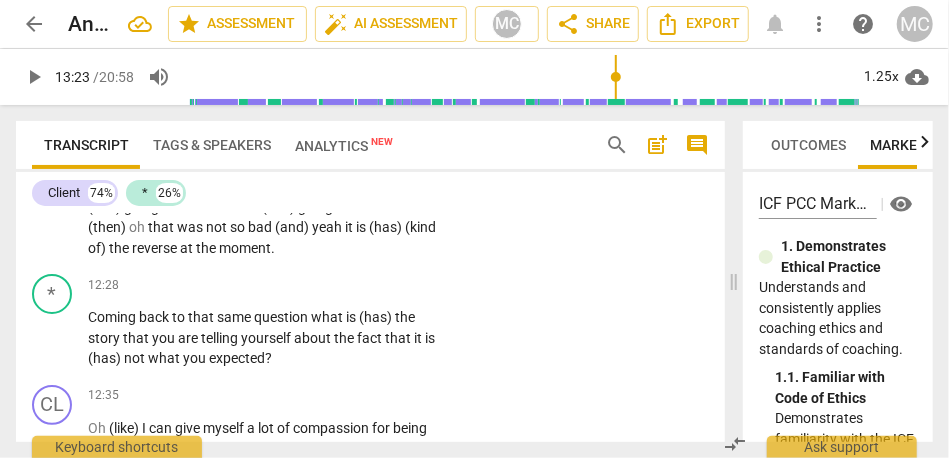 click on "reverse" at bounding box center [156, 248] 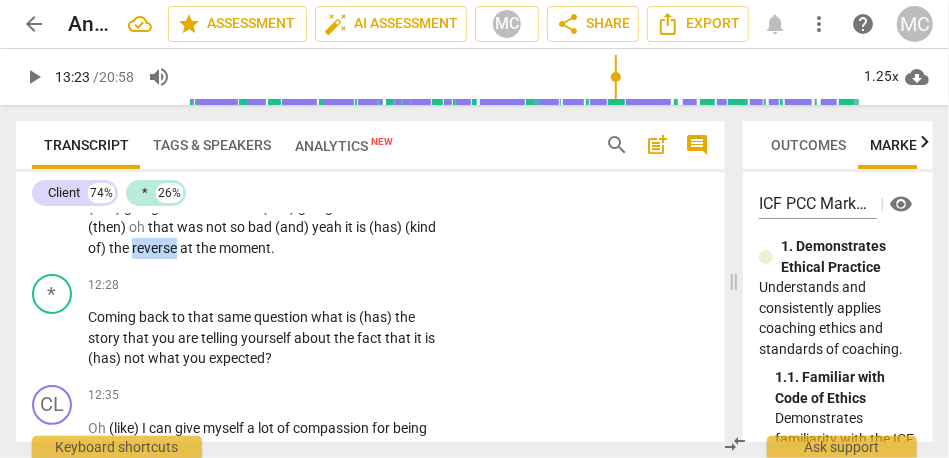 click on "reverse" at bounding box center [156, 248] 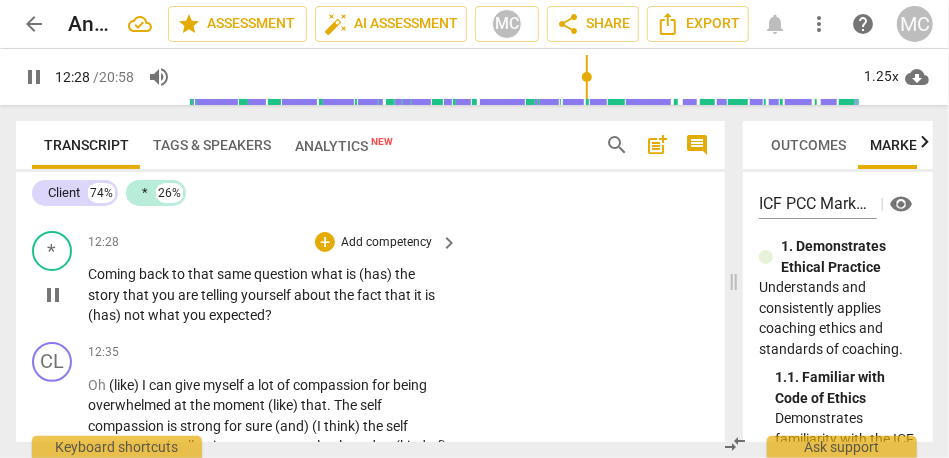 scroll, scrollTop: 5919, scrollLeft: 0, axis: vertical 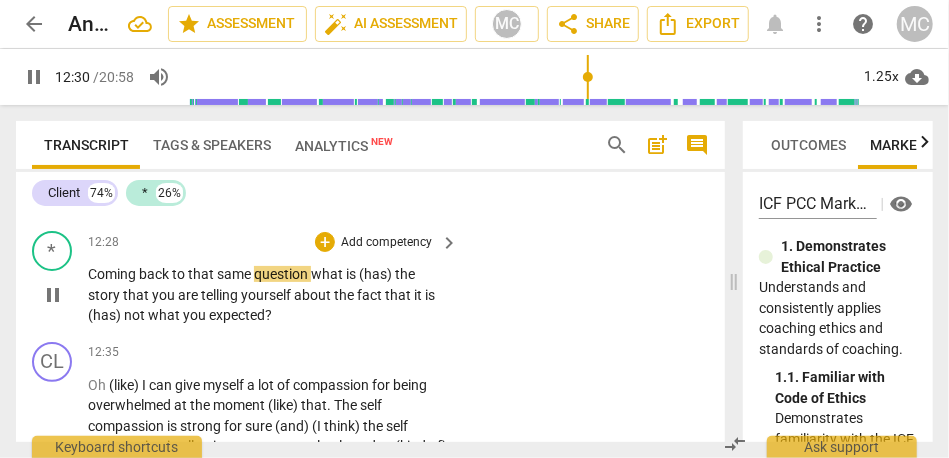 click on "what" at bounding box center [328, 274] 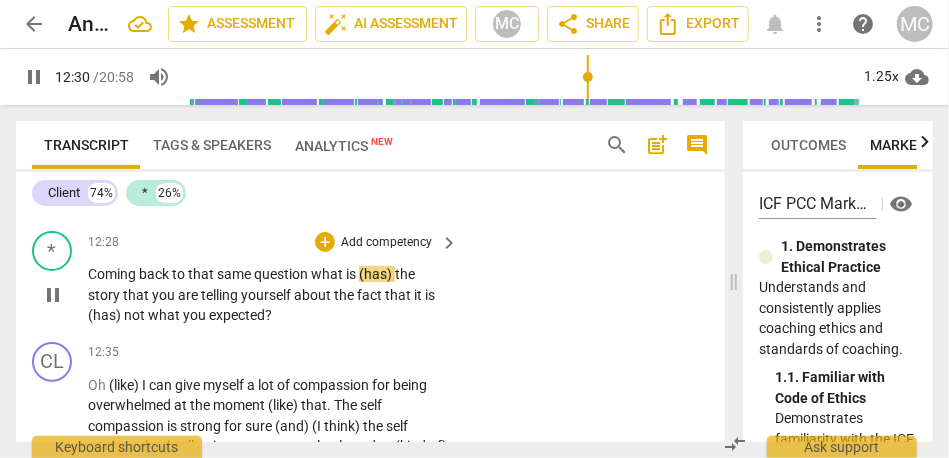 type on "751" 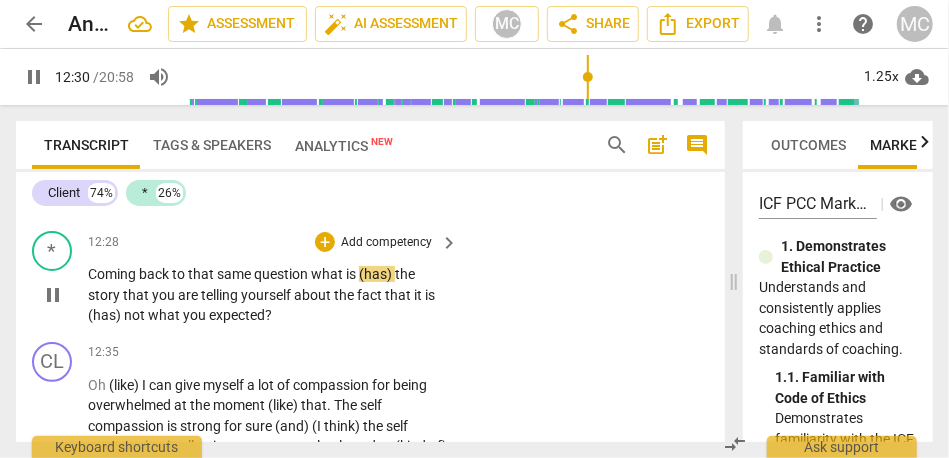 type 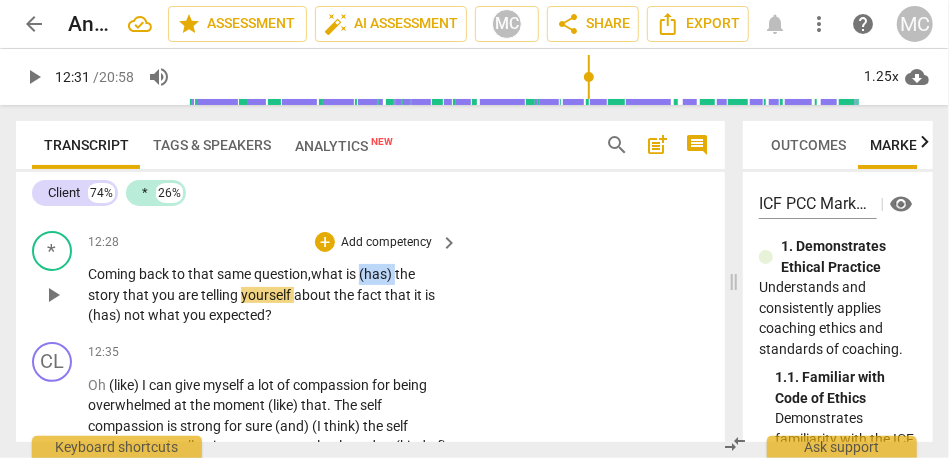 drag, startPoint x: 362, startPoint y: 338, endPoint x: 397, endPoint y: 338, distance: 35 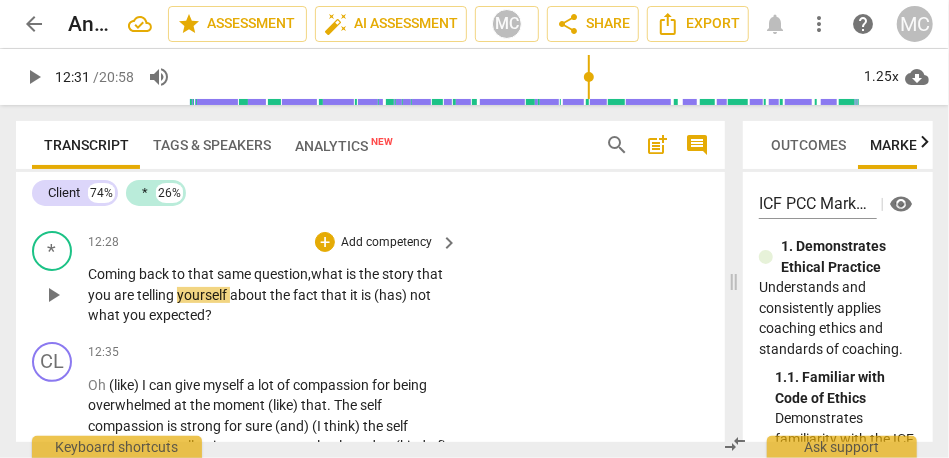 click on "the" at bounding box center (370, 274) 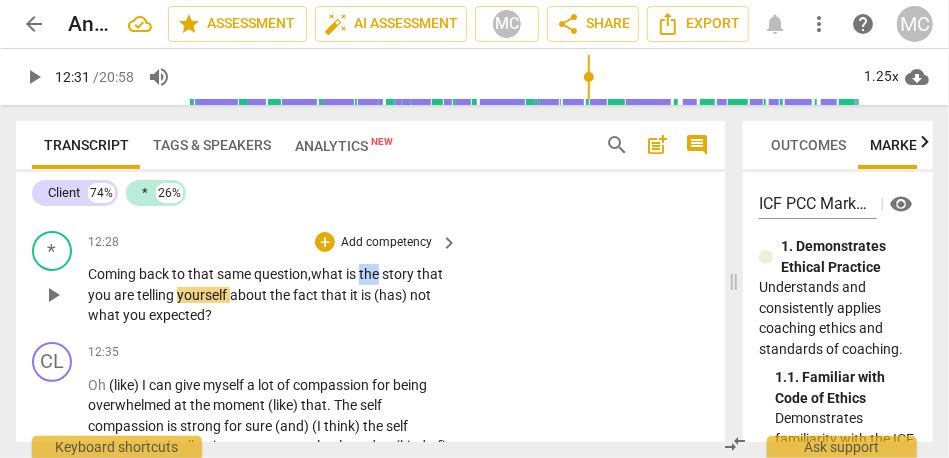 click on "the" at bounding box center [370, 274] 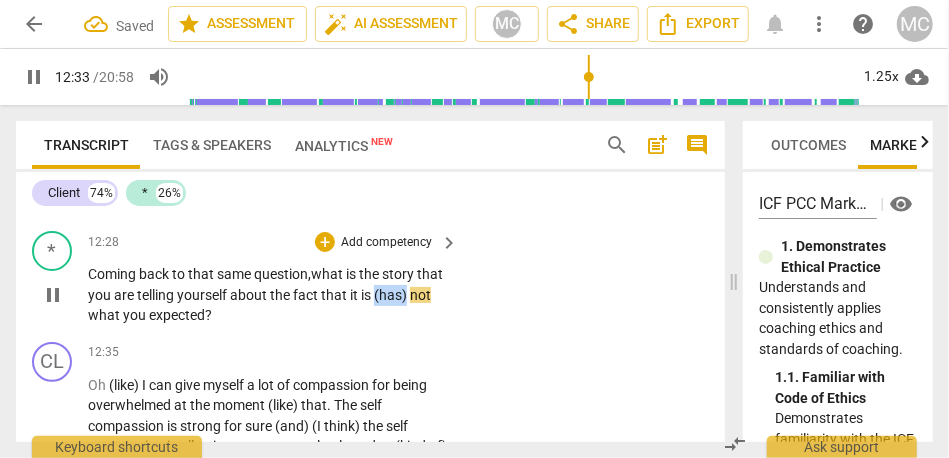 drag, startPoint x: 403, startPoint y: 360, endPoint x: 480, endPoint y: 360, distance: 77 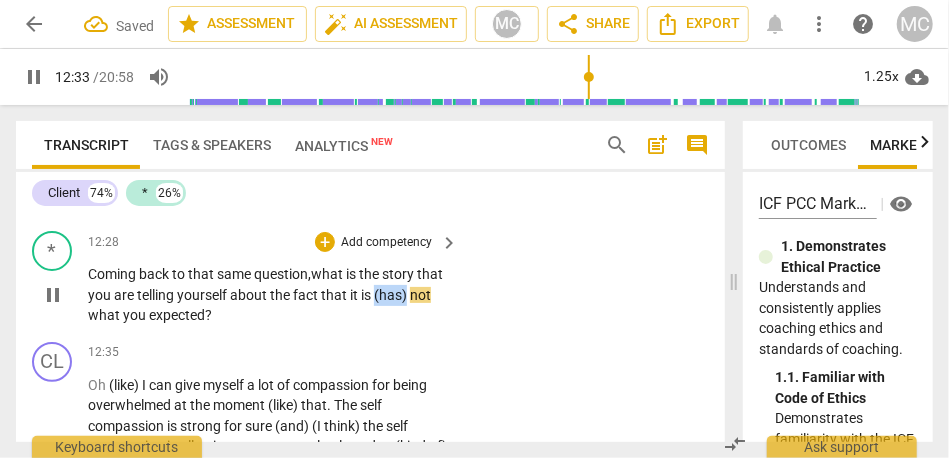 click on "* play_arrow pause 12:28 + Add competency keyboard_arrow_right Coming   back   to   that   same   question,  what   is   the   story   that   you   are   telling   yourself   about   the   fact   that   it   is   (has)   not   what   you   expected ?" at bounding box center (370, 278) 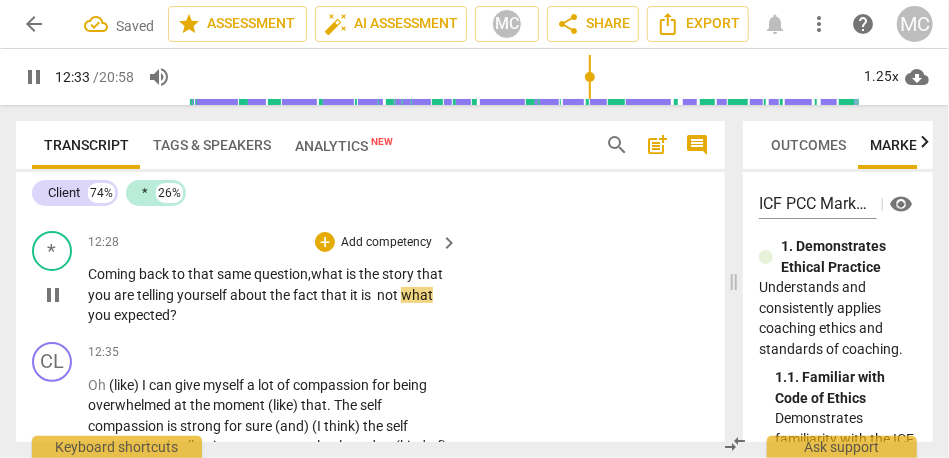 click on "* play_arrow pause 12:28 + Add competency keyboard_arrow_right Coming   back   to   that   same   question,  what   is   the   story   that   you   are   telling   yourself   about   the   fact   that   it   is     not   what   you   expected ?" at bounding box center (370, 278) 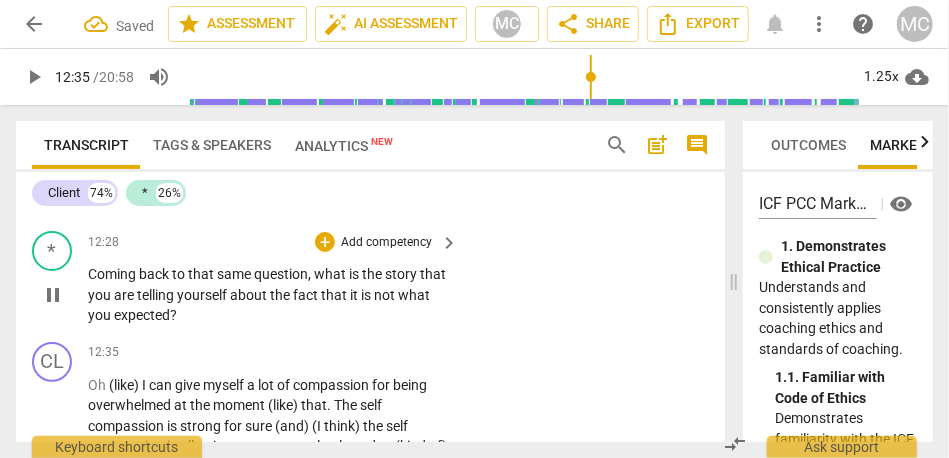 click on "Add competency" at bounding box center (386, 243) 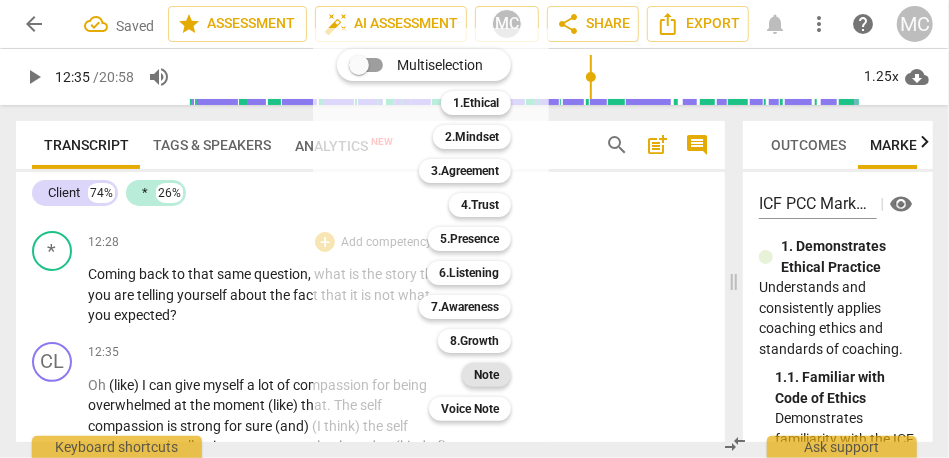click on "Note" at bounding box center [486, 375] 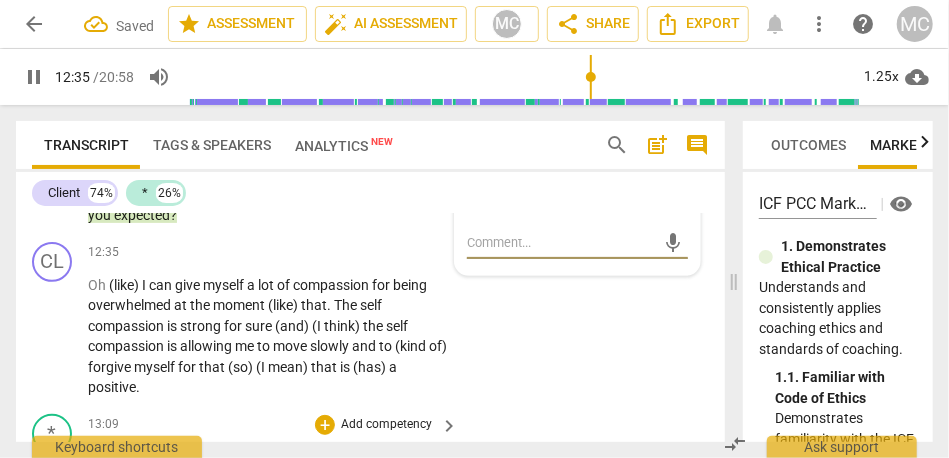 scroll, scrollTop: 6021, scrollLeft: 0, axis: vertical 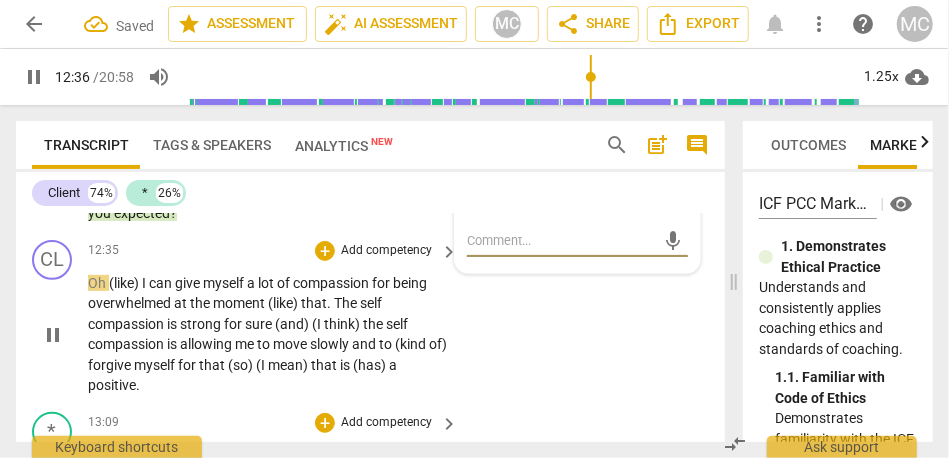 click on "(like)" at bounding box center [125, 283] 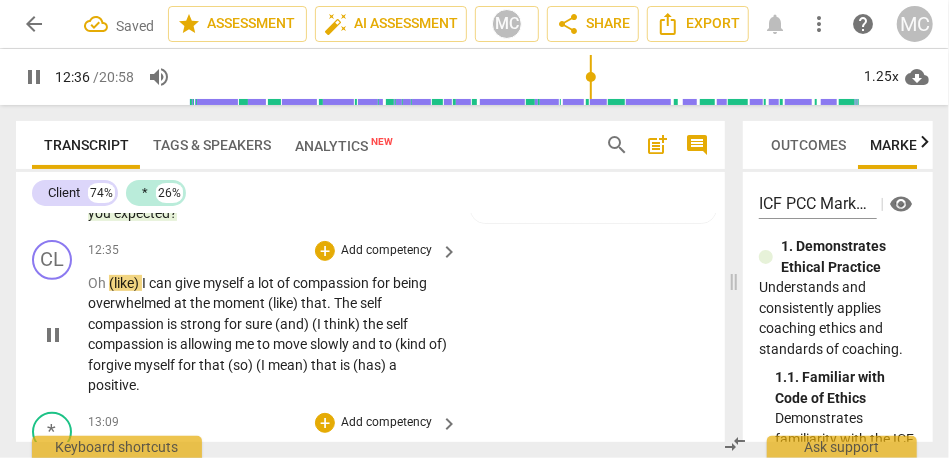 type on "757" 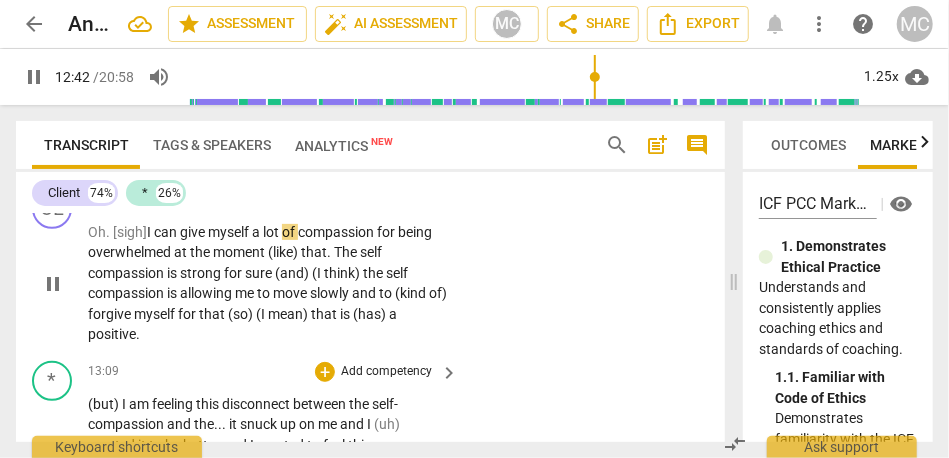 scroll, scrollTop: 6071, scrollLeft: 0, axis: vertical 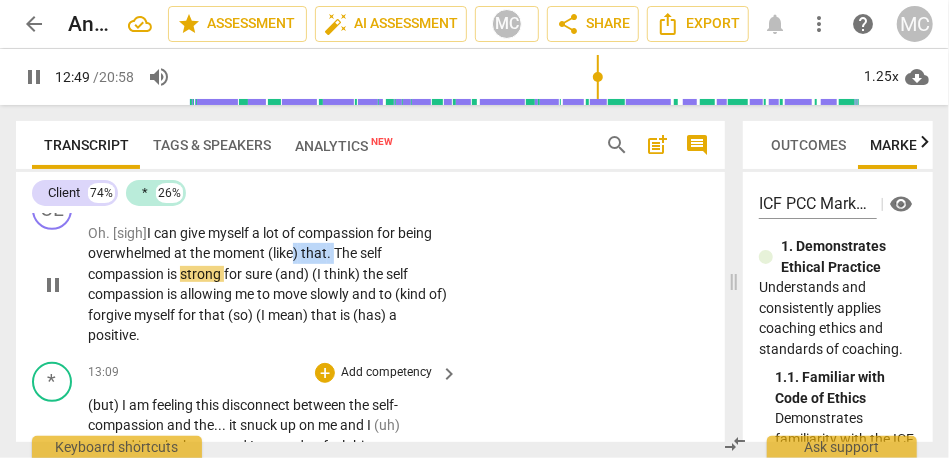 drag, startPoint x: 336, startPoint y: 315, endPoint x: 296, endPoint y: 315, distance: 40 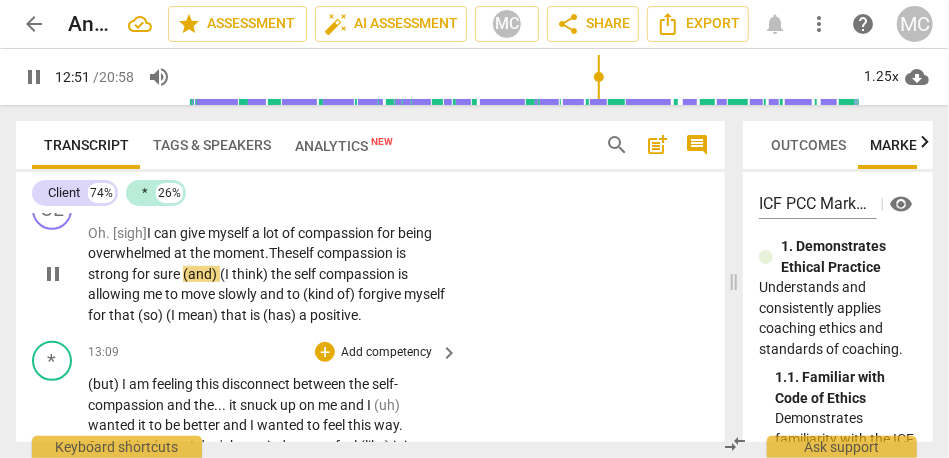 click on "self" at bounding box center [304, 253] 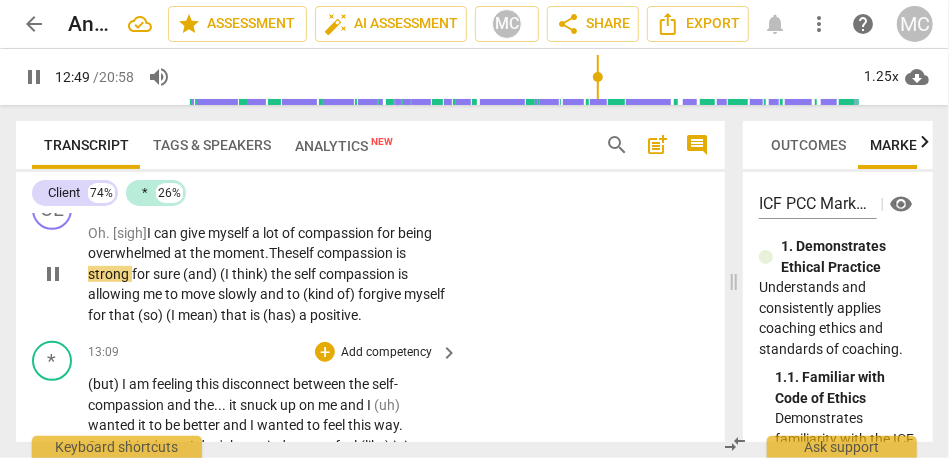 click on "for" at bounding box center [142, 274] 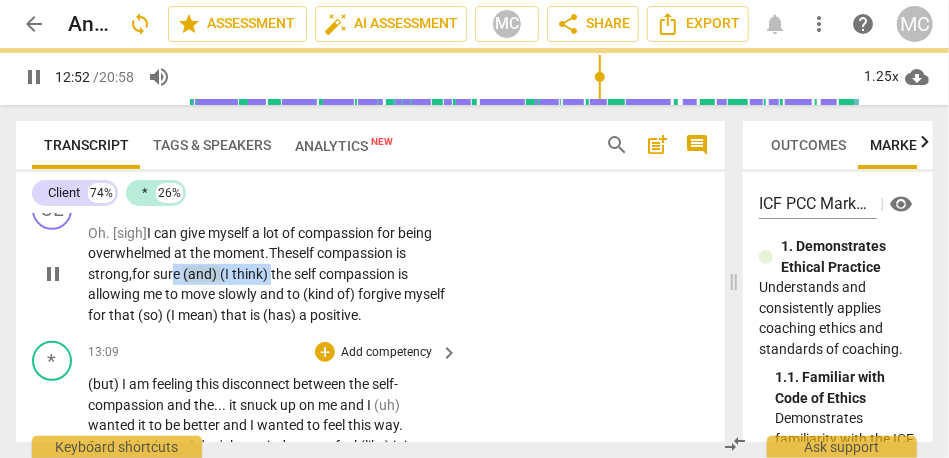 drag, startPoint x: 273, startPoint y: 338, endPoint x: 178, endPoint y: 338, distance: 95 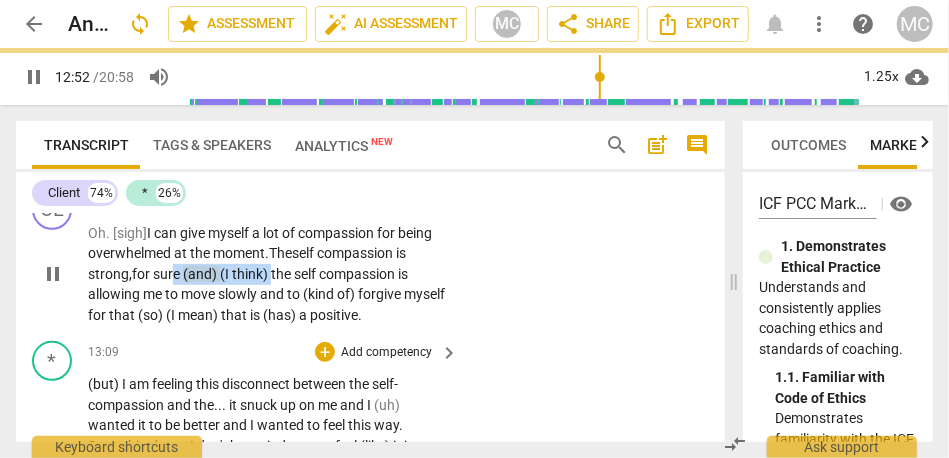 click on "Oh. [sigh] I can give myself a lot of compassion for being overwhelmed at the moment. The self compassion is strong, for sure (and) (I think) the self compassion is allowing me to move slowly and to (kind of) forgive myself for that (so) (I mean) that is (has) a positive ." at bounding box center [268, 274] 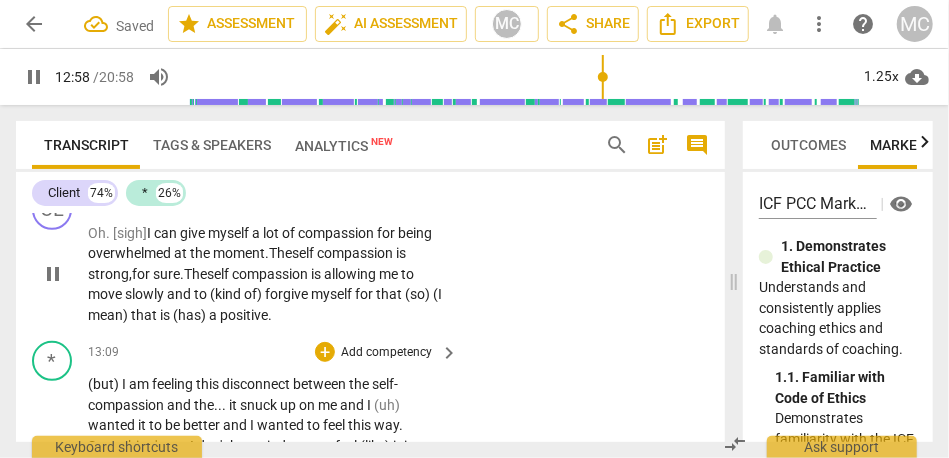 click on "forgive" at bounding box center [288, 294] 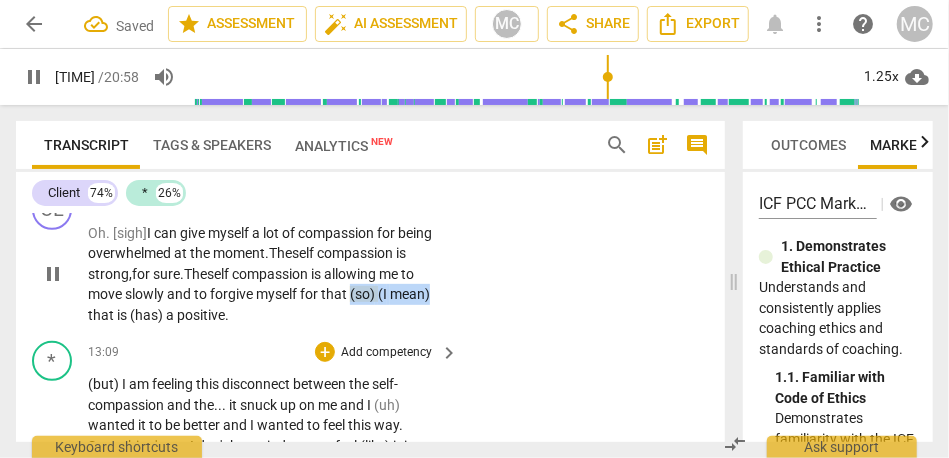 drag, startPoint x: 350, startPoint y: 354, endPoint x: 461, endPoint y: 353, distance: 111.0045 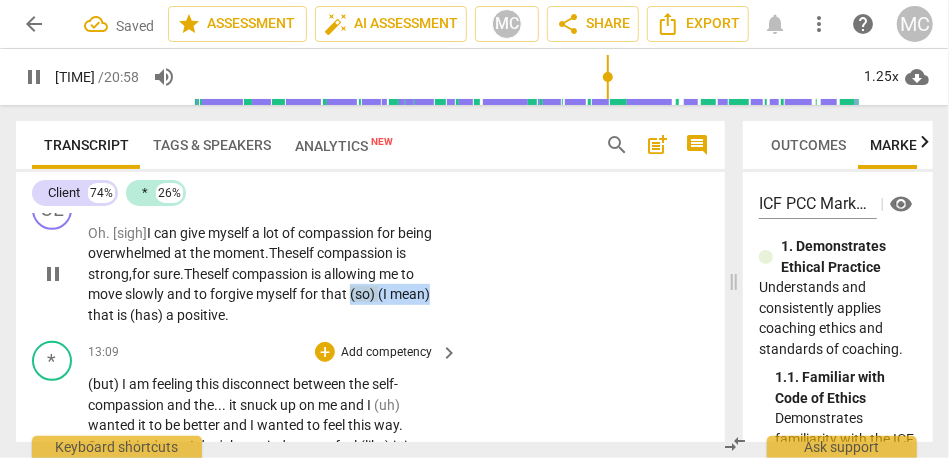 click on "CL play_arrow pause 12:35 + Add competency keyboard_arrow_right Oh. [sigh]  I   can   give   myself   a   lot   of   compassion   for   being   overwhelmed   at   the   moment.  The  self   compassion   is   strong,  for   sure.  The  self   compassion   is   allowing   me   to   move   slowly   and   to   forgive   myself   for   that   (so)   (I   mean)   that   is   (has)   a   positive ." at bounding box center [370, 258] 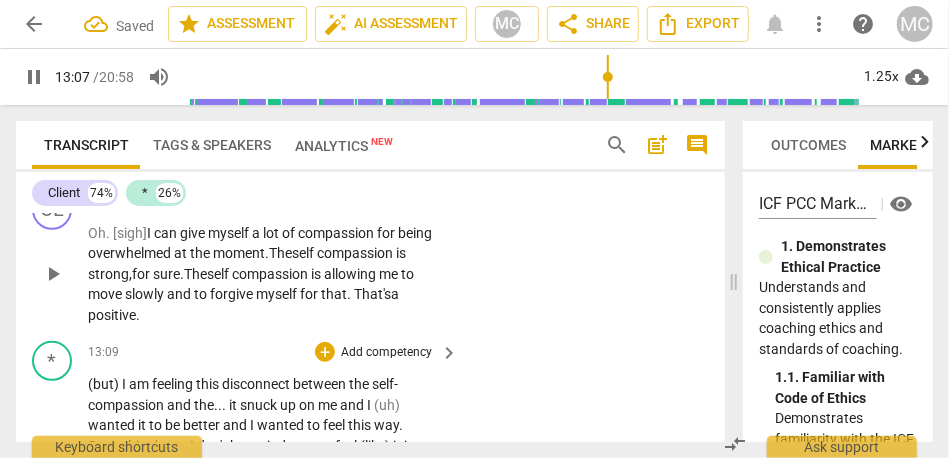 click on "Oh. [sigh] I can give myself a lot of compassion for being overwhelmed at the moment. The self compassion is strong, for sure. The self compassion is allowing me to move slowly and to forgive myself for that. That's a positive ." at bounding box center (370, 258) 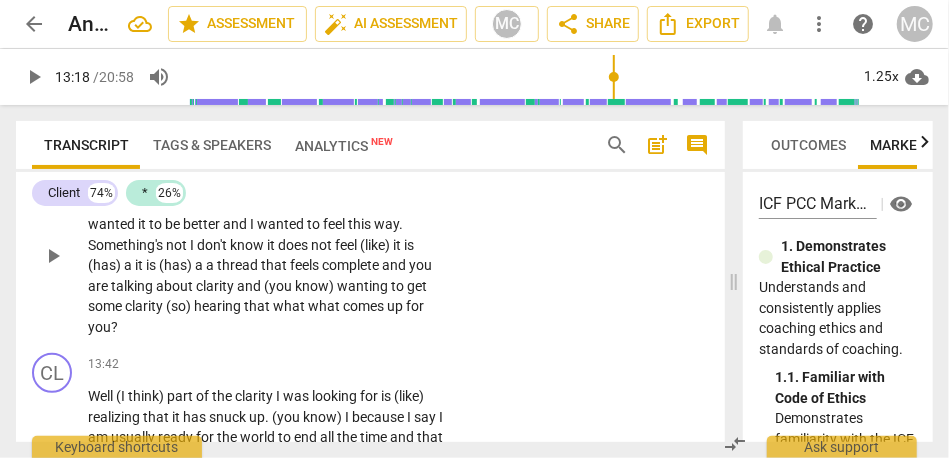 scroll, scrollTop: 6273, scrollLeft: 0, axis: vertical 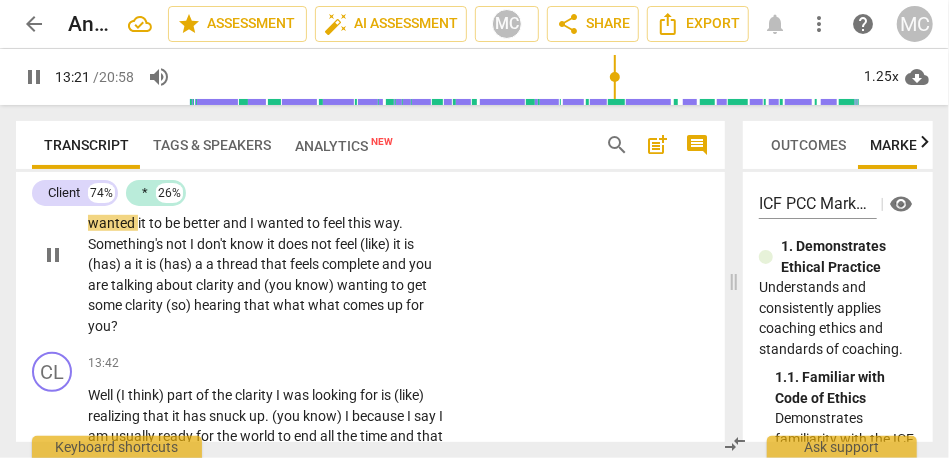 click on "the" at bounding box center (204, 203) 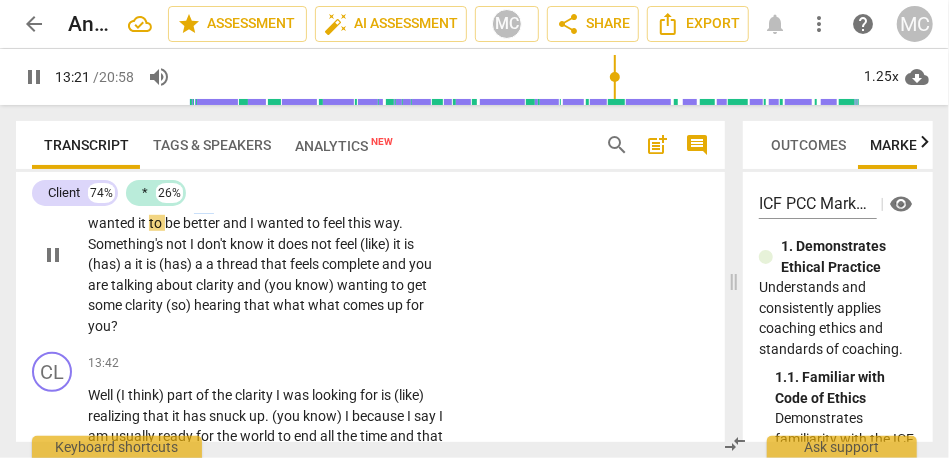 click on "the" at bounding box center (204, 203) 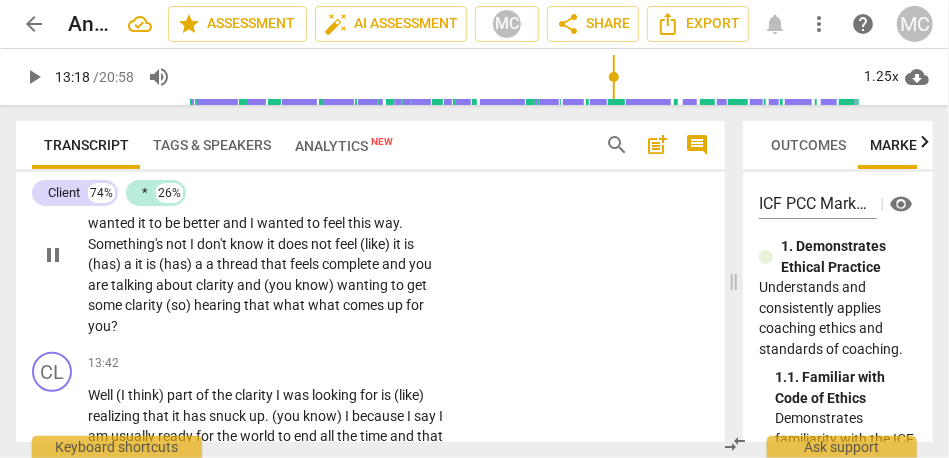 click on "self-compassion" at bounding box center (243, 192) 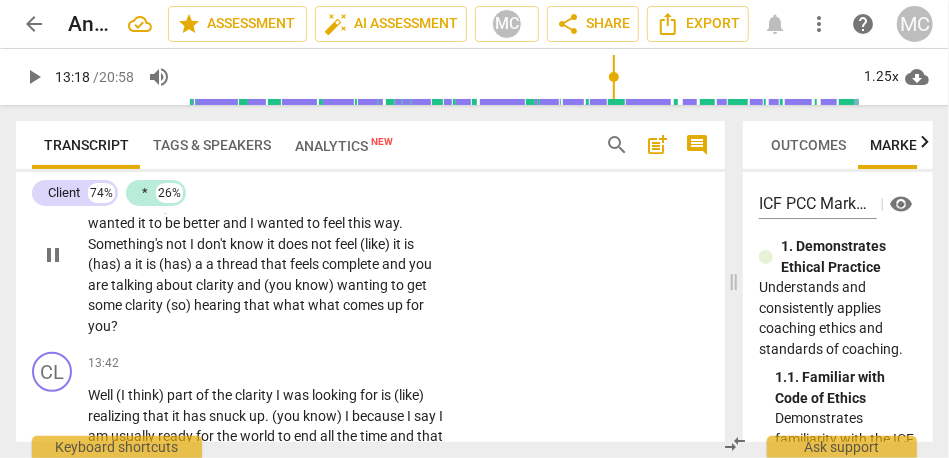 click on "self-compassion" at bounding box center [243, 192] 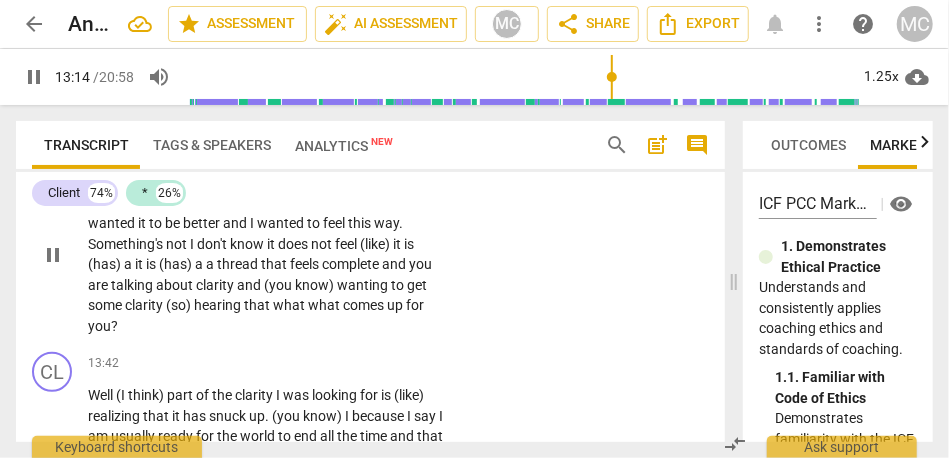 click on "." at bounding box center [225, 203] 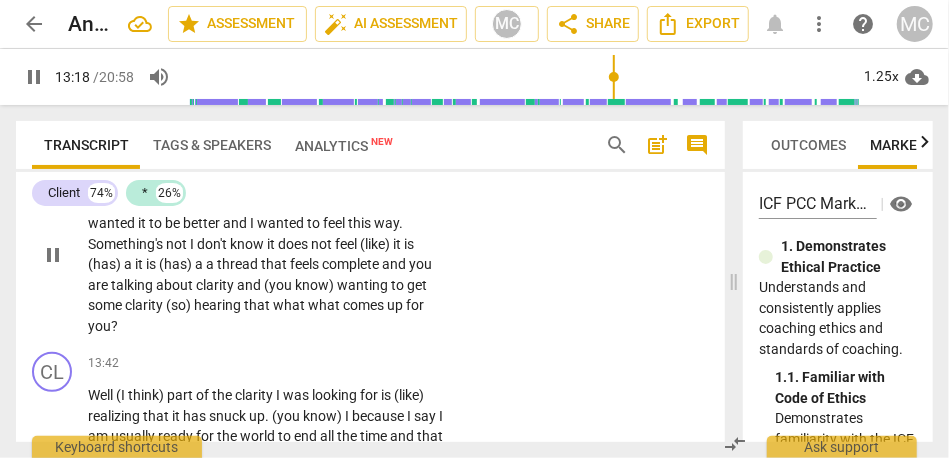 click on "and" at bounding box center (359, 203) 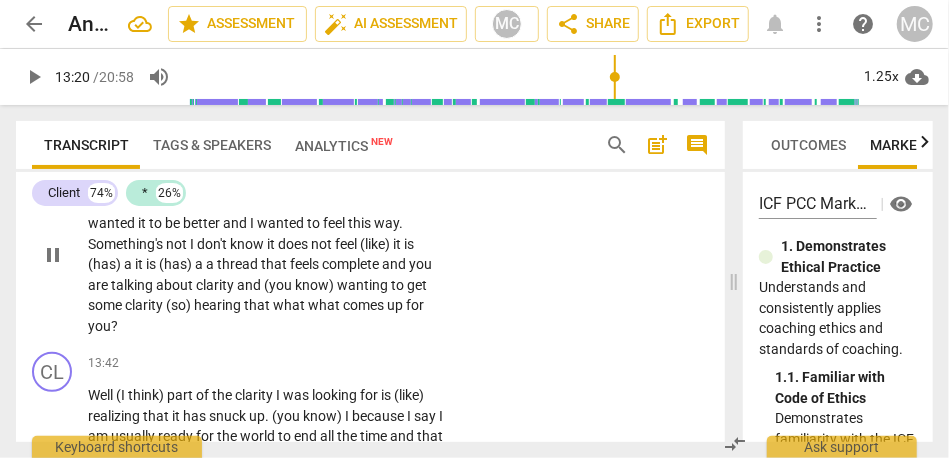 click on "t" at bounding box center (243, 203) 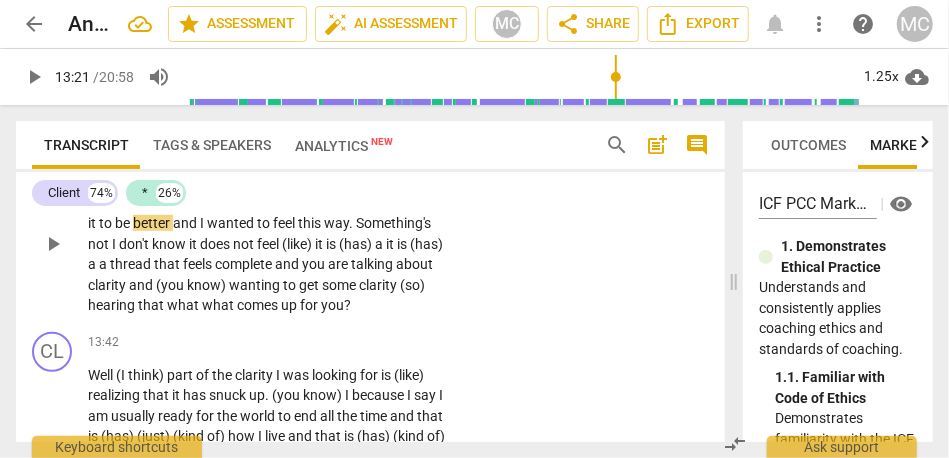 click on "(but) I am feeling this disconnect between the self-compassion and the: «I t snuck up on me, and I (uh) wanted it to be better and I wanted to feel this way . Something's not I don't know it does not feel (like) it is (has) a it is (has) a a thread that feels complete and you are talking about clarity and (you know) wanting to get some clarity (so) hearing that what what comes up for you ?" at bounding box center (268, 244) 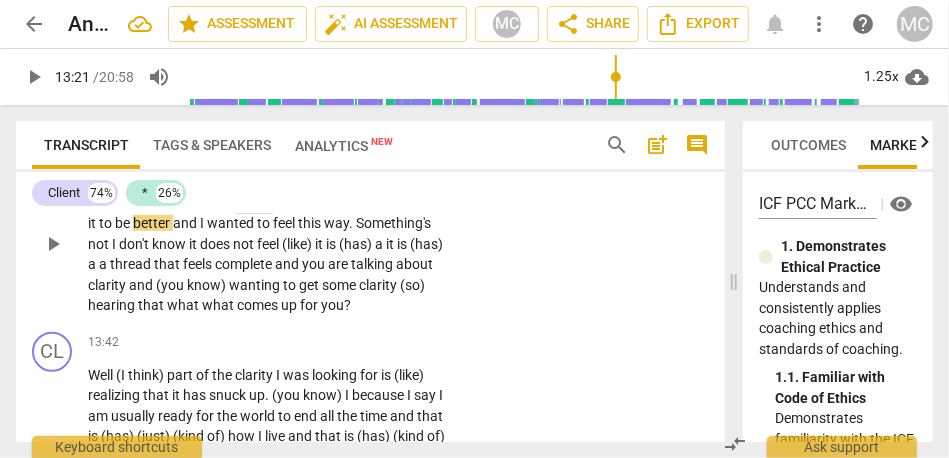 click on "(but) I am feeling this disconnect between the self-compassion and the: «I t snuck up on me, and I (uh) wanted it to be better and I wanted to feel this way . Something's not I don't know it does not feel (like) it is (has) a it is (has) a a thread that feels complete and you are talking about clarity and (you know) wanting to get some clarity (so) hearing that what what comes up for you ?" at bounding box center (268, 244) 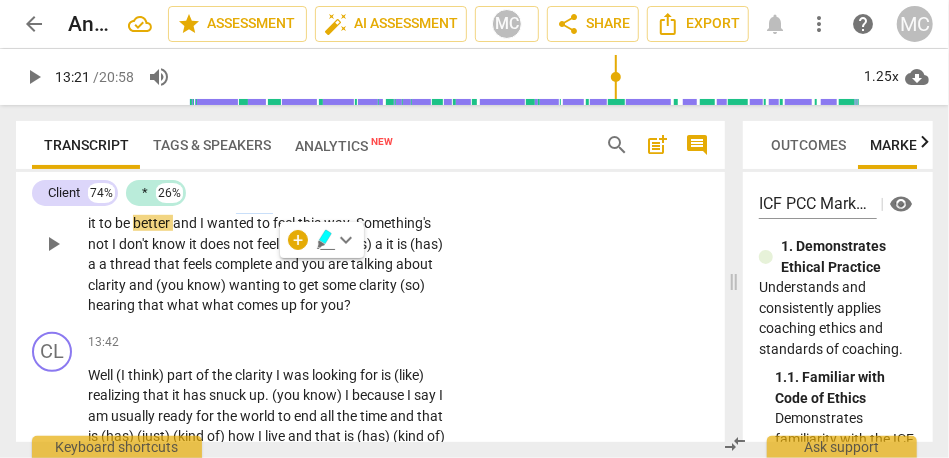 click on "snuck" at bounding box center [256, 203] 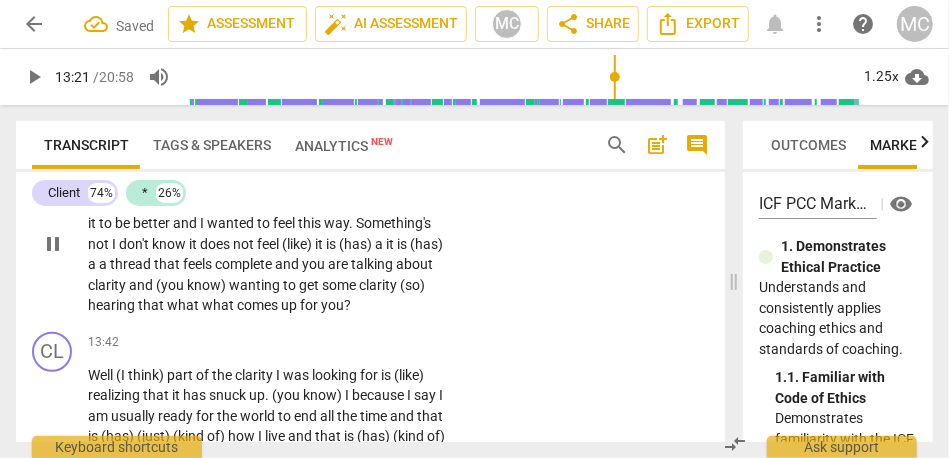 click on "me," at bounding box center (325, 203) 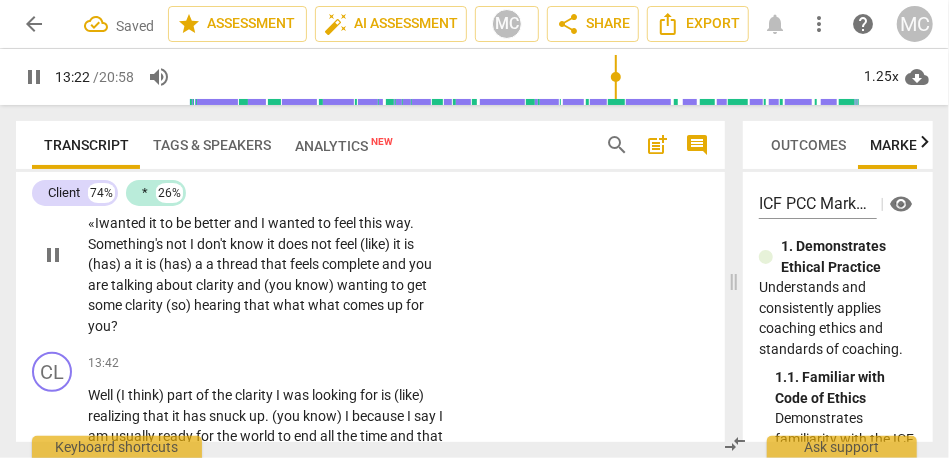 click on "and" at bounding box center (247, 223) 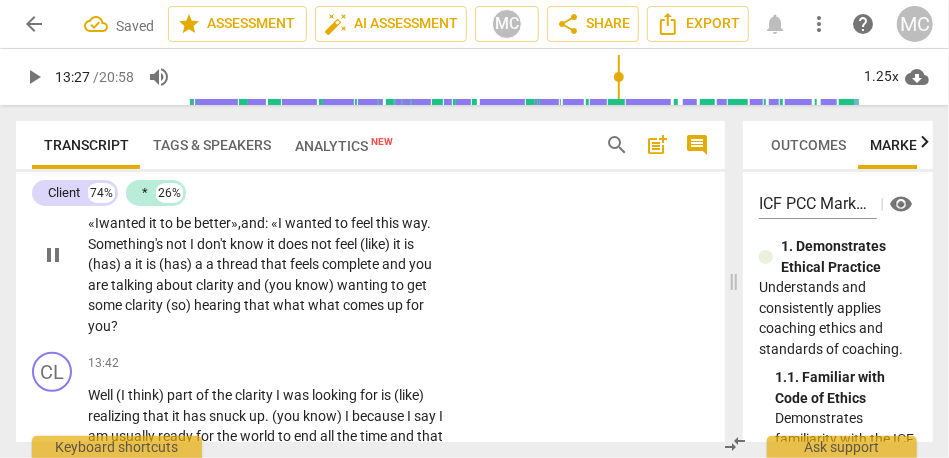 click on "(but)   I   am   feeling   this   disconnect   between   the   self-compassion   and   the: «I t  snuck   up   on   me»,  and  the: « I  wanted   it   to   be   better»,  and: « I   wanted   to   feel   this   way .   Something's   not   I   don't   know   it   does   not   feel   (like)   it   is   (has)   a   it   is   (has)   a   a   thread   that   feels   complete   and   you   are   talking   about   clarity   and   (you   know)   wanting   to   get   some   clarity   (so)   hearing   that   what   what   comes   up   for   you ?" at bounding box center (268, 254) 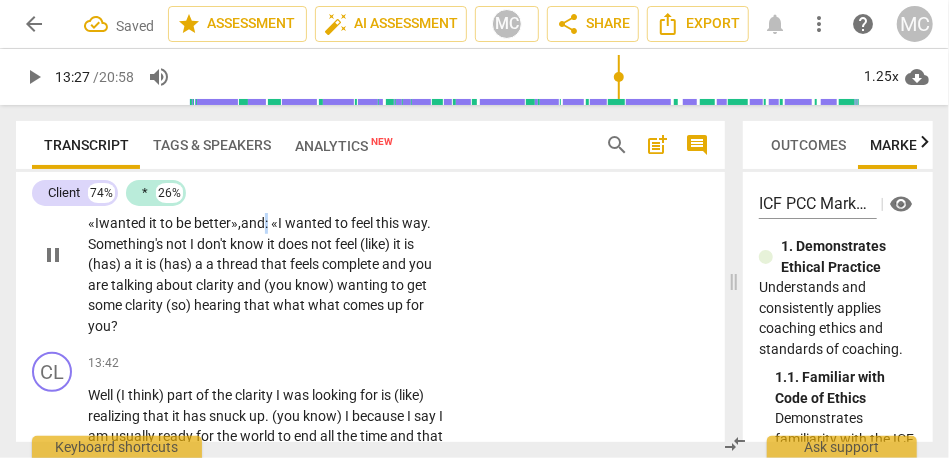 click on "and: «" at bounding box center [259, 223] 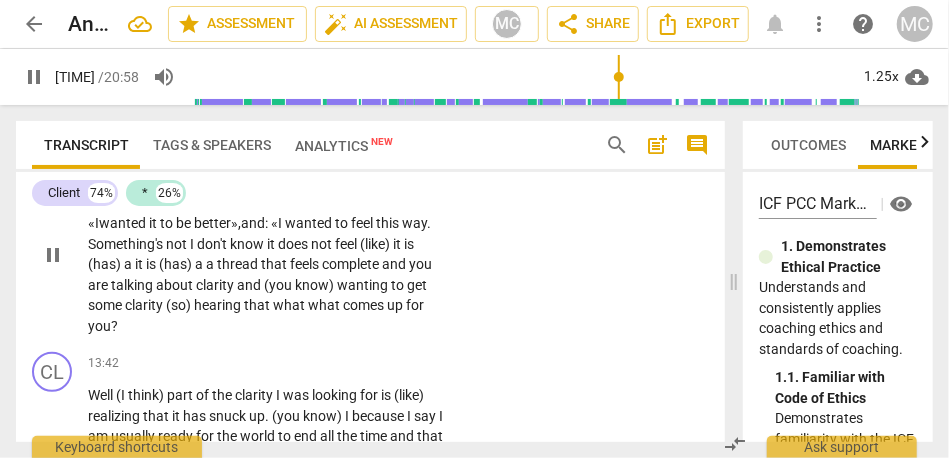 click on "not" at bounding box center (178, 244) 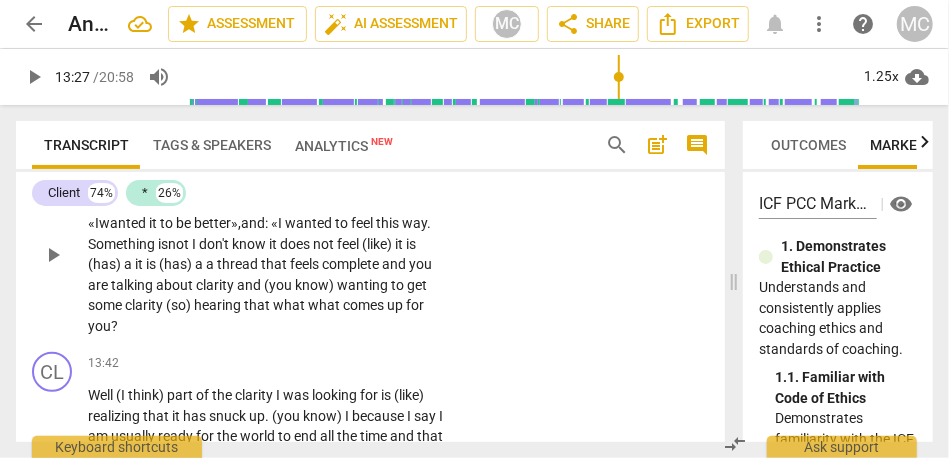 click on "wanted" at bounding box center (310, 223) 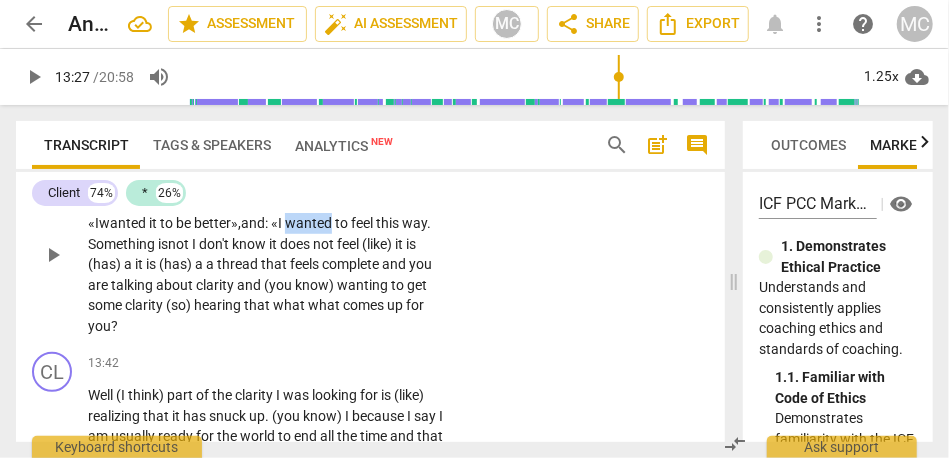 click on "wanted" at bounding box center [310, 223] 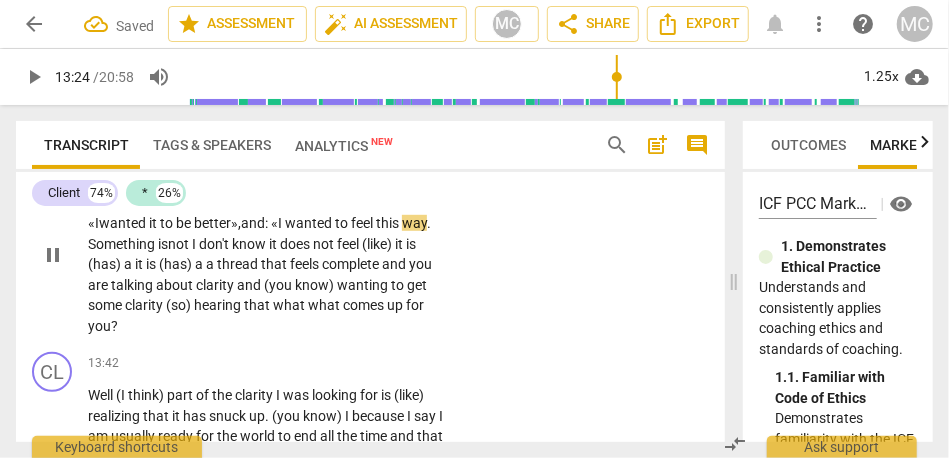 click on "(but)   I   am   feeling   this   disconnect   between   the   self-compassion   and   the: «I t  snuck   up   on   me»,  and  the: « I  wanted   it   to   be   better»,  and: « I   wanted   to   feel   this   way .   Something is  not   I   don't   know   it   does   not   feel   (like)   it   is   (has)   a   it   is   (has)   a   a   thread   that   feels   complete   and   you   are   talking   about   clarity   and   (you   know)   wanting   to   get   some   clarity   (so)   hearing   that   what   what   comes   up   for   you ?" at bounding box center (268, 254) 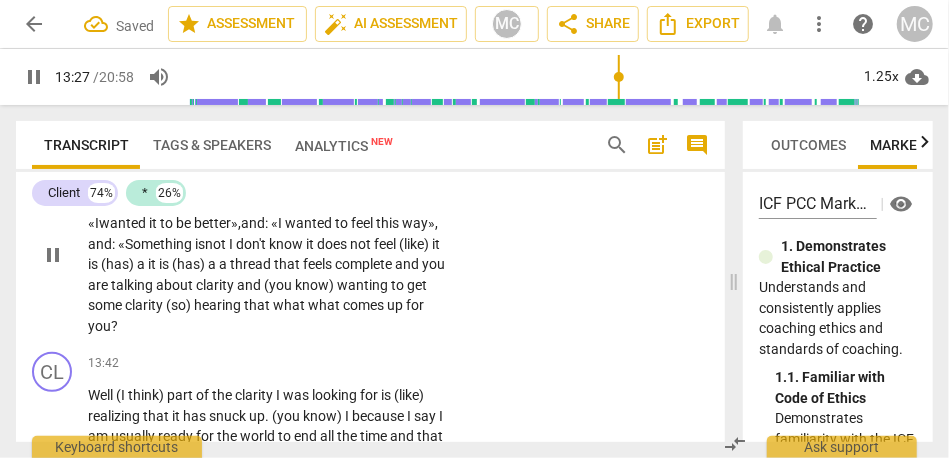click on "I" at bounding box center (232, 244) 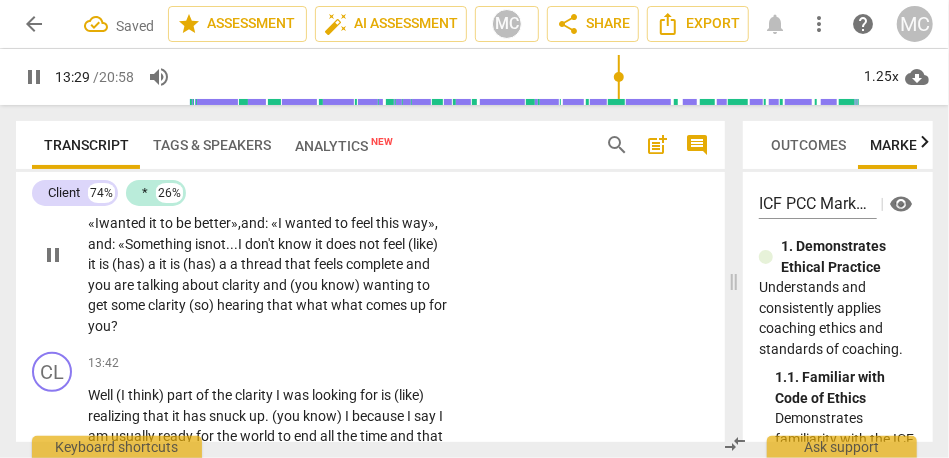 click on "it" at bounding box center [320, 244] 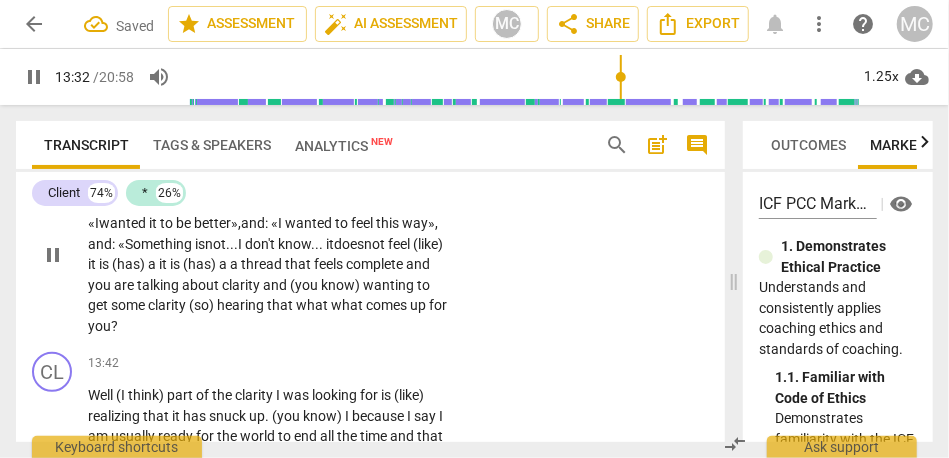 click on "does" at bounding box center (349, 244) 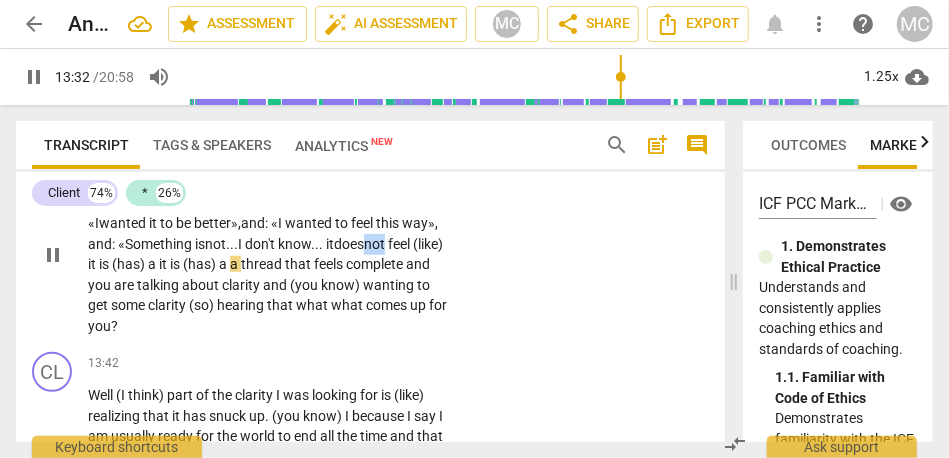 click on "does" at bounding box center [349, 244] 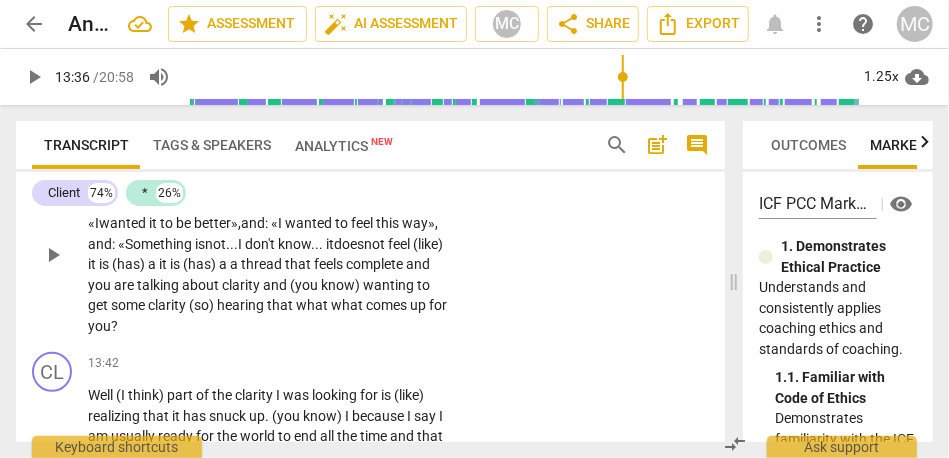 click on "don't" at bounding box center (261, 244) 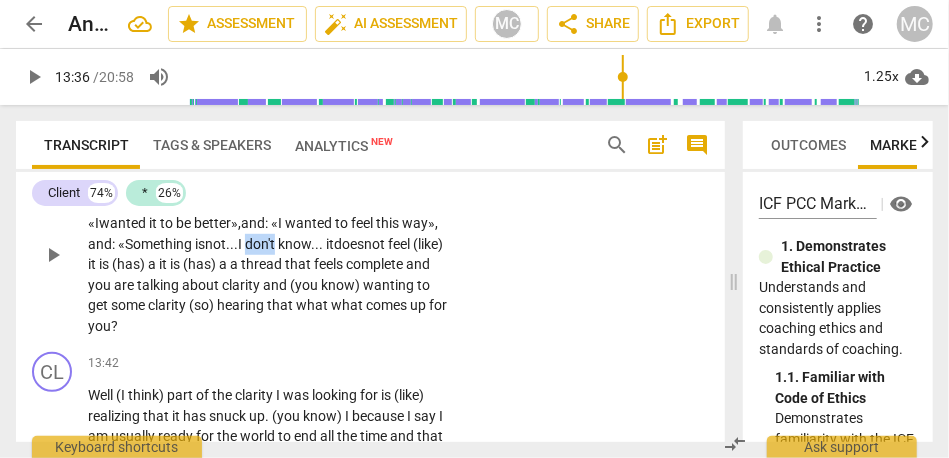 click on "don't" at bounding box center [261, 244] 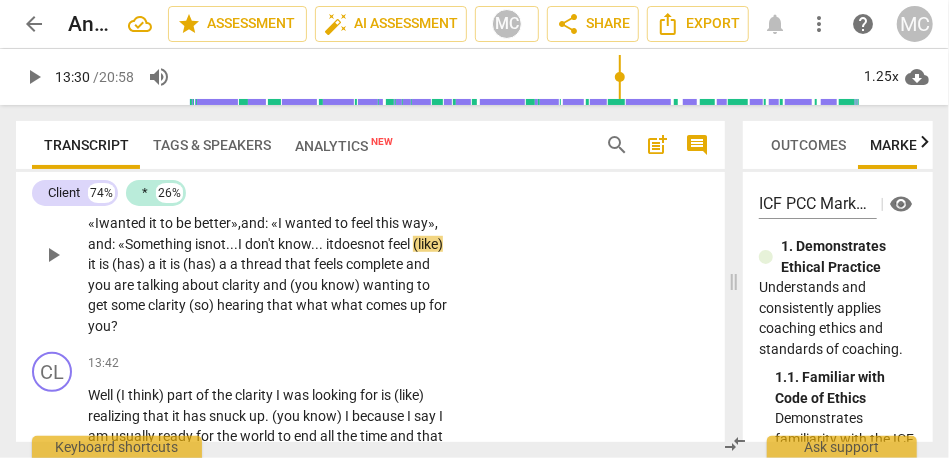 click on "Something is" at bounding box center (165, 244) 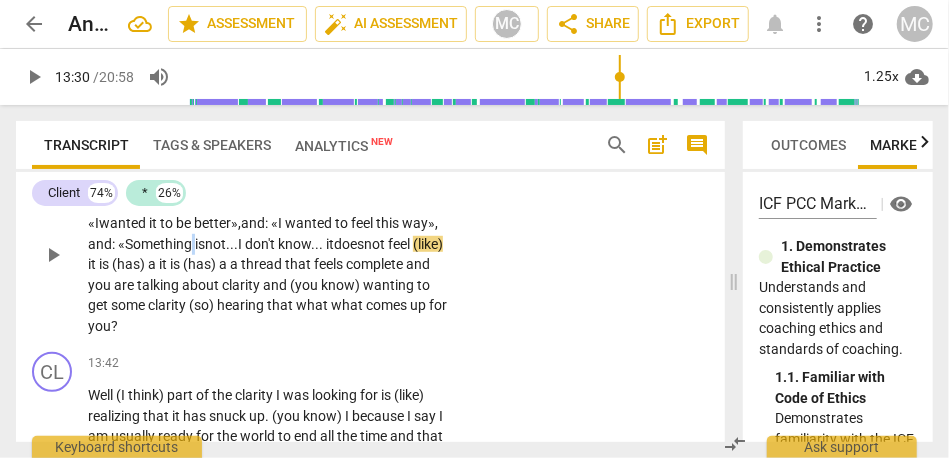 click on "Something is" at bounding box center [165, 244] 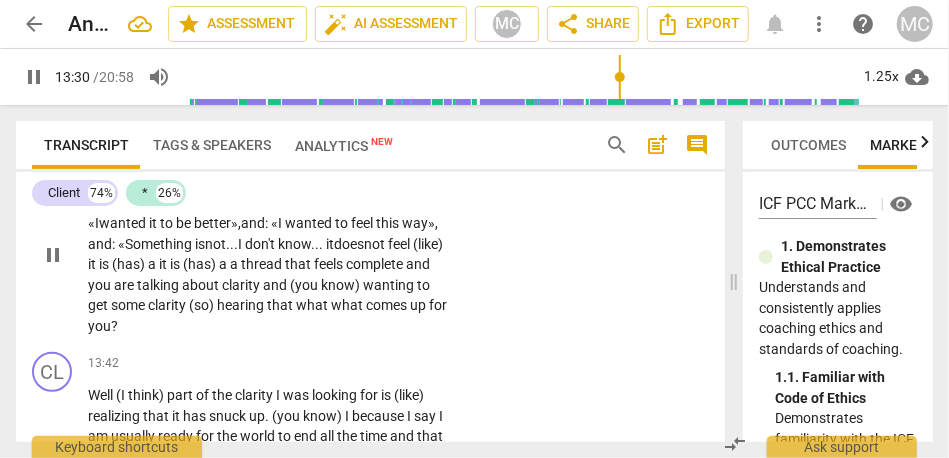 click on "Something is" at bounding box center (165, 244) 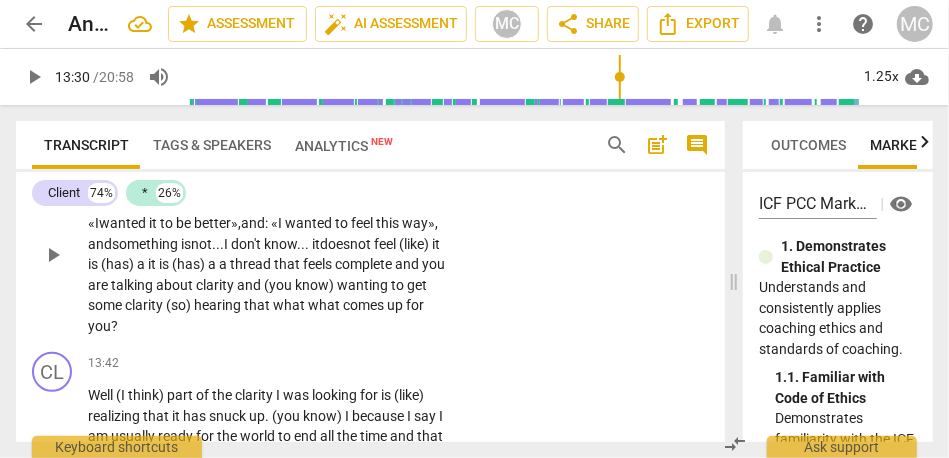 click on "not..." at bounding box center [207, 244] 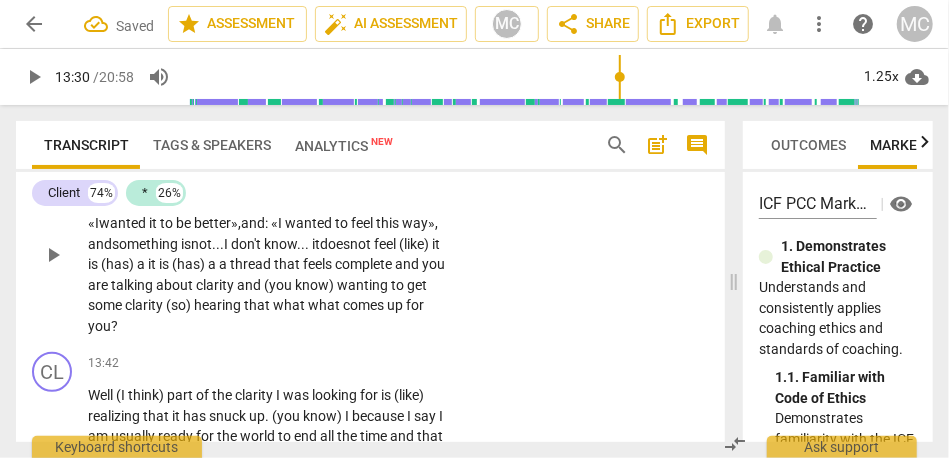 click on "don't" at bounding box center [247, 244] 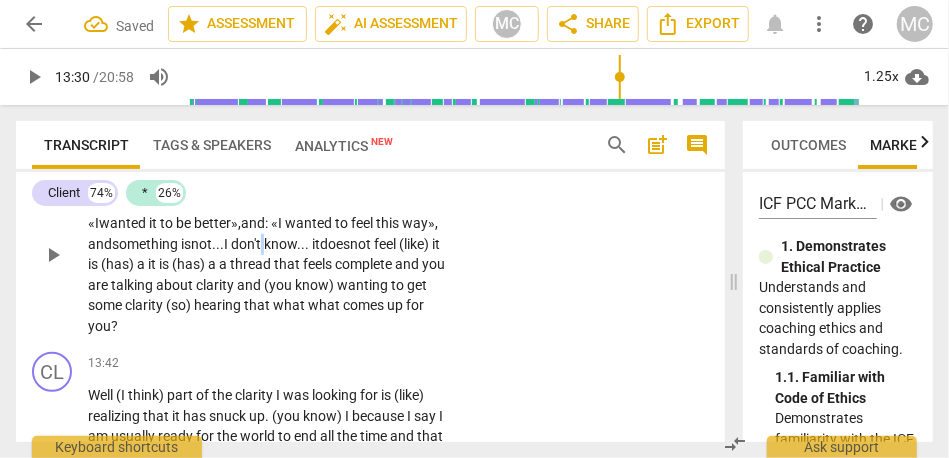click on "don't" at bounding box center (247, 244) 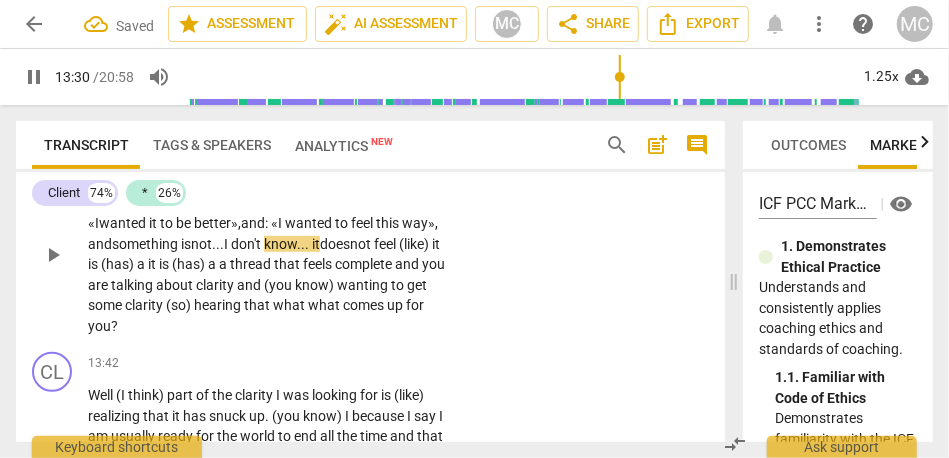 click on "know... it" at bounding box center [292, 244] 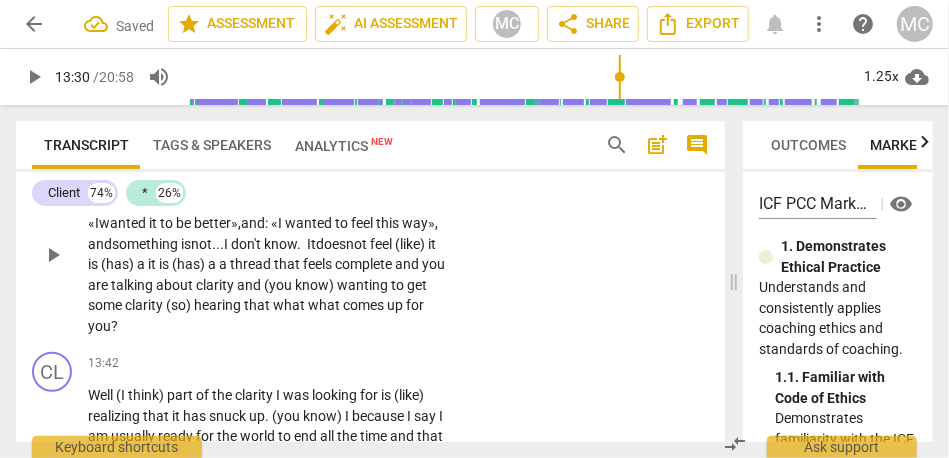 click on "does" at bounding box center (331, 244) 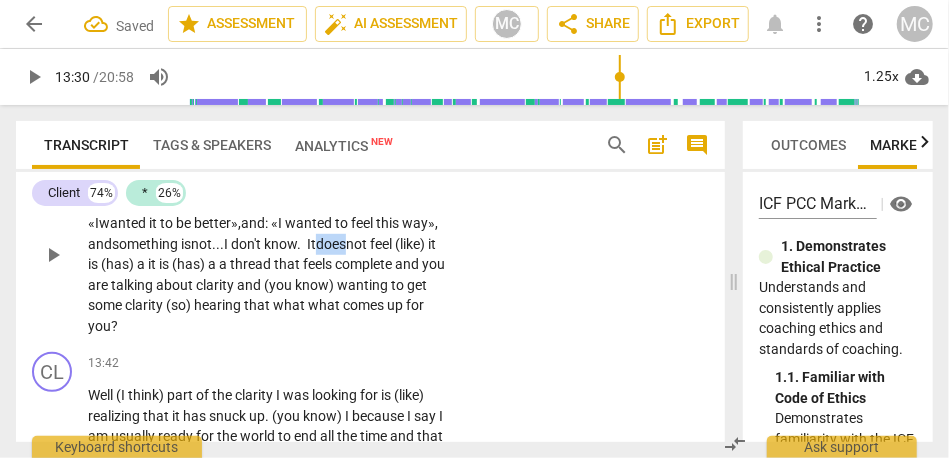 click on "does" at bounding box center [331, 244] 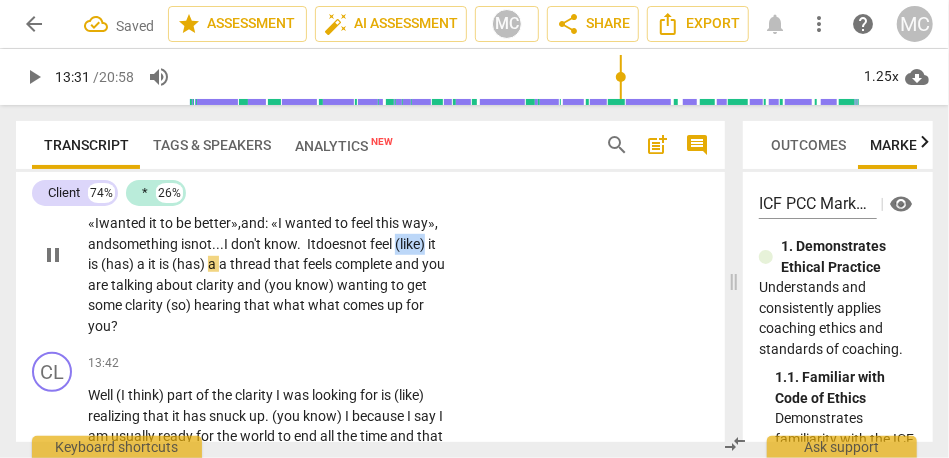 drag, startPoint x: 412, startPoint y: 307, endPoint x: 461, endPoint y: 307, distance: 49 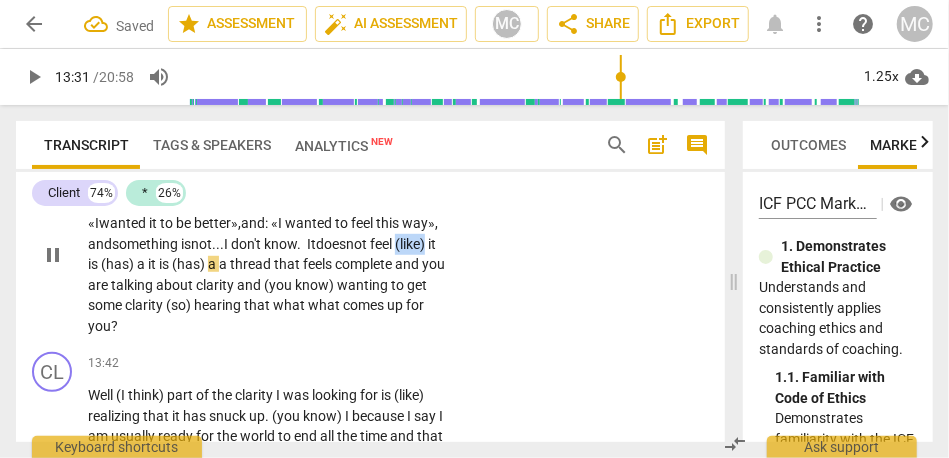 click on "* play_arrow pause 13:09 + Add competency keyboard_arrow_right (but)   I   am   feeling   this   disconnect   between   the   self-compassion   and   the: «I t  snuck   up   on   me»,  and  the: « I  wanted   it   to   be   better»,  and: « I   wanted   to   feel   this   way», and  something is  not...  I   don't   know.  It  does  not   feel   (like)   it   is   (has)   a   it   is   (has)   a   a   thread   that   feels   complete   and   you   are   talking   about   clarity   and   (you   know)   wanting   to   get   some   clarity   (so)   hearing   that   what   what   comes   up   for   you ?" at bounding box center (370, 237) 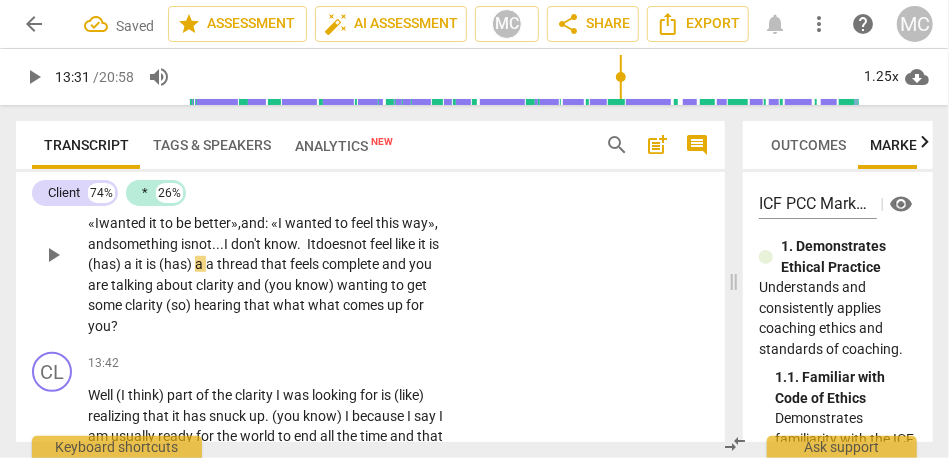 click on "feel" at bounding box center (382, 244) 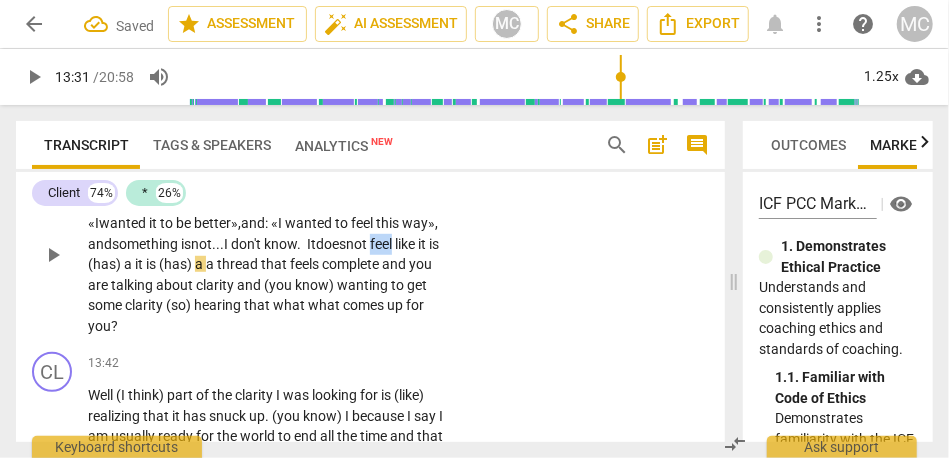 click on "feel" at bounding box center (382, 244) 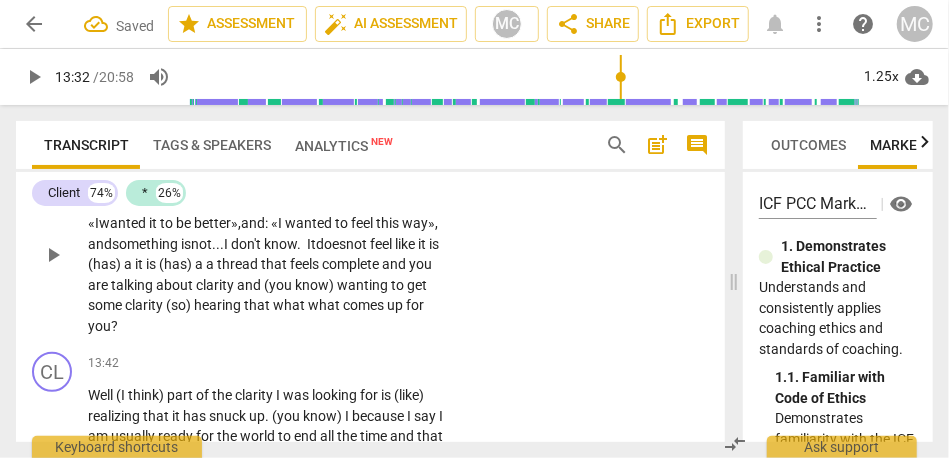 click on "feel" at bounding box center [382, 244] 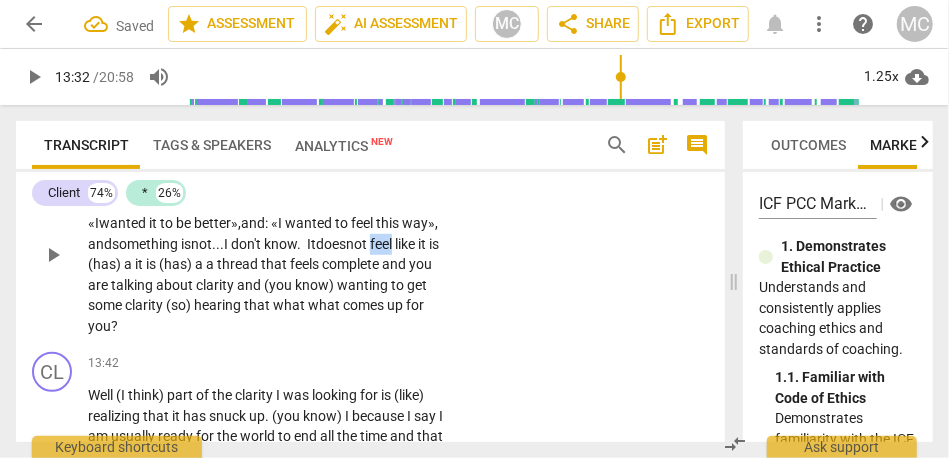 click on "feel" at bounding box center [382, 244] 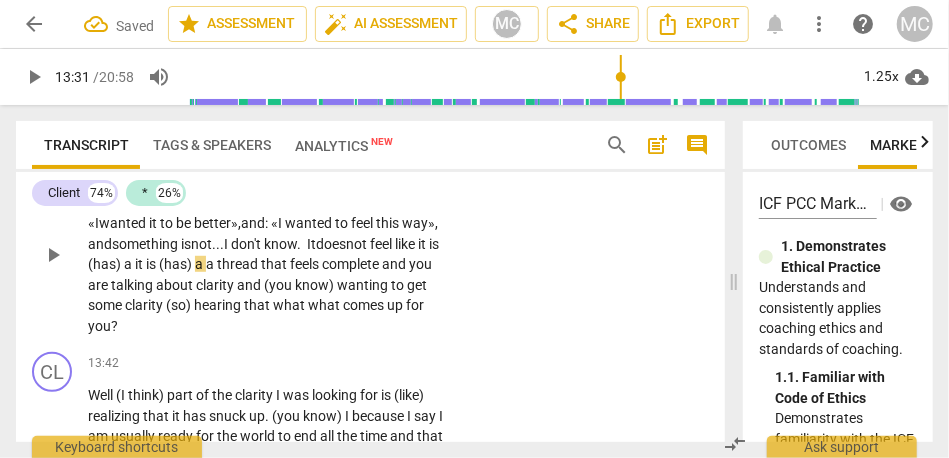 click on "does" at bounding box center (331, 244) 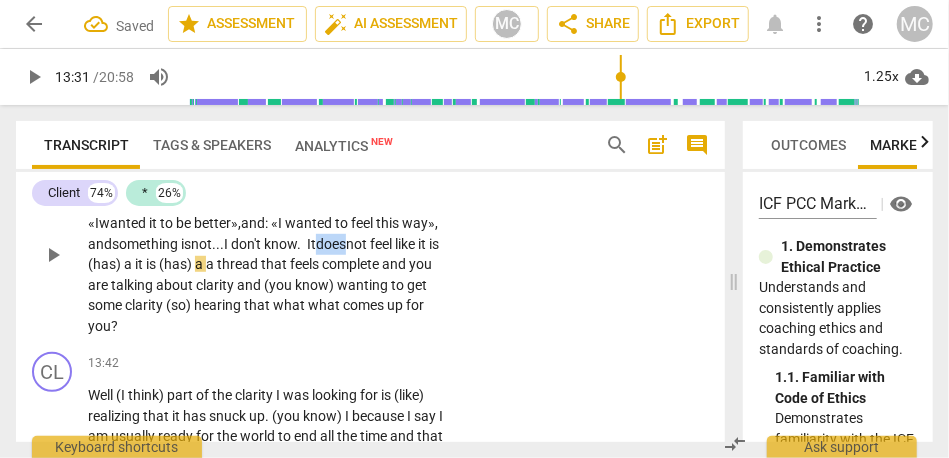 click on "does" at bounding box center (331, 244) 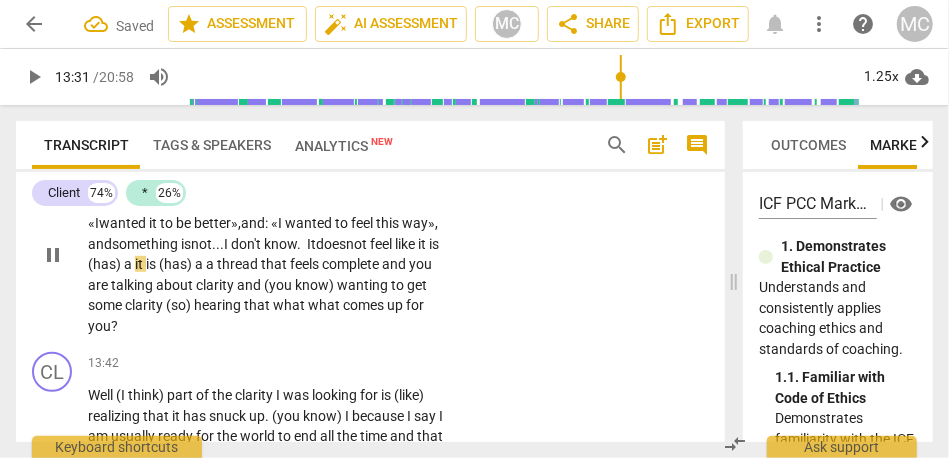 click on "(has)" at bounding box center [106, 264] 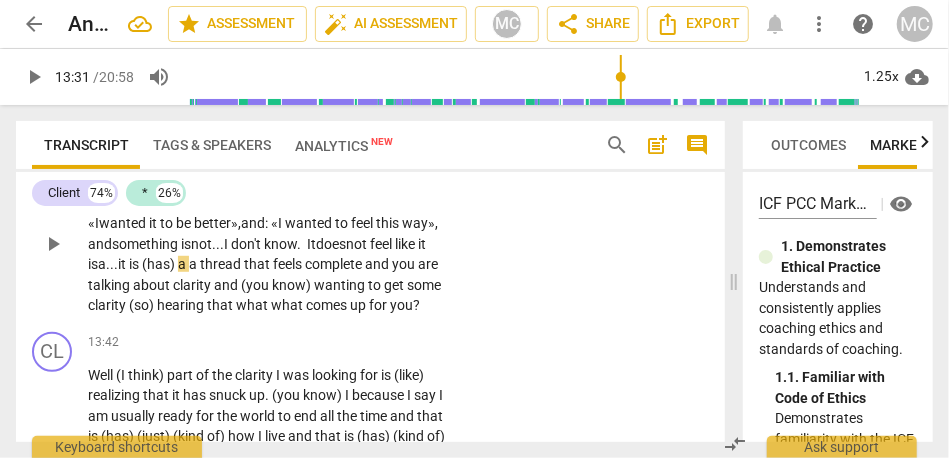 click on "a" at bounding box center [183, 264] 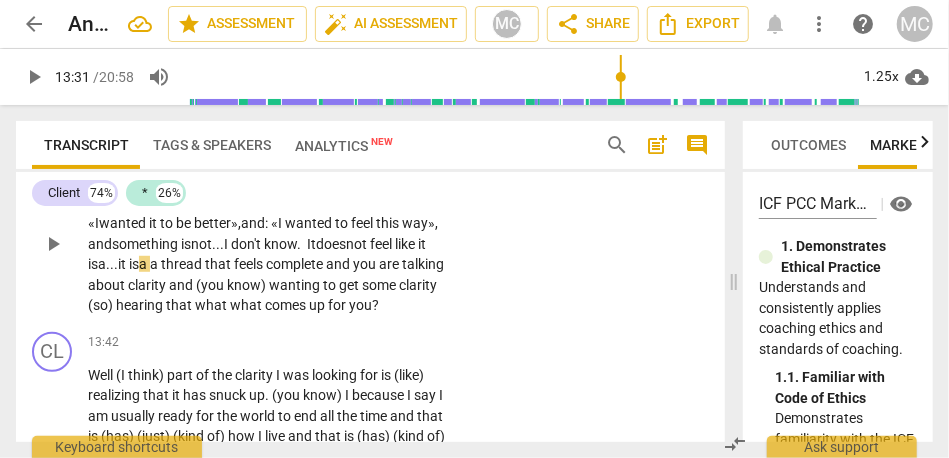 click on "* play_arrow pause 13:09 + Add competency keyboard_arrow_right (but)   I   am   feeling   this   disconnect   between   the   self-compassion   and   the: «I t  snuck   up   on   me»,  and  the: « I  wanted   it   to   be   better»,  and: « I   wanted   to   feel   this   way», and  something is  not...  I   don't   know.  It  does  not   feel   like   it   is  a...  it   is  a   a   thread   that   feels   complete   and   you   are   talking   about   clarity   and   (you   know)   wanting   to   get   some   clarity   (so)   hearing   that   what   what   comes   up   for   you ?" at bounding box center (370, 227) 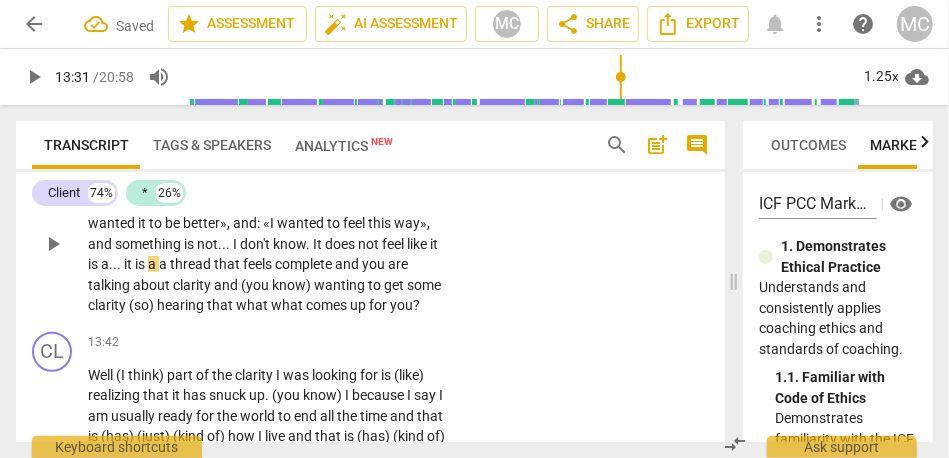 click on "feel" at bounding box center [394, 244] 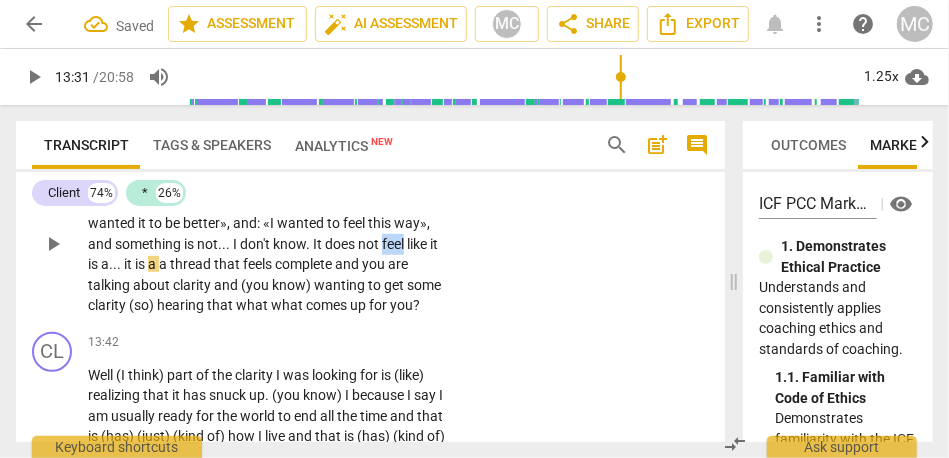 click on "feel" at bounding box center [394, 244] 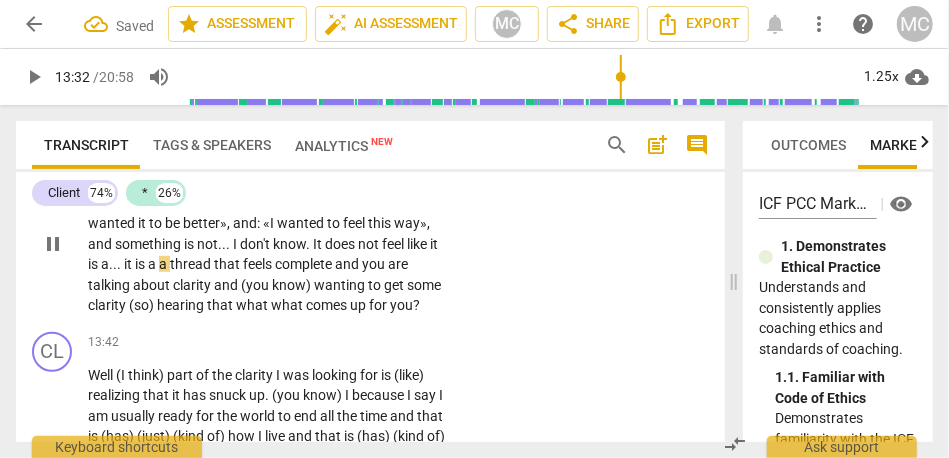 click on "does" at bounding box center (341, 244) 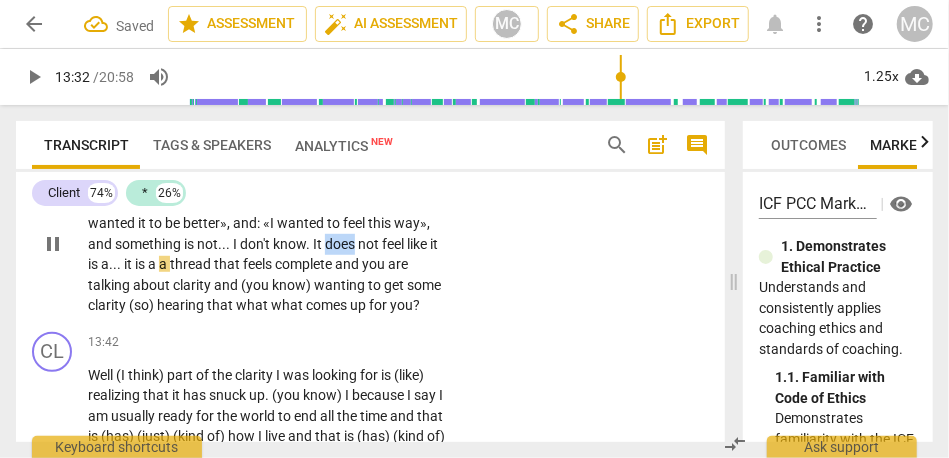 click on "does" at bounding box center (341, 244) 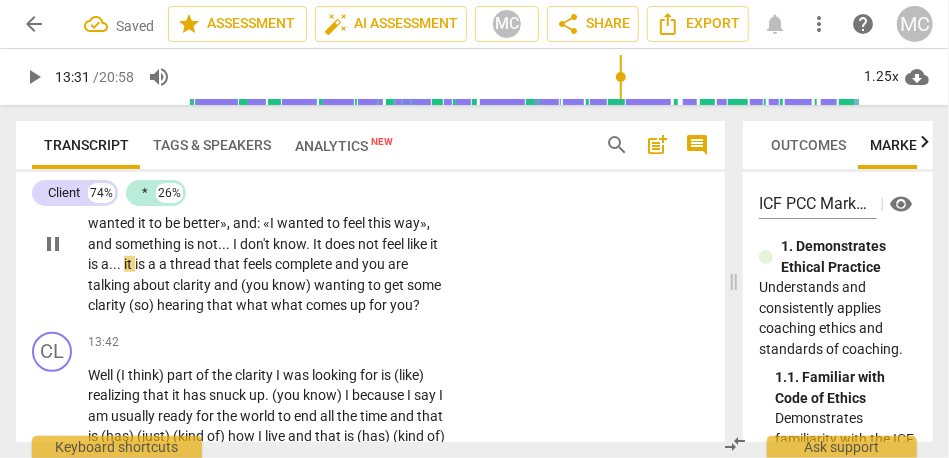 click on "It" at bounding box center (319, 244) 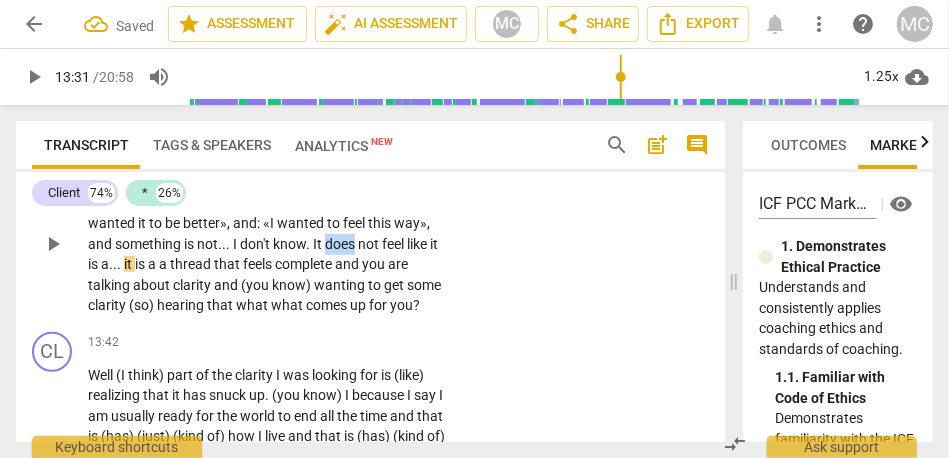 click on "It" at bounding box center [319, 244] 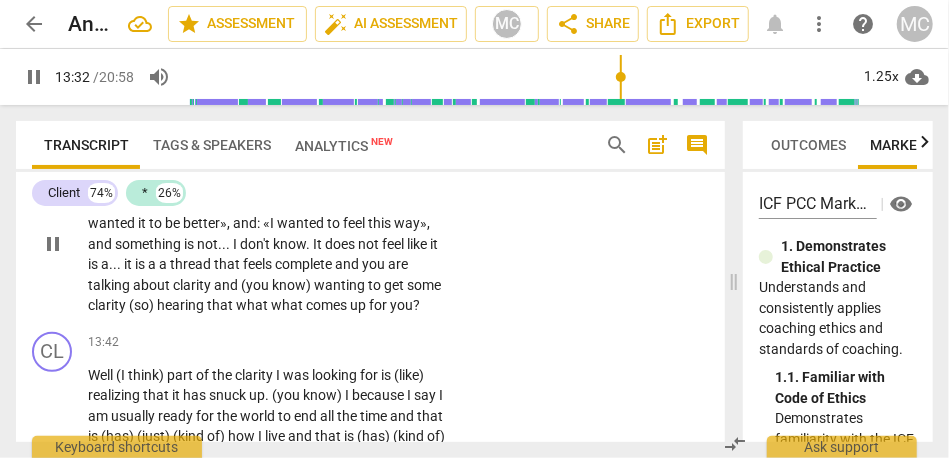 click on "a" at bounding box center [164, 264] 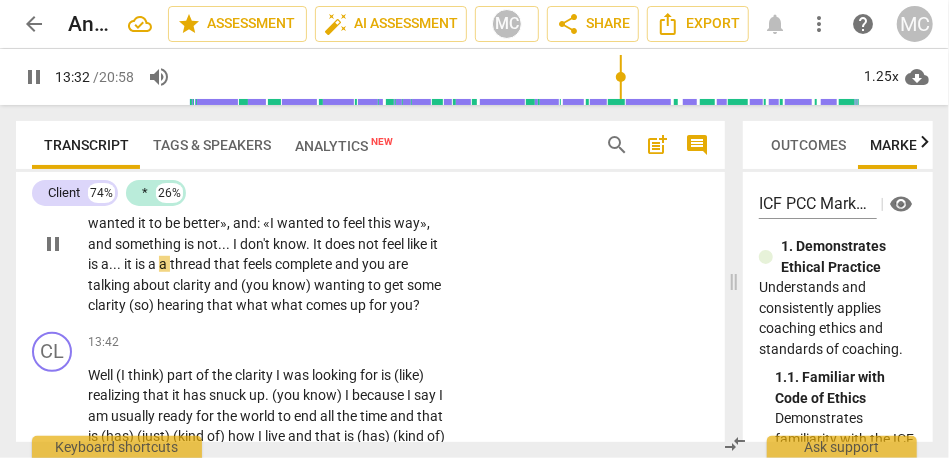type on "813" 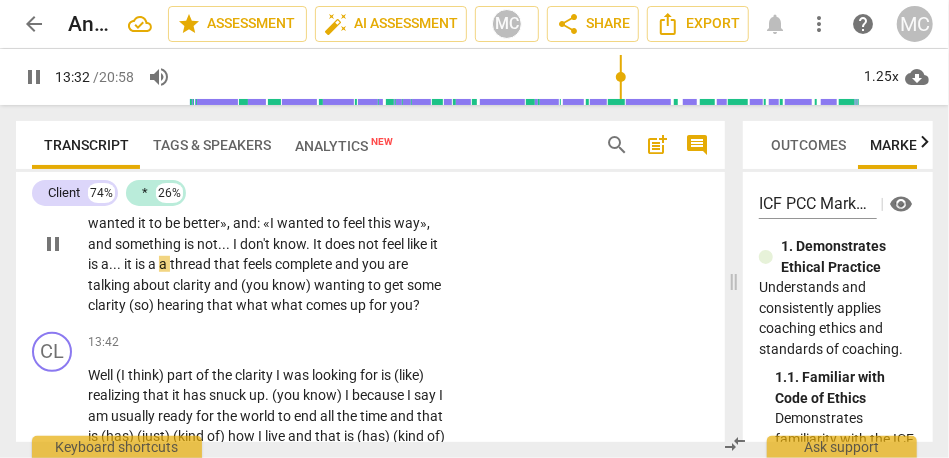 type 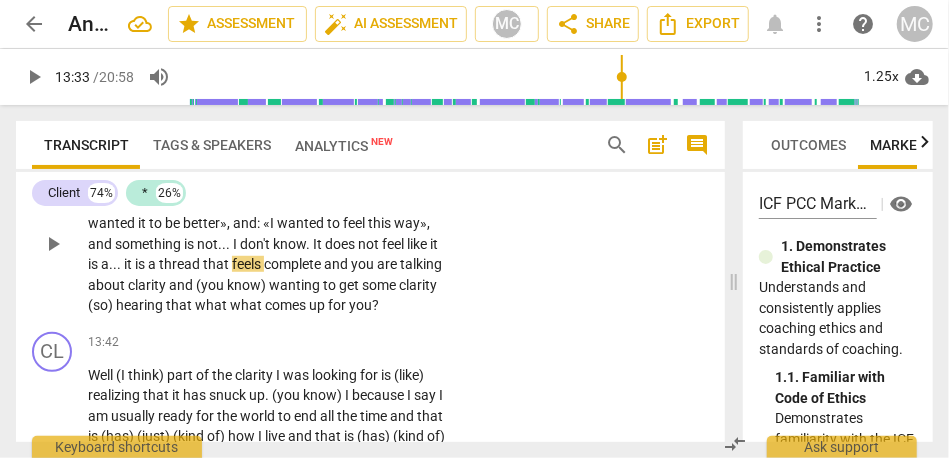 click on "It" at bounding box center [319, 244] 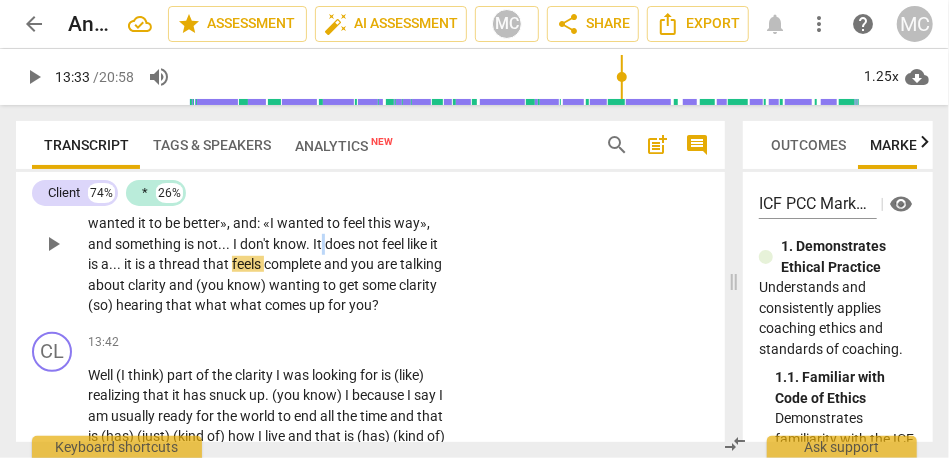 click on "It" at bounding box center (319, 244) 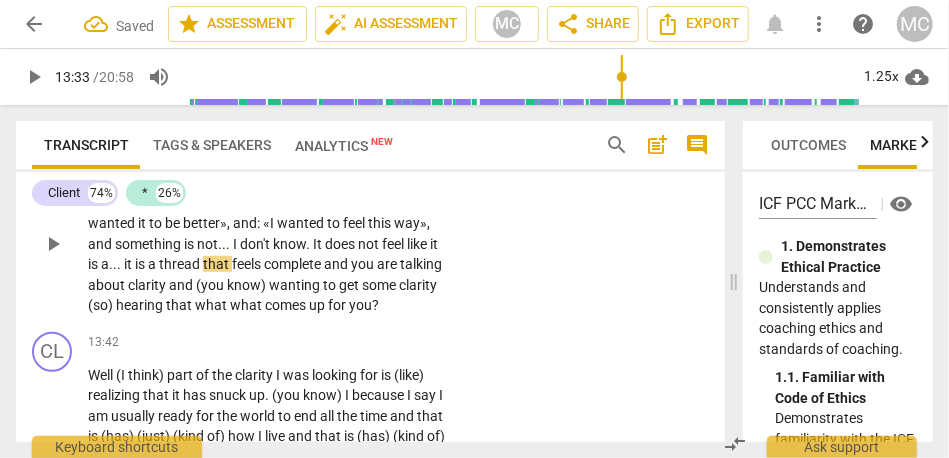 click on "does" at bounding box center (341, 244) 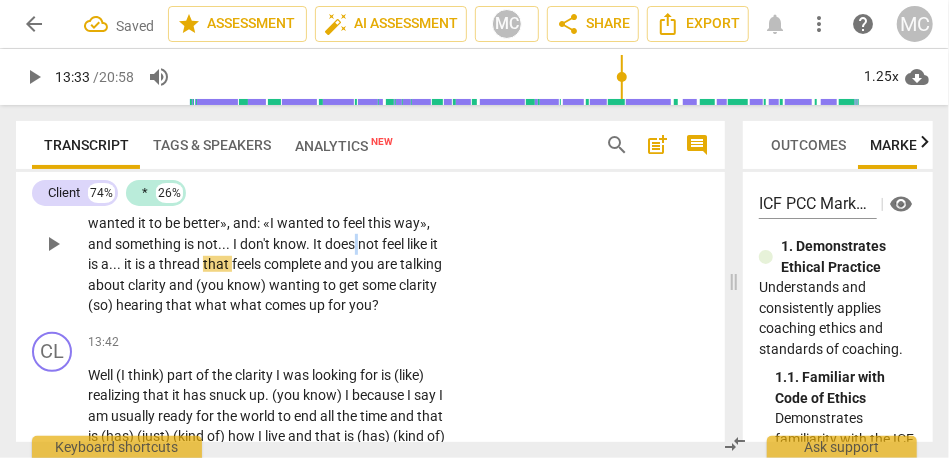 click on "does" at bounding box center (341, 244) 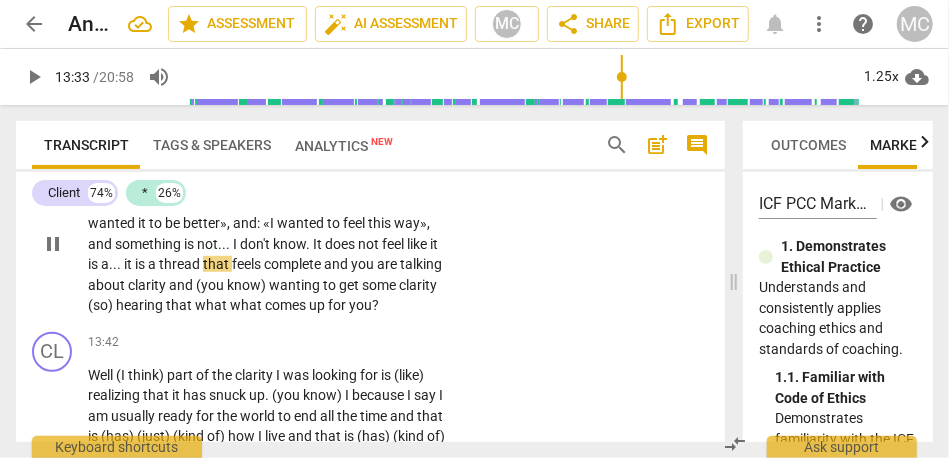 click on "a" at bounding box center (153, 264) 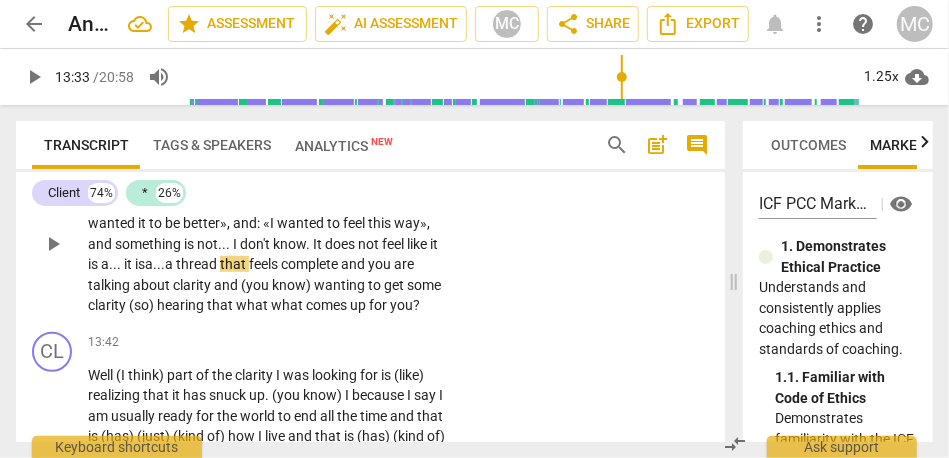 click on "It" at bounding box center [319, 244] 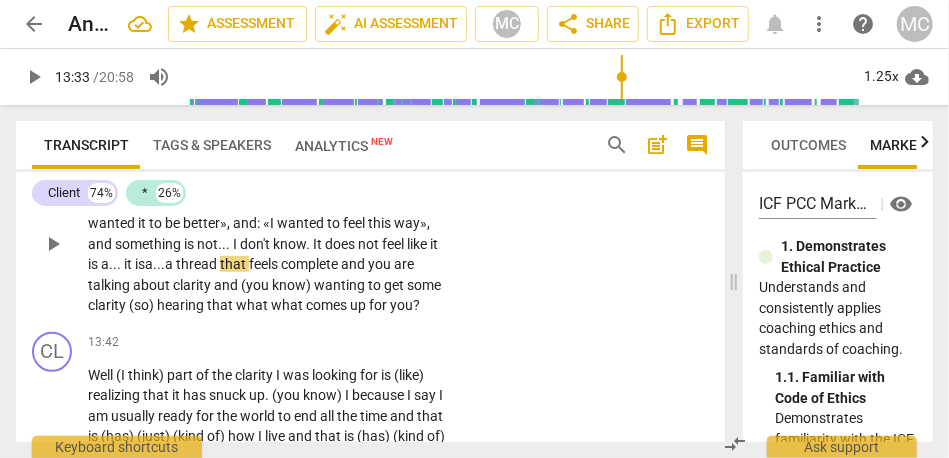 click on "It" at bounding box center [319, 244] 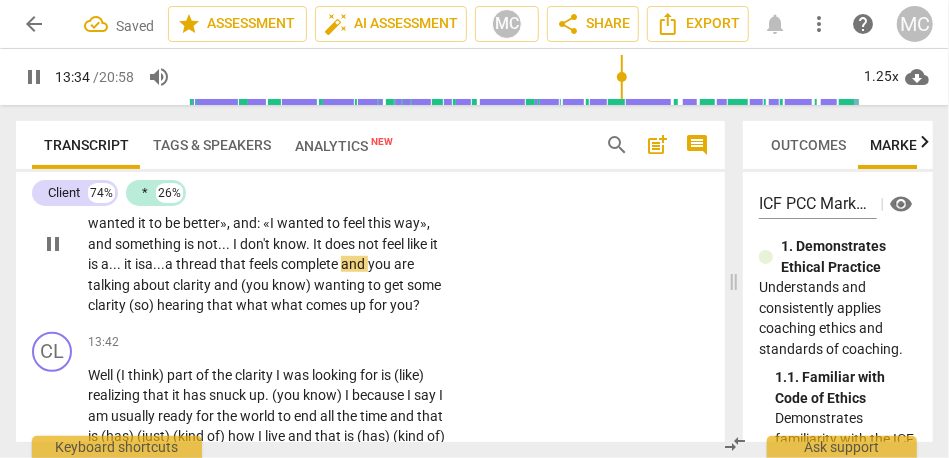click on "and" at bounding box center (354, 264) 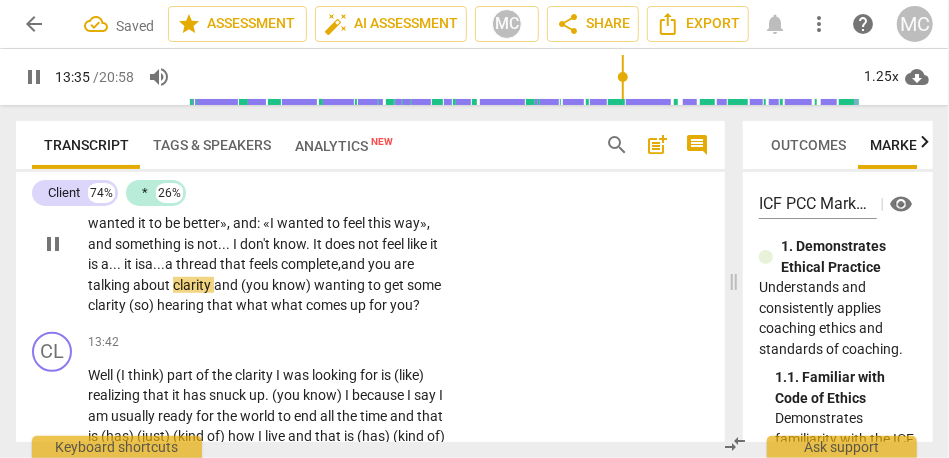 click on "and" at bounding box center [354, 264] 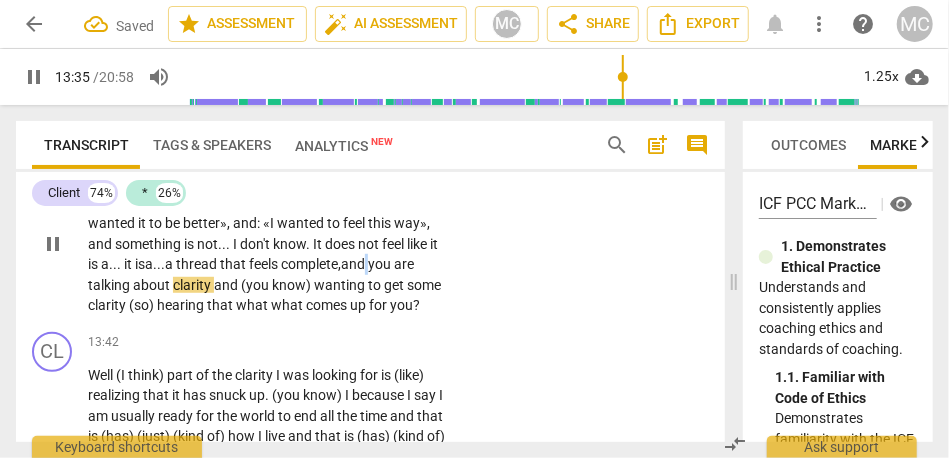 click on "and" at bounding box center [354, 264] 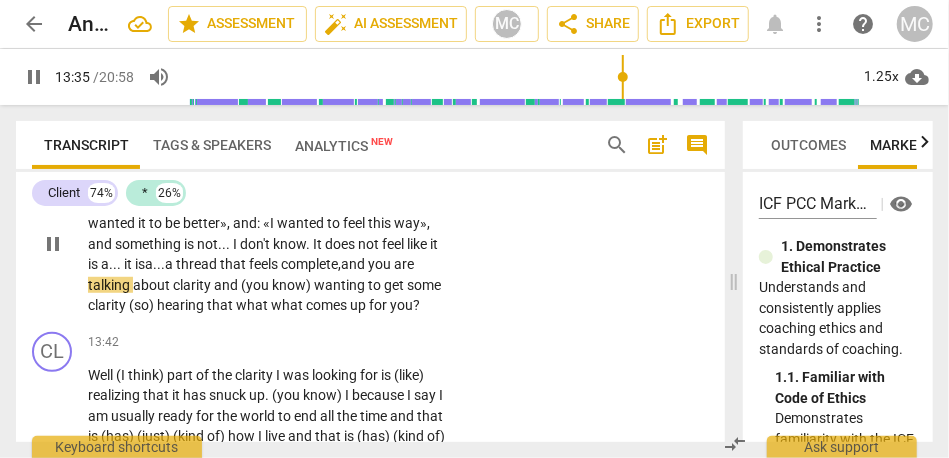 click on "complete," at bounding box center (311, 264) 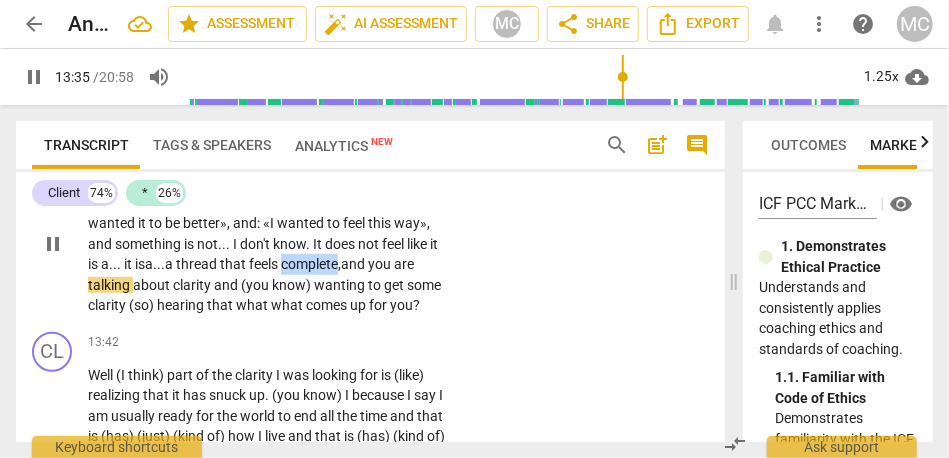 click on "complete," at bounding box center [311, 264] 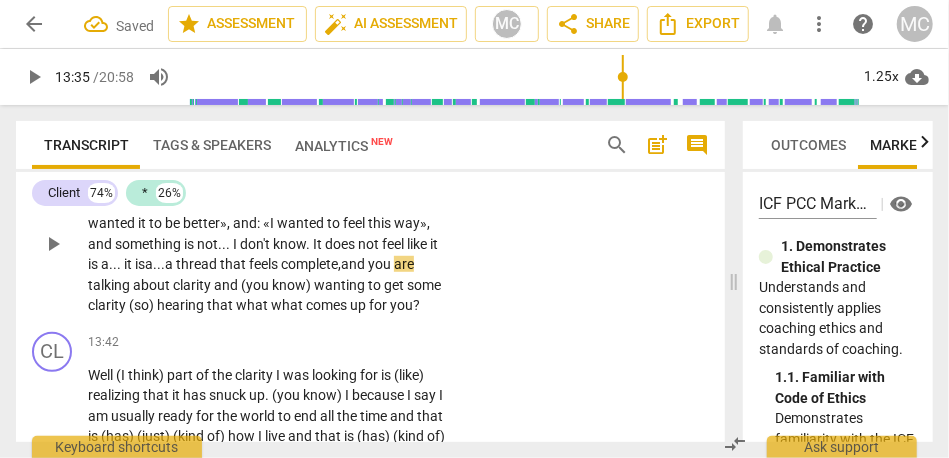 click on "and" at bounding box center (354, 264) 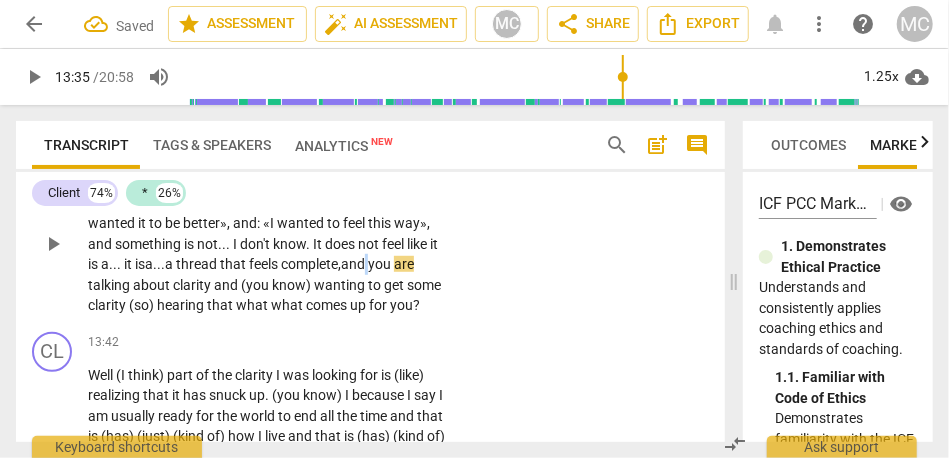 click on "and" at bounding box center [354, 264] 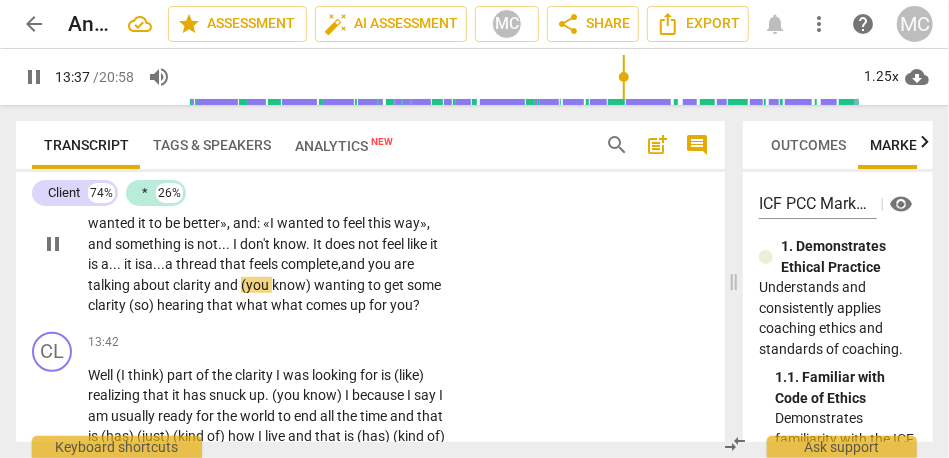 click on "and" at bounding box center [227, 285] 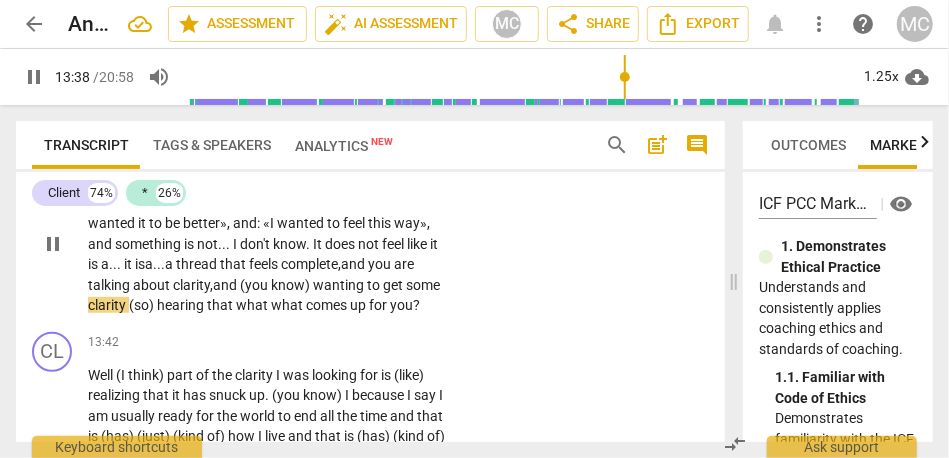 click on "feels" at bounding box center (265, 264) 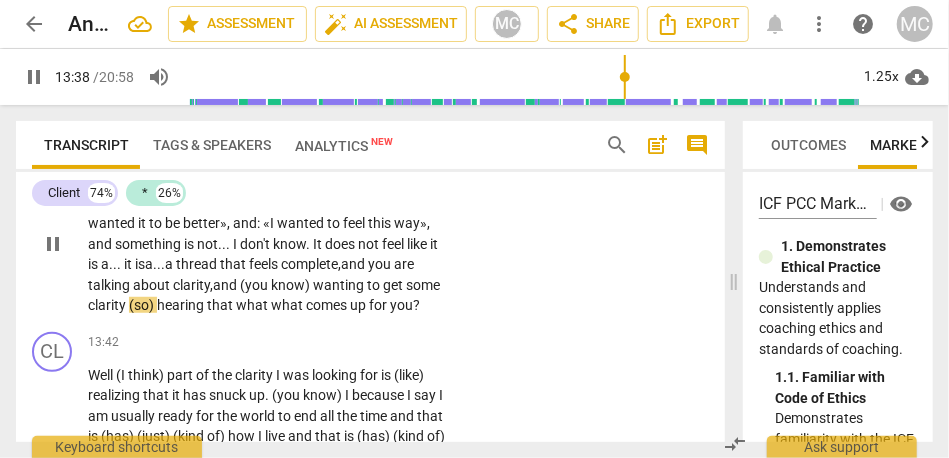 click on "know)" at bounding box center [292, 285] 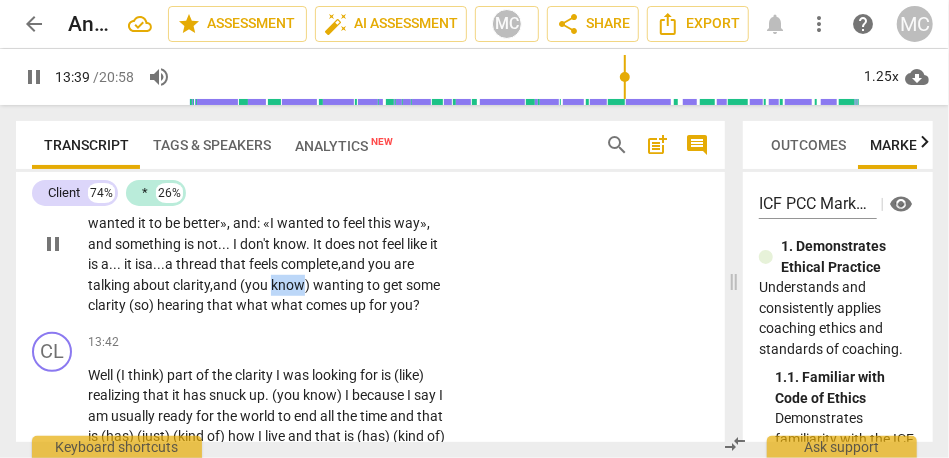 click on "know)" at bounding box center (292, 285) 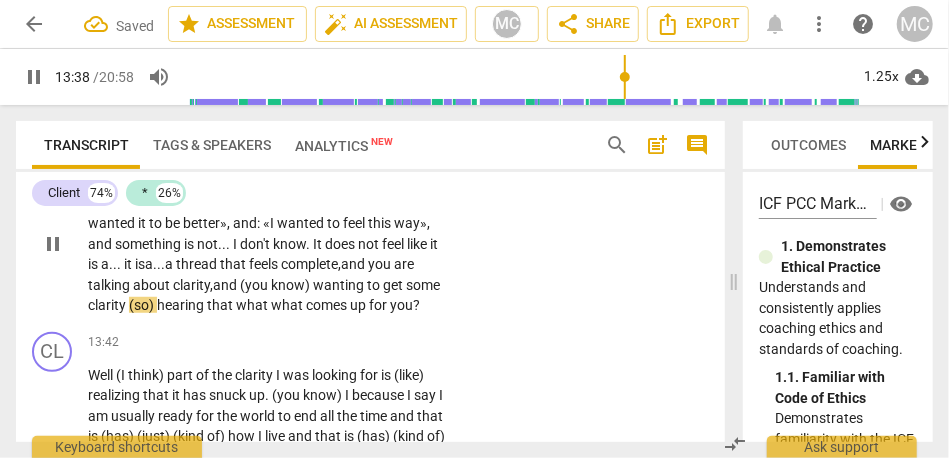 click on "(so)" at bounding box center (143, 305) 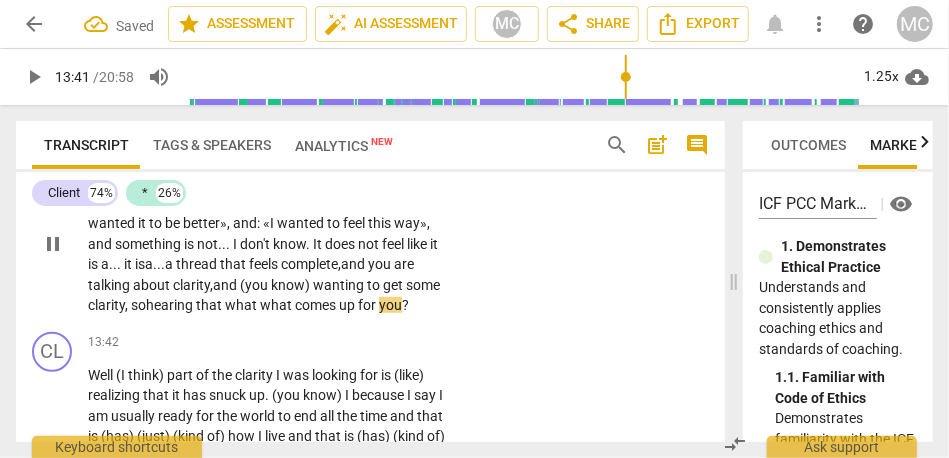 click on "hearing" at bounding box center (171, 305) 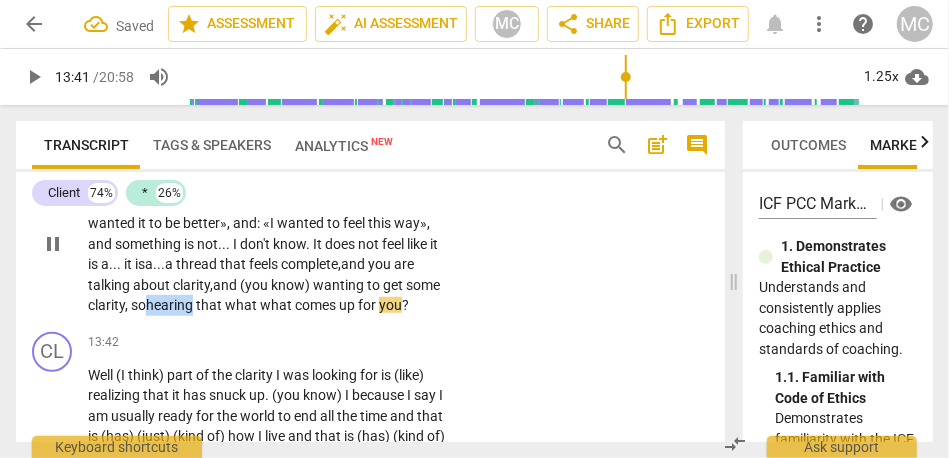 click on "hearing" at bounding box center (171, 305) 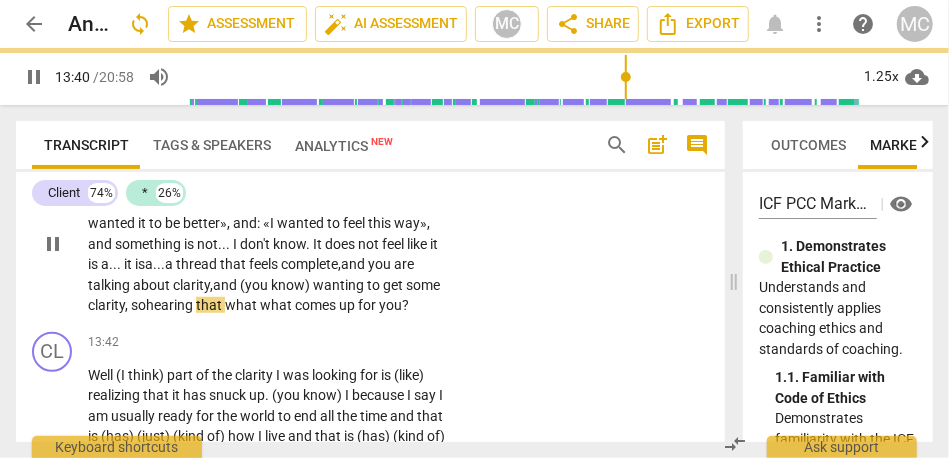 click on "that" at bounding box center [210, 305] 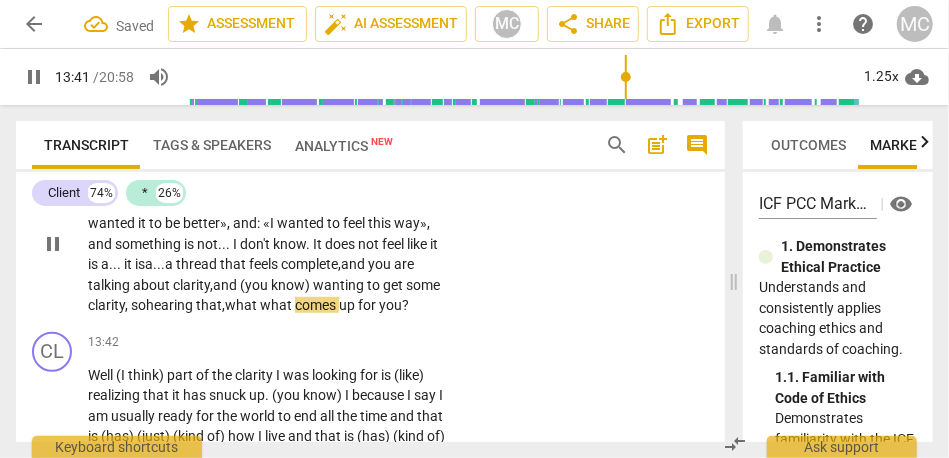 click on "what" at bounding box center (277, 305) 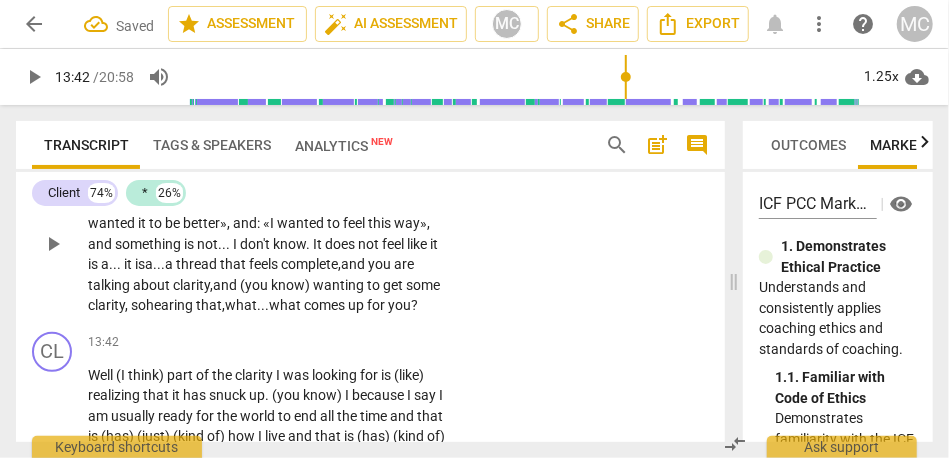click on "* play_arrow pause 13:09 + Add competency keyboard_arrow_right (but)   I   am   feeling   this   disconnect   between   the   self-compassion   and   the :   «It   snuck   up   on   me» ,   and   the :   «I   wanted   it   to   be   better» ,   and :   «I   wanted   to   feel   this   way» ,   and   something   is   not . . .   I   don't   know .   It   does   not   feel   like   it   is   a . . .   it   is  a...  a   thread   that   feels   complete,  and   you   are   talking   about   clarity,  and   (you   know)   wanting   to   get   some   clarity, so  hearing   that,  what...  what   comes   up   for   you ?" at bounding box center [370, 227] 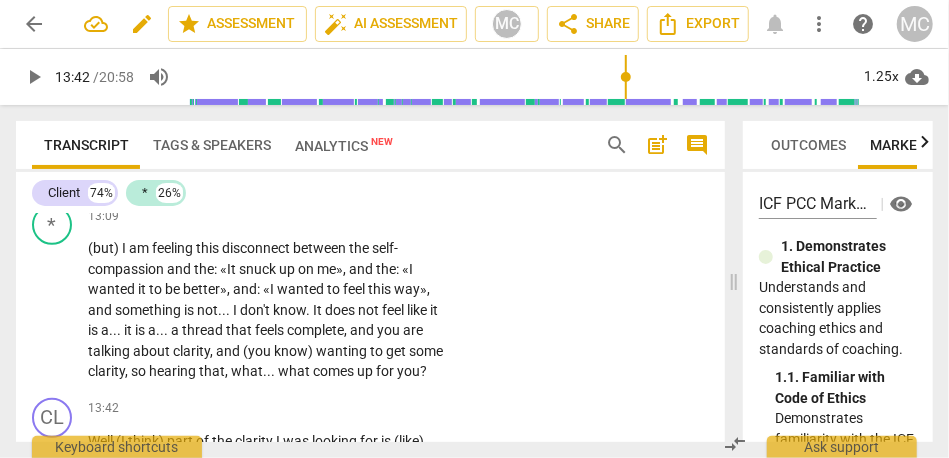scroll, scrollTop: 6200, scrollLeft: 0, axis: vertical 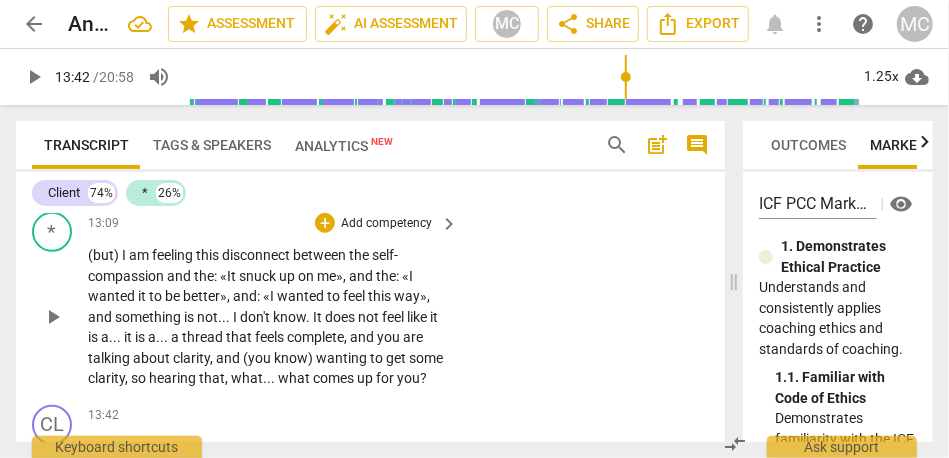 click on "Add competency" at bounding box center (386, 224) 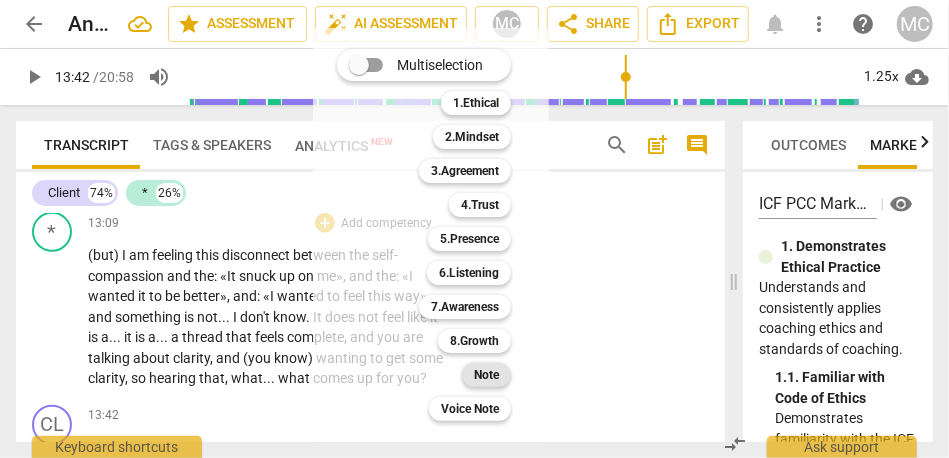 click on "Note" at bounding box center (486, 375) 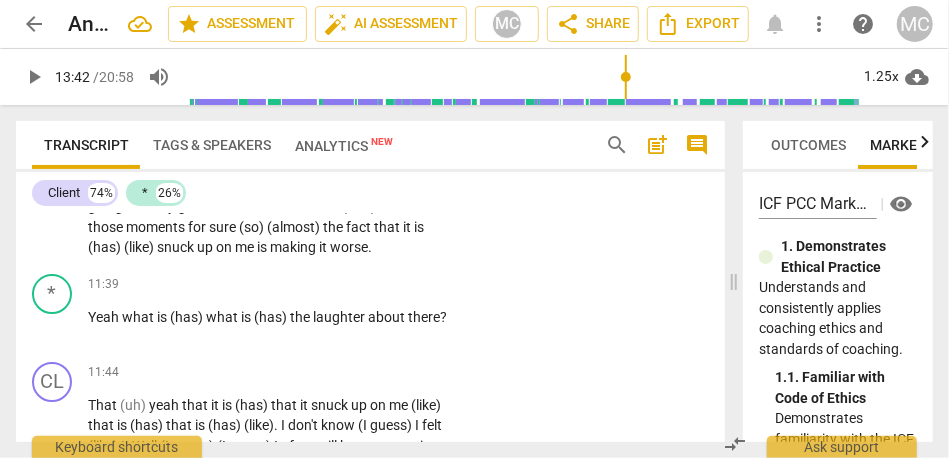 scroll, scrollTop: 5495, scrollLeft: 0, axis: vertical 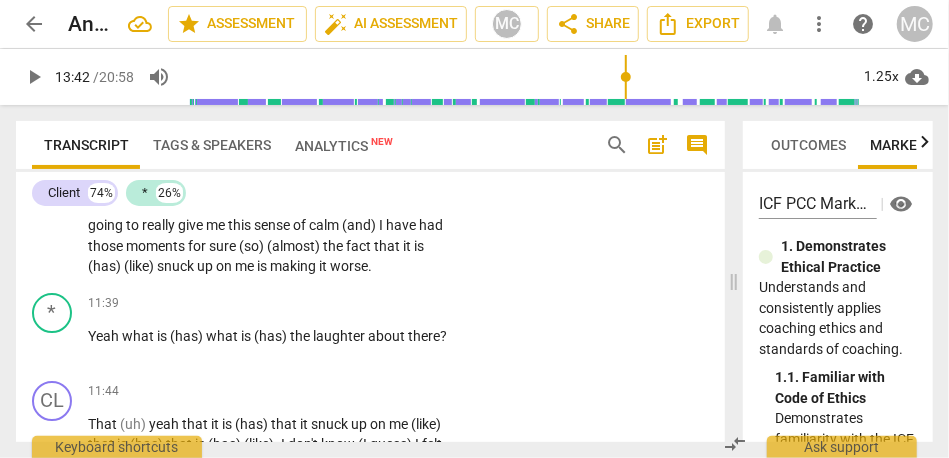click on "making" at bounding box center (294, 266) 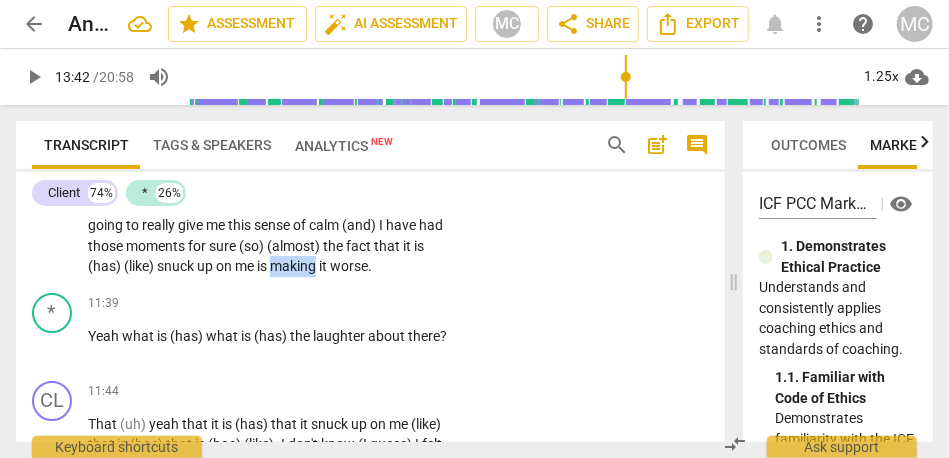 click on "making" at bounding box center (294, 266) 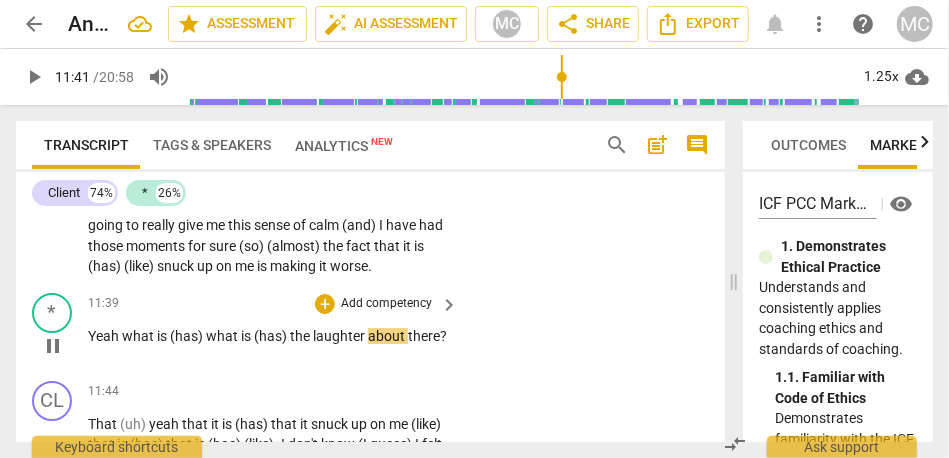 click on "what" at bounding box center (139, 336) 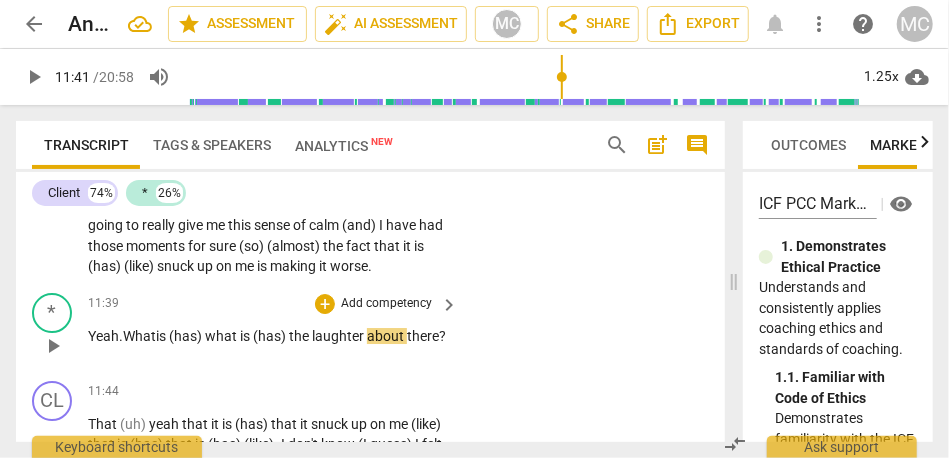 click on "What" at bounding box center (139, 336) 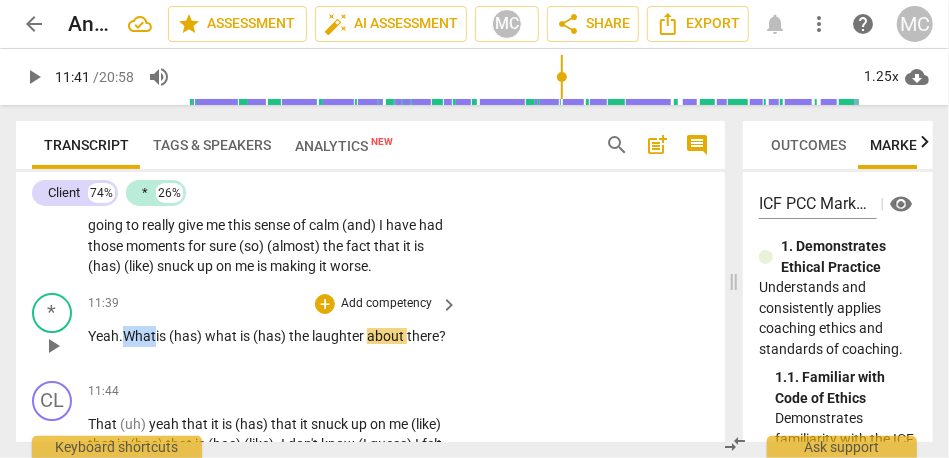 click on "What" at bounding box center [139, 336] 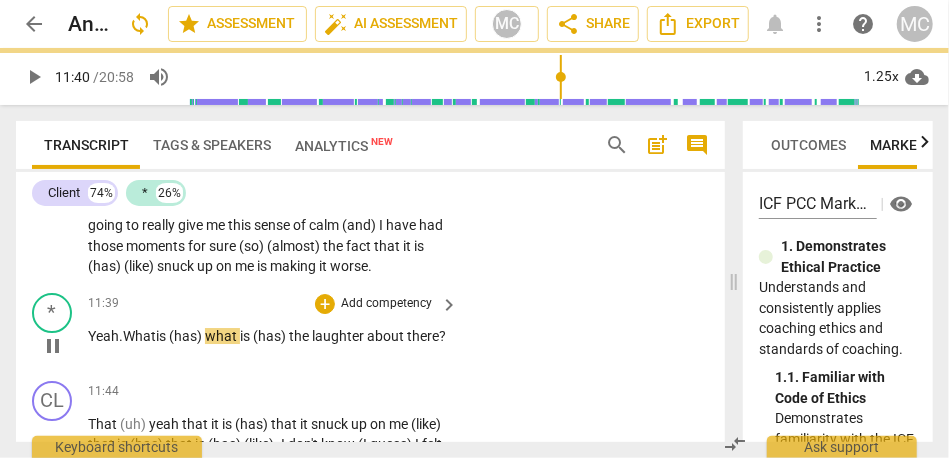 click on "What" at bounding box center [139, 336] 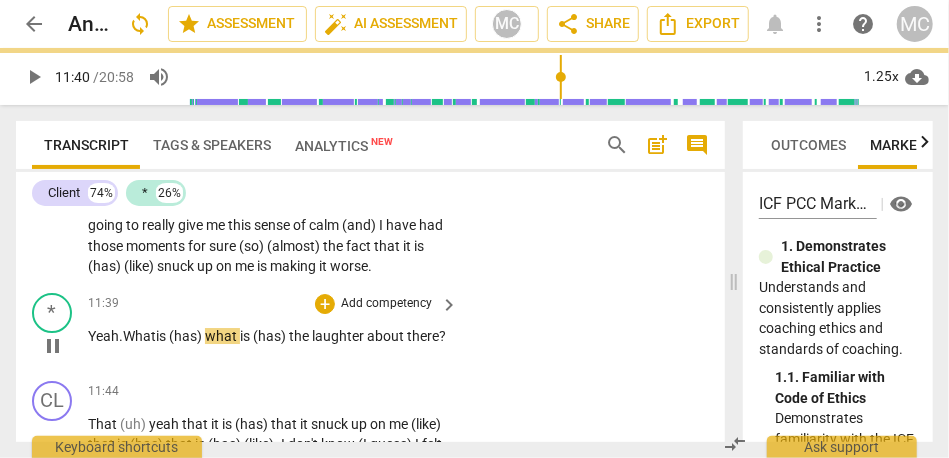 click on "What" at bounding box center (139, 336) 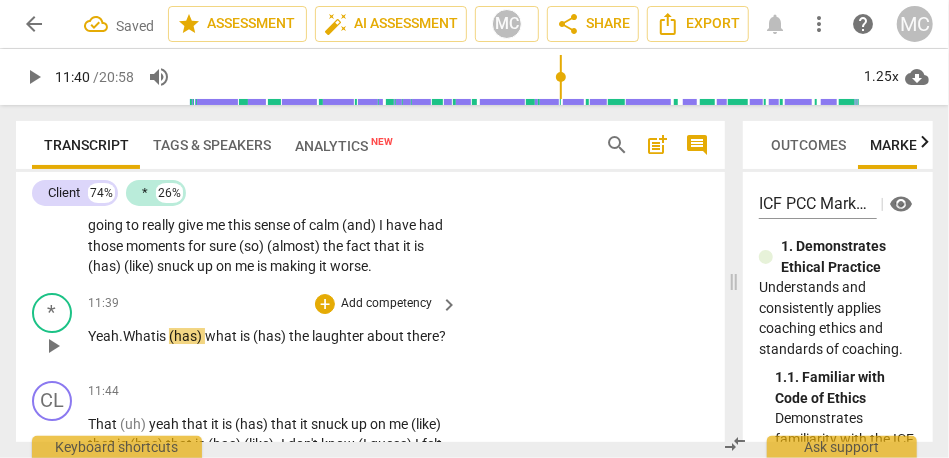 click on "what" at bounding box center (222, 336) 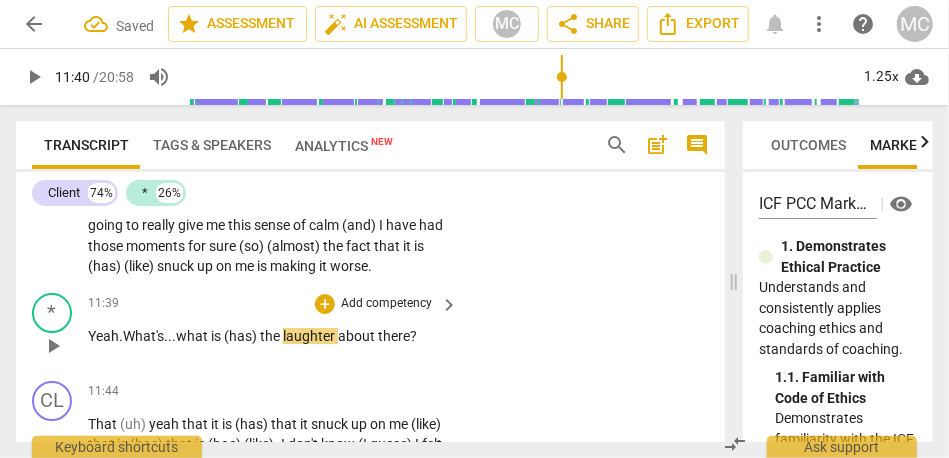 click on "what" at bounding box center (193, 336) 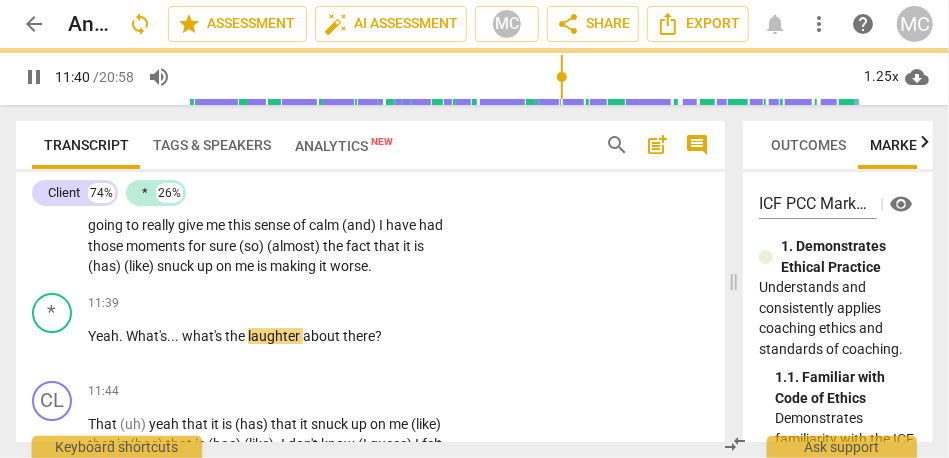 click on "up" at bounding box center [206, 266] 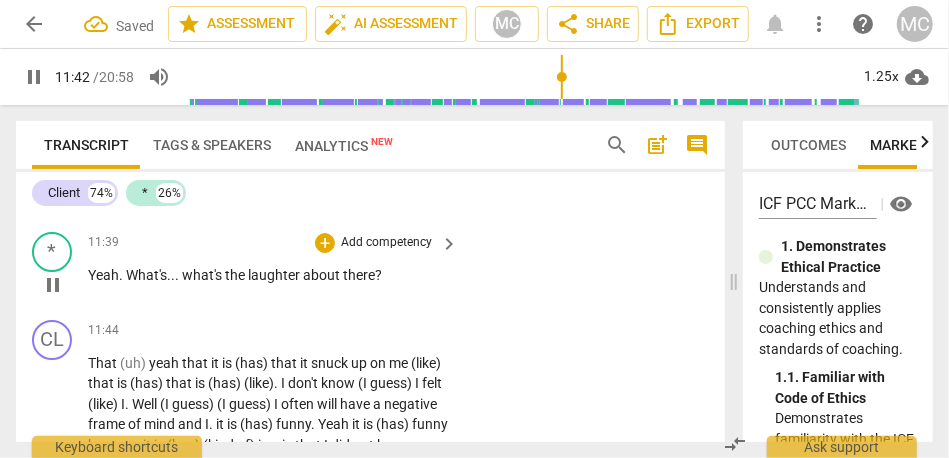scroll, scrollTop: 5571, scrollLeft: 0, axis: vertical 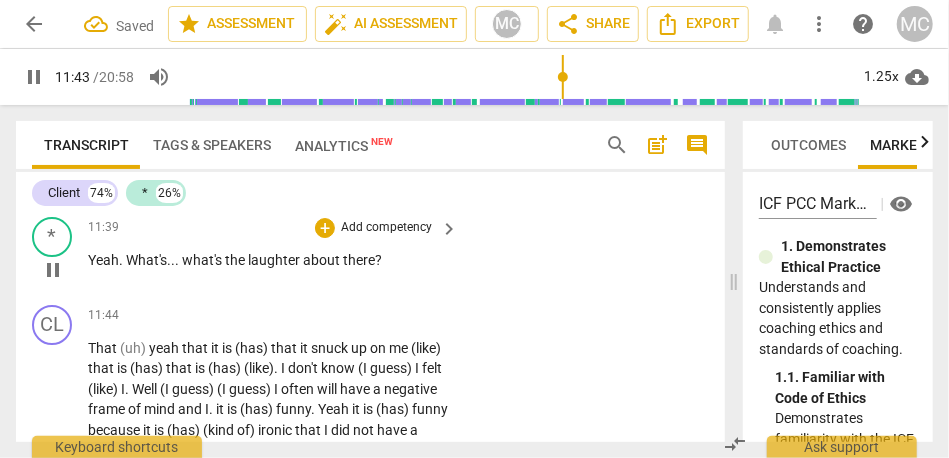 click on "Add competency" at bounding box center [386, 228] 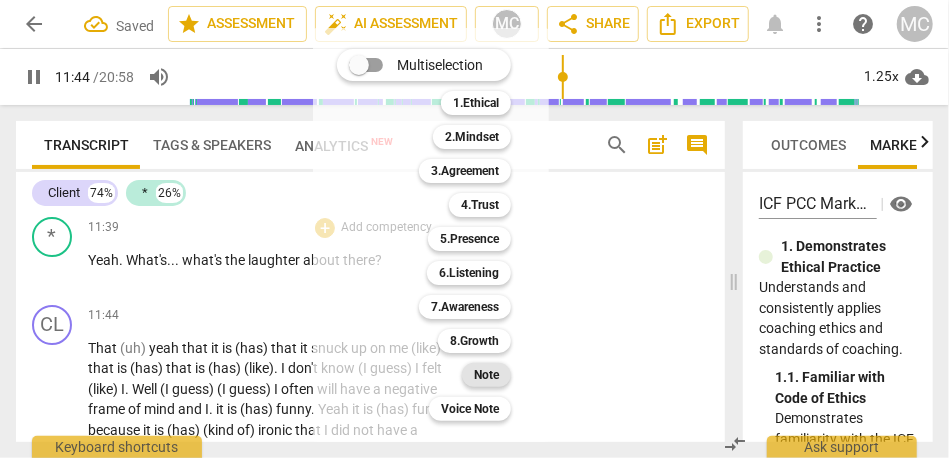 click on "Note" at bounding box center [486, 375] 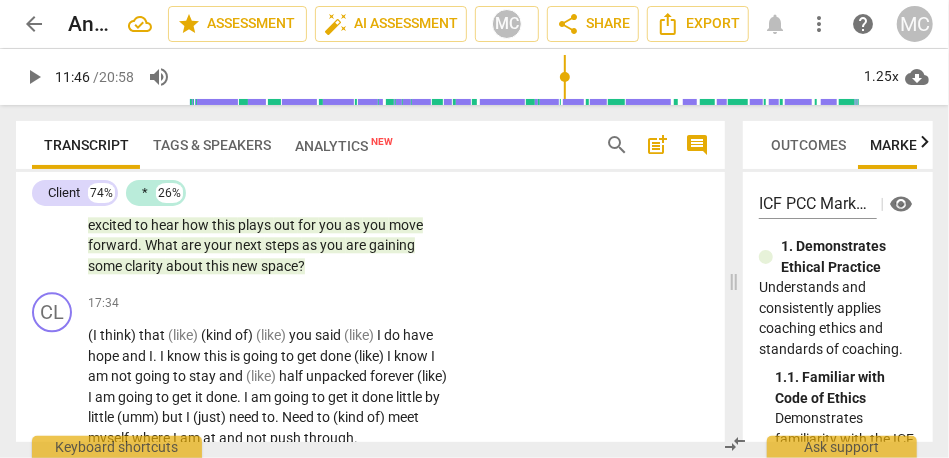 scroll, scrollTop: 7616, scrollLeft: 0, axis: vertical 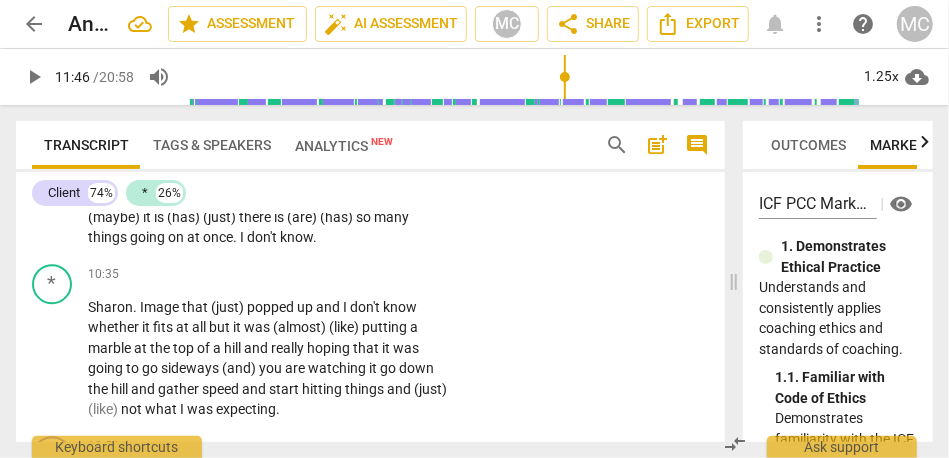 click on "things" at bounding box center [109, 237] 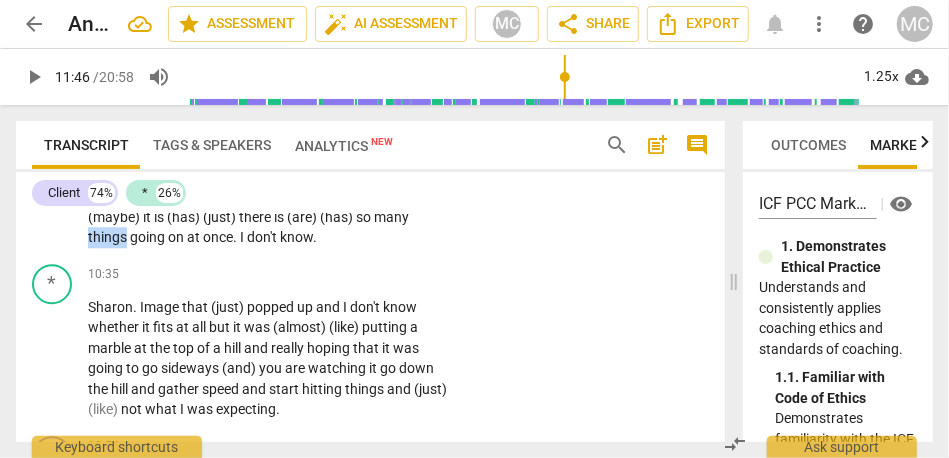 click on "things" at bounding box center [109, 237] 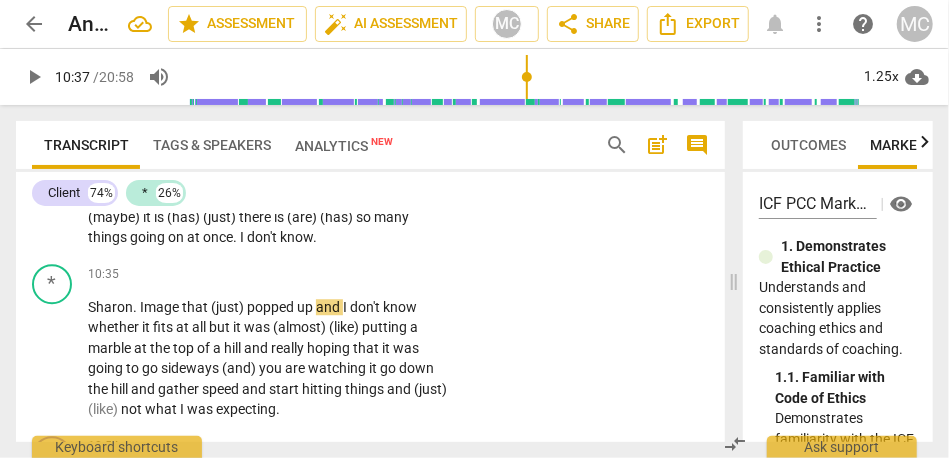 click on "know" at bounding box center (296, 237) 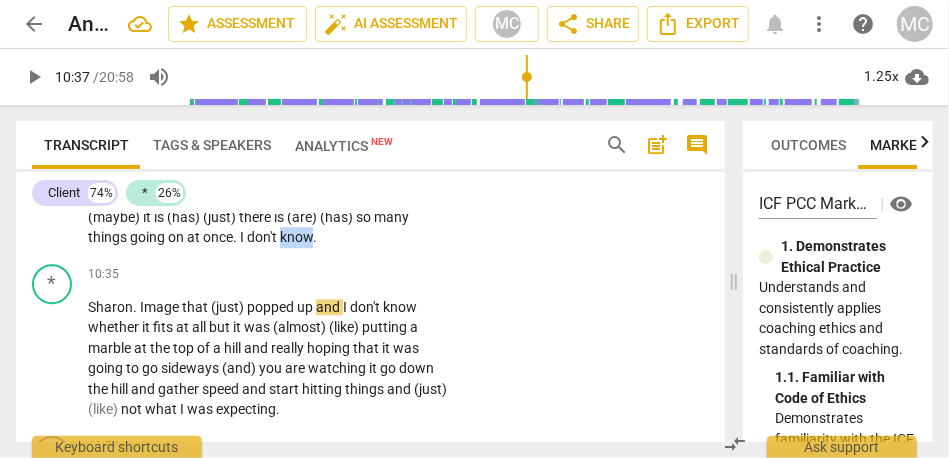 click on "know" at bounding box center (296, 237) 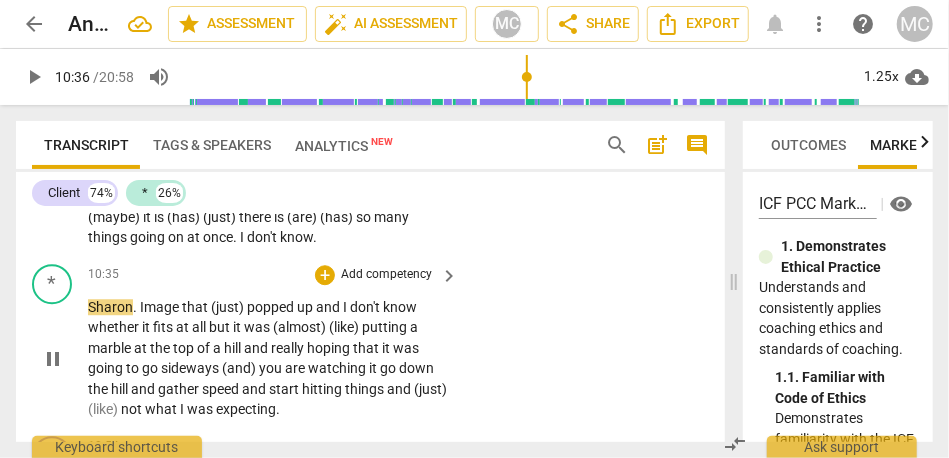 type on "636" 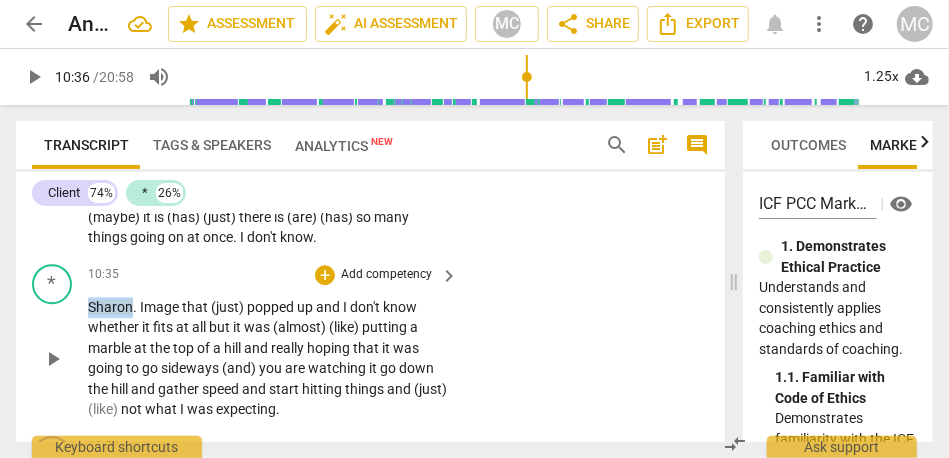drag, startPoint x: 132, startPoint y: 368, endPoint x: 57, endPoint y: 369, distance: 75.00667 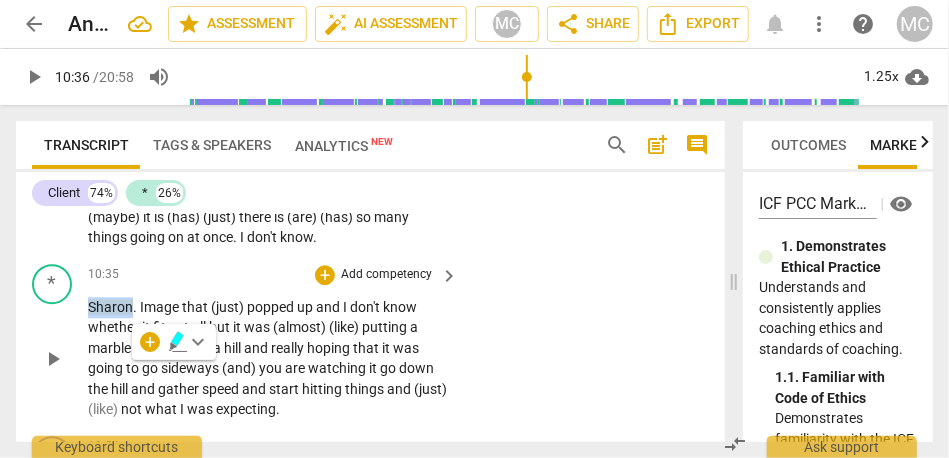 type 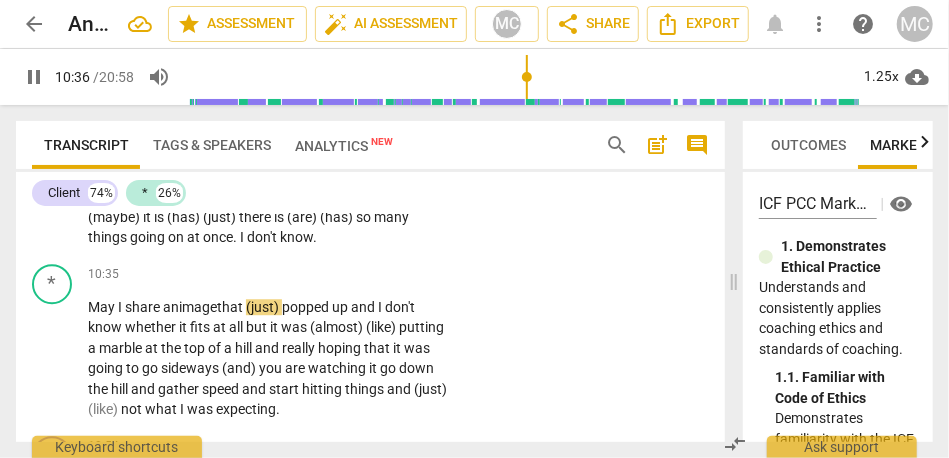 click on "(maybe)" at bounding box center [115, 217] 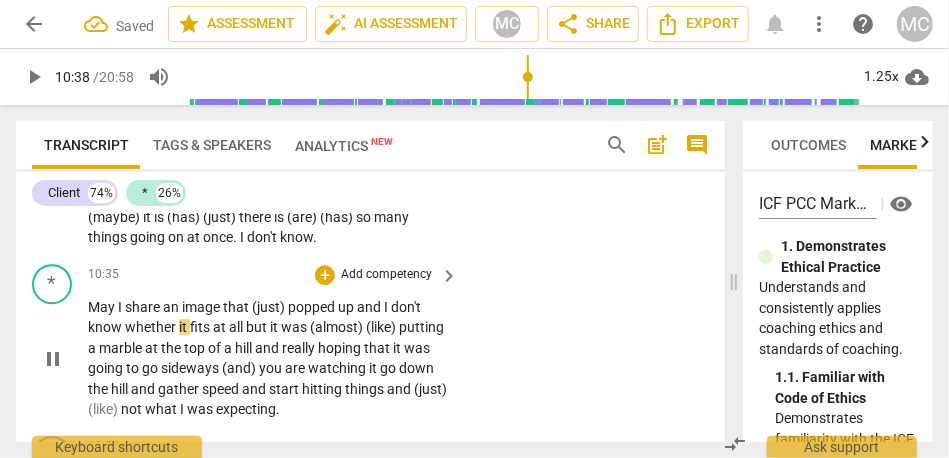 click on "image" at bounding box center (202, 307) 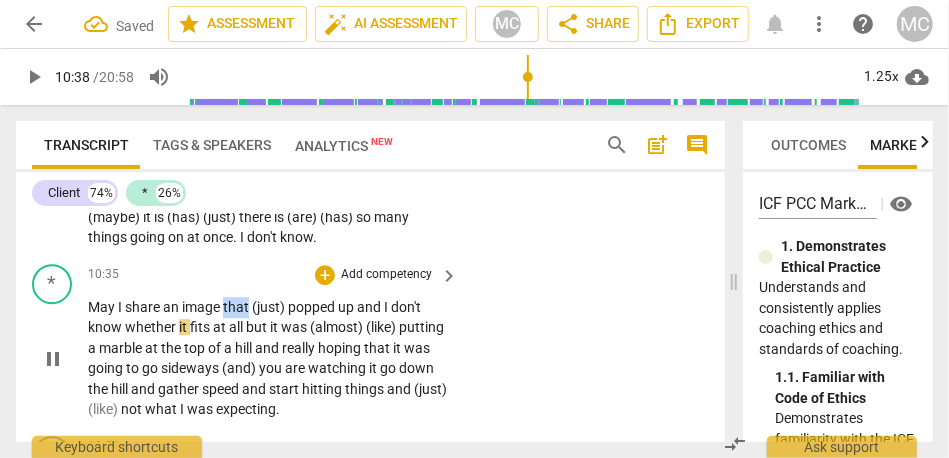 click on "image" at bounding box center [202, 307] 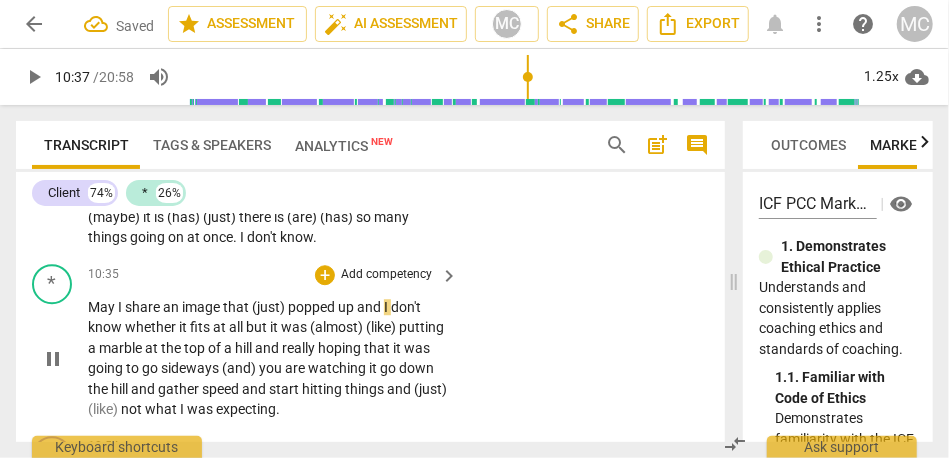 click on "and" at bounding box center [370, 307] 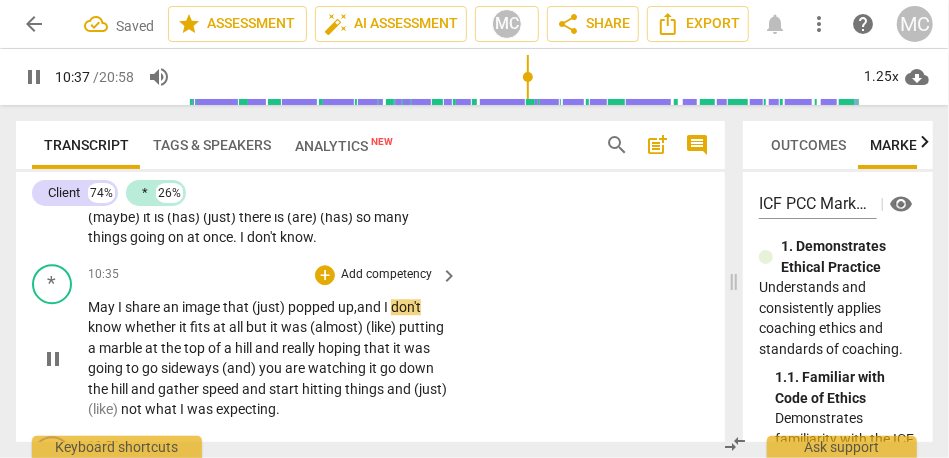 scroll, scrollTop: 4997, scrollLeft: 0, axis: vertical 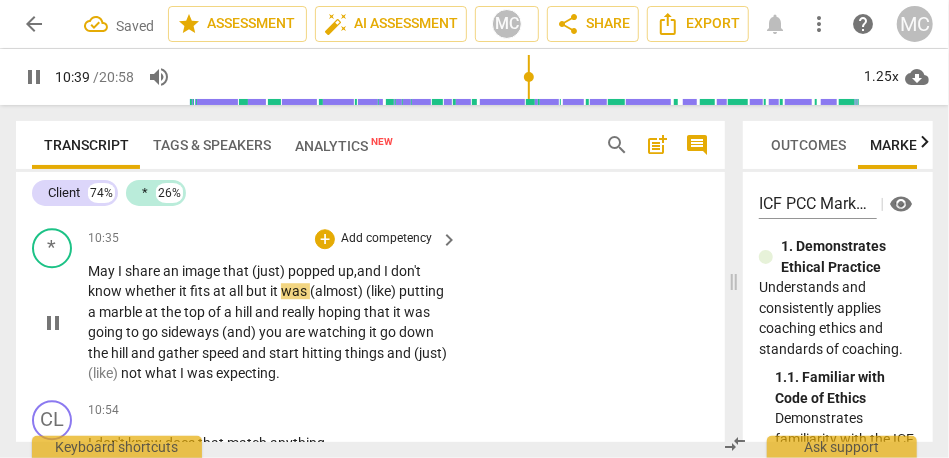 click on "but" at bounding box center (258, 291) 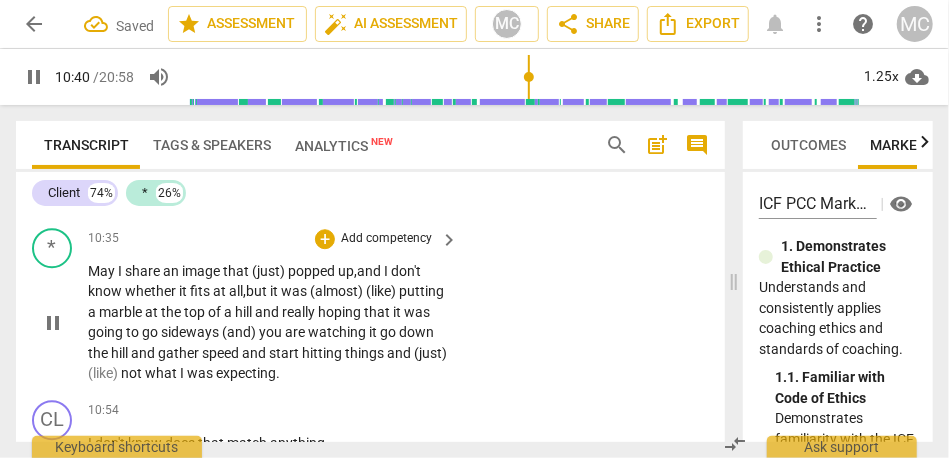 click on "it" at bounding box center [275, 291] 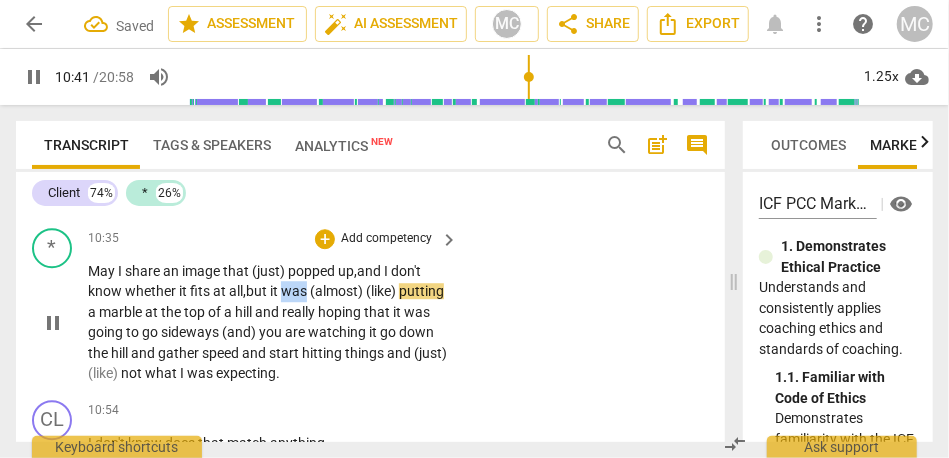 click on "it" at bounding box center [275, 291] 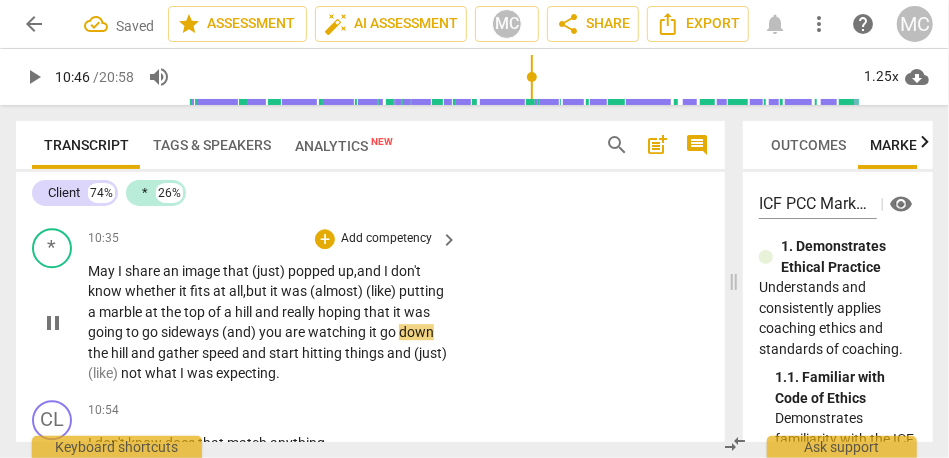 click on "you" at bounding box center (272, 332) 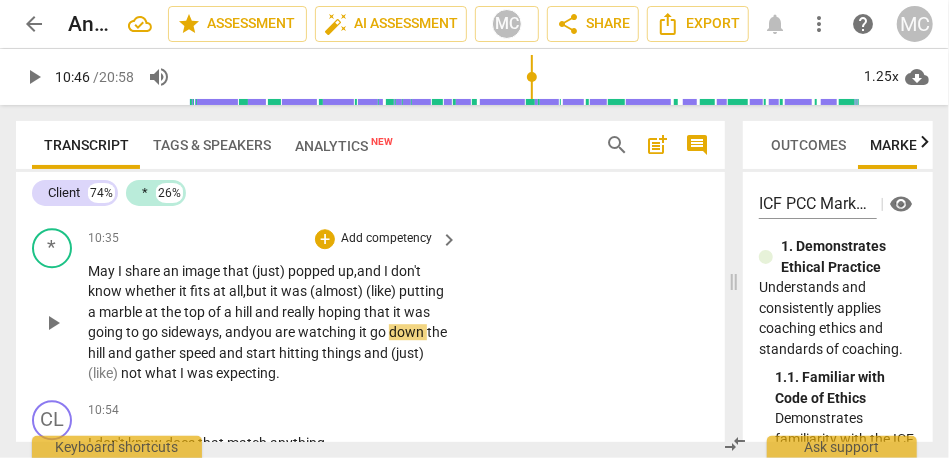 click on "really" at bounding box center [300, 312] 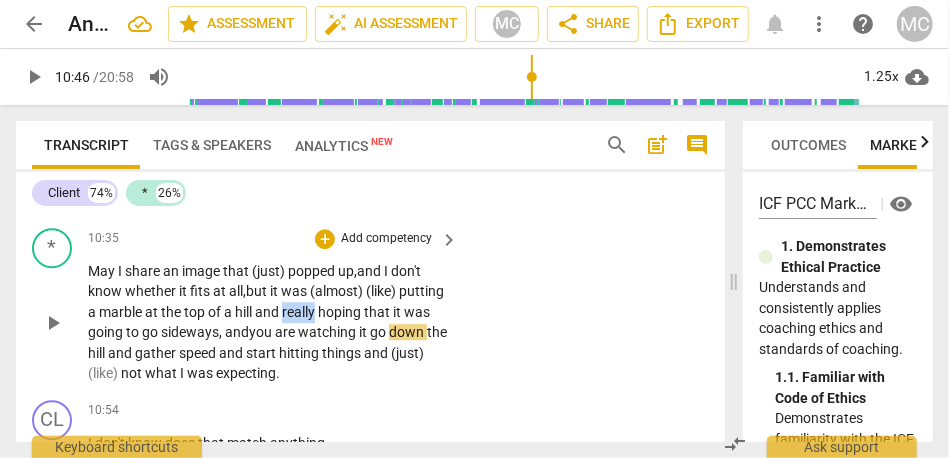 click on "really" at bounding box center [300, 312] 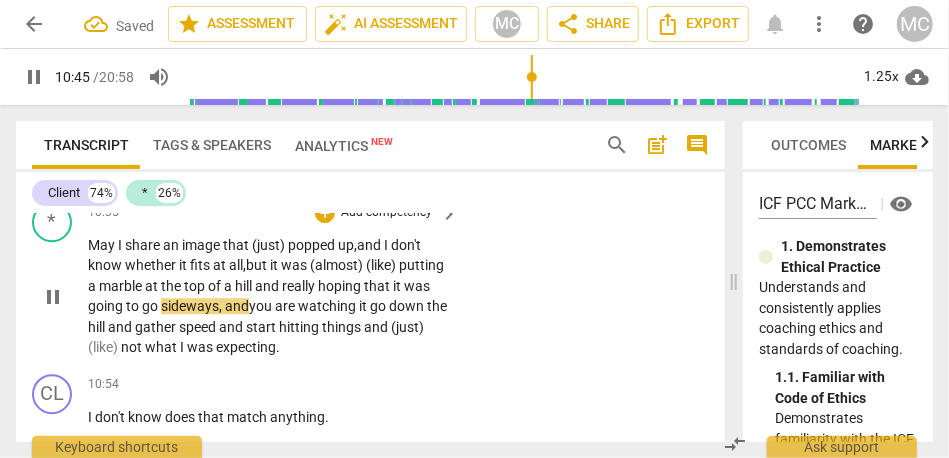scroll, scrollTop: 5036, scrollLeft: 0, axis: vertical 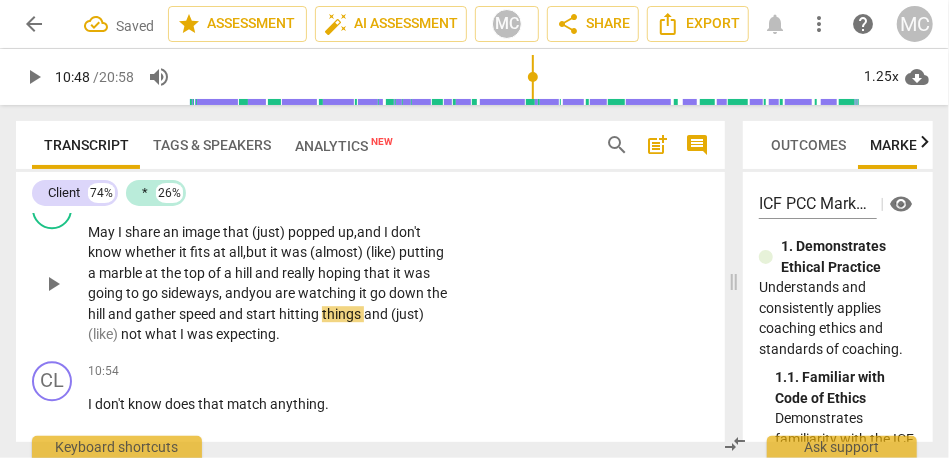 click on "was" at bounding box center [295, 252] 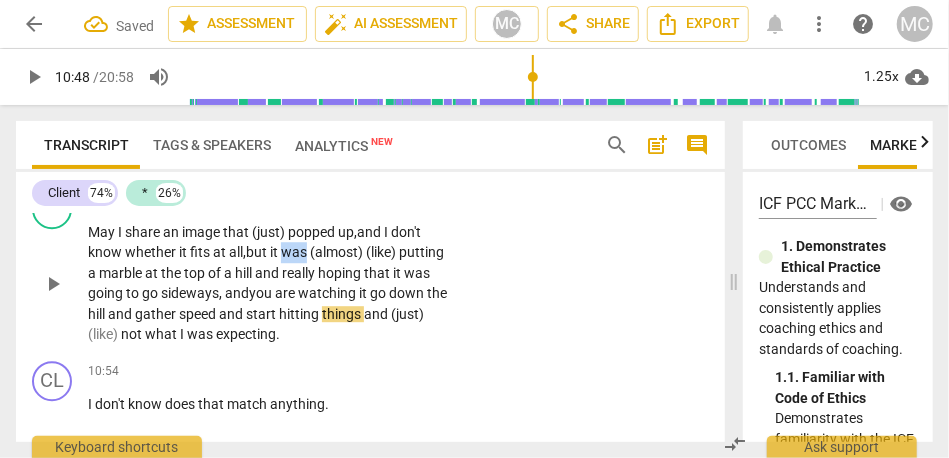 click on "was" at bounding box center (295, 252) 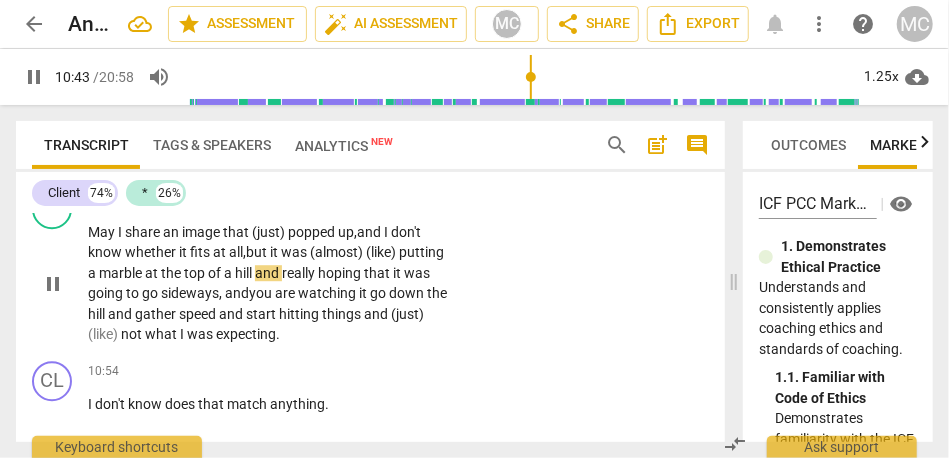 click on "and" at bounding box center [268, 273] 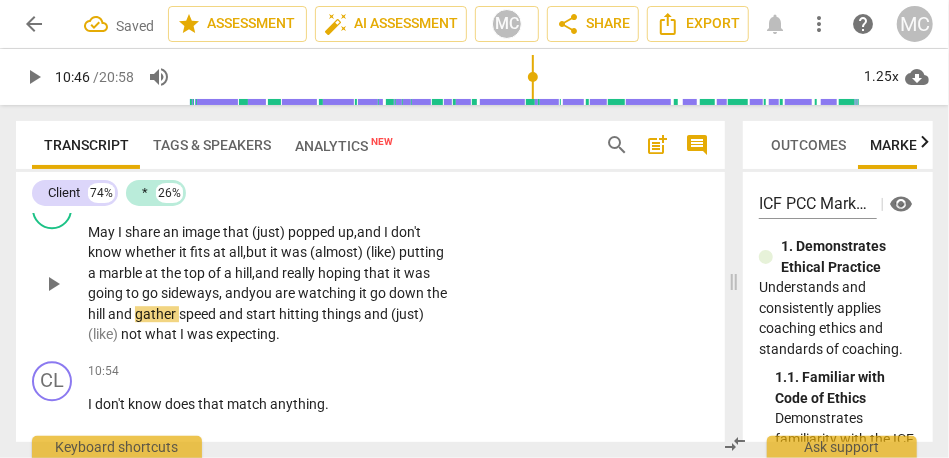 click on "sideways, and" at bounding box center (205, 293) 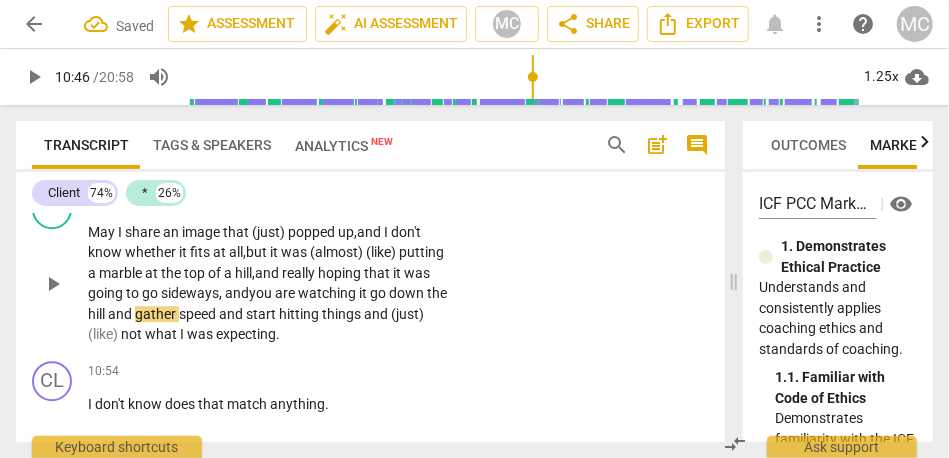 click on "sideways, and" at bounding box center [205, 293] 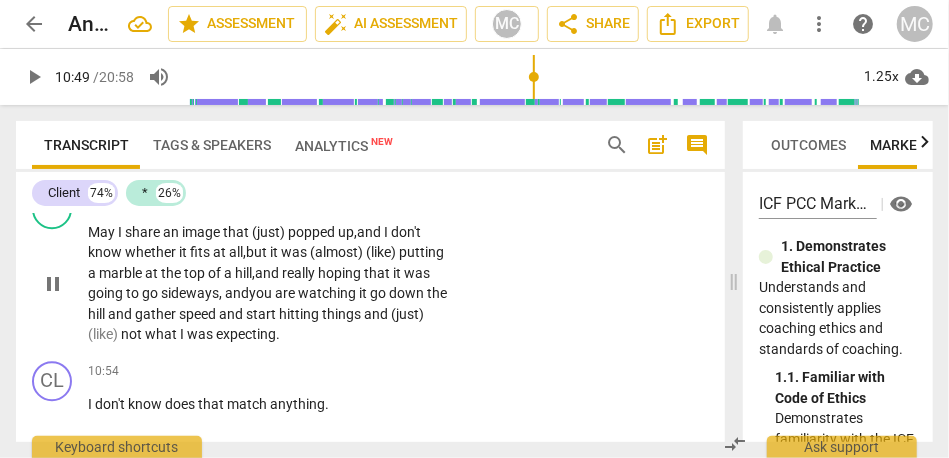 click on "and" at bounding box center (121, 314) 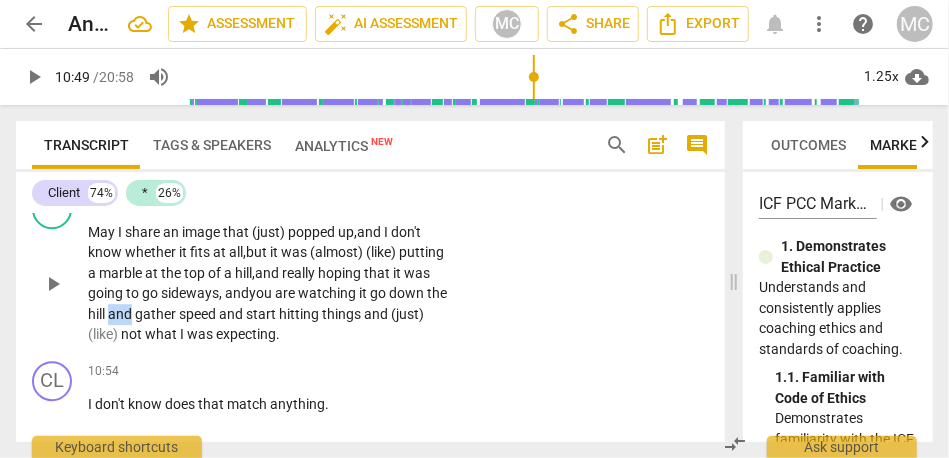 click on "and" at bounding box center [121, 314] 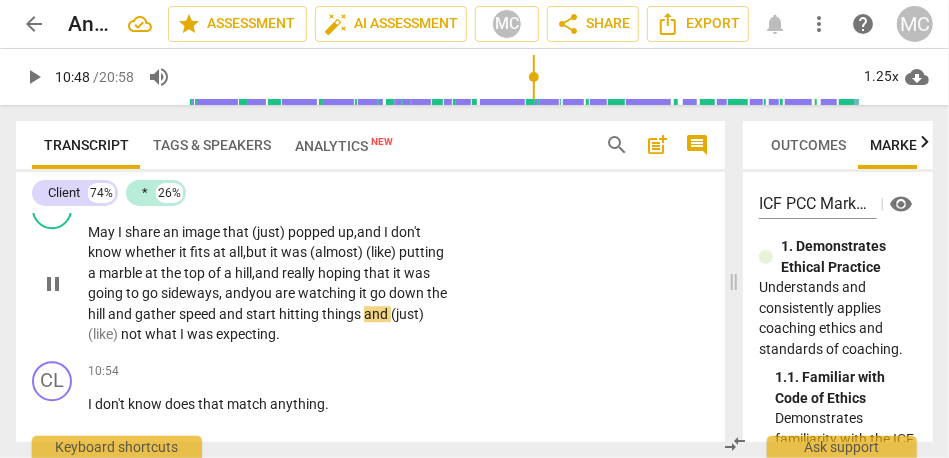 click on "and" at bounding box center [232, 314] 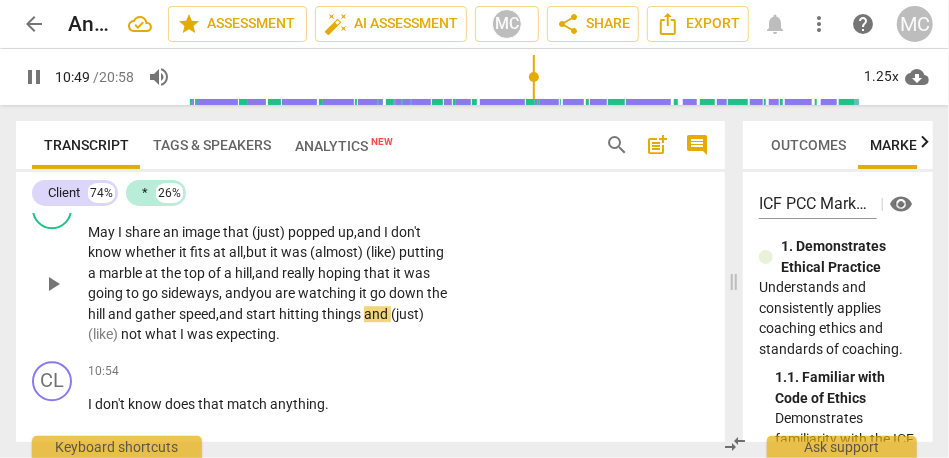 click on "hitting" at bounding box center (300, 314) 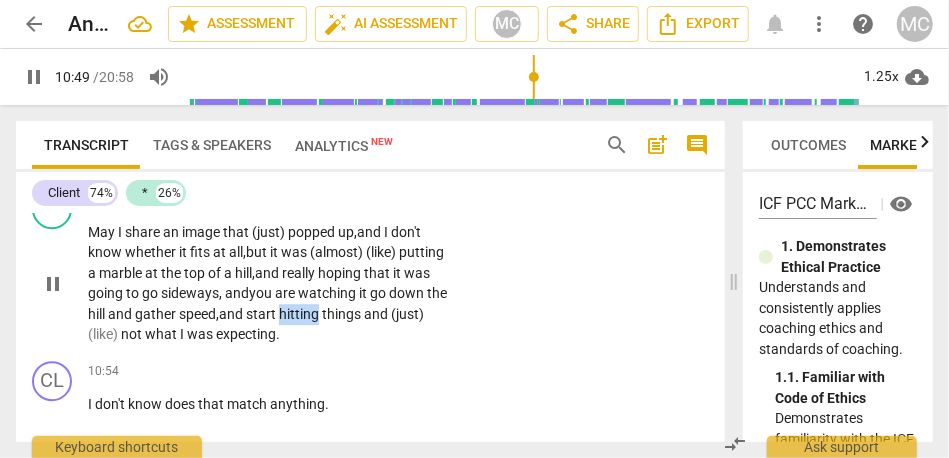 click on "hitting" at bounding box center (300, 314) 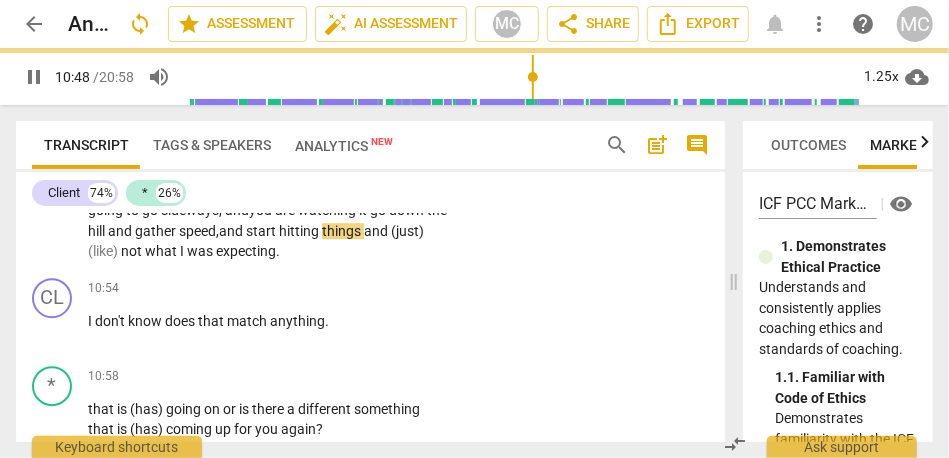 scroll, scrollTop: 5125, scrollLeft: 0, axis: vertical 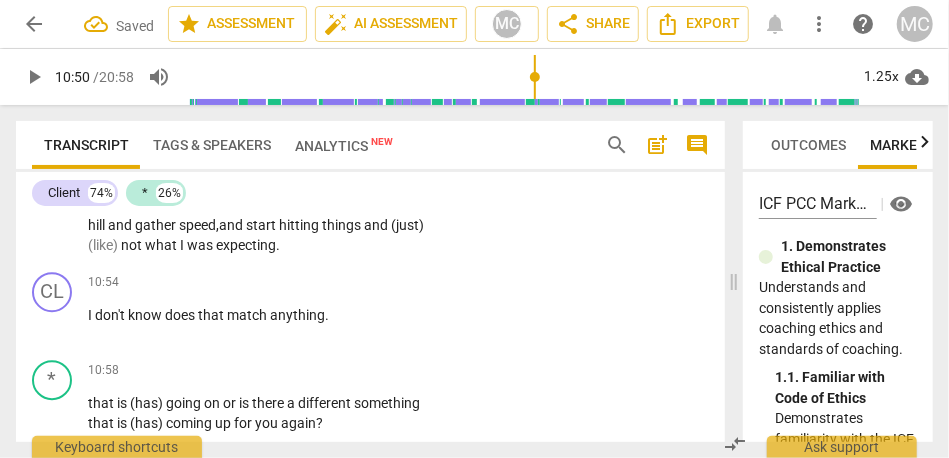 click on "hitting" at bounding box center (300, 225) 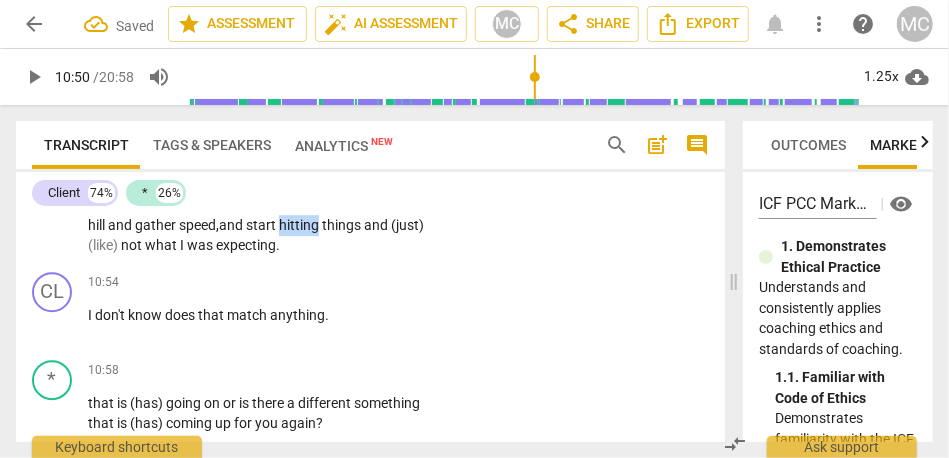 click on "hitting" at bounding box center [300, 225] 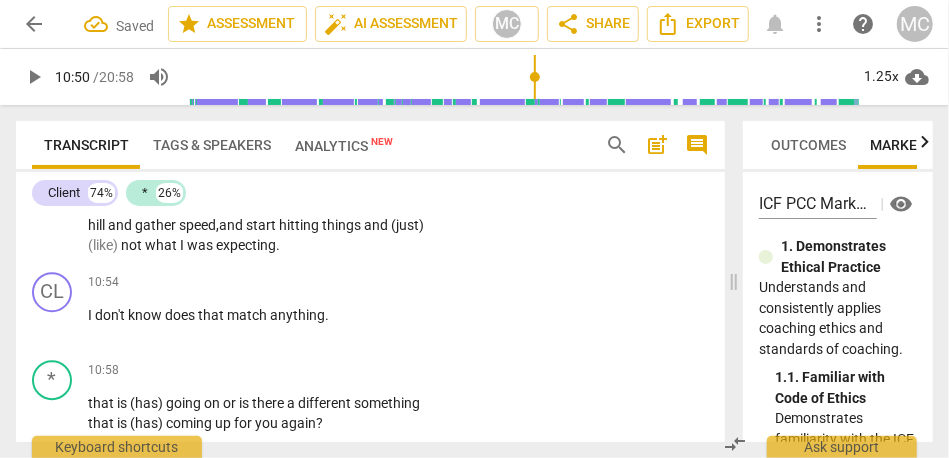 click on "and" at bounding box center (377, 225) 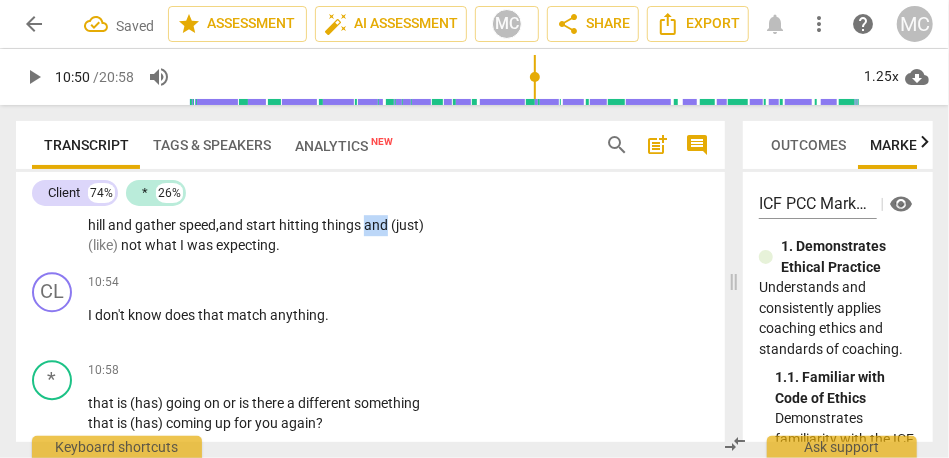 click on "and" at bounding box center [377, 225] 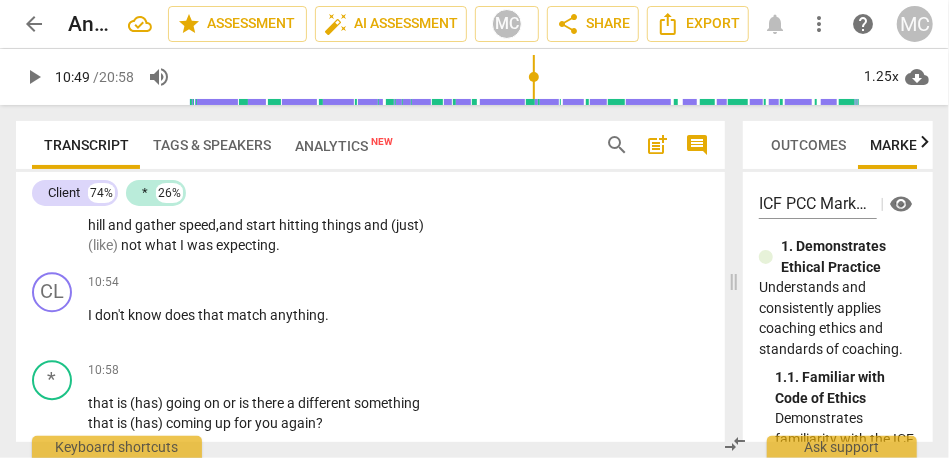 click on "and" at bounding box center (377, 225) 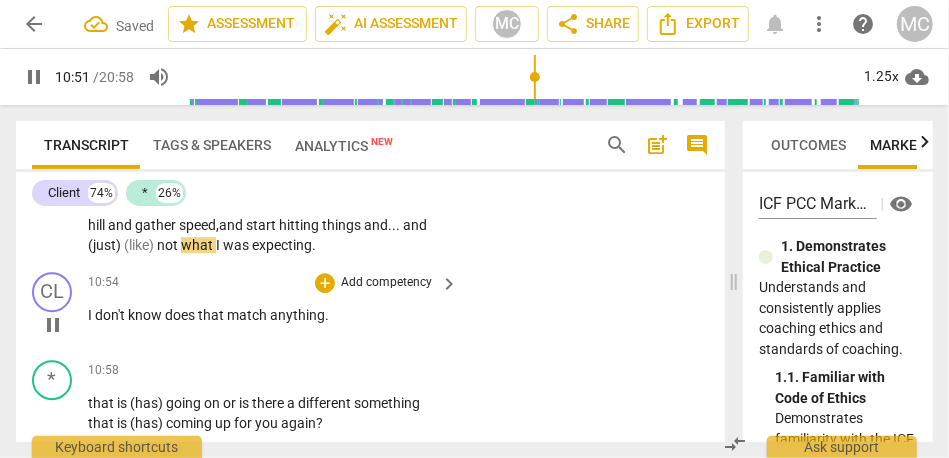 scroll, scrollTop: 5171, scrollLeft: 0, axis: vertical 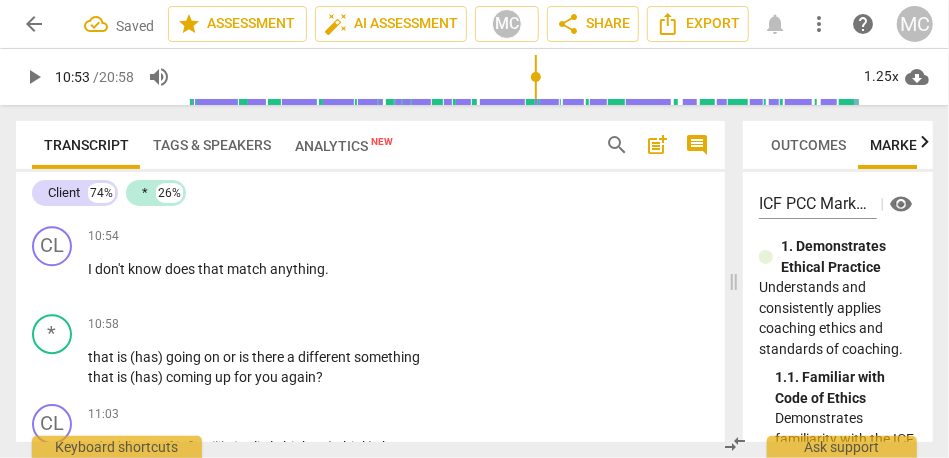 click on "not" at bounding box center (169, 199) 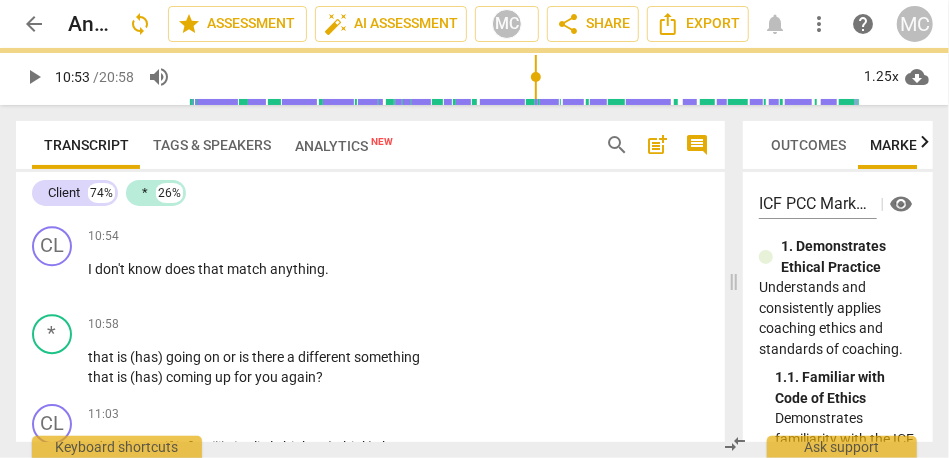 click on "(like)  «" at bounding box center (142, 199) 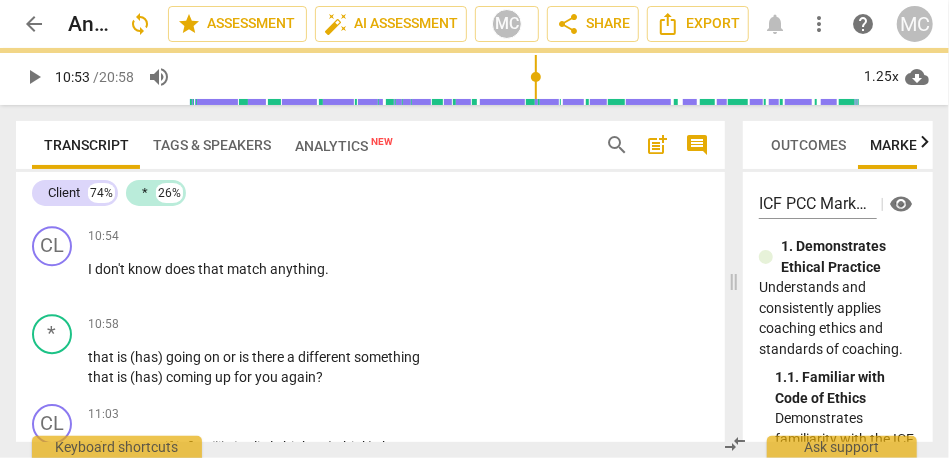 click on "(like)  «" at bounding box center (142, 199) 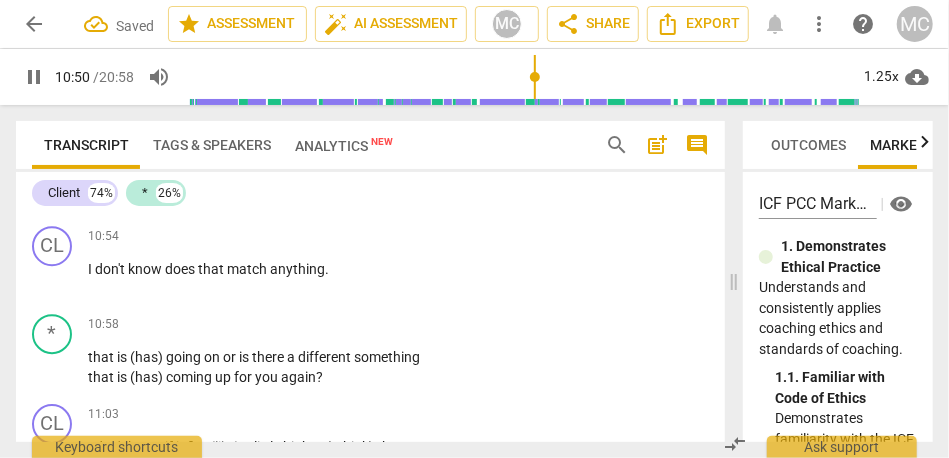 click on "(like)  «" at bounding box center [142, 199] 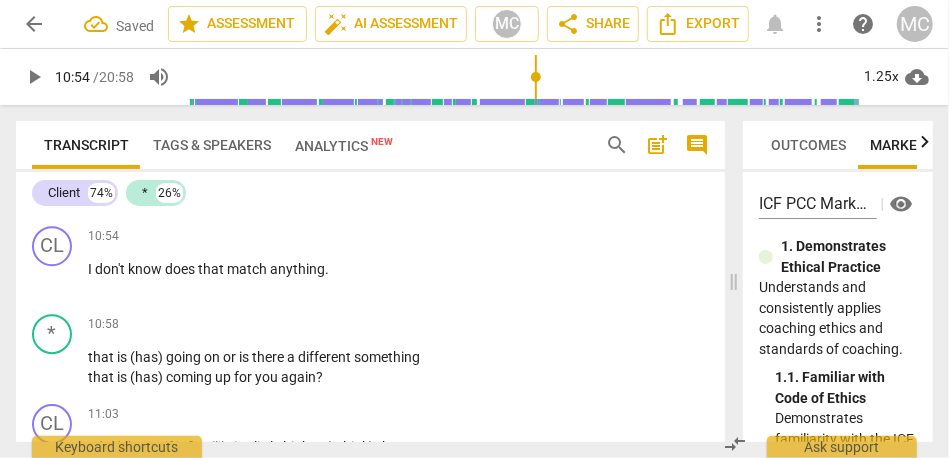 click on "." at bounding box center (384, 199) 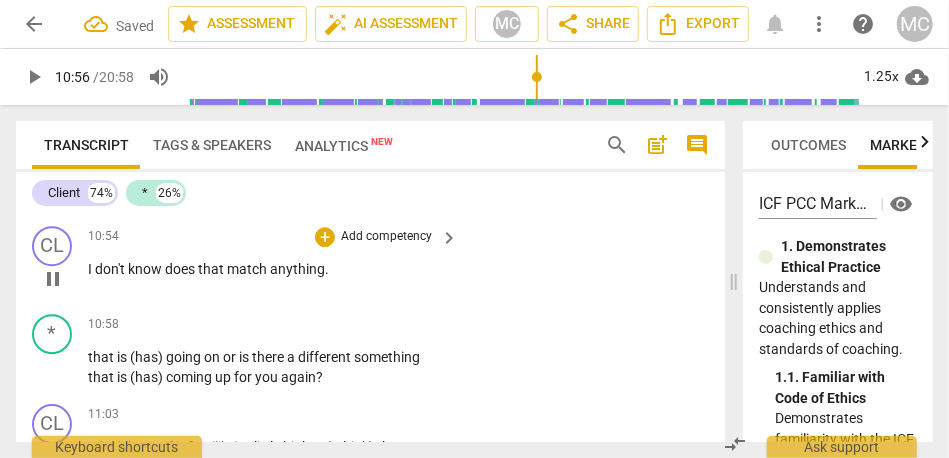 click on "I" at bounding box center (91, 269) 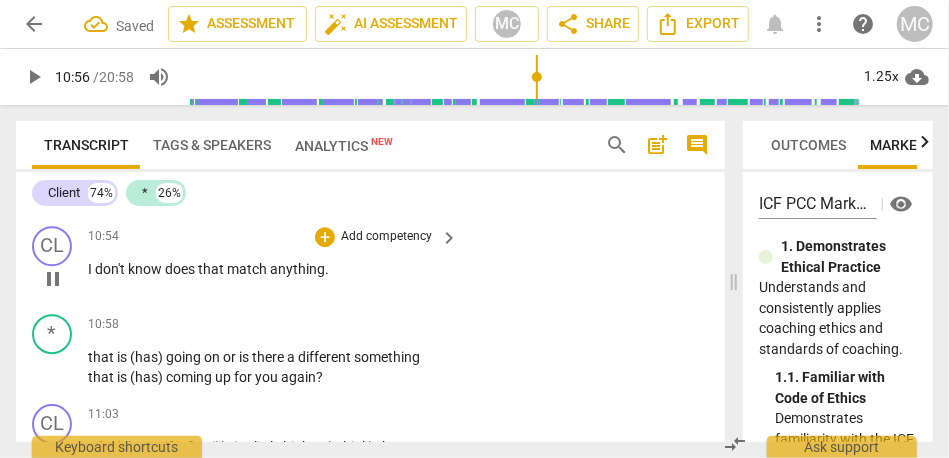 type on "656" 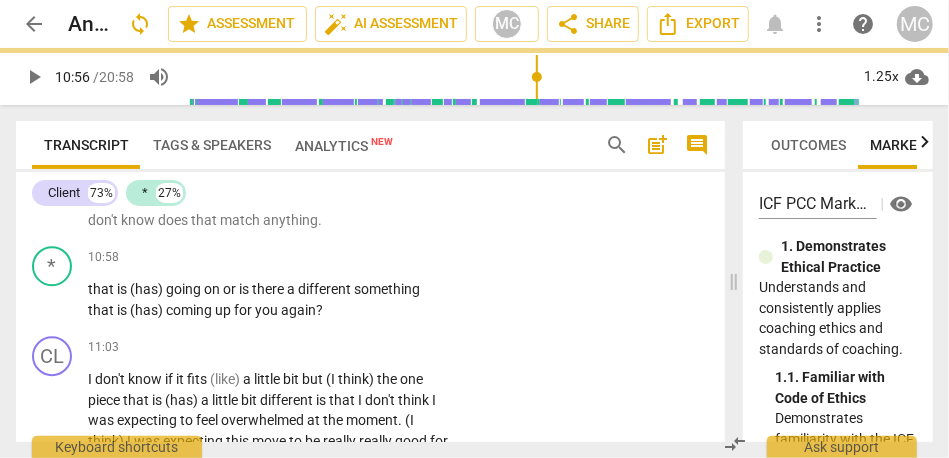 scroll, scrollTop: 5083, scrollLeft: 0, axis: vertical 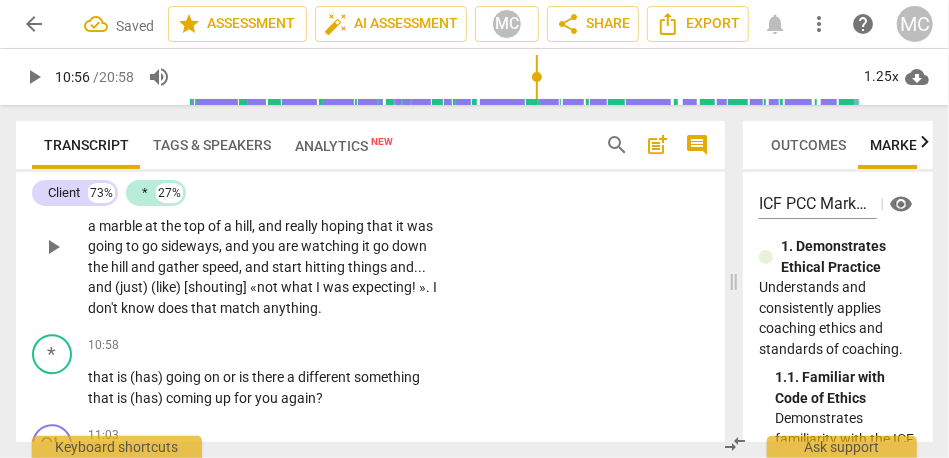 click on "»" at bounding box center (422, 287) 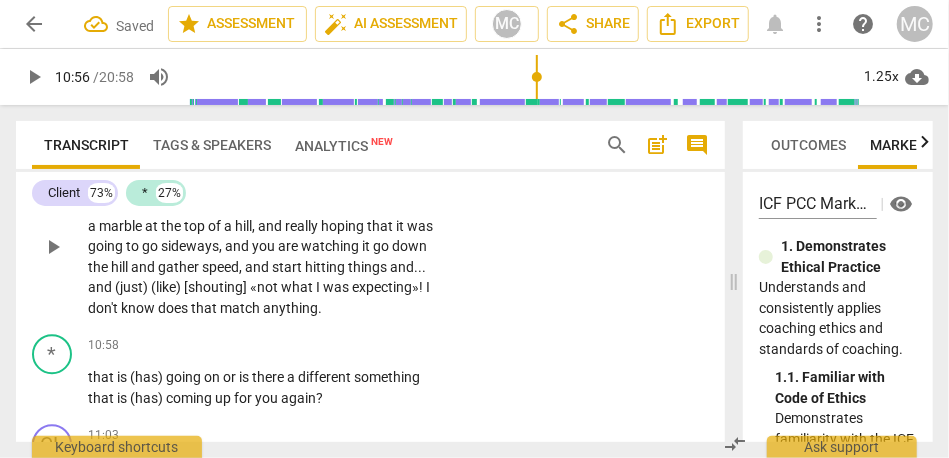 click on "don't" at bounding box center (104, 308) 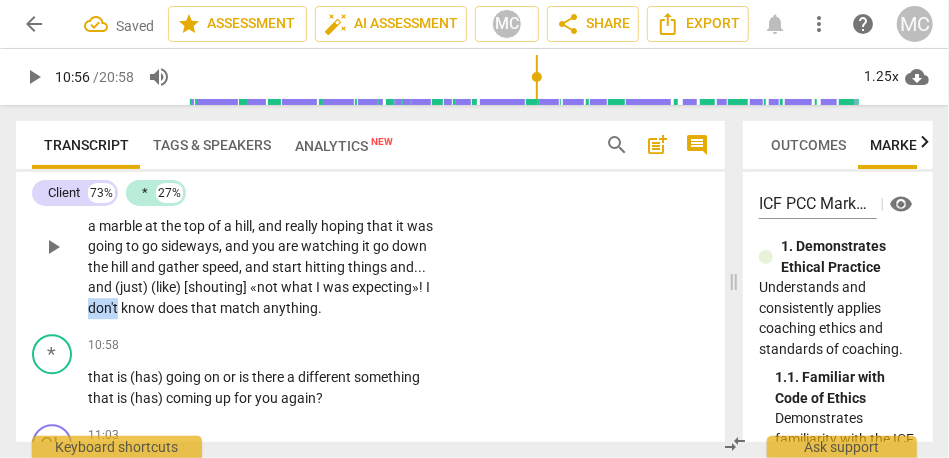 click on "don't" at bounding box center [104, 308] 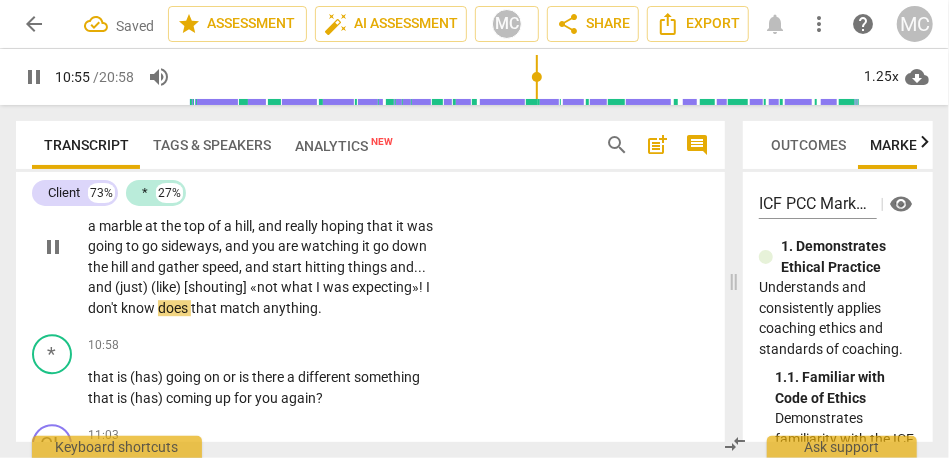 click on "does" at bounding box center [174, 308] 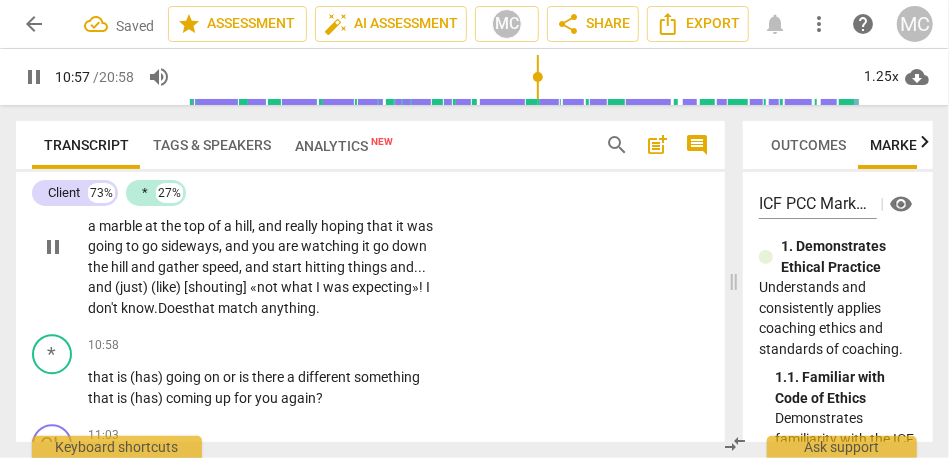 click on "match" at bounding box center (239, 308) 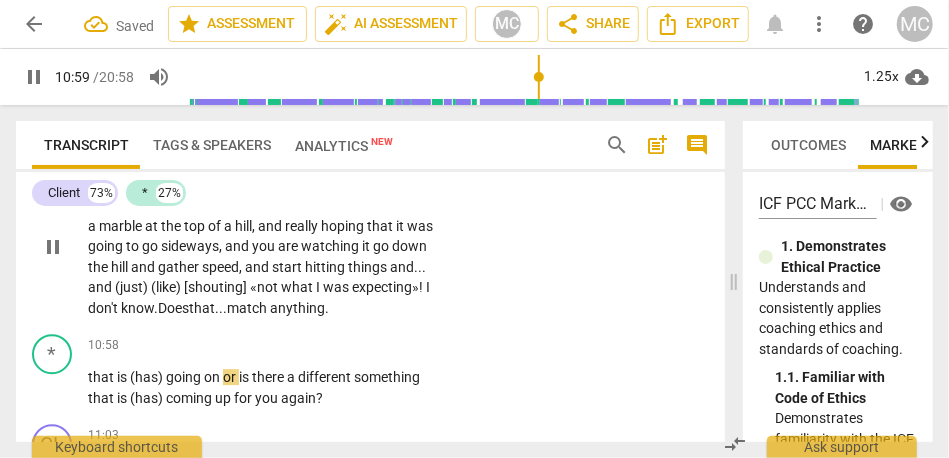scroll, scrollTop: 5210, scrollLeft: 0, axis: vertical 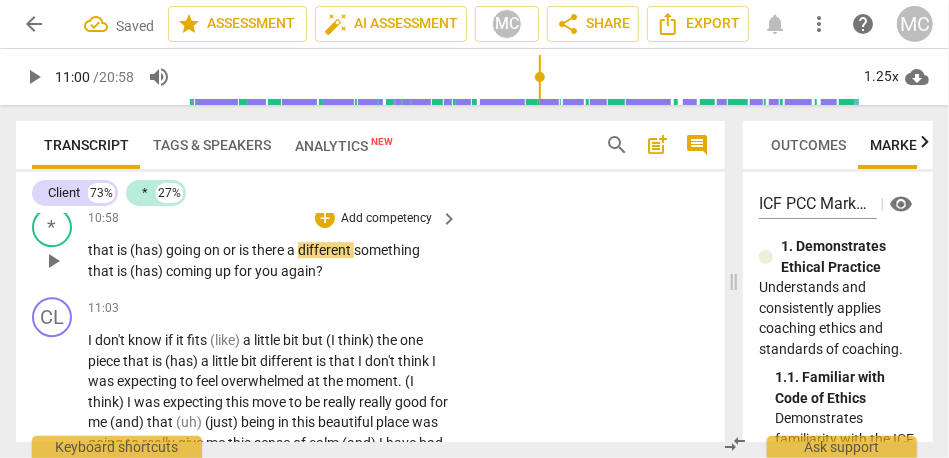 click on "that" at bounding box center (102, 250) 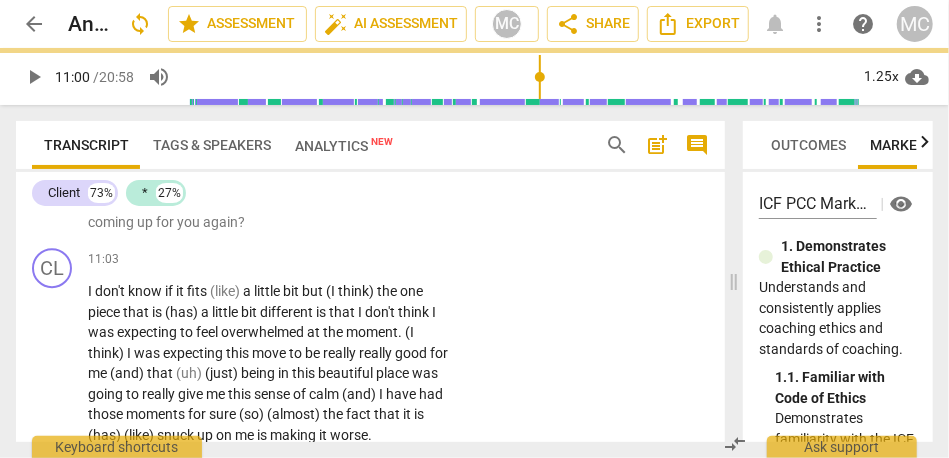scroll, scrollTop: 5161, scrollLeft: 0, axis: vertical 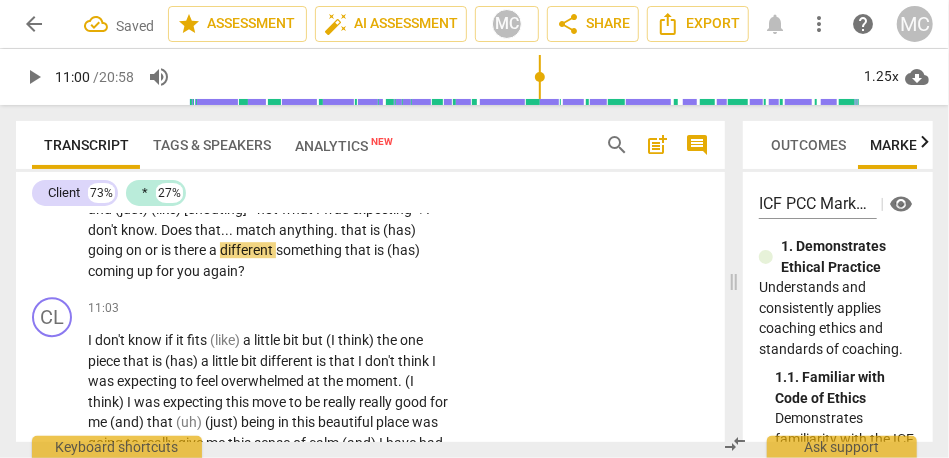 click on "." at bounding box center (232, 230) 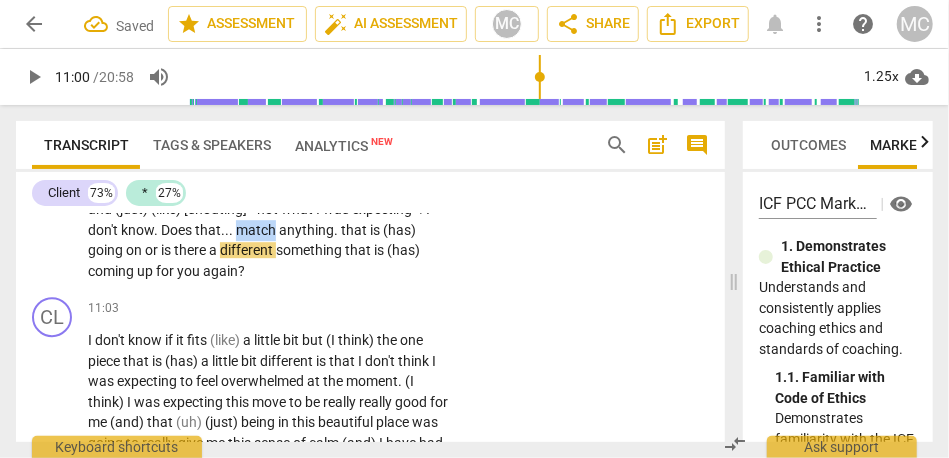 click on "." at bounding box center [232, 230] 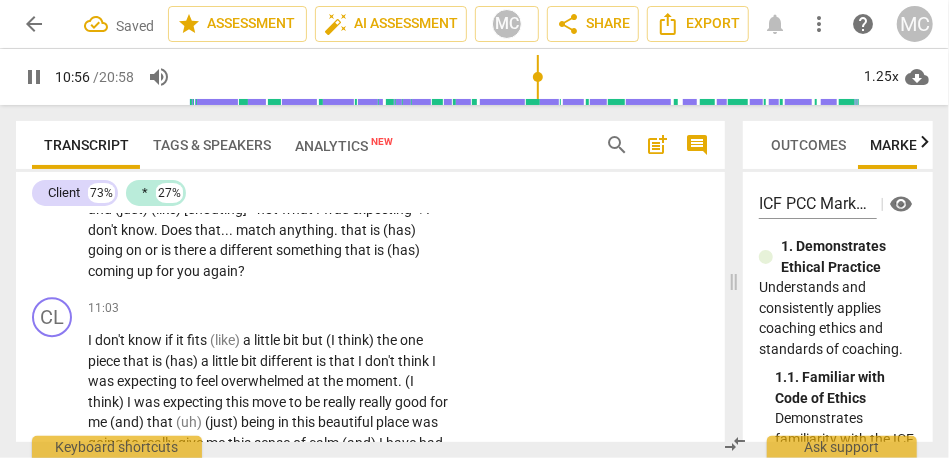 click on "that" at bounding box center [355, 230] 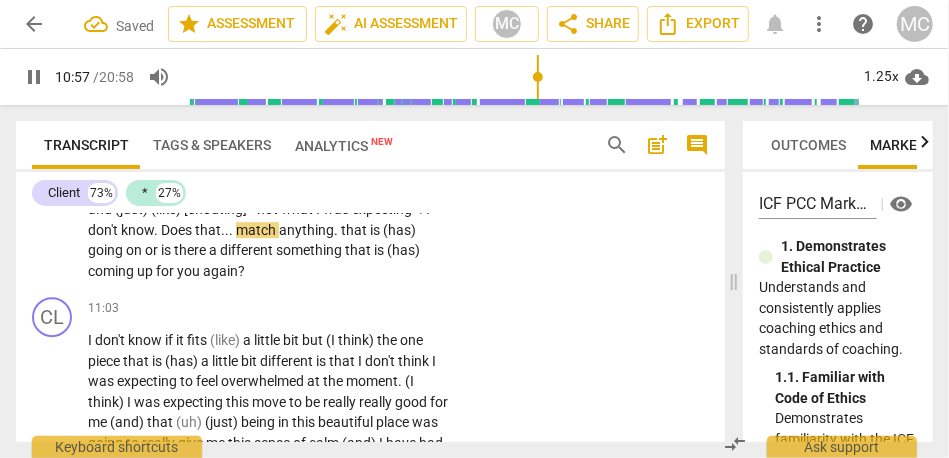 type on "658" 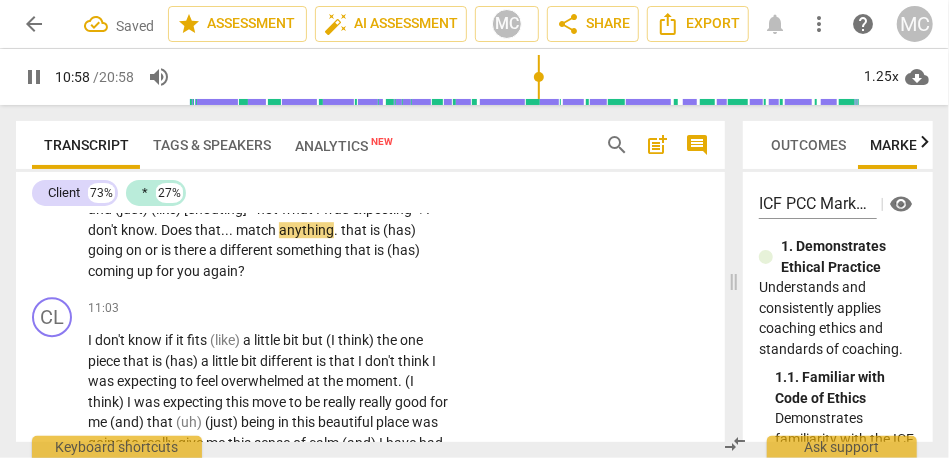 type 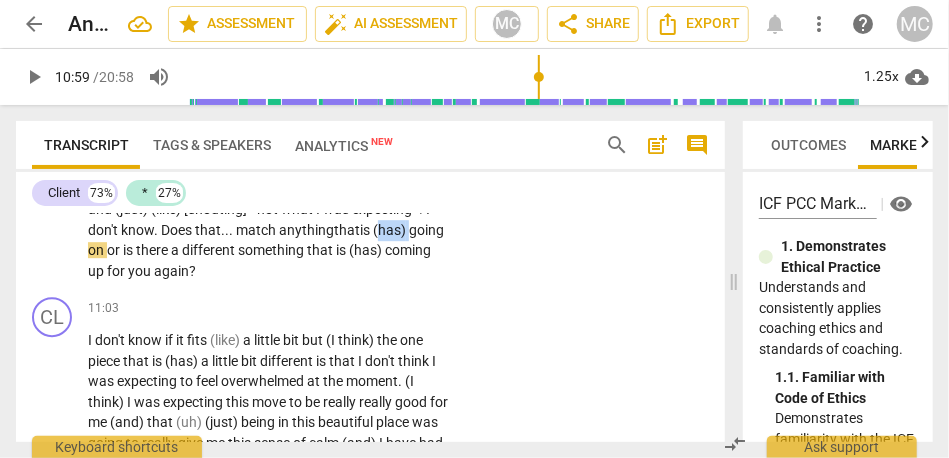 drag, startPoint x: 107, startPoint y: 315, endPoint x: 138, endPoint y: 315, distance: 31 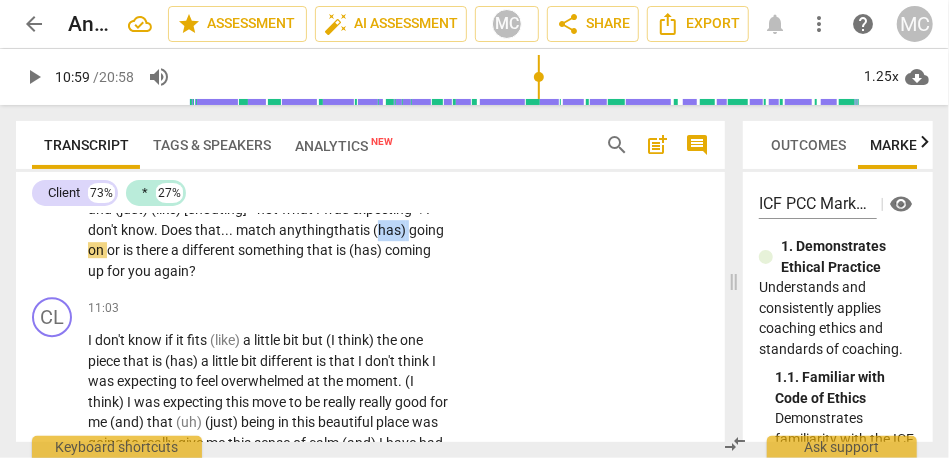 click on "May   I   share   an   image   that   (just)   popped   up ,   and   I   don't   know   whether   it   fits   at   all ,   but   it   was   (almost)   (like)   putting   a   marble   at   the   top   of   a   hill ,   and   really   hoping   that   it   was   going   to   go   sideways ,   and   you   are   watching   it   go   down   the   hill   and   gather   speed ,   and   start   hitting   things   and . . .   and   (just)   (like)   [shouting]   «not   what   I   was   expecting» !   I   don't   know .   Does   that . . .   match   anything  that  is   (has)   going   on   or   is   there   a   different   something   that   is   (has)   coming   up   for   you   again ?" at bounding box center [268, 189] 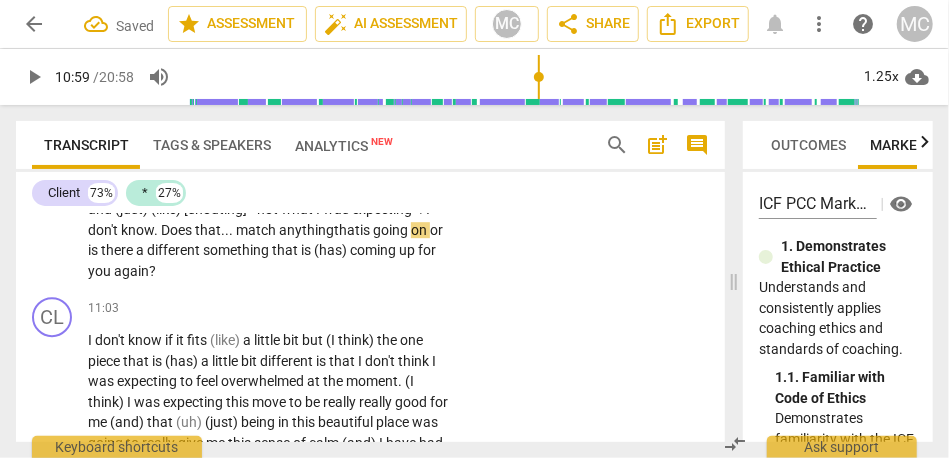 click on "match" at bounding box center [257, 230] 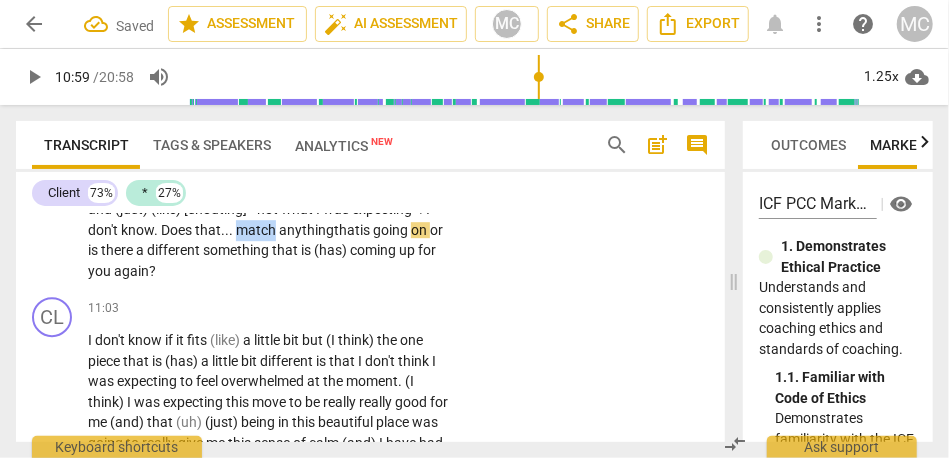click on "match" at bounding box center [257, 230] 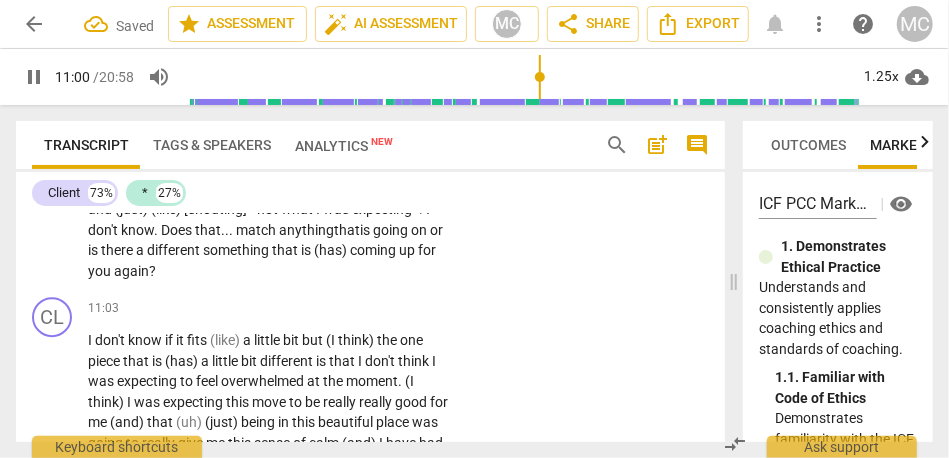 click on "on" at bounding box center (420, 230) 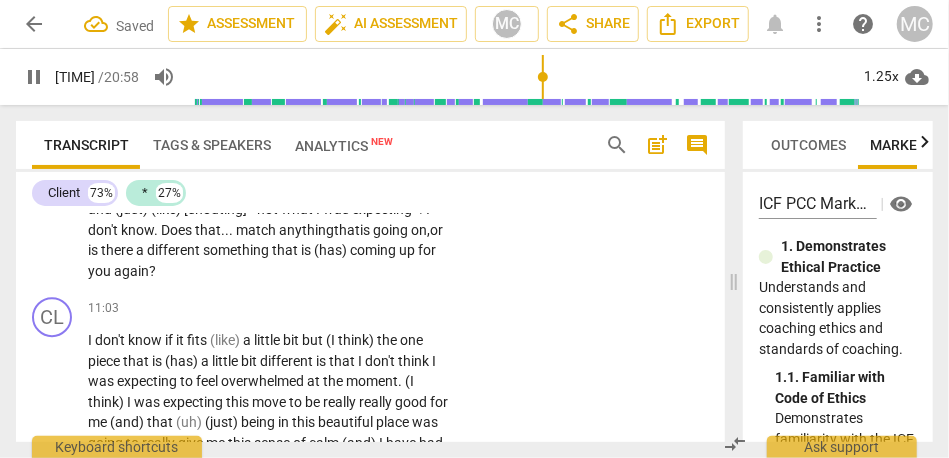 click on "May I share an image that (just) popped up , and I don't know whether it fits at all , but it was (almost) (like) putting a marble at the top of a hill , and really hoping that it was going to go sideways , and you are watching it go down the hill and gather speed , and start hitting things and . . . and (just) (like) [shouting] «not what I was expecting» ! I don't know . Does that . . . match anything that is going on, or is there a different something that is (has) coming up for you again ?" at bounding box center (268, 189) 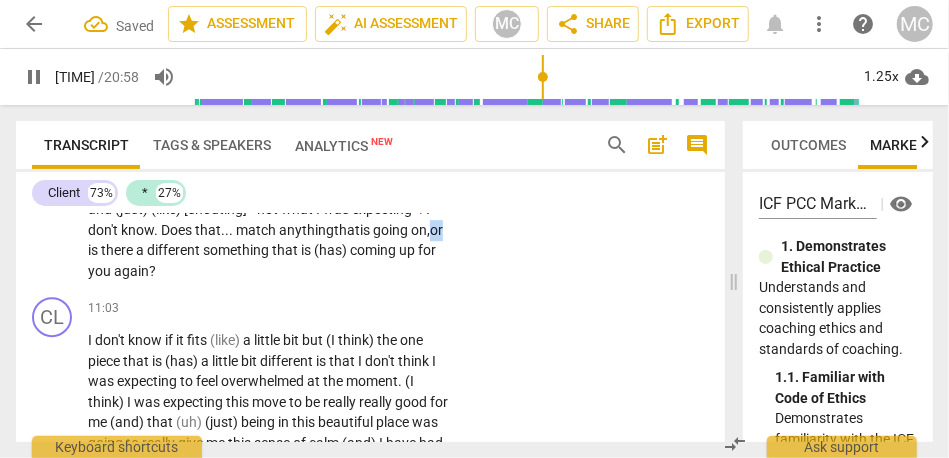 click on "May I share an image that (just) popped up , and I don't know whether it fits at all , but it was (almost) (like) putting a marble at the top of a hill , and really hoping that it was going to go sideways , and you are watching it go down the hill and gather speed , and start hitting things and . . . and (just) (like) [shouting] «not what I was expecting» ! I don't know . Does that . . . match anything that is going on, or is there a different something that is (has) coming up for you again ?" at bounding box center (268, 189) 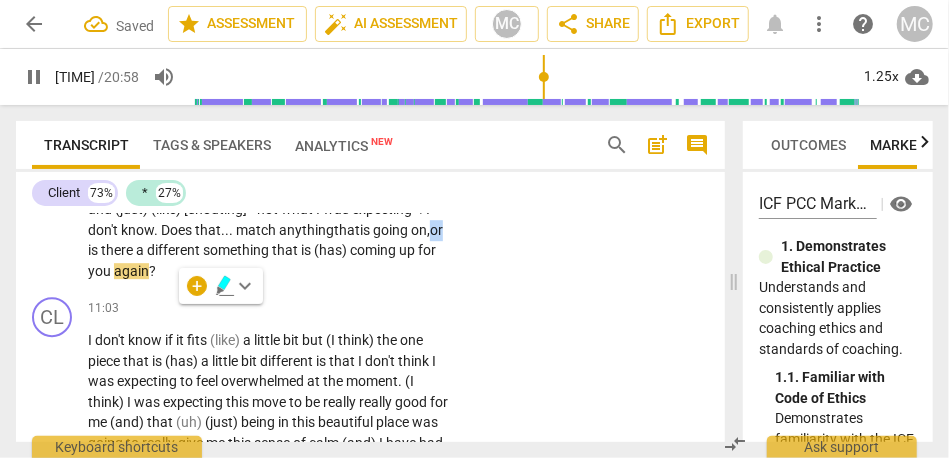 click on "or" at bounding box center [436, 230] 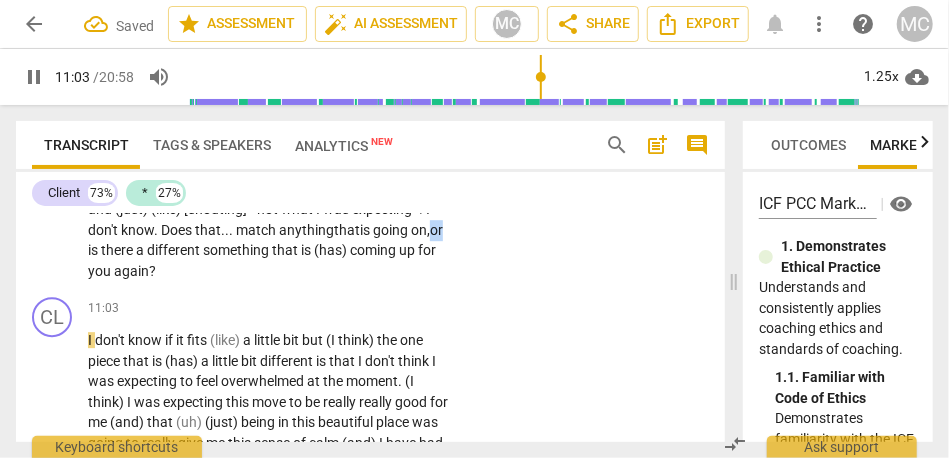 click on "or" at bounding box center [436, 230] 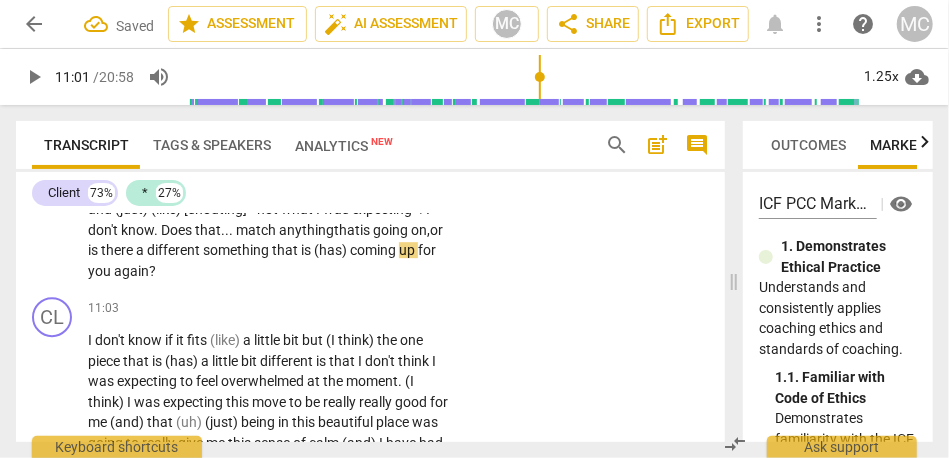 click on "is" at bounding box center [94, 250] 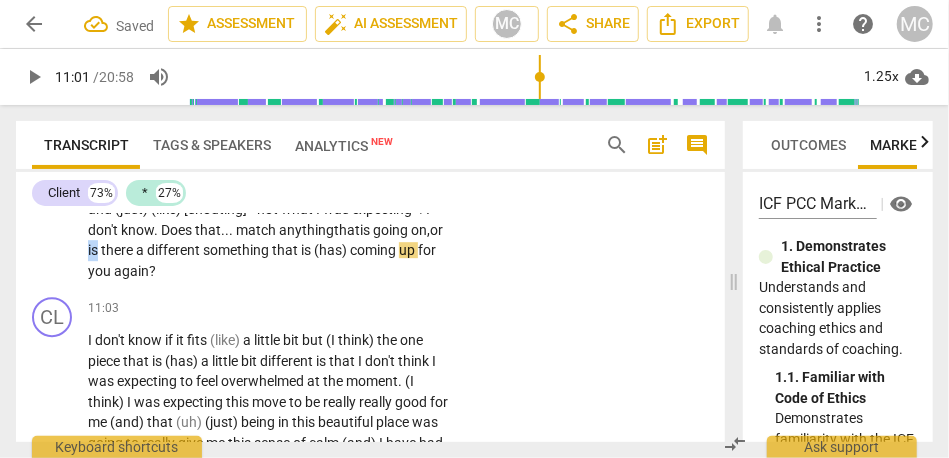 click on "is" at bounding box center (94, 250) 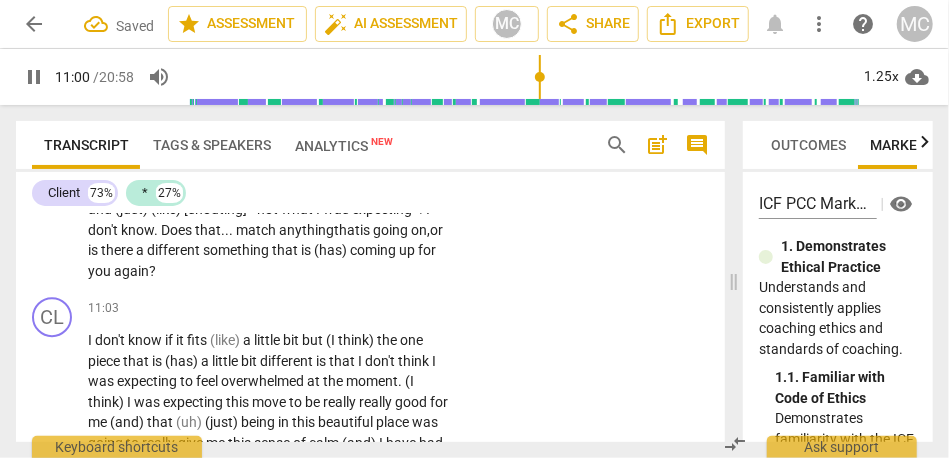 click on "different" at bounding box center (175, 250) 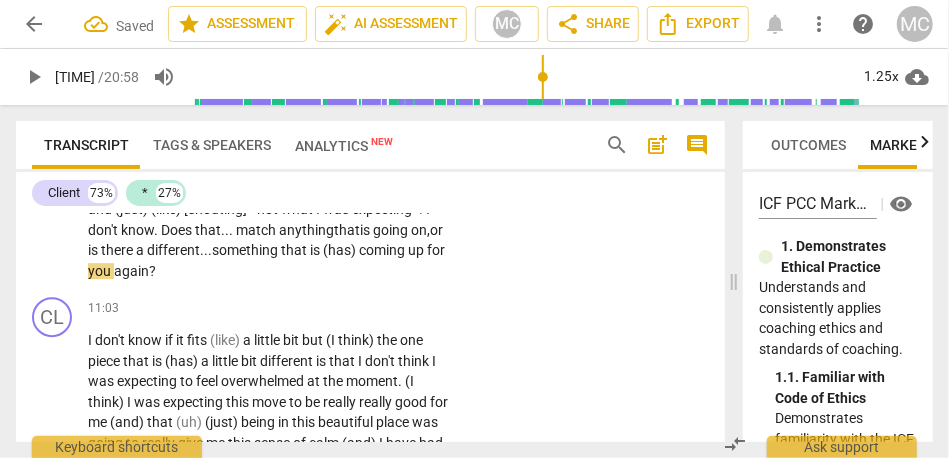 drag, startPoint x: 416, startPoint y: 316, endPoint x: 444, endPoint y: 316, distance: 28 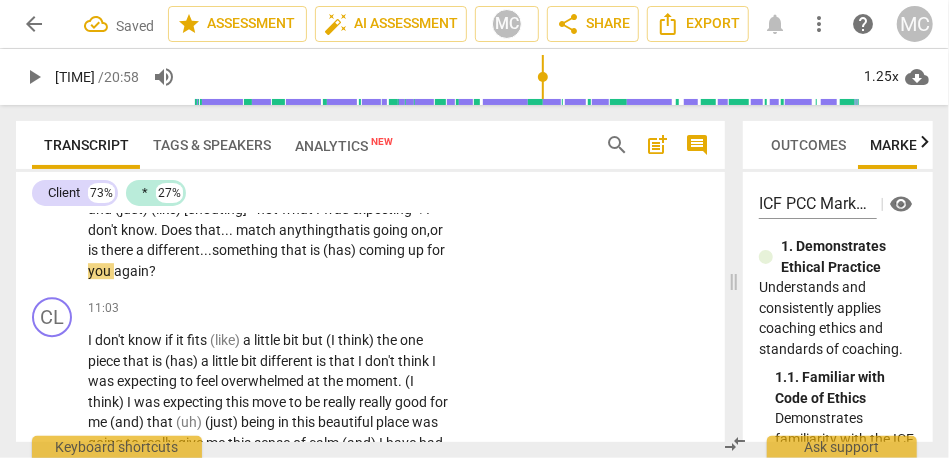 click on "May   I   share   an   image   that   (just)   popped   up ,   and   I   don't   know   whether   it   fits   at   all ,   but   it   was   (almost)   (like)   putting   a   marble   at   the   top   of   a   hill ,   and   really   hoping   that   it   was   going   to   go   sideways ,   and   you   are   watching   it   go   down   the   hill   and   gather   speed ,   and   start   hitting   things   and . . .   and   (just)   (like)   [shouting]   «not   what   I   was   expecting» !   I   don't   know .   Does   that . . .   match   anything  that  is   going   on,  or   is   there   a   different...  something   that   is   (has)   coming   up   for   you   again ?" at bounding box center (274, 189) 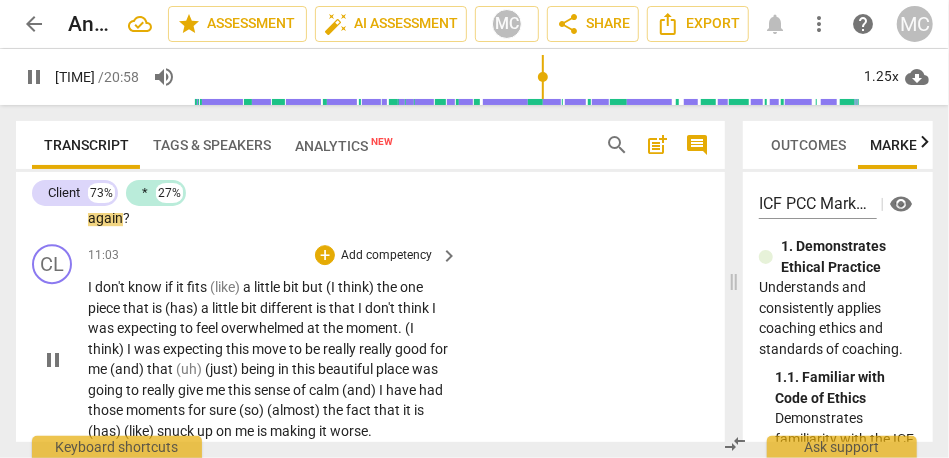 scroll, scrollTop: 5214, scrollLeft: 0, axis: vertical 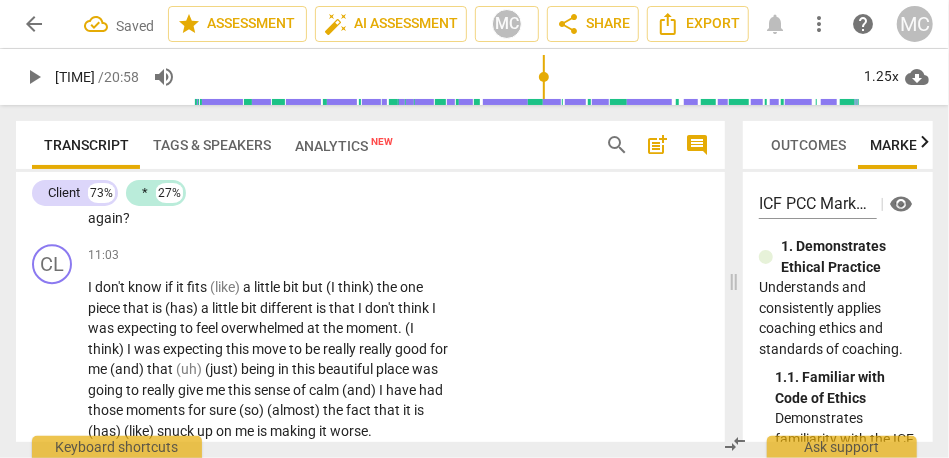 click on "again" at bounding box center (105, 218) 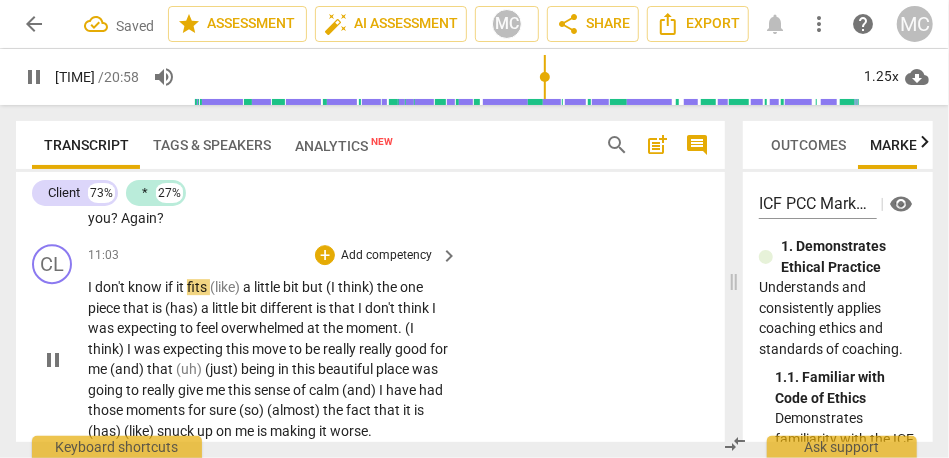 click on "play_arrow pause" at bounding box center (62, 359) 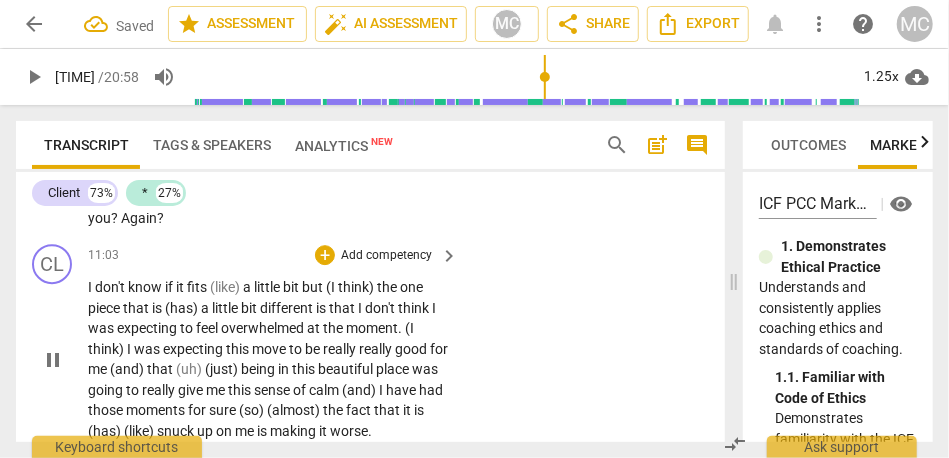 click on "I" at bounding box center (91, 287) 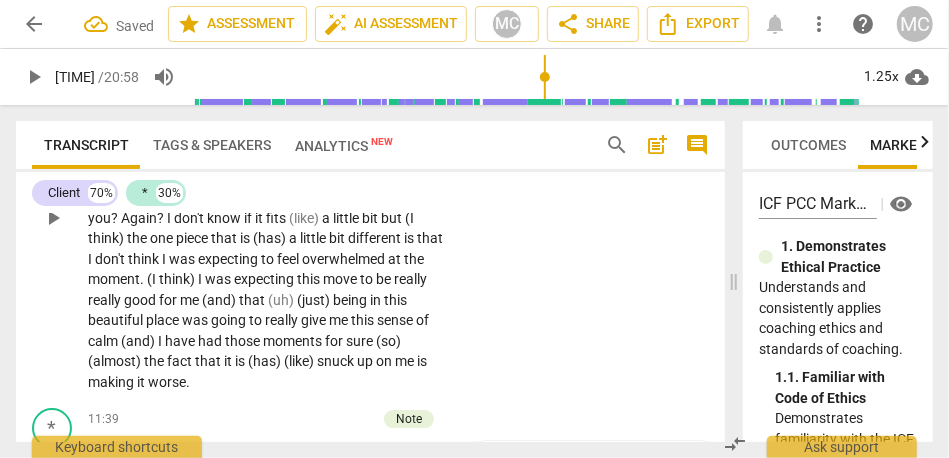 click on "?" at bounding box center [162, 218] 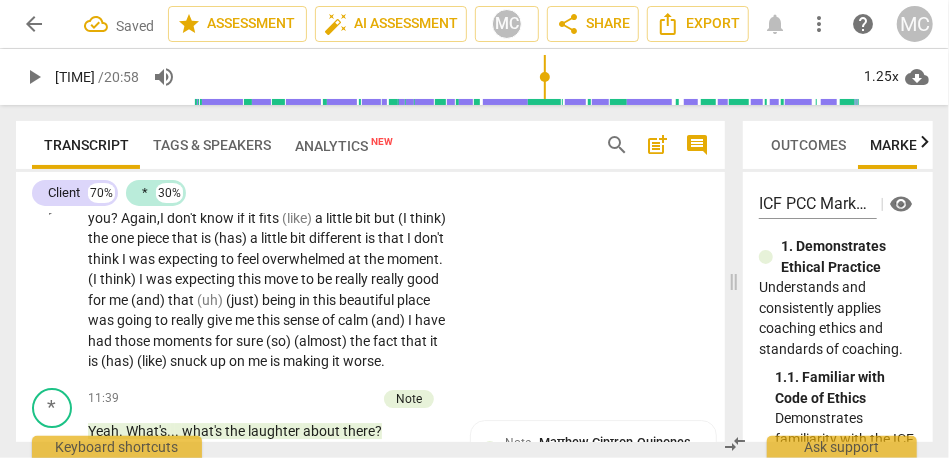 click on "Again," at bounding box center (140, 218) 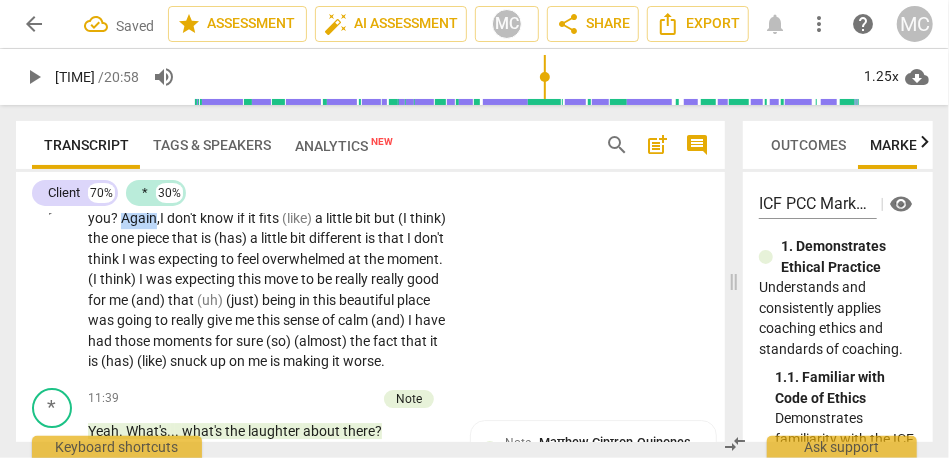 click on "Again," at bounding box center [140, 218] 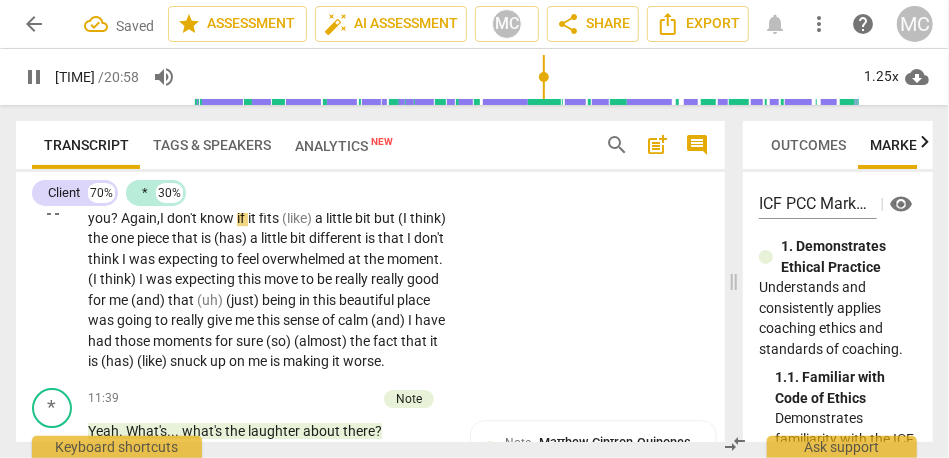 click on "fits" at bounding box center [270, 218] 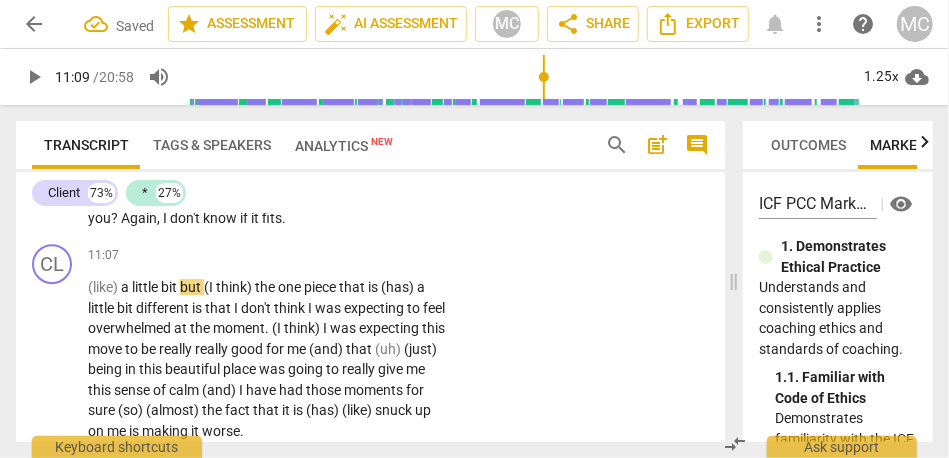 click on "May I share an image that (just) popped up , and I don't know whether it fits at all , but it was (almost) (like) putting a marble at the top of a hill , and really hoping that it was going to go sideways , and you are watching it go down the hill and gather speed , and start hitting things and . . . and (just) (like) [shouting] «not what I was expecting» ! I don't know . Does that . . . match anything that is going on , or is there a different . . . something that is coming up for you ? Again , I don't know if it fits." at bounding box center [268, 136] 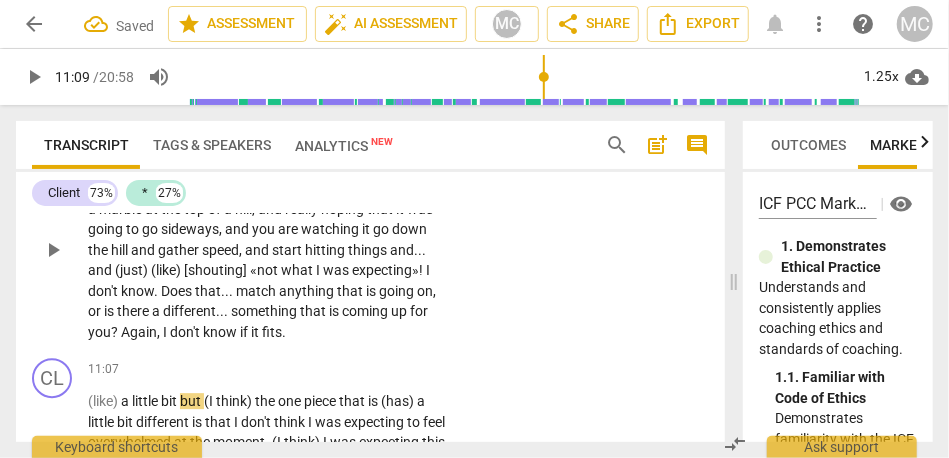 click on "* play_arrow pause 10:35 + Add competency keyboard_arrow_right May   I   share   an   image   that   (just)   popped   up ,   and   I   don't   know   whether   it   fits   at   all ,   but   it   was   (almost)   (like)   putting   a   marble   at   the   top   of   a   hill ,   and   really   hoping   that   it   was   going   to   go   sideways ,   and   you   are   watching   it   go   down   the   hill   and   gather   speed ,   and   start   hitting   things   and . . .   and   (just)   (like)   [shouting]   «not   what   I   was   expecting» !   I   don't   know .   Does   that . . .   match   anything   that   is   going   on ,   or   is   there   a   different . . .   something   that   is   coming   up   for   you ?   Again ,   I   don't   know   if   it   fits ." at bounding box center [370, 234] 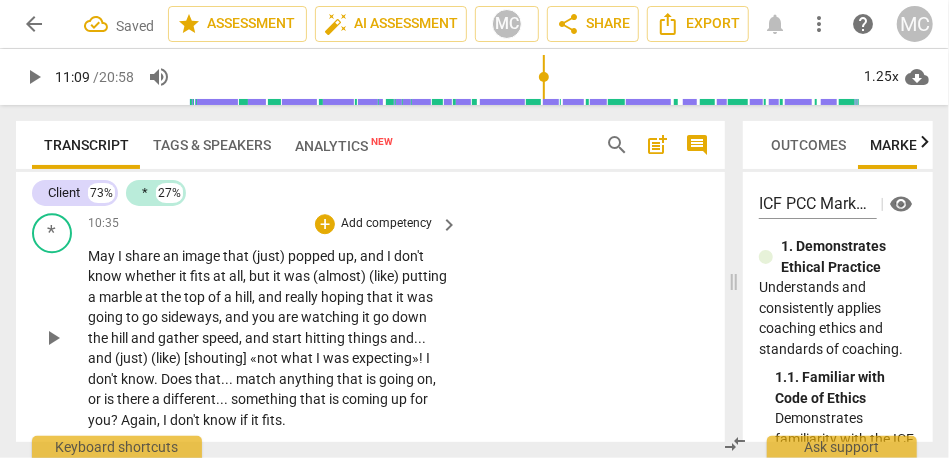 scroll, scrollTop: 5008, scrollLeft: 0, axis: vertical 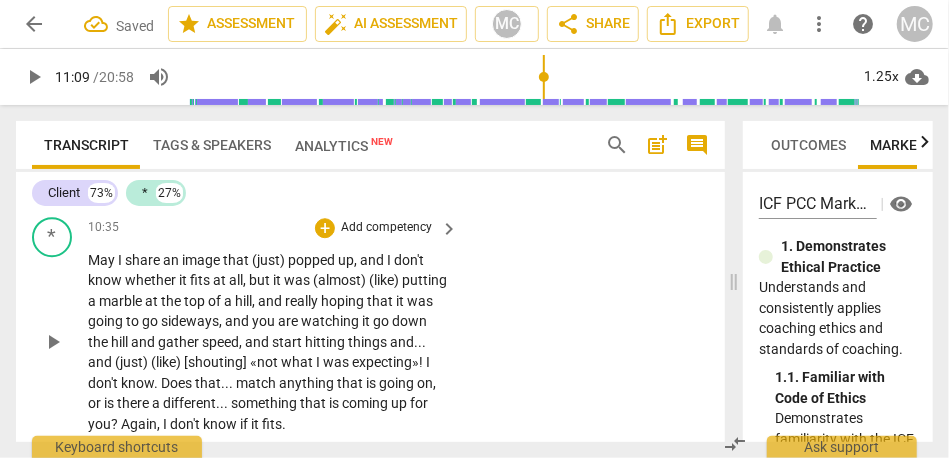 click on "Add competency" at bounding box center (386, 228) 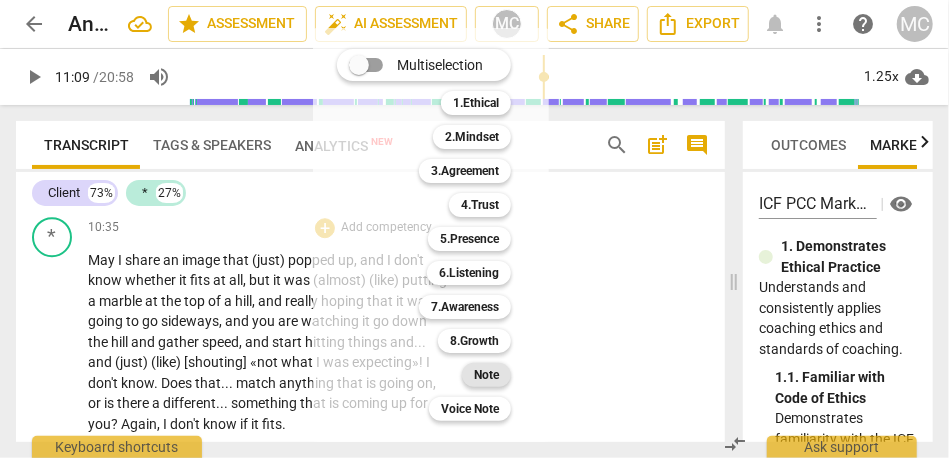 click on "Note" at bounding box center [486, 375] 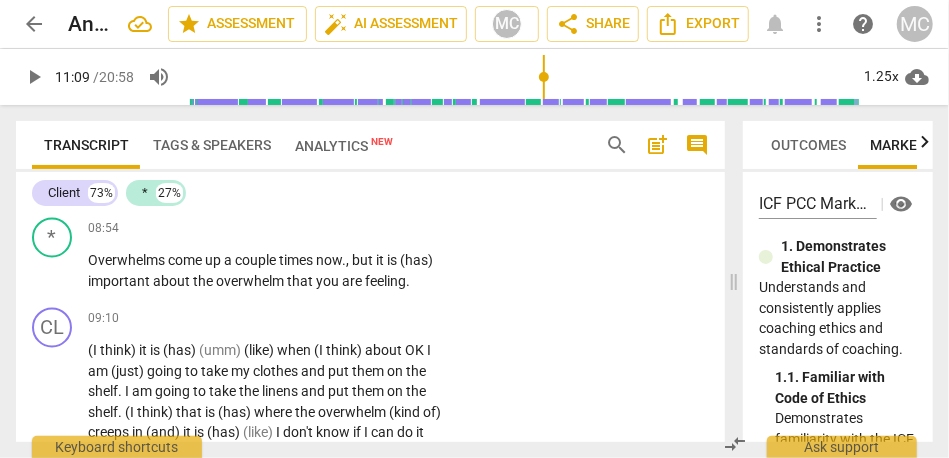 scroll, scrollTop: 4386, scrollLeft: 0, axis: vertical 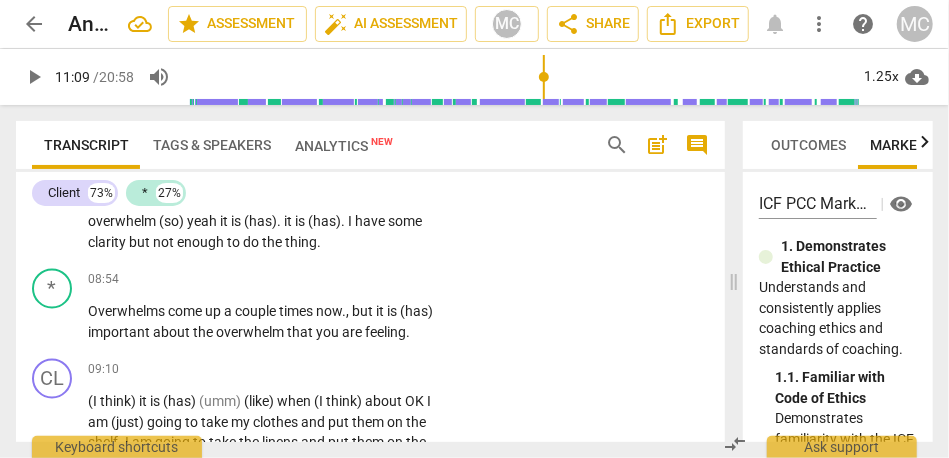 click on "enough" at bounding box center [202, 243] 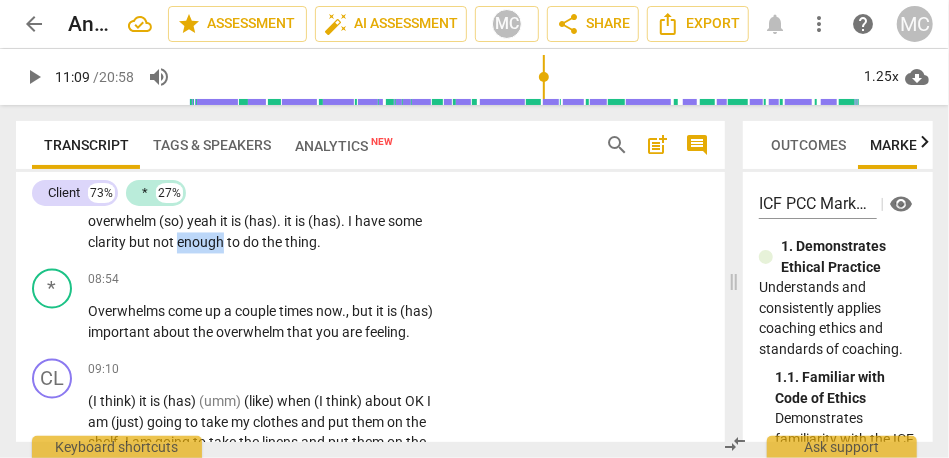 click on "enough" at bounding box center [202, 243] 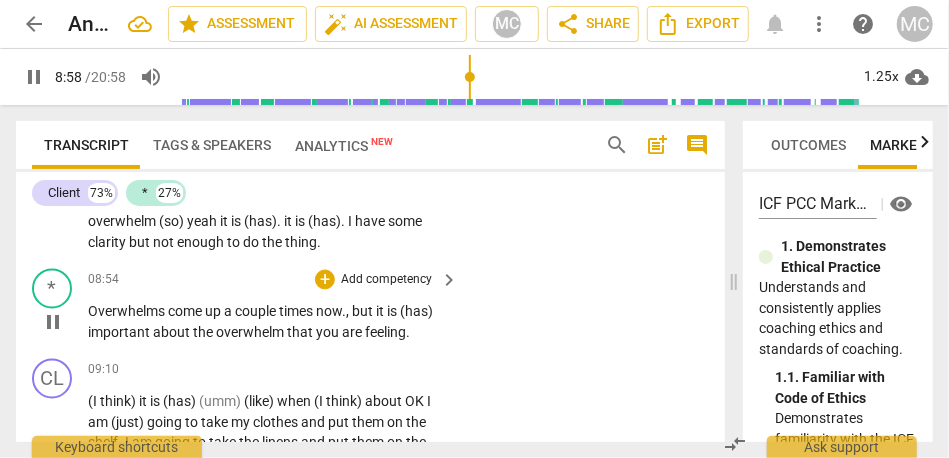 click on "Overwhelms" at bounding box center [128, 312] 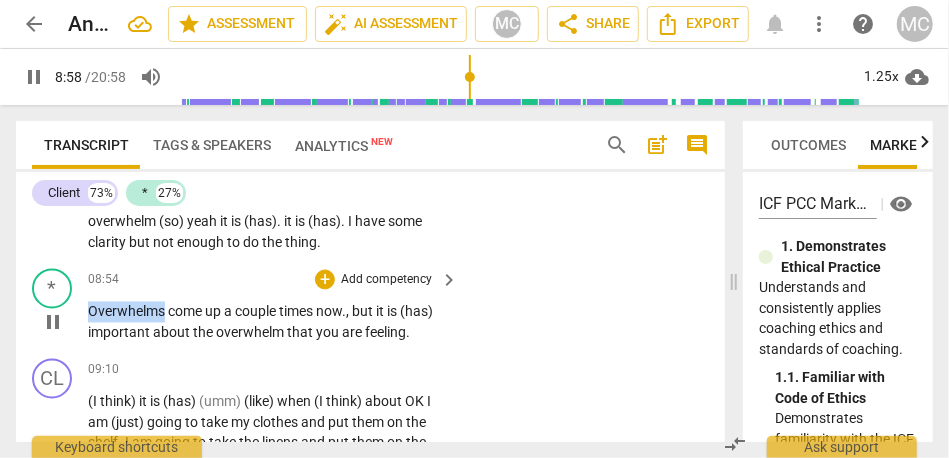 click on "Overwhelms" at bounding box center (128, 312) 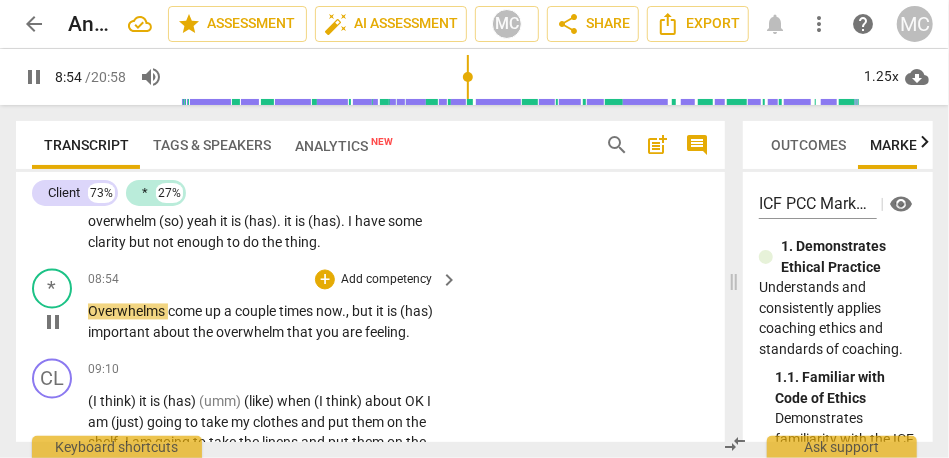 type on "535" 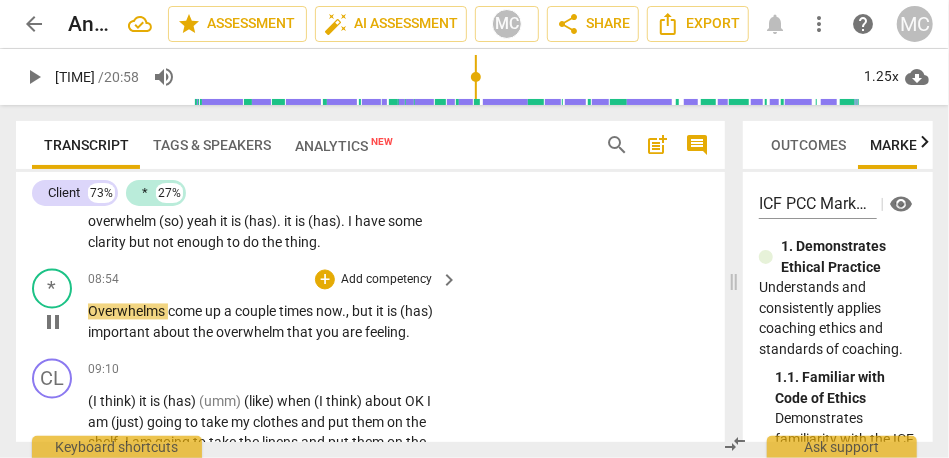 click on "come" at bounding box center [186, 312] 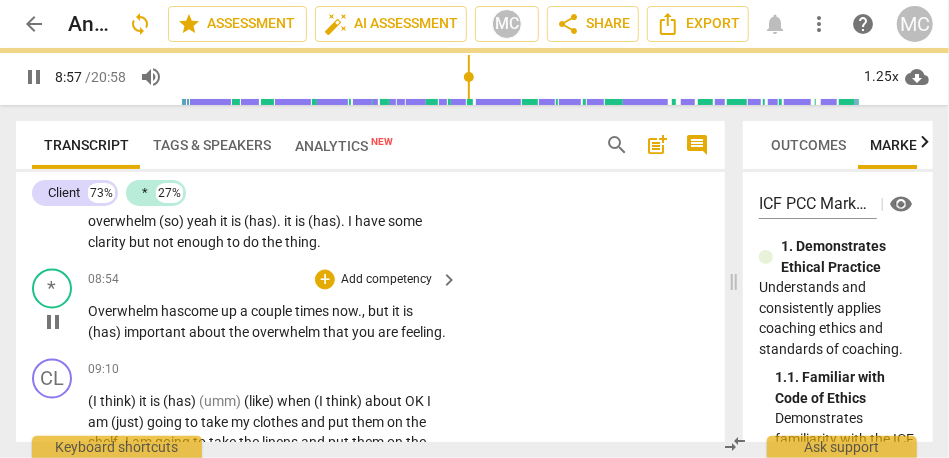 click on "but" at bounding box center (380, 312) 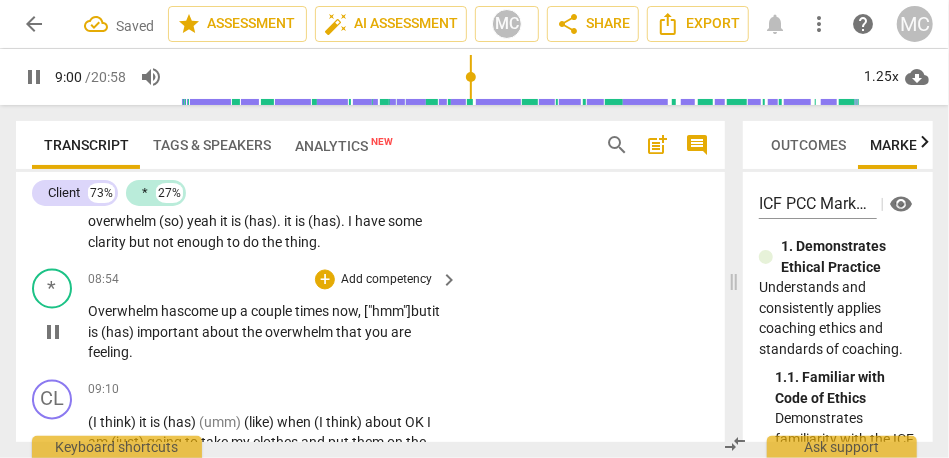 scroll, scrollTop: 4418, scrollLeft: 0, axis: vertical 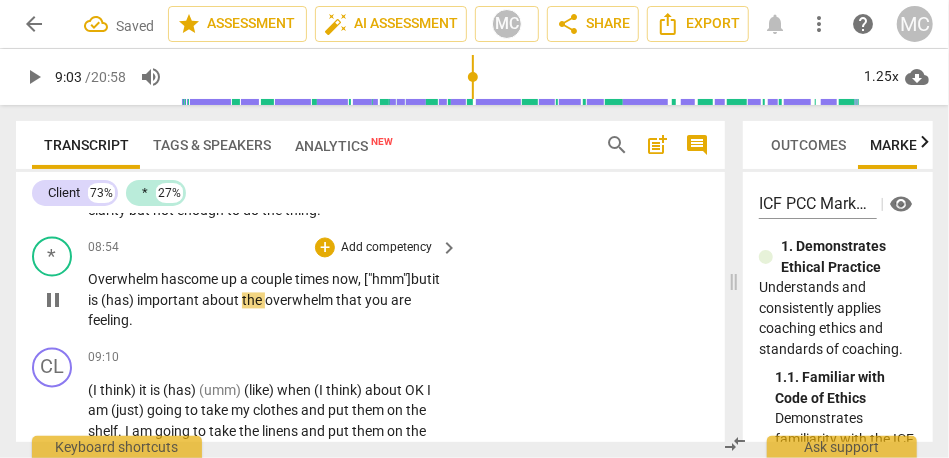 click on "now, ["hmm"]" at bounding box center [371, 280] 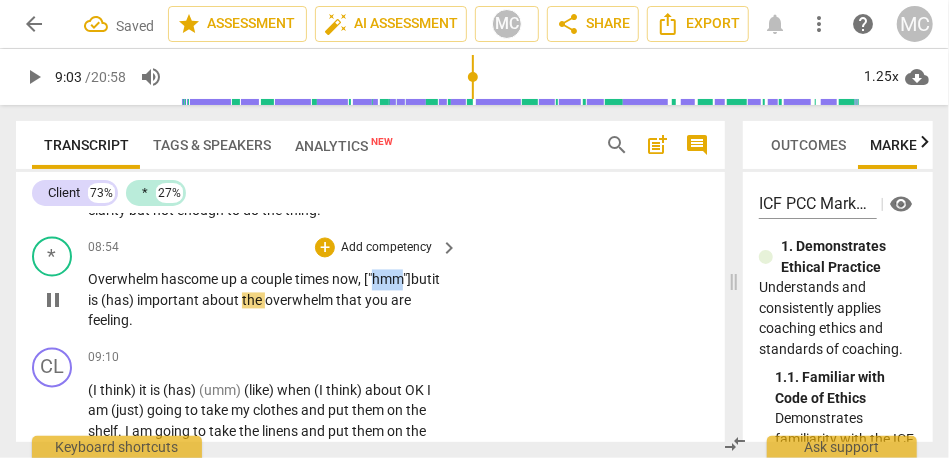 click on "now, ["hmm"]" at bounding box center [371, 280] 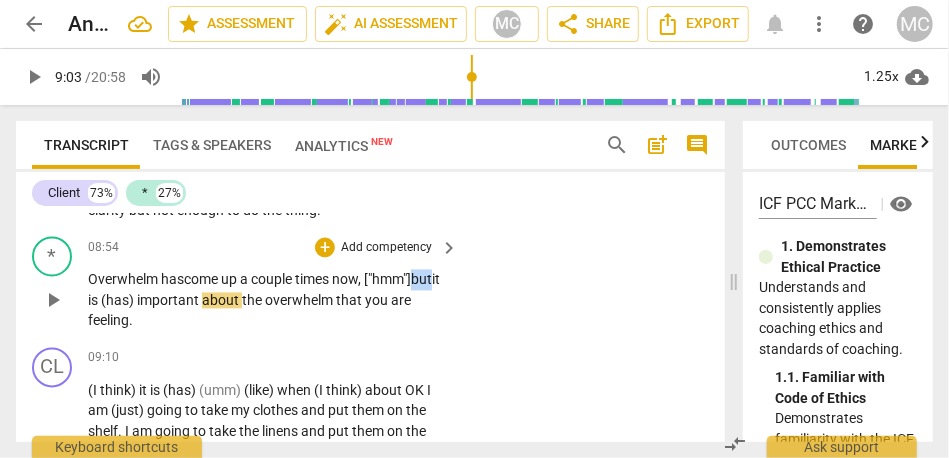 drag, startPoint x: 424, startPoint y: 336, endPoint x: 460, endPoint y: 336, distance: 36 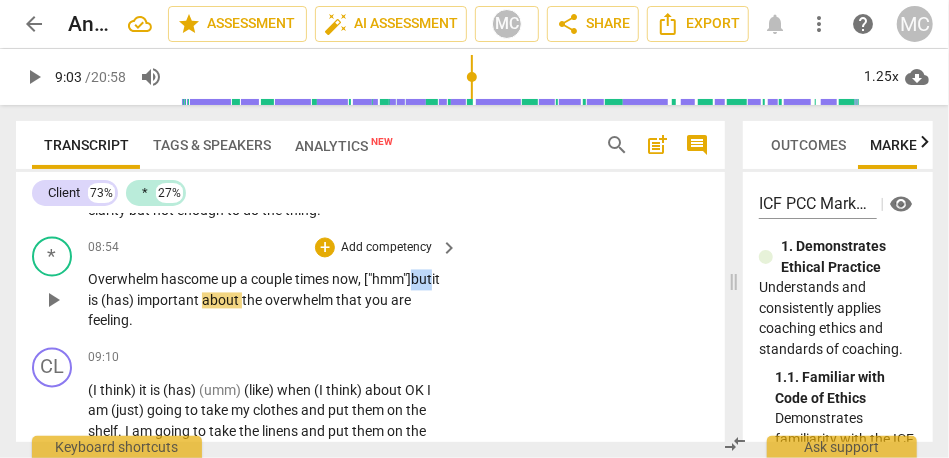 click on "* play_arrow pause [TIME] + Add competency keyboard_arrow_right Overwhelm has  come   up   a   couple   times   now, ["hmm"]  but   it   is   (has)   important   about   the   overwhelm   that   you   are   feeling ." at bounding box center [370, 284] 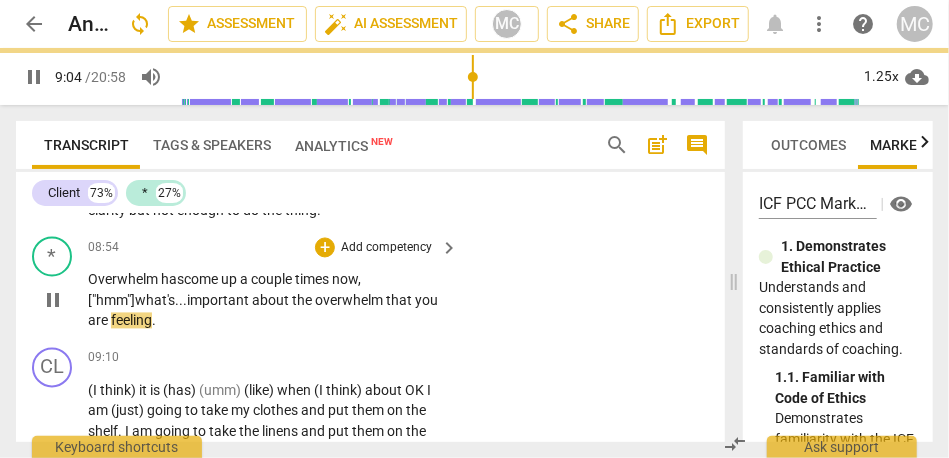 click on "Overwhelm has  come   up   a   couple   times   now, ["hmm"]  what's...  important   about   the   overwhelm   that   you   are   feeling ." at bounding box center [268, 301] 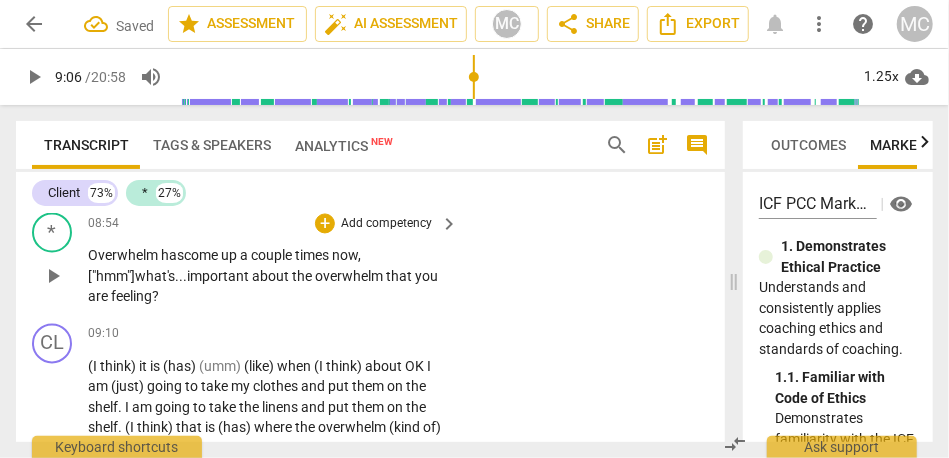scroll, scrollTop: 4445, scrollLeft: 0, axis: vertical 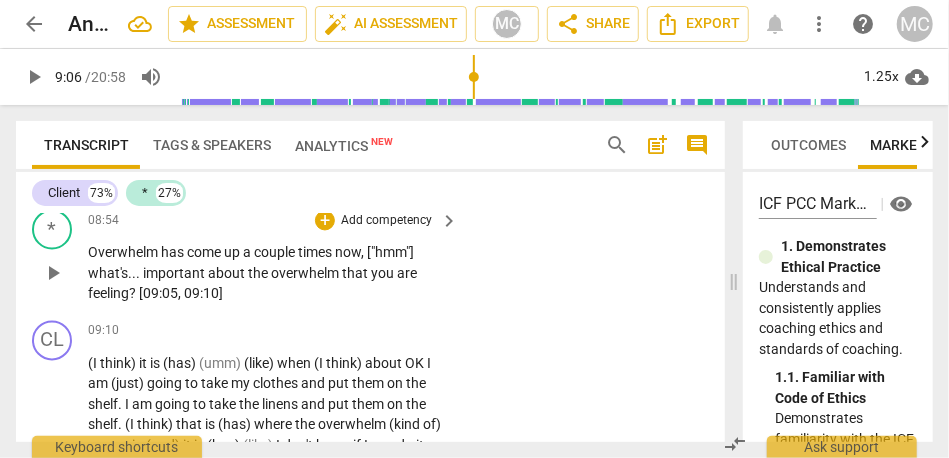 click on "the" at bounding box center (259, 274) 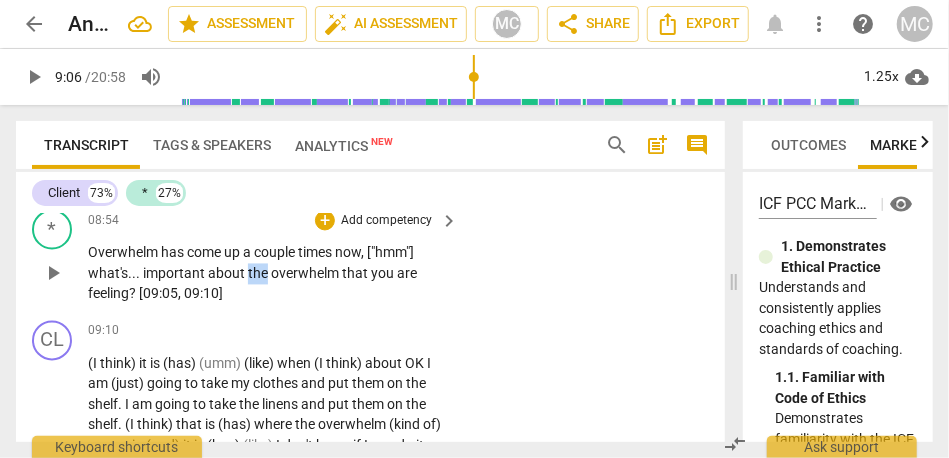 click on "the" at bounding box center (259, 274) 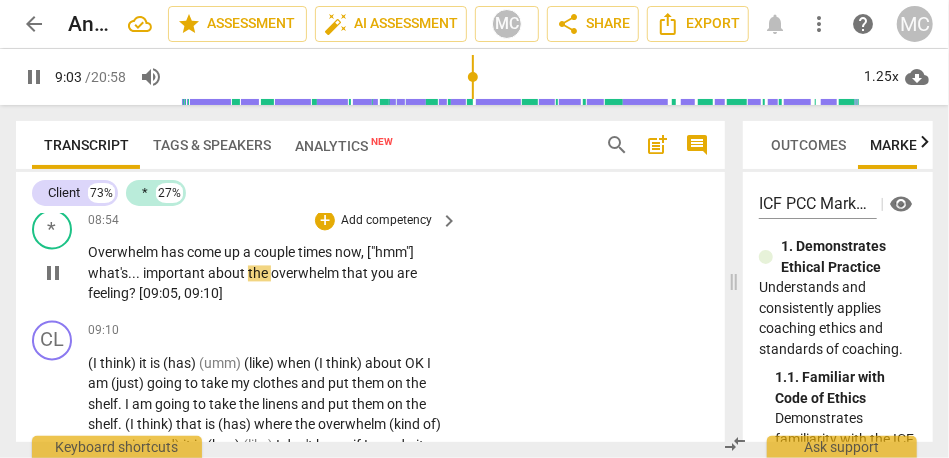 scroll, scrollTop: 4502, scrollLeft: 0, axis: vertical 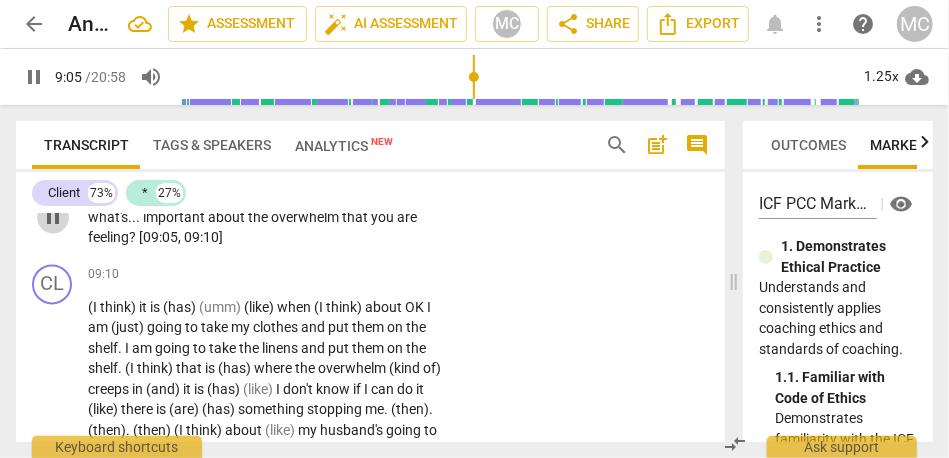 click on "pause" at bounding box center (53, 217) 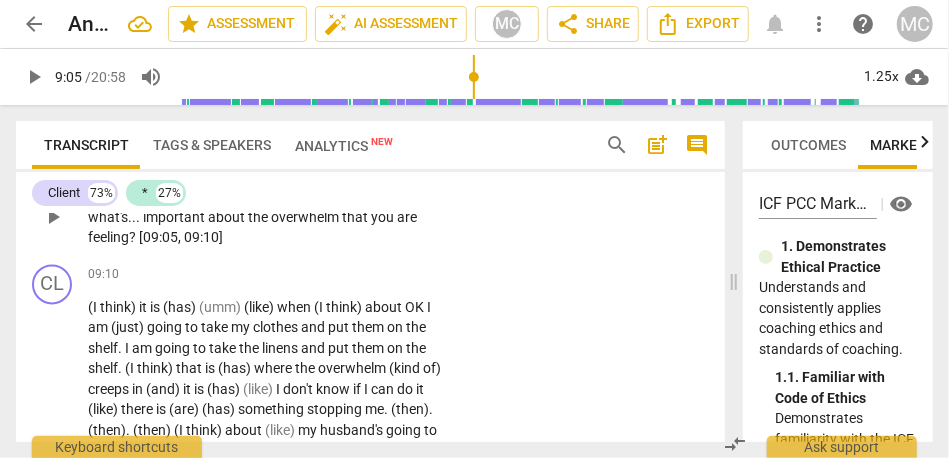 click on "Add competency" at bounding box center [386, 165] 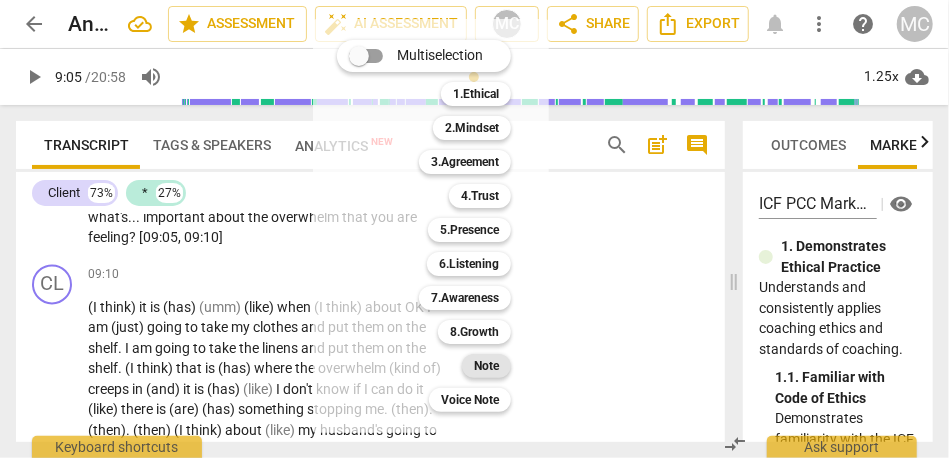 click on "Note" at bounding box center [486, 366] 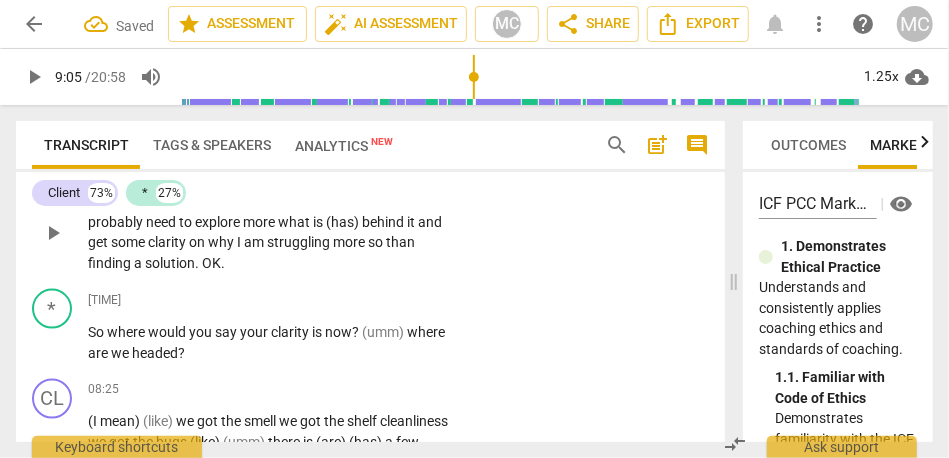 scroll, scrollTop: 4104, scrollLeft: 0, axis: vertical 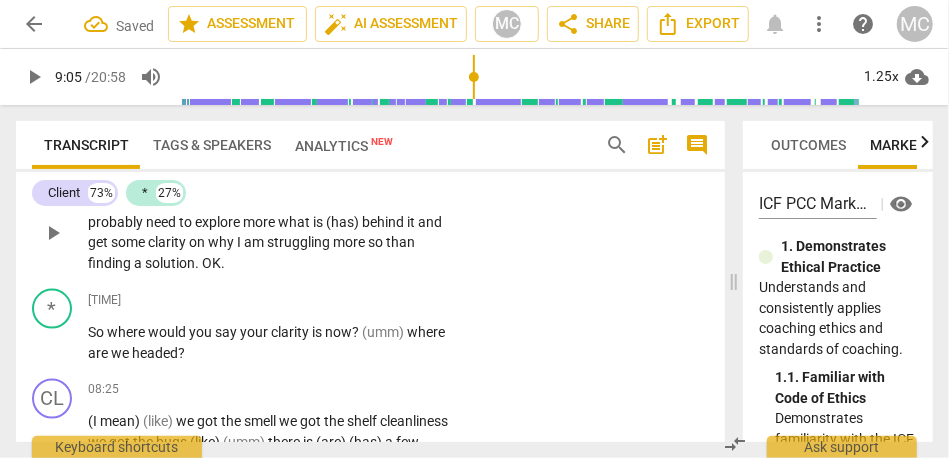 click on "solution" at bounding box center [170, 263] 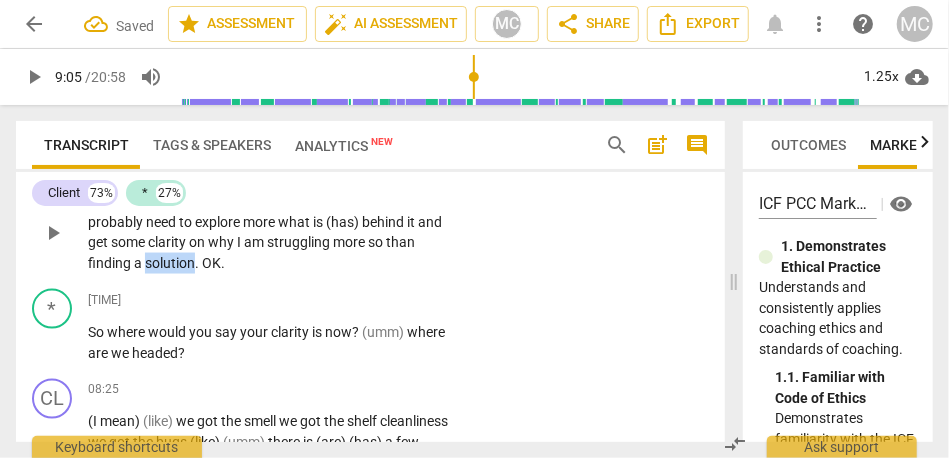click on "solution" at bounding box center (170, 263) 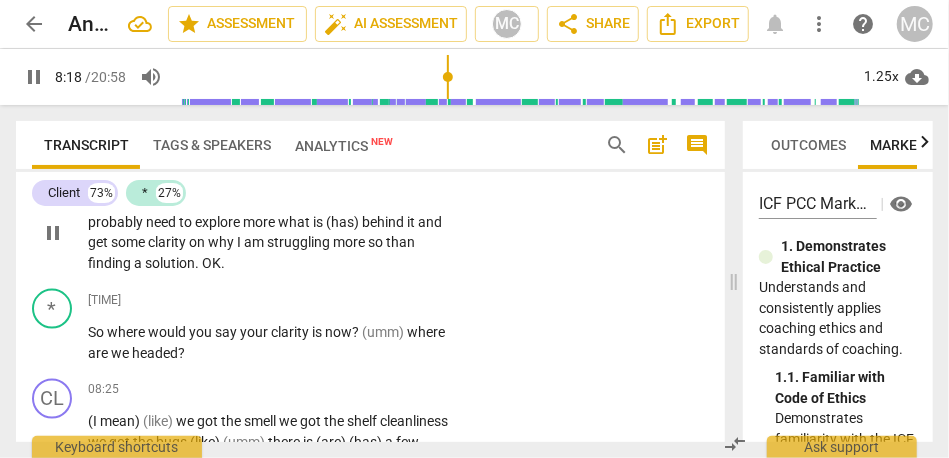 click on "OK" at bounding box center [211, 263] 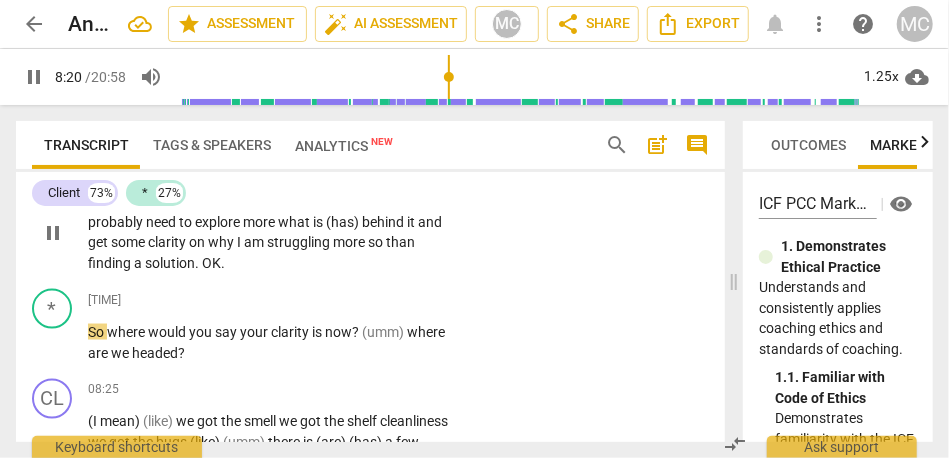 click on "solution" at bounding box center [170, 263] 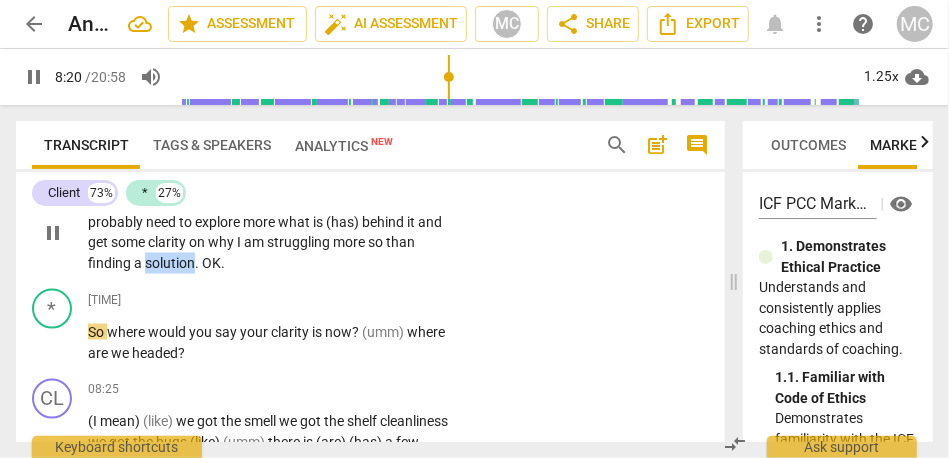 click on "solution" at bounding box center [170, 263] 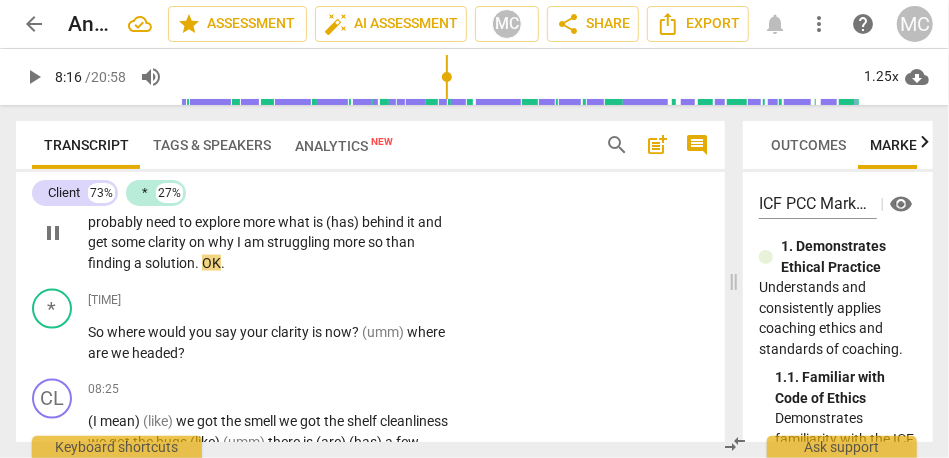 click on "OK" at bounding box center (211, 263) 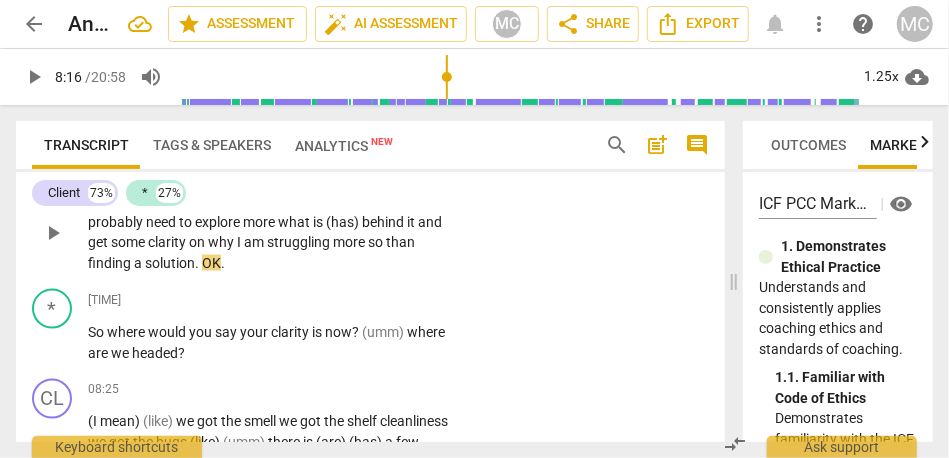 type 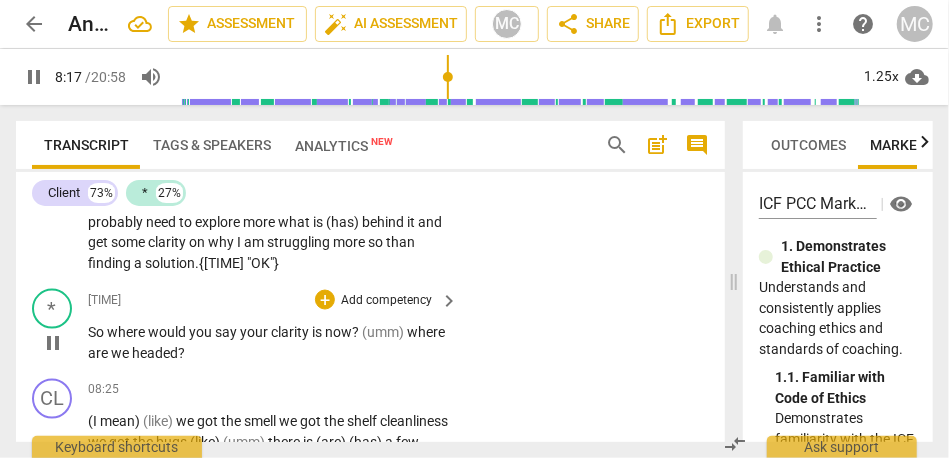click on "So" at bounding box center (97, 332) 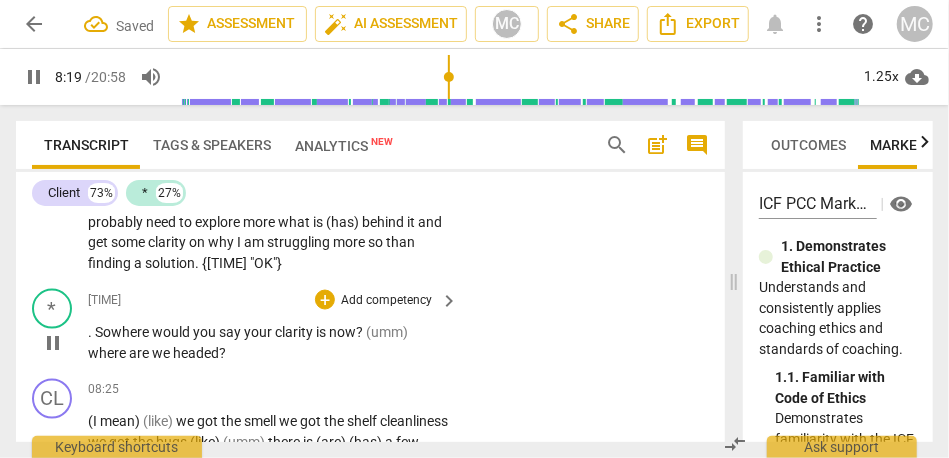 type on "500" 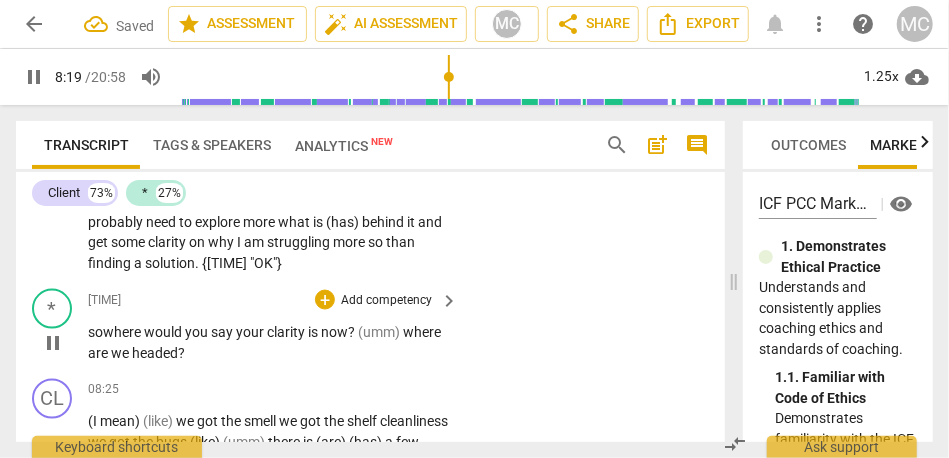 type 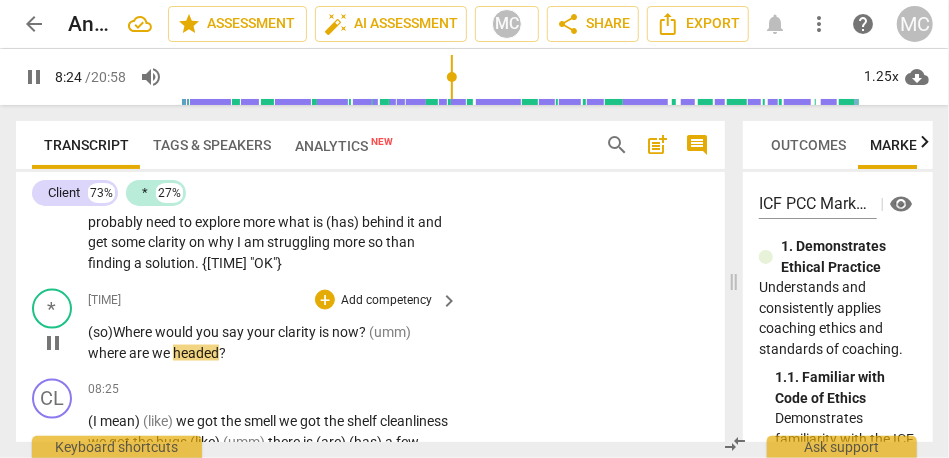 click on "Where" at bounding box center (134, 332) 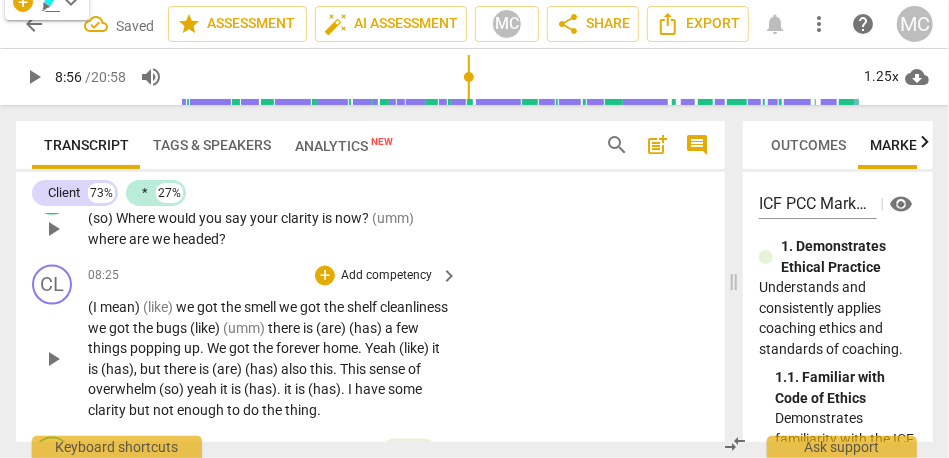 scroll, scrollTop: 4216, scrollLeft: 0, axis: vertical 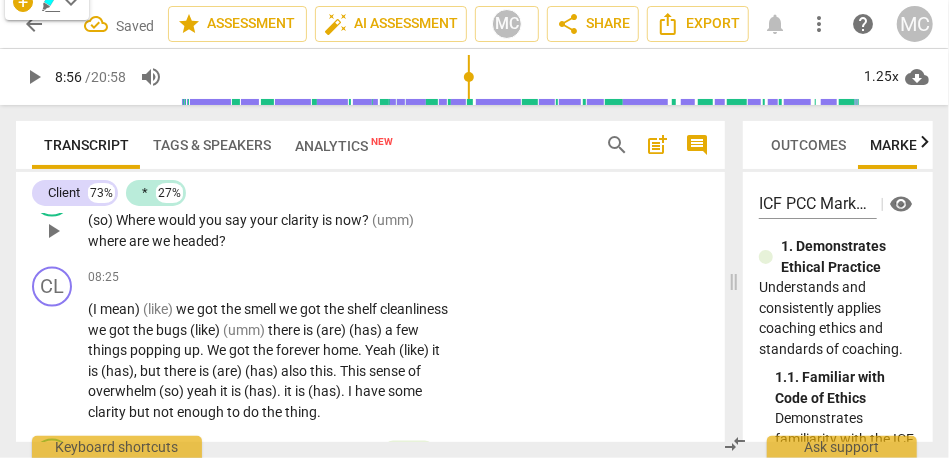 click on "Where" at bounding box center [137, 220] 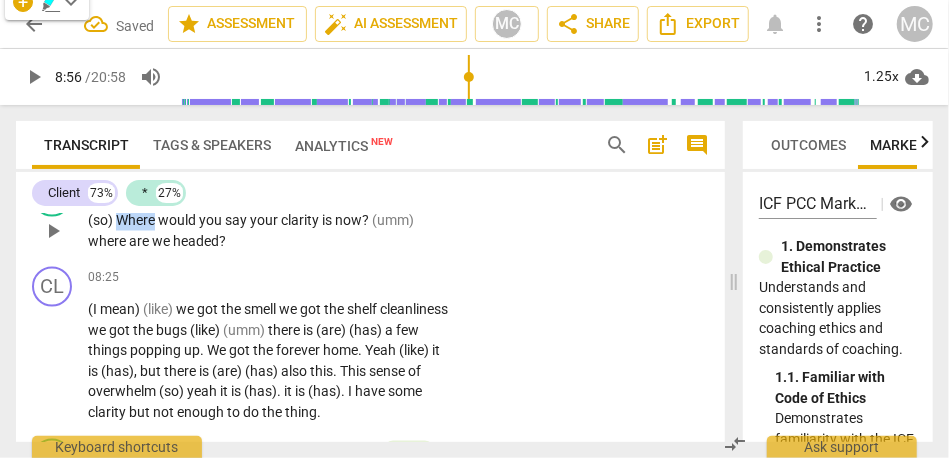 click on "Where" at bounding box center (137, 220) 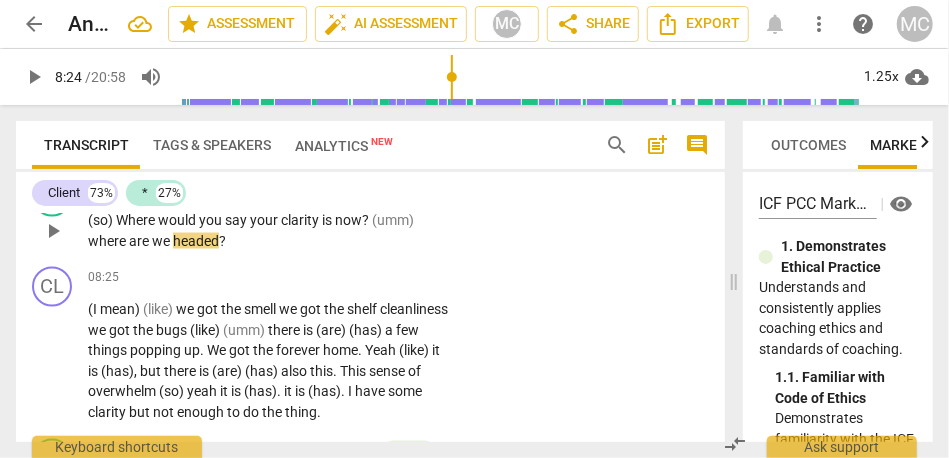click on "now" at bounding box center (348, 220) 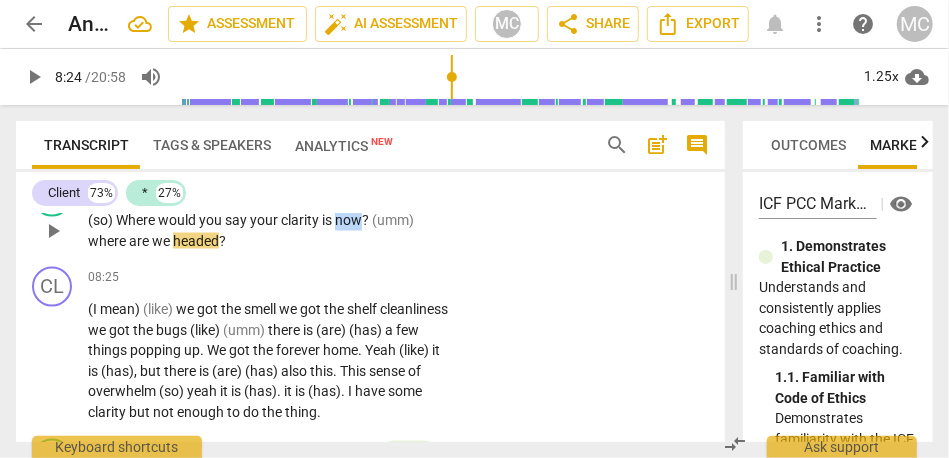 click on "now" at bounding box center (348, 220) 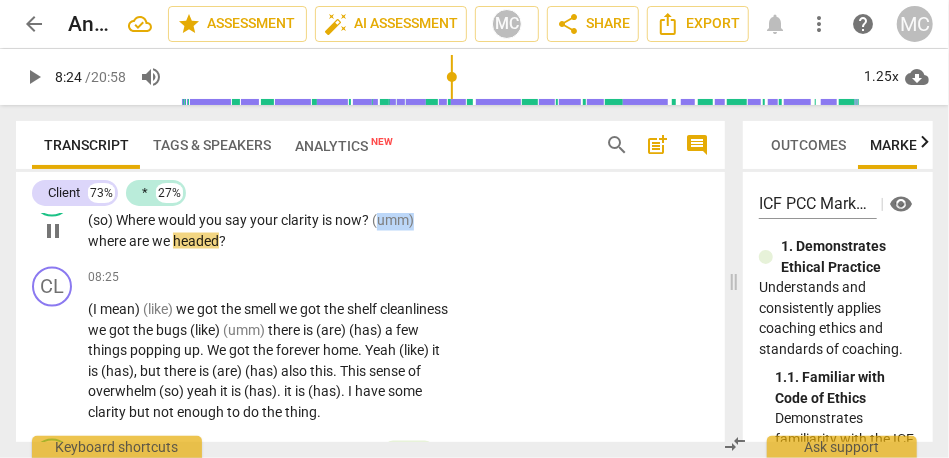 type on "505" 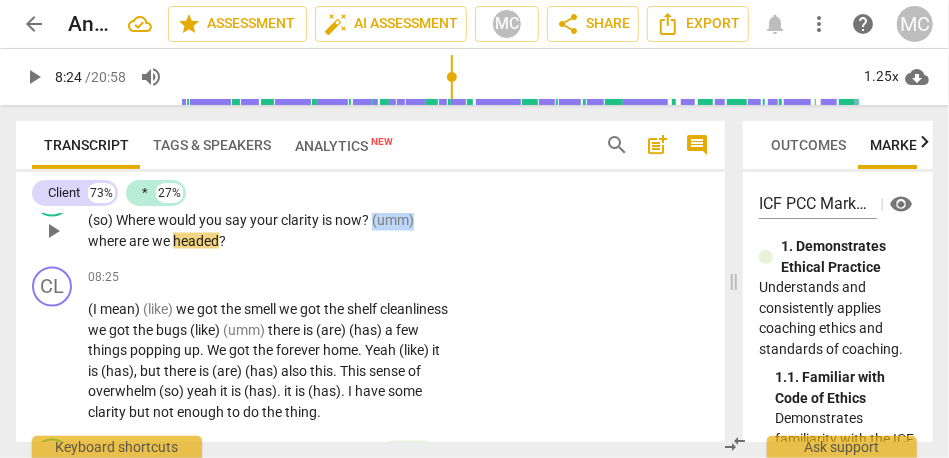 drag, startPoint x: 419, startPoint y: 282, endPoint x: 371, endPoint y: 285, distance: 48.09366 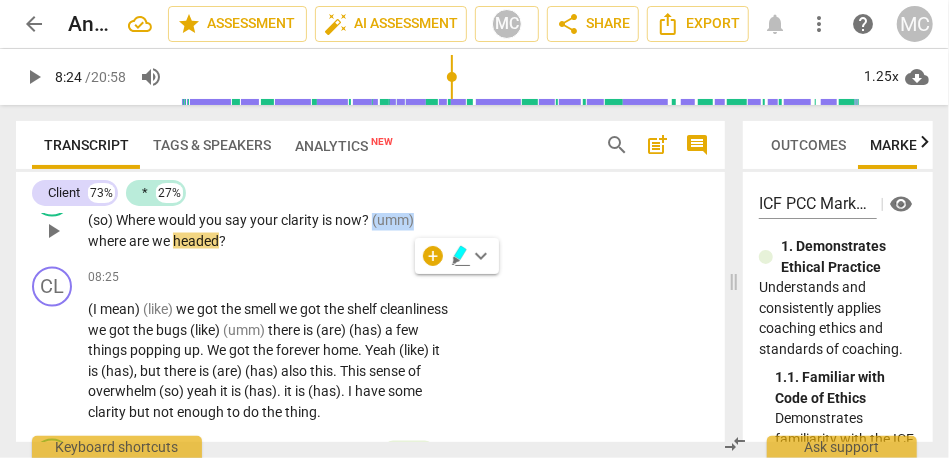 type 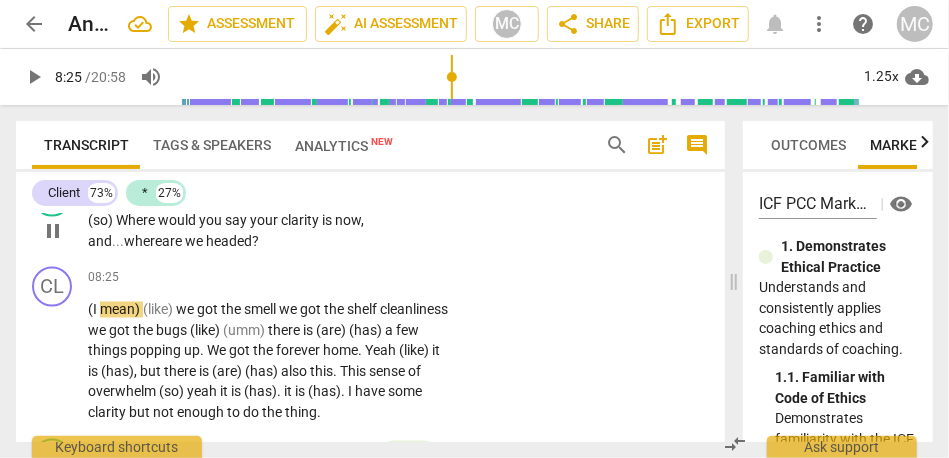 click on "+ Add competency keyboard_arrow_right" at bounding box center (385, 188) 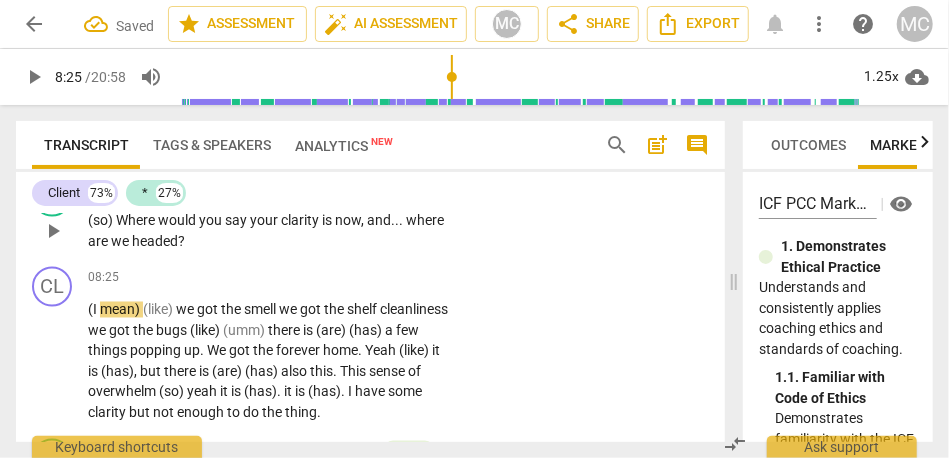 click on "Add competency" at bounding box center [386, 189] 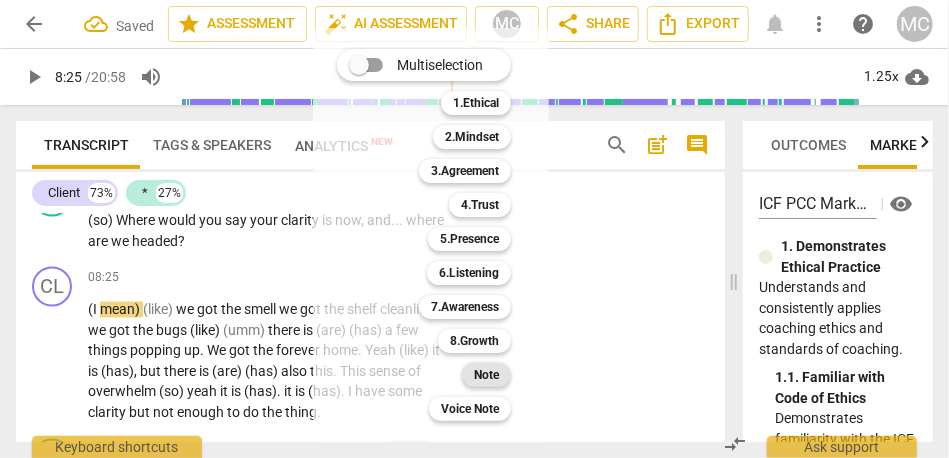 click on "Note" at bounding box center [486, 375] 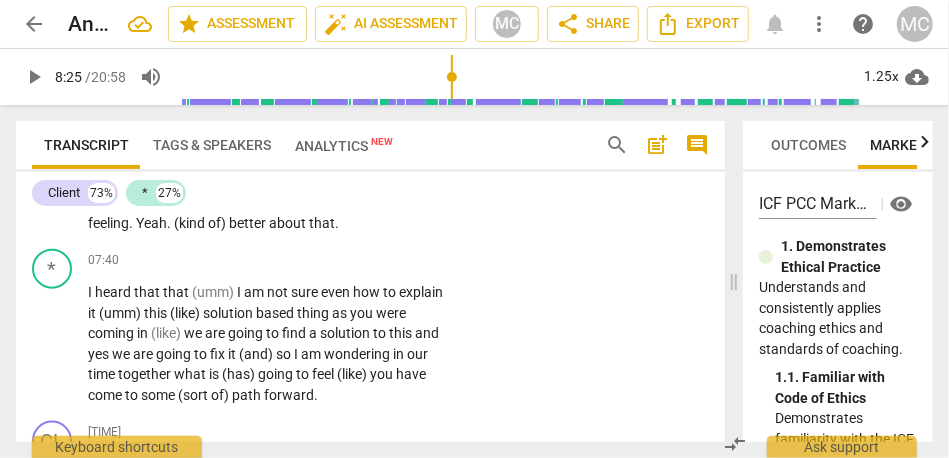 scroll, scrollTop: 3839, scrollLeft: 0, axis: vertical 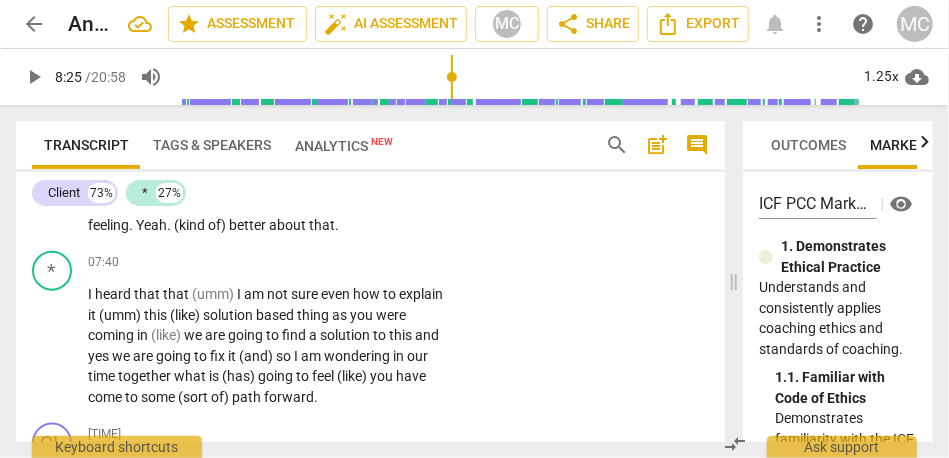 click on "it   is   (has)   (like)   it   is   (has) .   Yeah .   Even   (like)   there   is   (are)   (has)   a   lot   more   spiders   here   than   there   were   where   we   used   to   live .   Which   (you   know)   I   (kind   of)   knew   coming   in   and   and   when   we   got   here   (like)   honestly   (I   think)   I   saw   two   but   they   were   really   big   and   they   freaked   me   out   (and)   luckily   someone   came   to   my   rescue ,   but   since   we ,   but   as   I   said   the   house   has   been   empty   for   a   long   time .   (then)   since   we   have   moved   in   (like)   (I   think)   we   have   scared   them   away .   they   are   (like)   OK   this   is .   Yeah .   Yeah   (so)   I   am   feeling .   Yeah .   (kind   of)   better   about   that ." at bounding box center [268, 132] 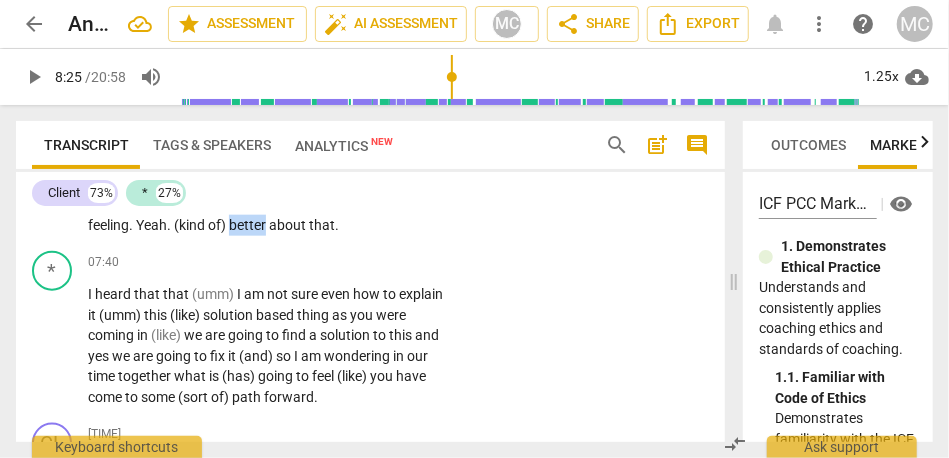 click on "it   is   (has)   (like)   it   is   (has) .   Yeah .   Even   (like)   there   is   (are)   (has)   a   lot   more   spiders   here   than   there   were   where   we   used   to   live .   Which   (you   know)   I   (kind   of)   knew   coming   in   and   and   when   we   got   here   (like)   honestly   (I   think)   I   saw   two   but   they   were   really   big   and   they   freaked   me   out   (and)   luckily   someone   came   to   my   rescue ,   but   since   we ,   but   as   I   said   the   house   has   been   empty   for   a   long   time .   (then)   since   we   have   moved   in   (like)   (I   think)   we   have   scared   them   away .   they   are   (like)   OK   this   is .   Yeah .   Yeah   (so)   I   am   feeling .   Yeah .   (kind   of)   better   about   that ." at bounding box center (268, 132) 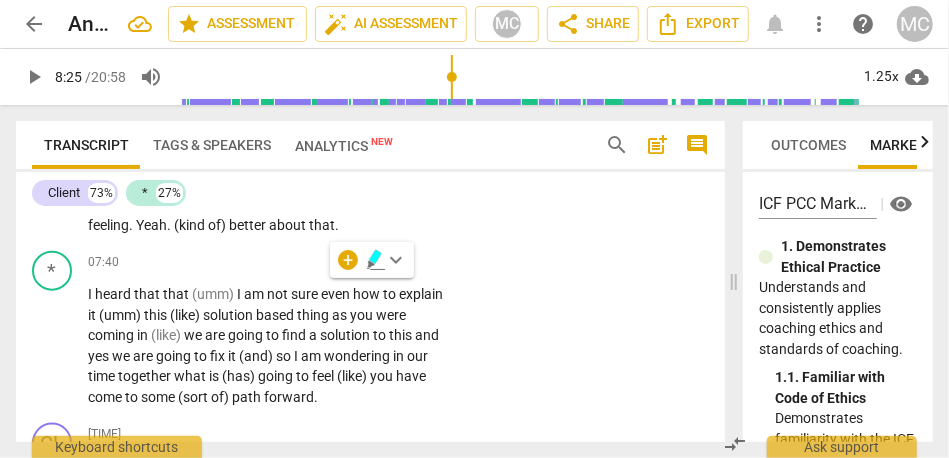 click on "better" at bounding box center [249, 225] 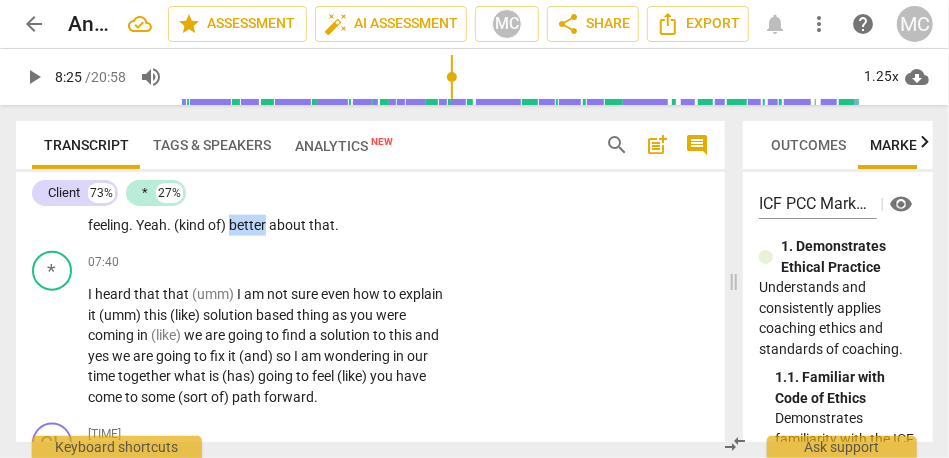 click on "better" at bounding box center [249, 225] 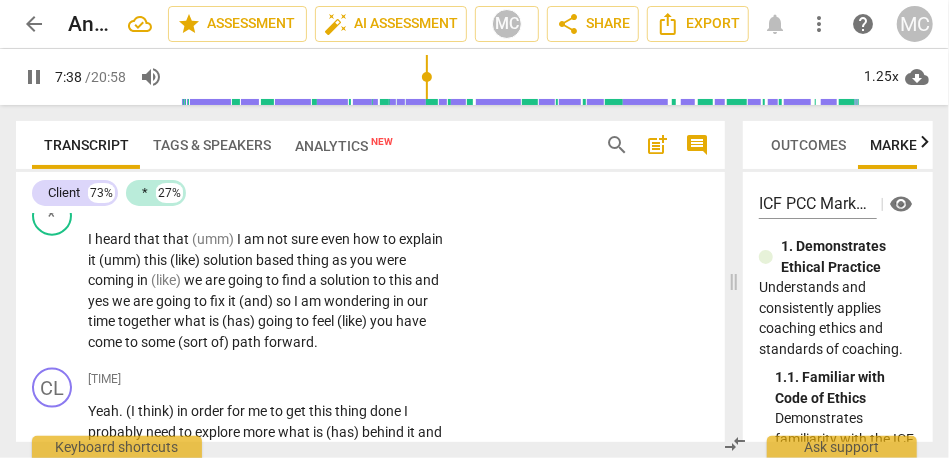 scroll, scrollTop: 3897, scrollLeft: 0, axis: vertical 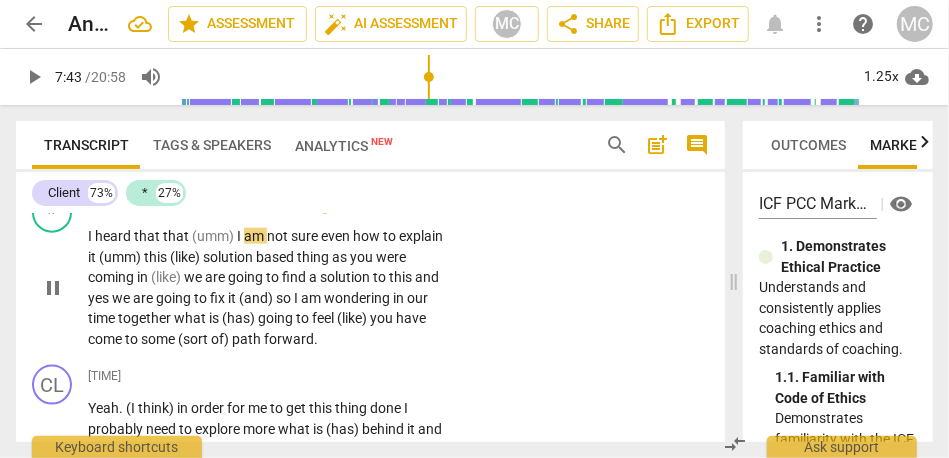 type on "463" 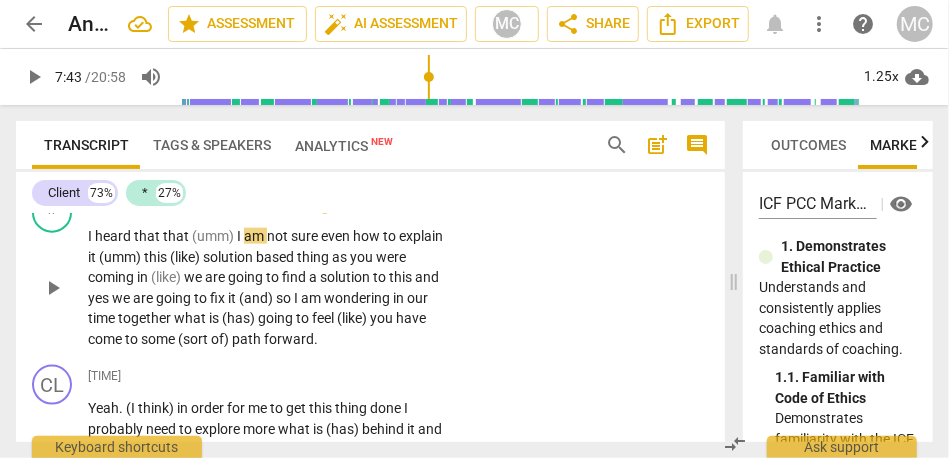 click on "that" at bounding box center (148, 236) 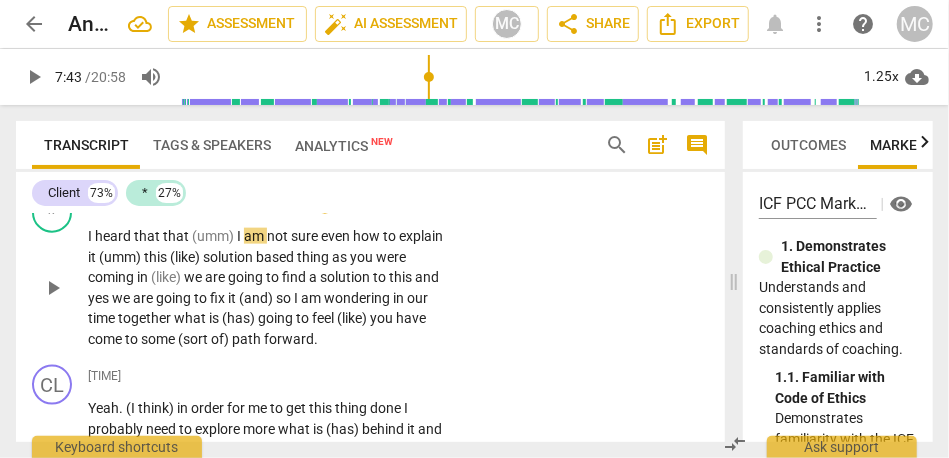 type 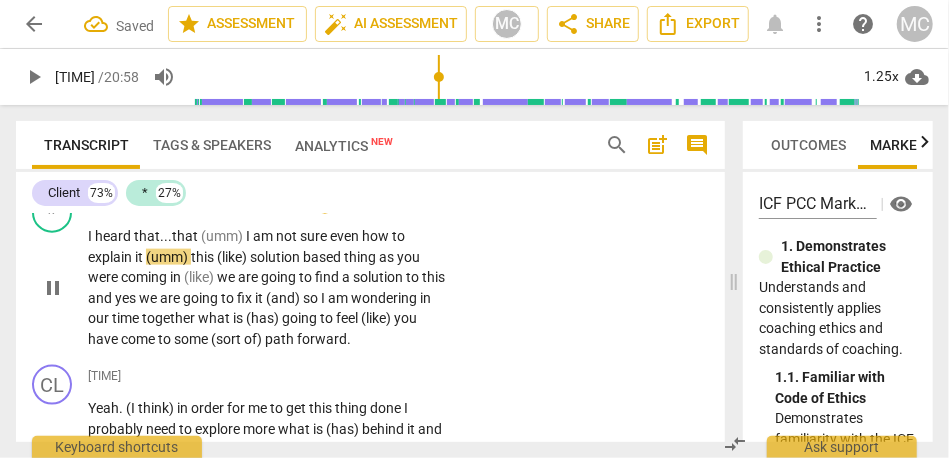 click on "sure" at bounding box center [315, 236] 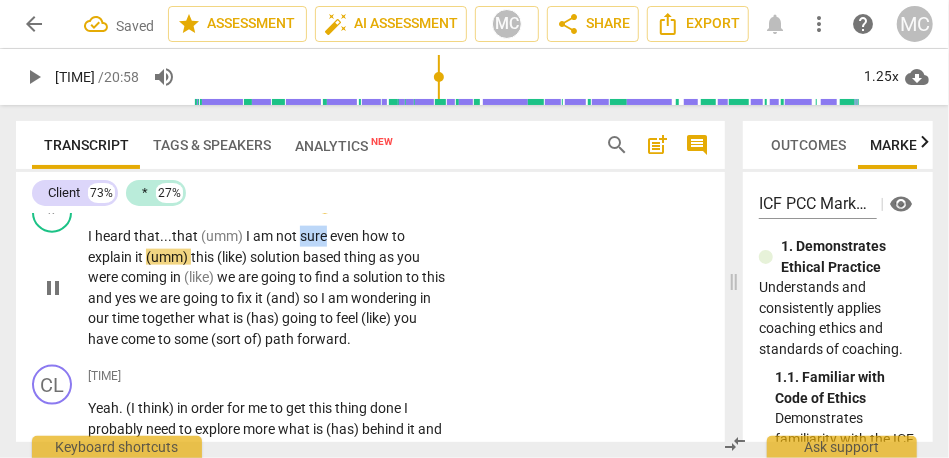 click on "sure" at bounding box center (315, 236) 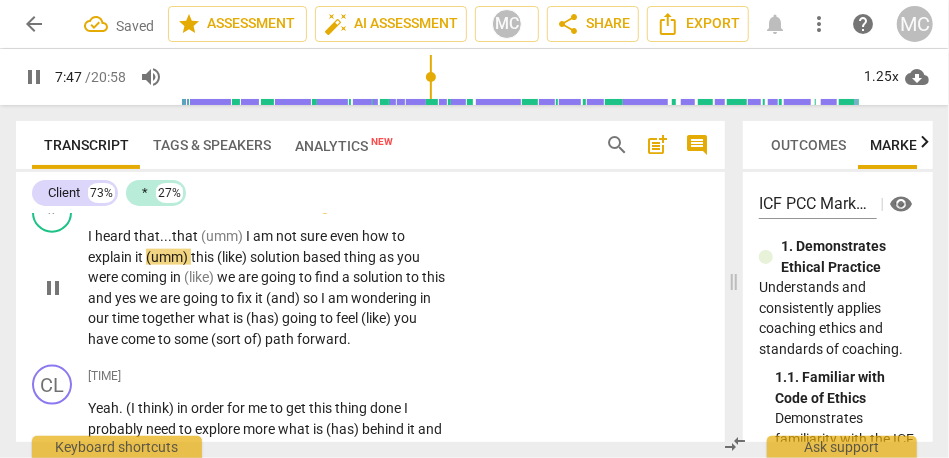 click on "(umm)" at bounding box center (168, 257) 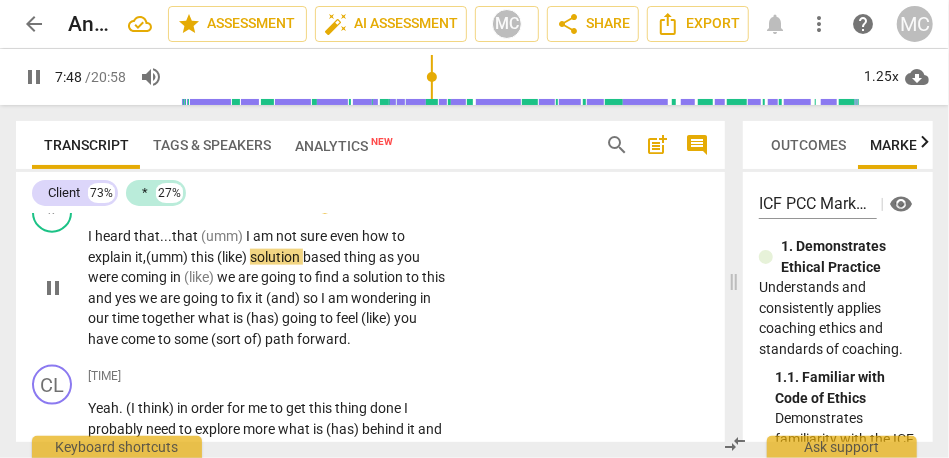 click on "this" at bounding box center (204, 257) 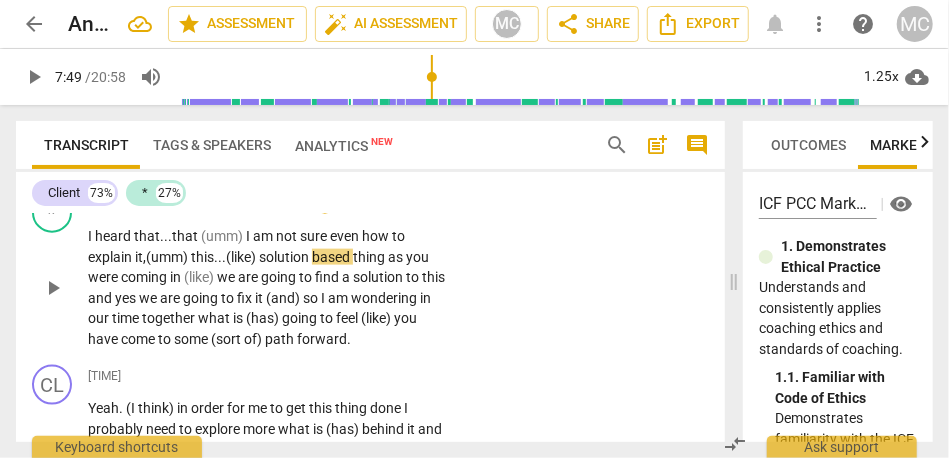 click on "solution" at bounding box center (285, 257) 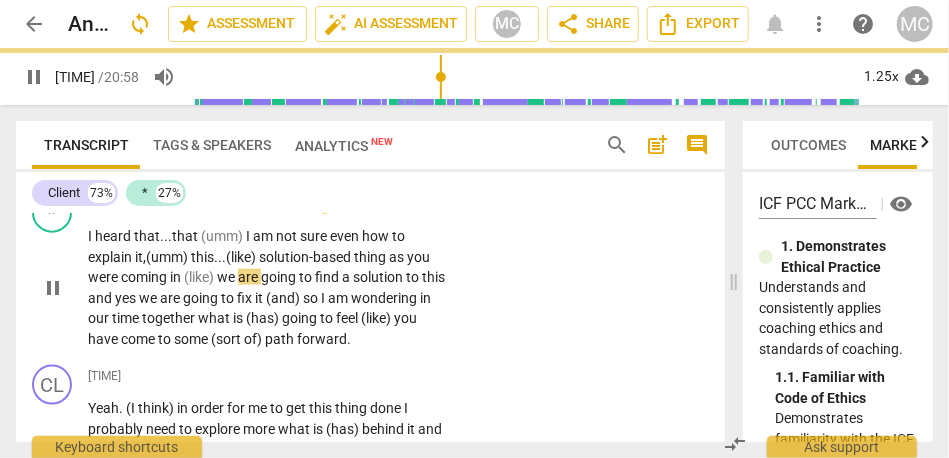 click on "coming" at bounding box center [145, 277] 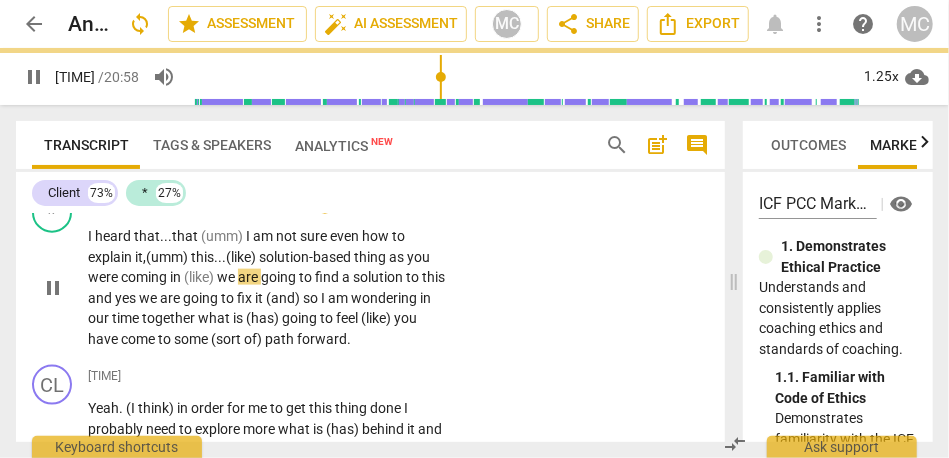 click on "coming" at bounding box center (145, 277) 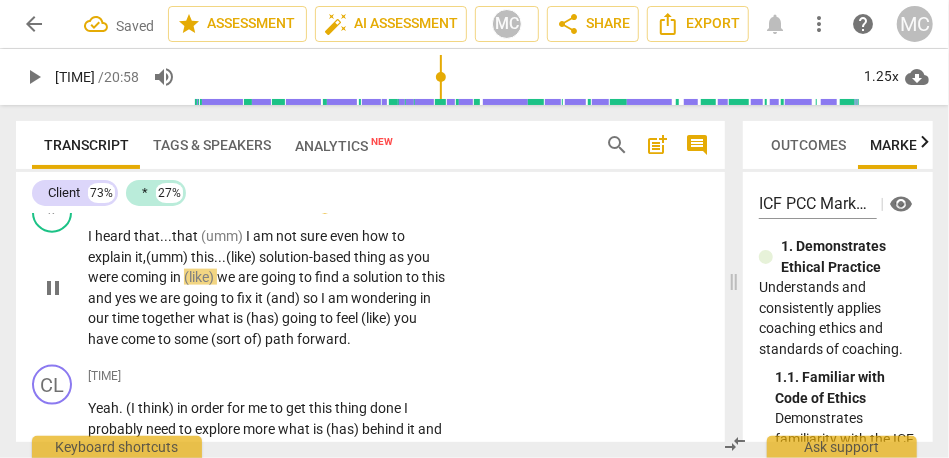 click on "coming" at bounding box center [145, 277] 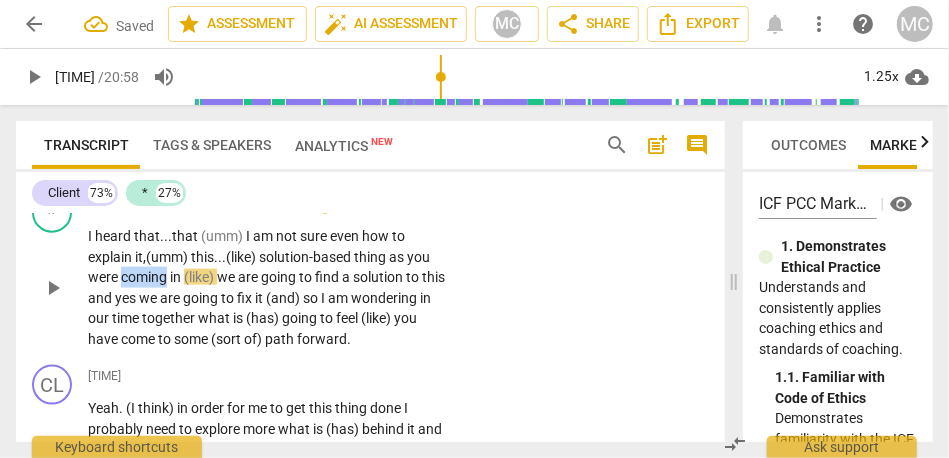 click on "coming" at bounding box center [145, 277] 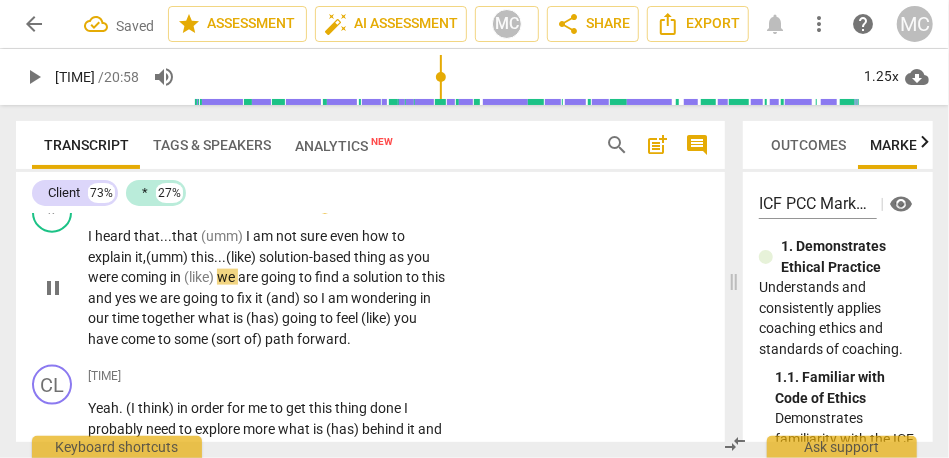 click on "in" at bounding box center [177, 277] 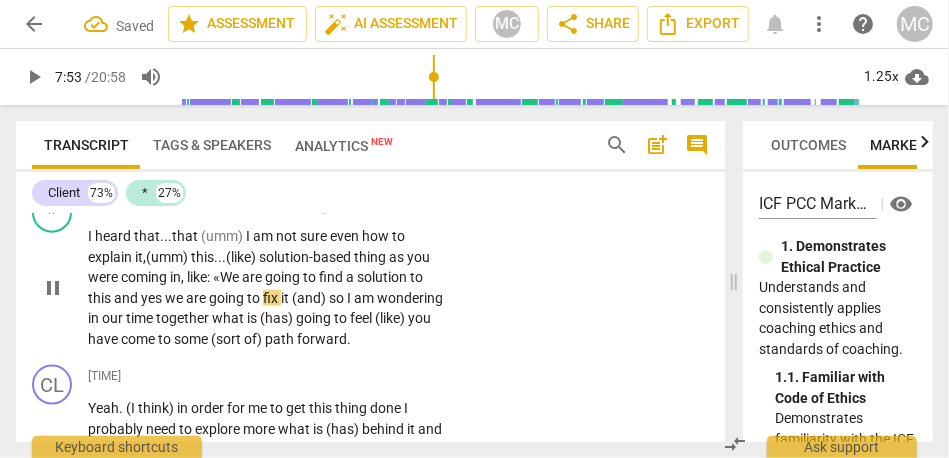click on "and" at bounding box center (127, 298) 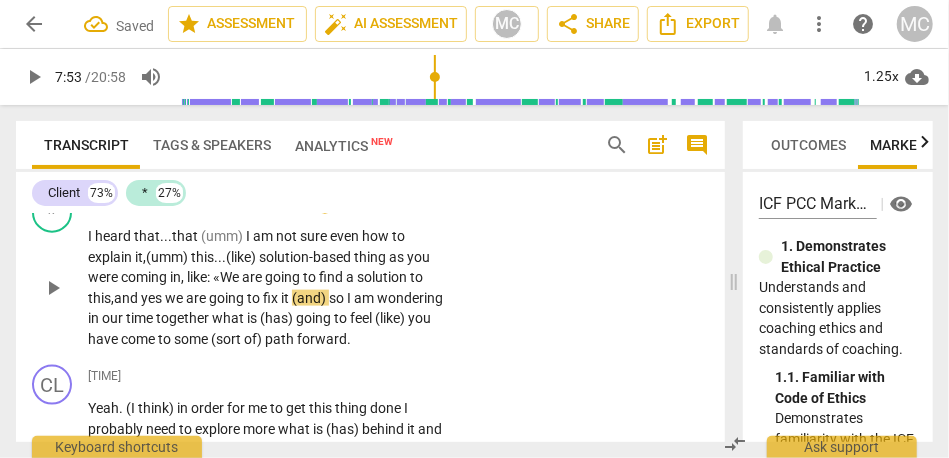 click on "we" at bounding box center [175, 298] 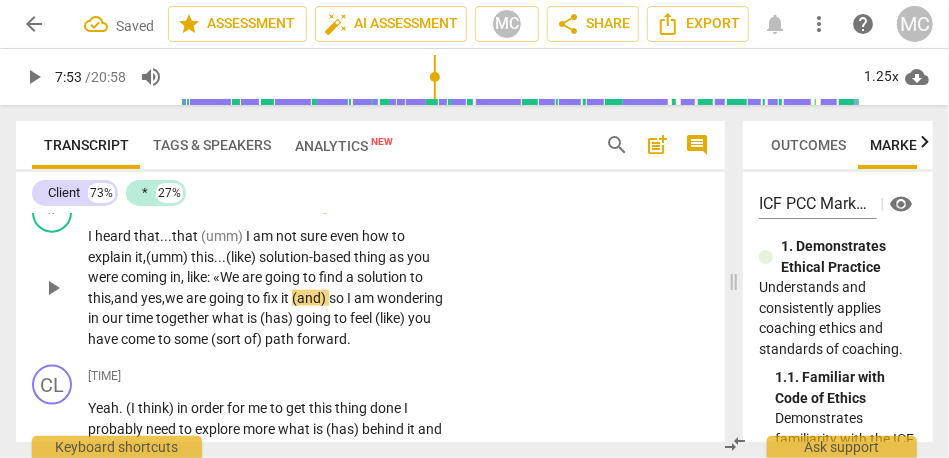 click on "yes," at bounding box center (153, 298) 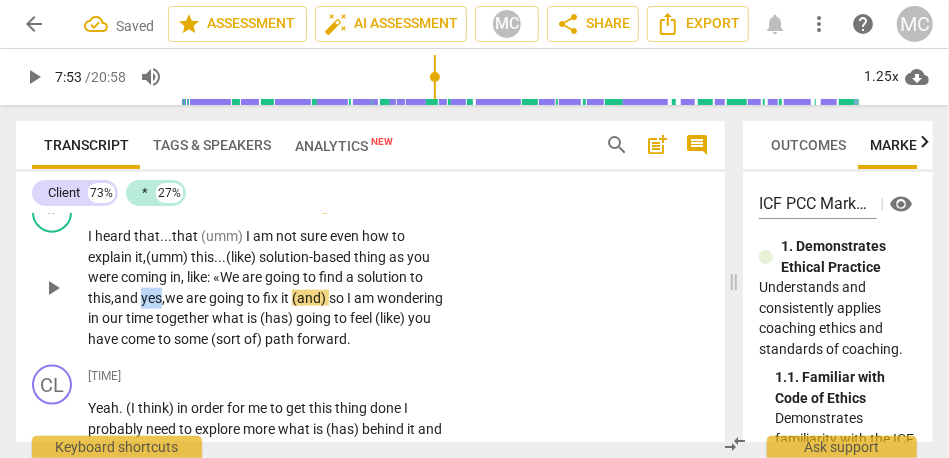 click on "yes," at bounding box center (153, 298) 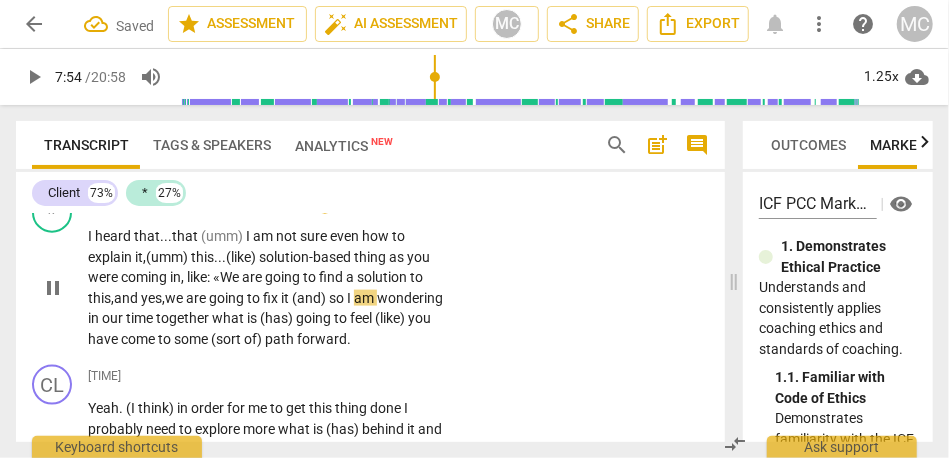 click on "it" at bounding box center [286, 298] 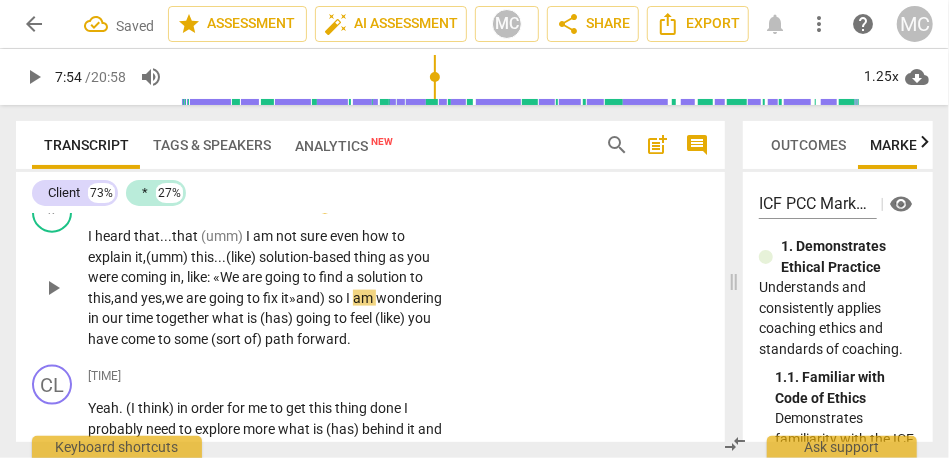 click on "and)" at bounding box center (312, 298) 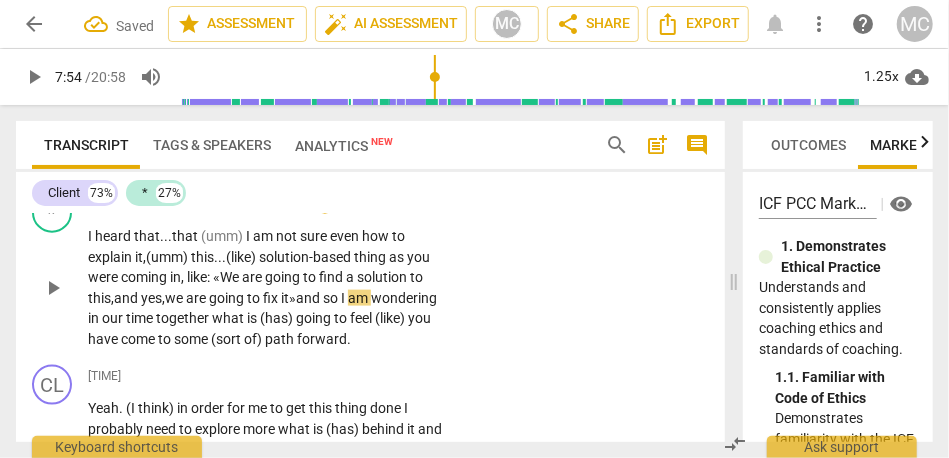 click on "so" at bounding box center (332, 298) 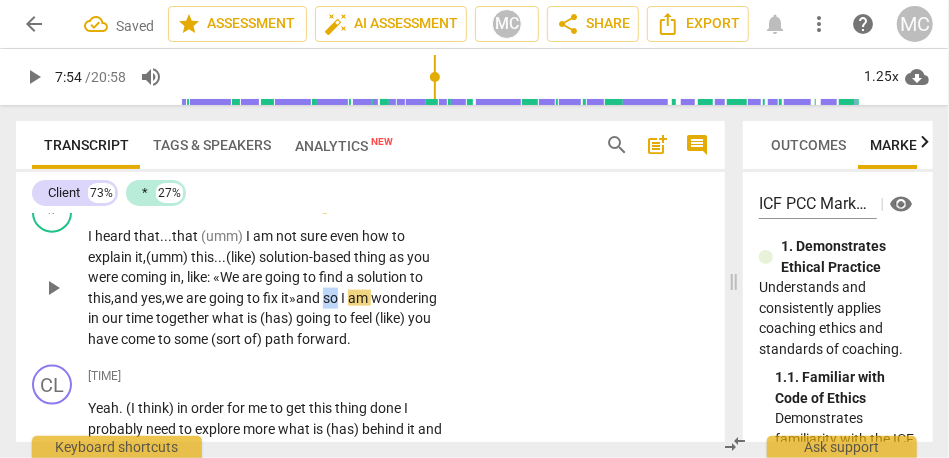 click on "so" at bounding box center (332, 298) 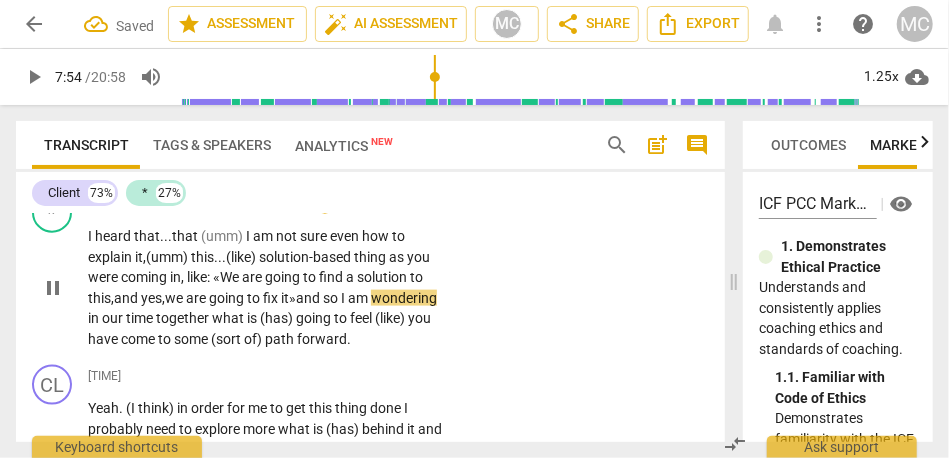 click on "I" at bounding box center (344, 298) 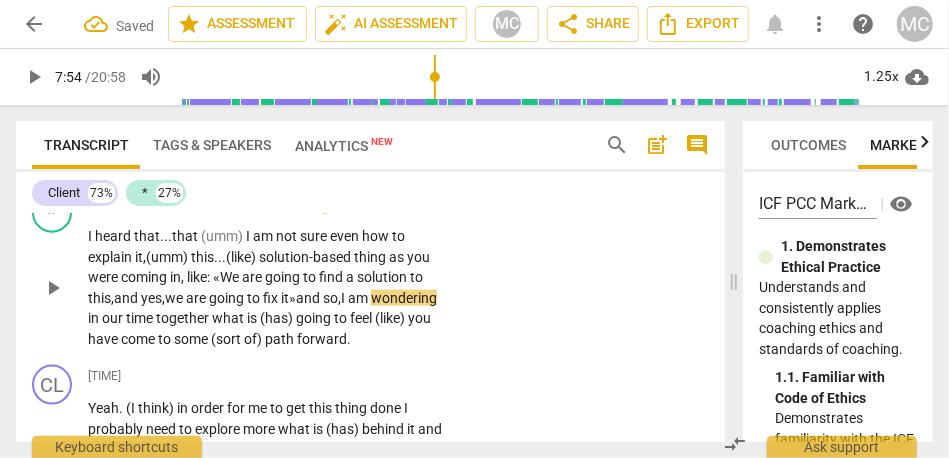 click on "I" at bounding box center [344, 298] 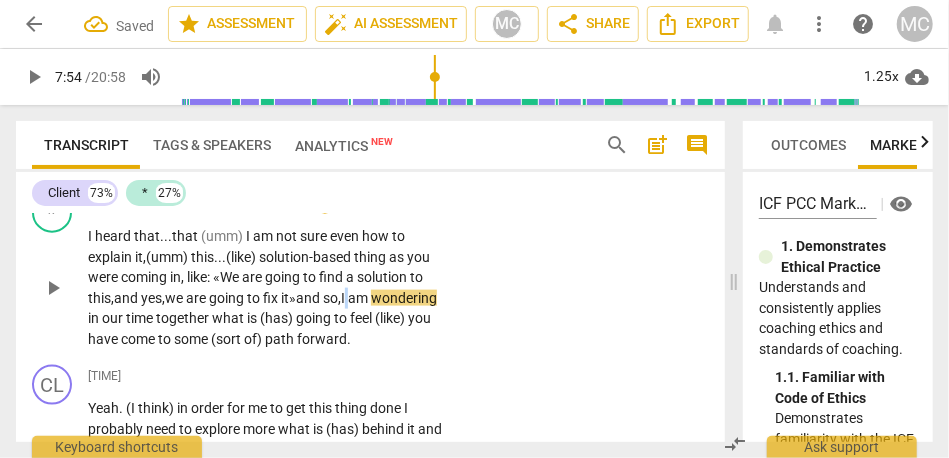 click on "I" at bounding box center (344, 298) 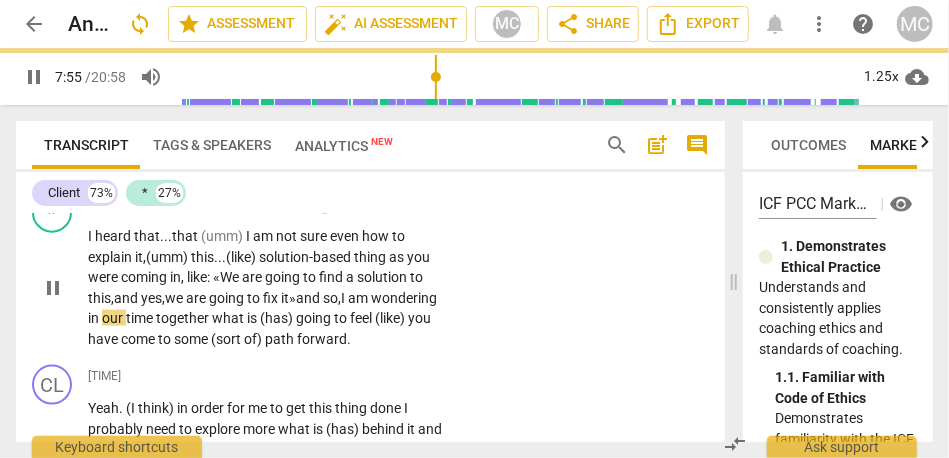 click on "in" at bounding box center [95, 318] 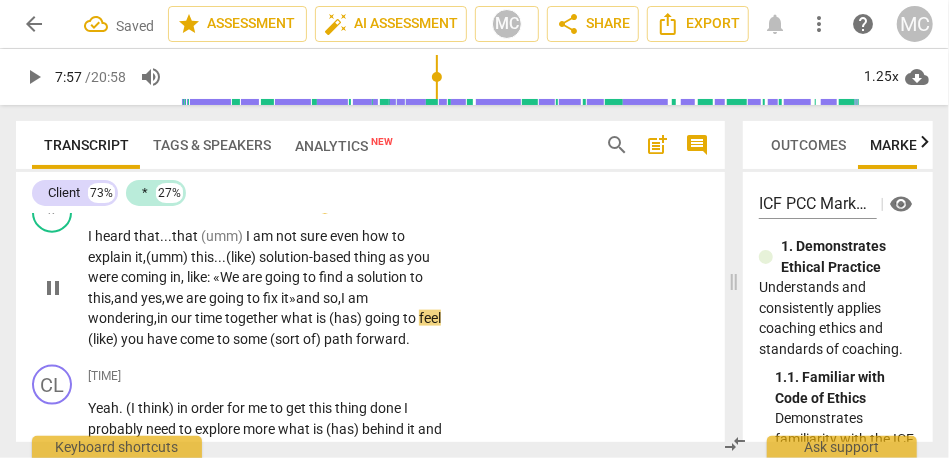 click on "time" at bounding box center (210, 318) 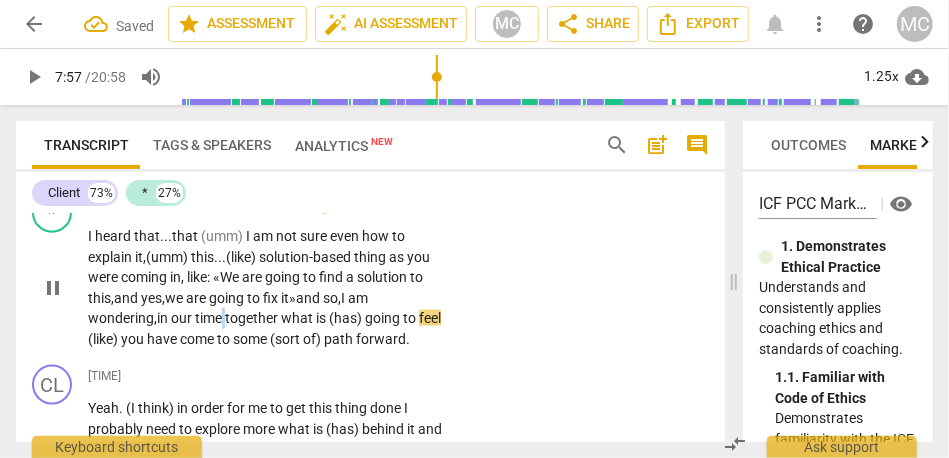 click on "time" at bounding box center (210, 318) 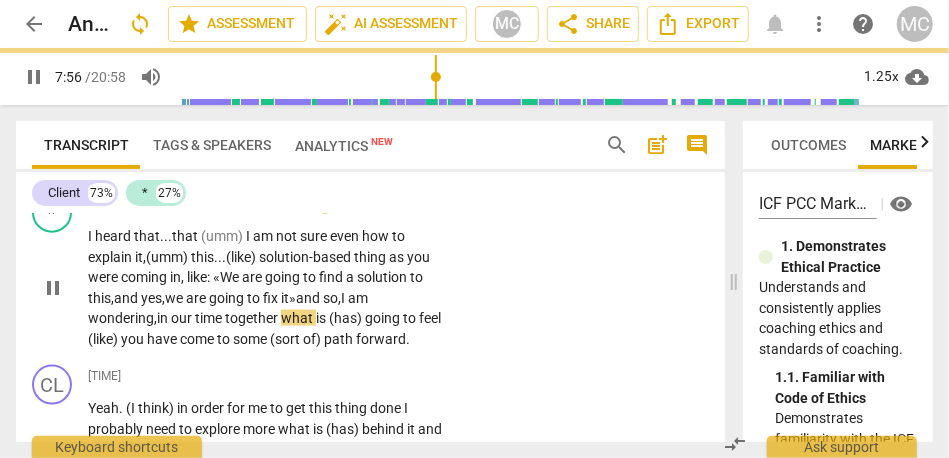 click on "what" at bounding box center (298, 318) 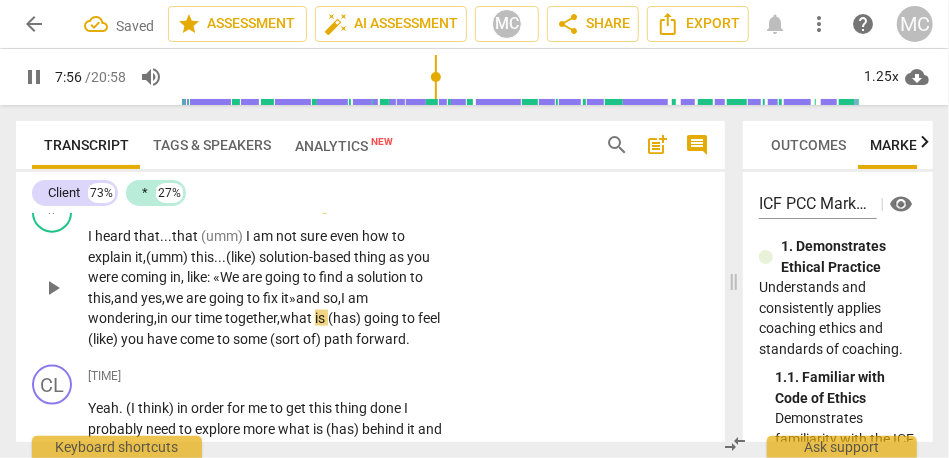 click on "going" at bounding box center [383, 318] 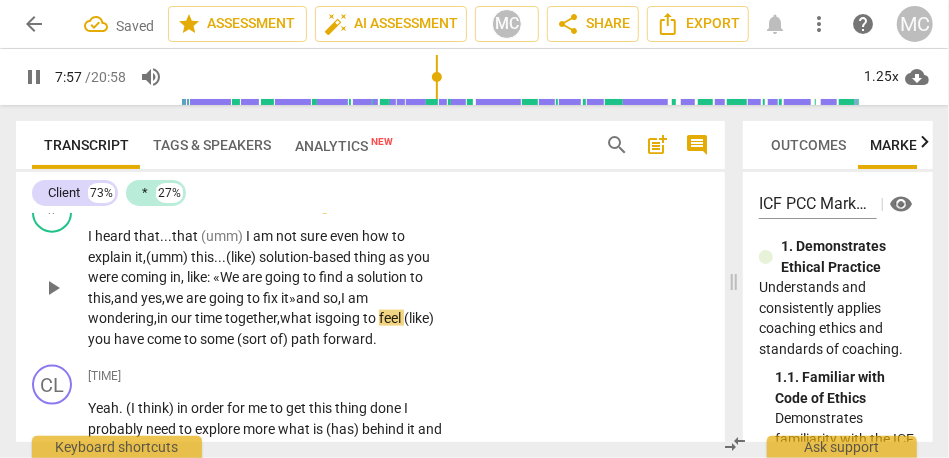 click on "is" at bounding box center (320, 318) 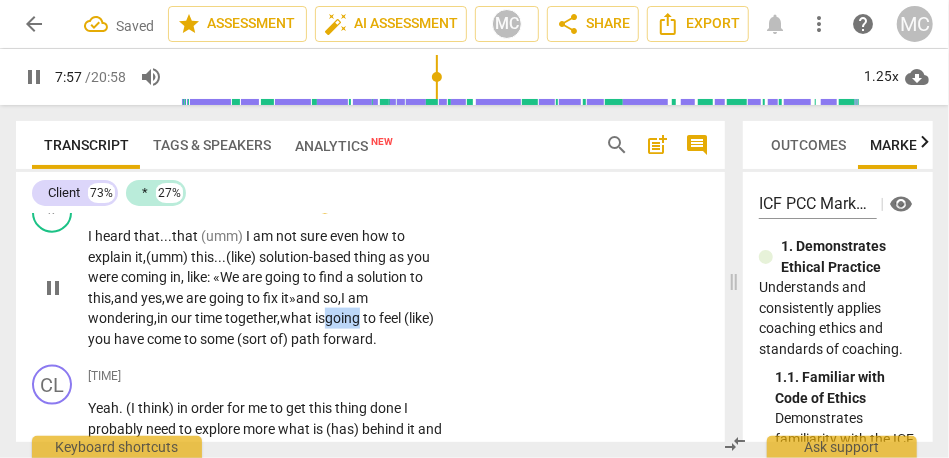 click on "is" at bounding box center (320, 318) 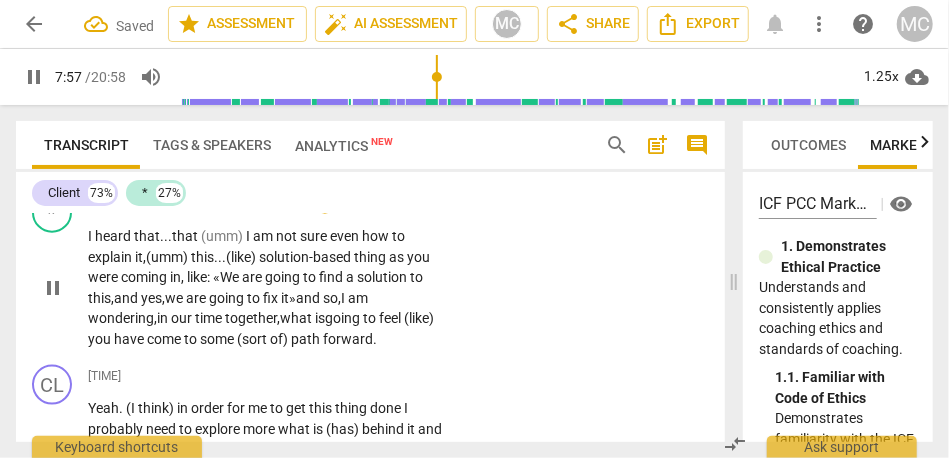 click on "I heard that... that (umm) I am not sure even how to explain it, (umm) this... (like) solution- based thing as you were coming in, like: «W e are going to find a solution to this, and yes, we are going to fix it» and so, I am wondering, in our time together, what is going to feel (like) you have come to some (sort of) path forward ." at bounding box center (268, 287) 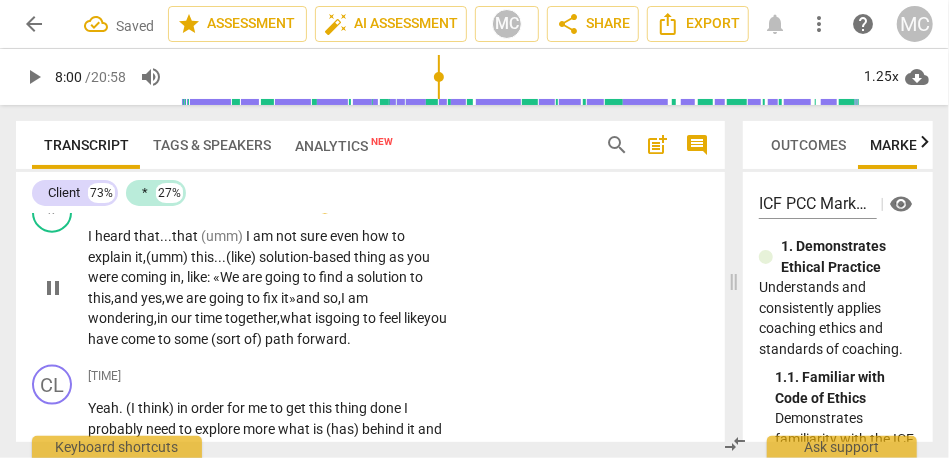 click on "feel like" at bounding box center (401, 318) 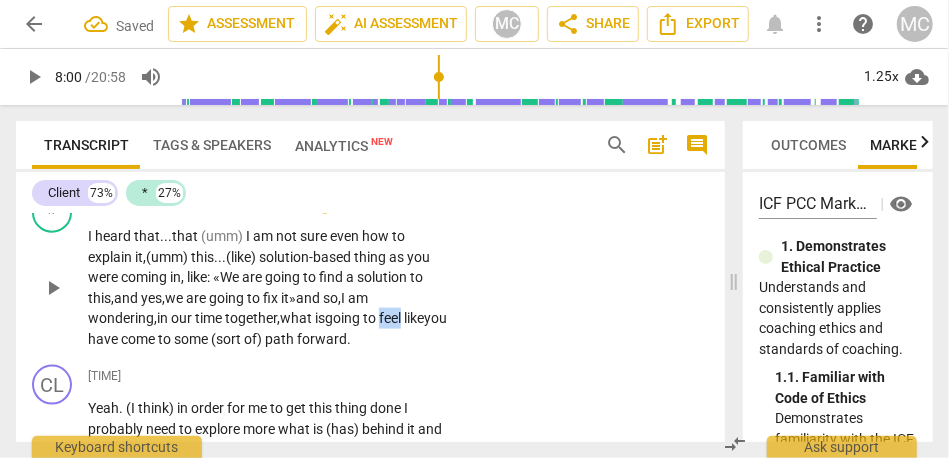 click on "feel like" at bounding box center [401, 318] 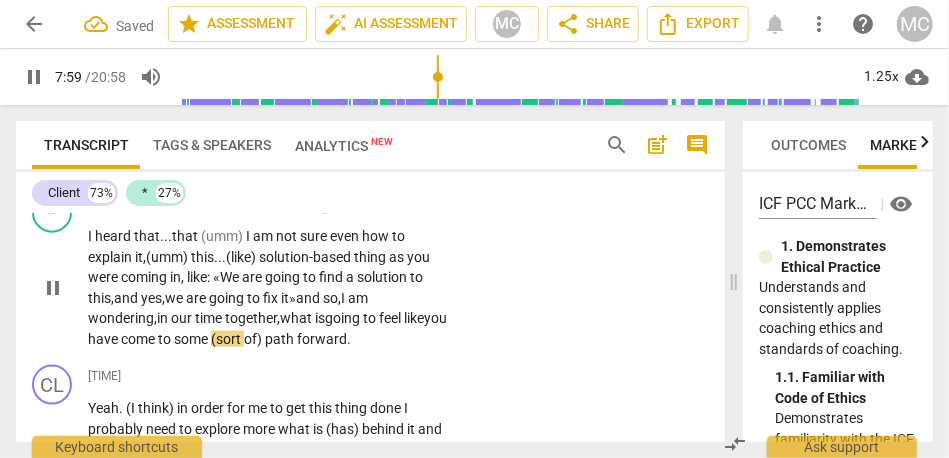 scroll, scrollTop: 3962, scrollLeft: 0, axis: vertical 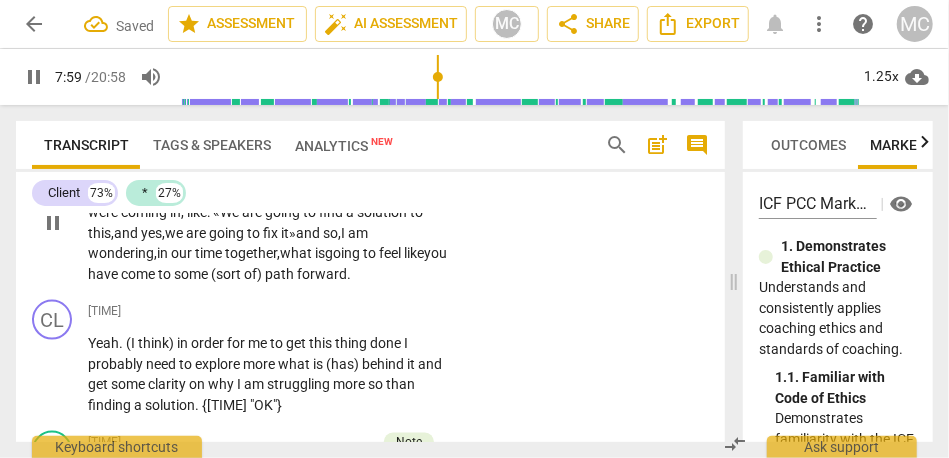 click on "I   heard   that...  that   (umm)   I   am   not   sure   even   how   to   explain   it,  (umm)   this...  (like)   solution- based   thing   as   you   were   coming   in, like: «W e   are   going   to   find   a   solution   to   this,  and   yes,  we   are   going   to   fix   it»  and   so,  I   am   wondering,  in   our   time   together,  what   is  going   to   feel like  you   have   come   to   some   (sort   of)   path   forward ." at bounding box center (268, 222) 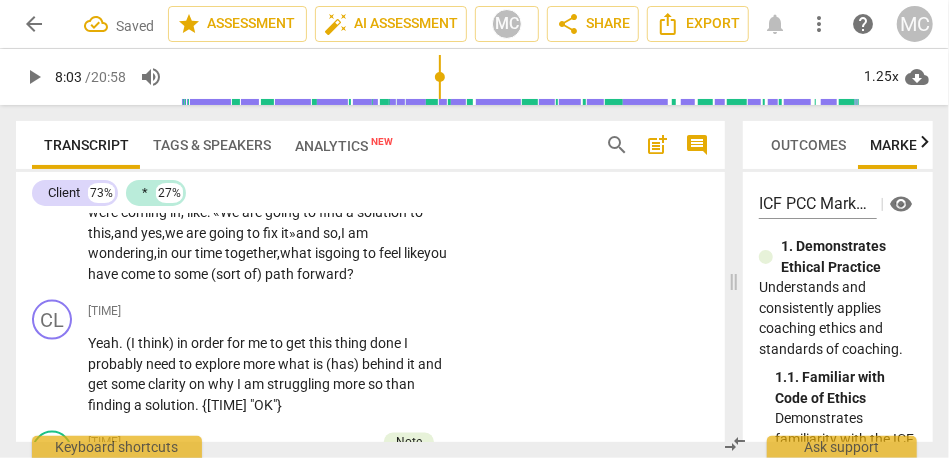 type on "483" 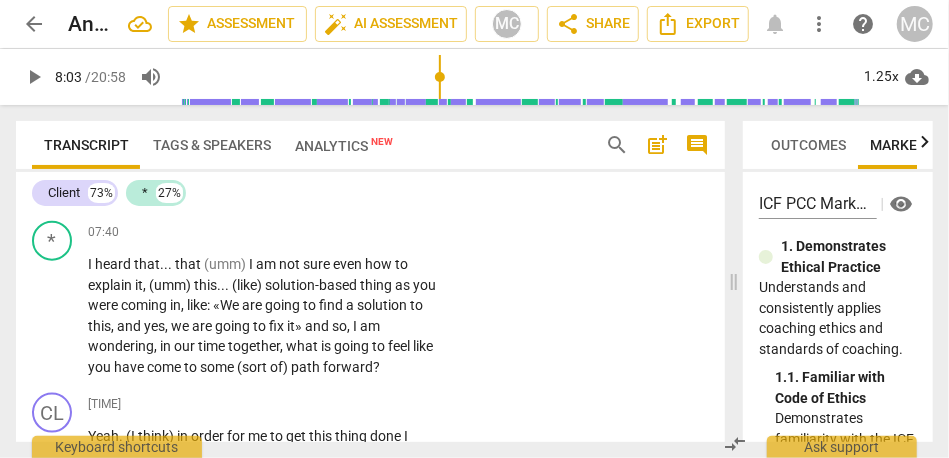 scroll, scrollTop: 3868, scrollLeft: 0, axis: vertical 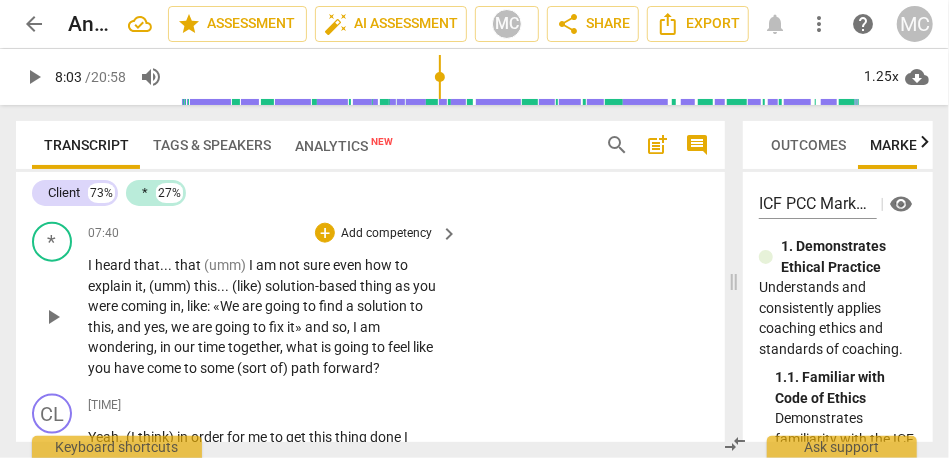 click on "Add competency" at bounding box center (386, 234) 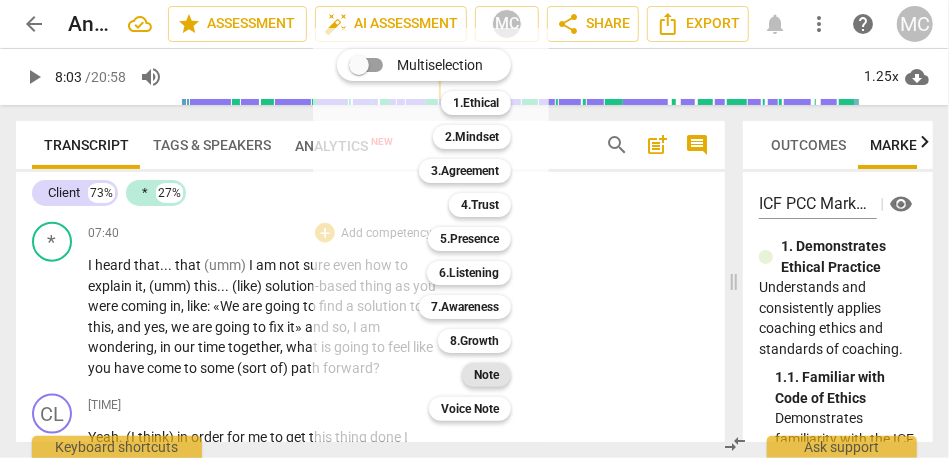 click on "Note" at bounding box center [486, 375] 